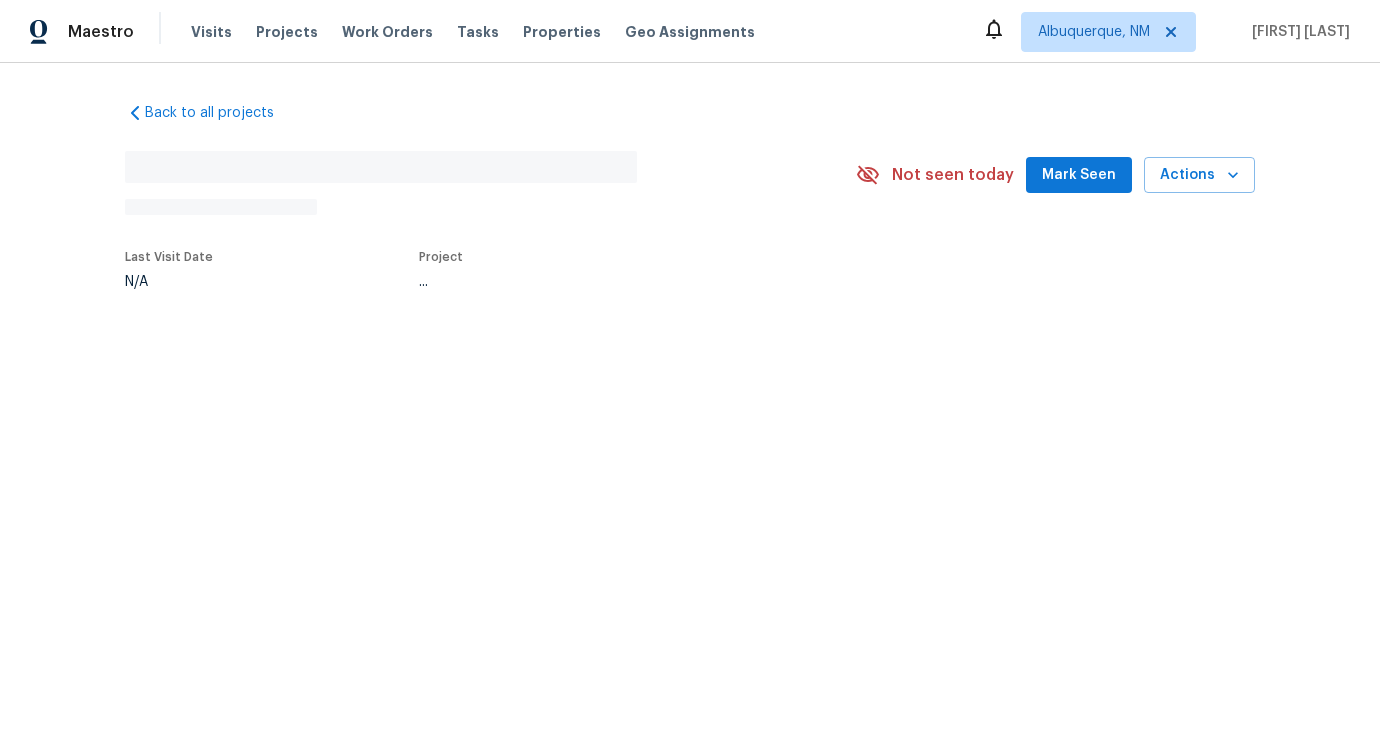 scroll, scrollTop: 0, scrollLeft: 0, axis: both 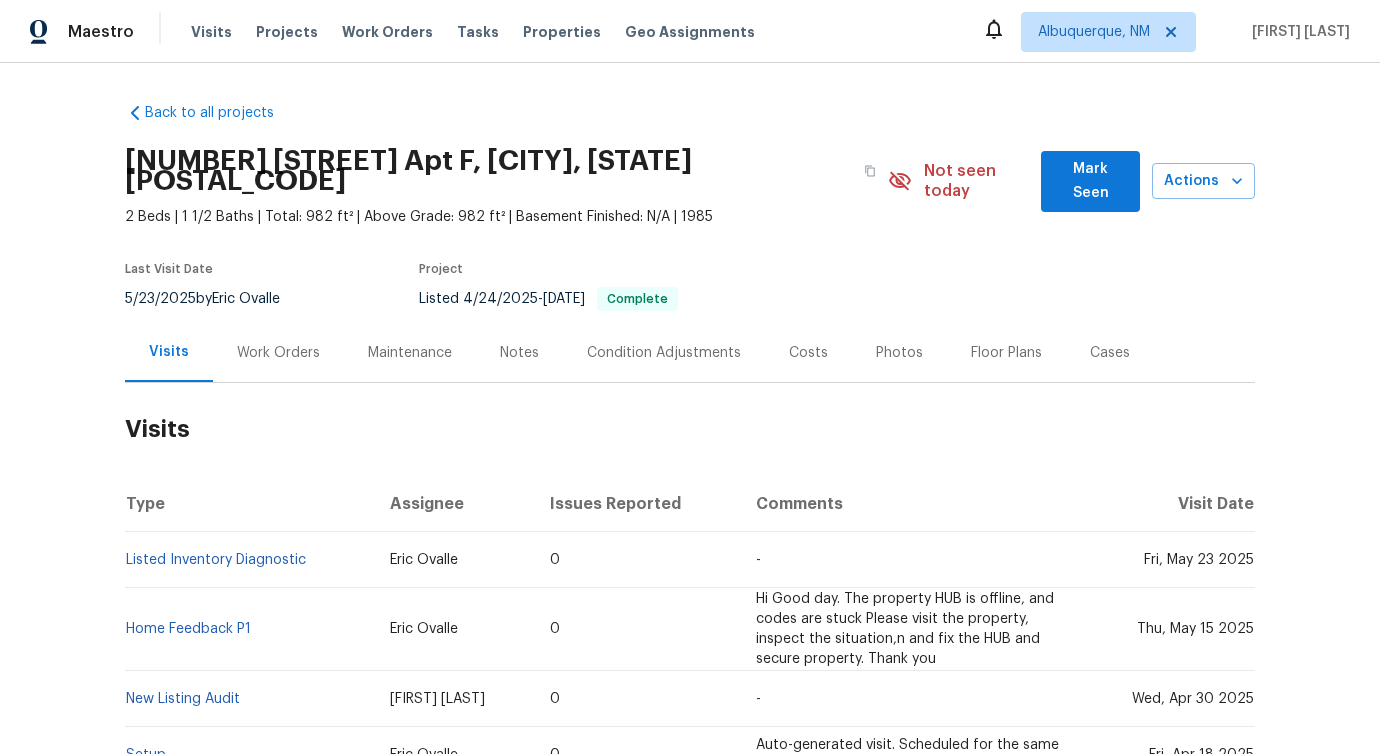 click on "Work Orders" at bounding box center (278, 352) 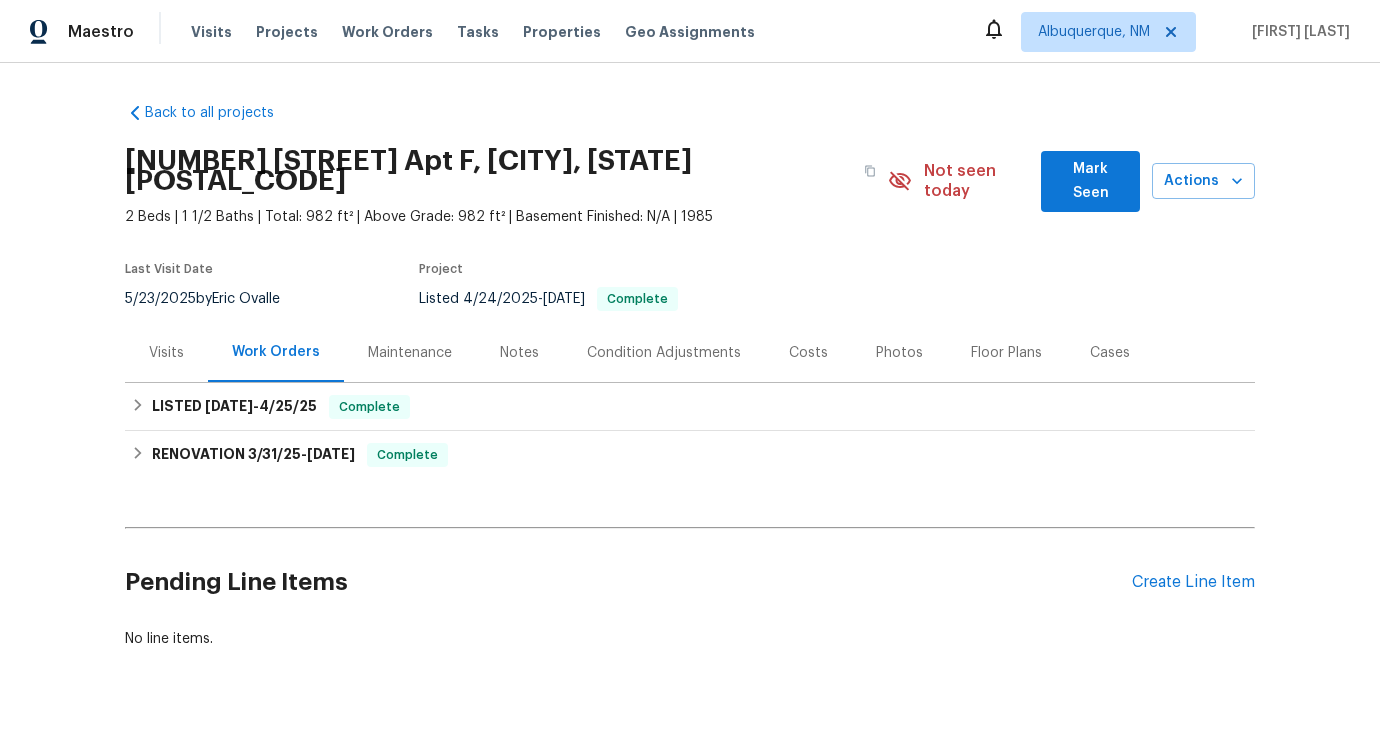 scroll, scrollTop: 26, scrollLeft: 0, axis: vertical 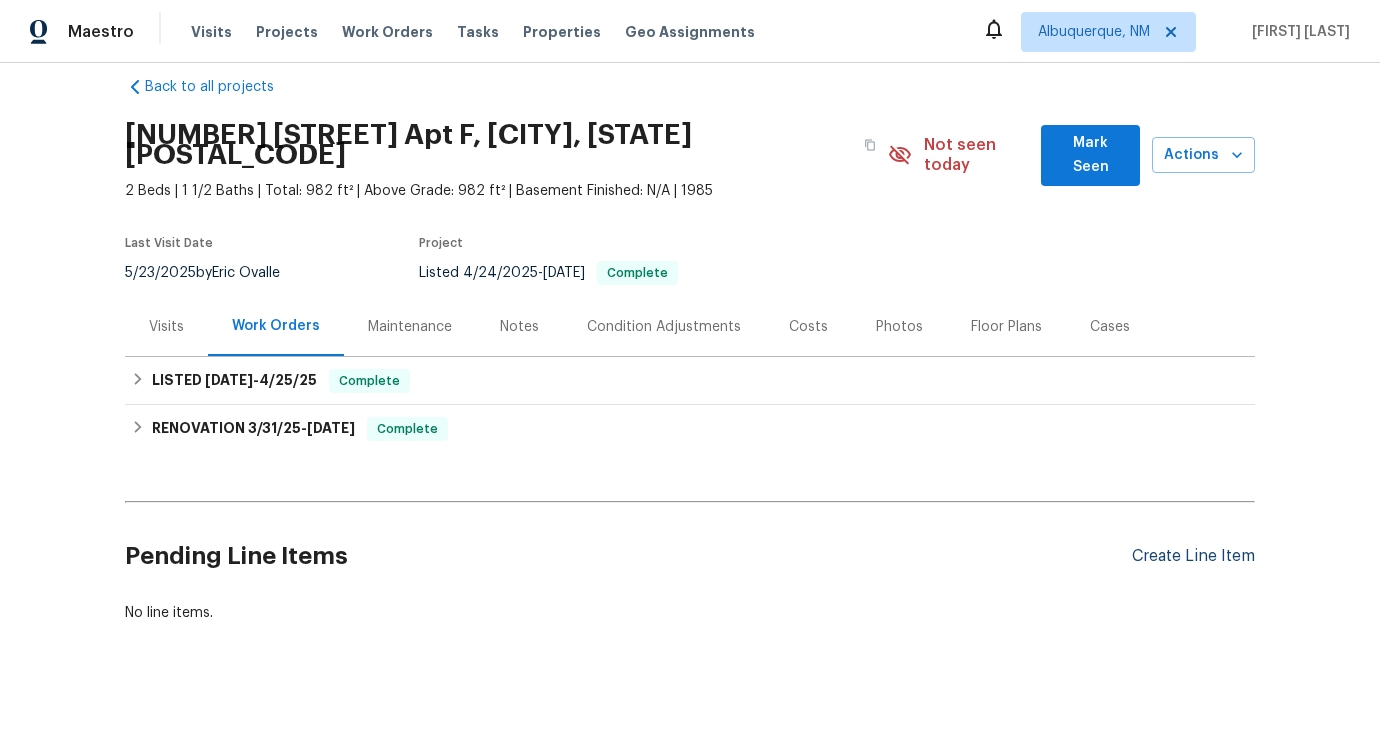 click on "Create Line Item" at bounding box center (1193, 556) 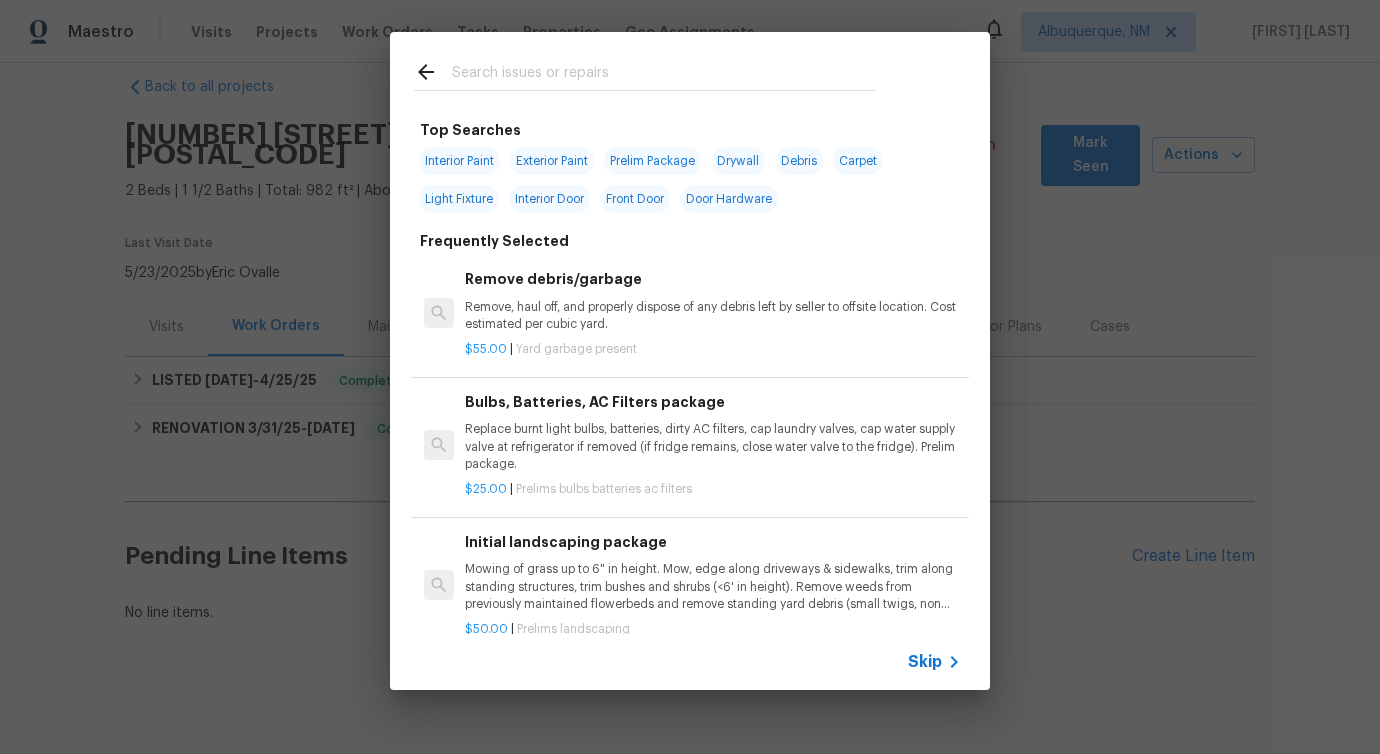 click at bounding box center (664, 75) 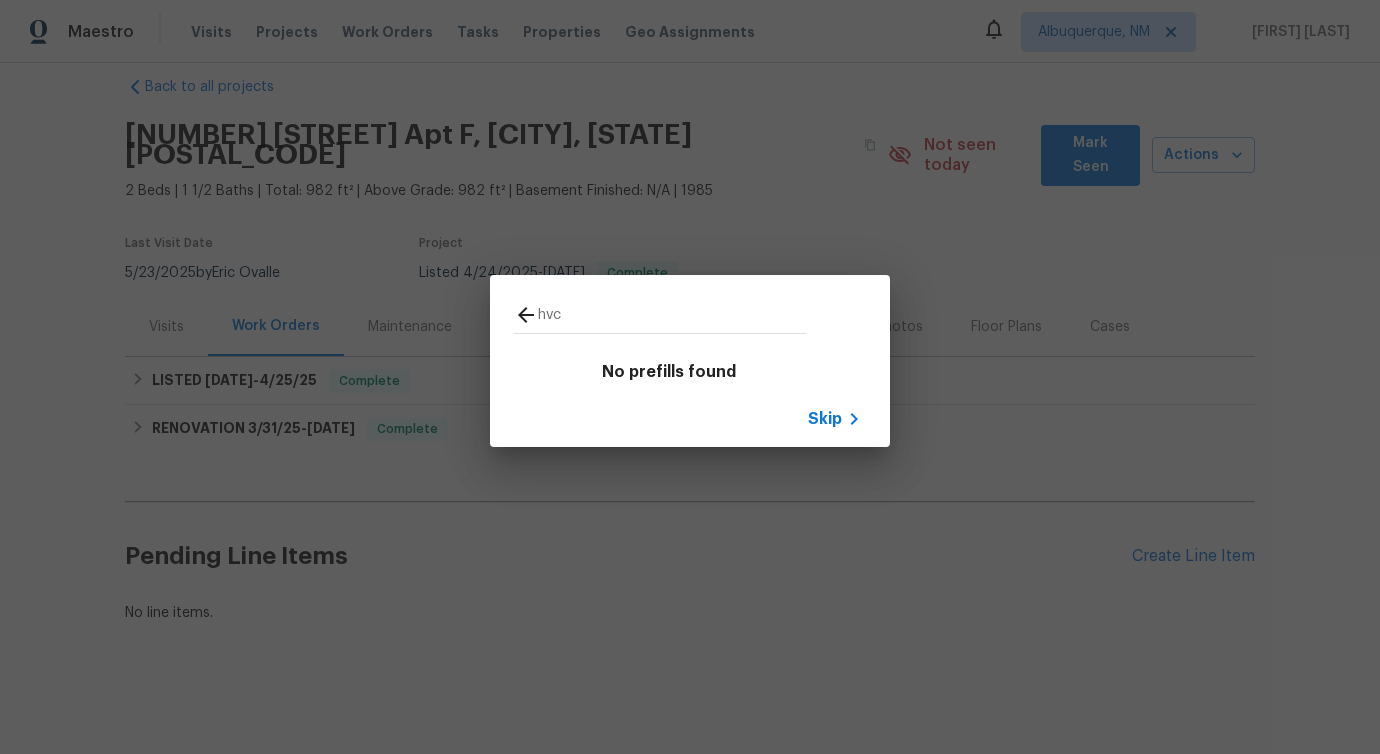click on "hvc" at bounding box center [672, 318] 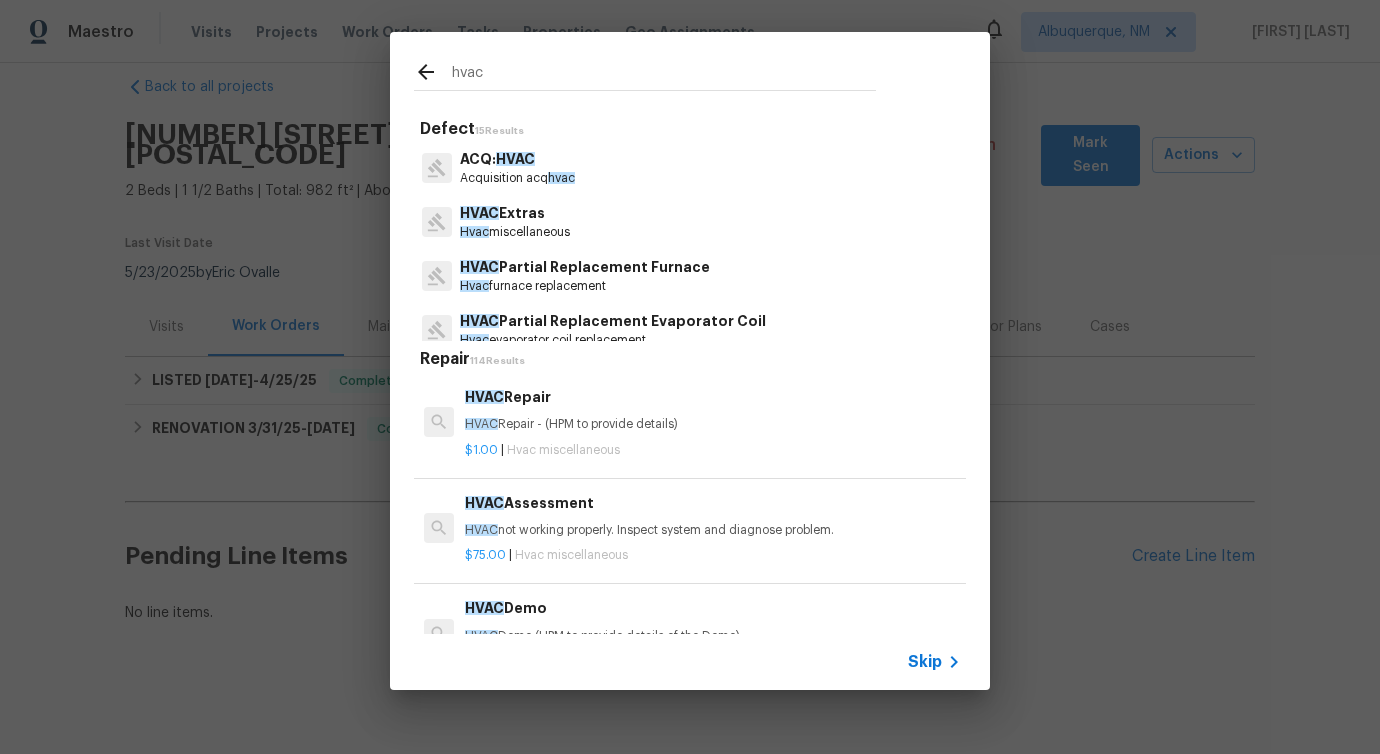 type on "hvac" 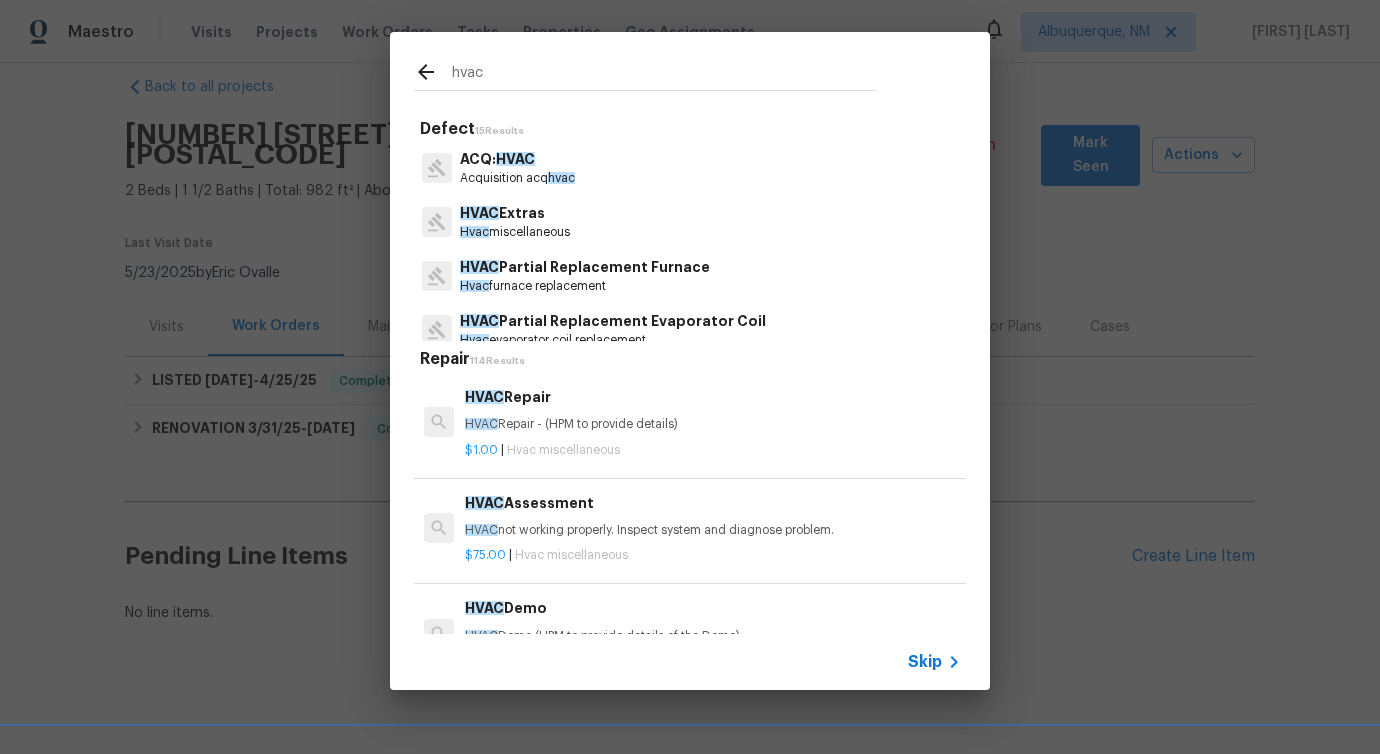 click on "Hvac  miscellaneous" at bounding box center [515, 232] 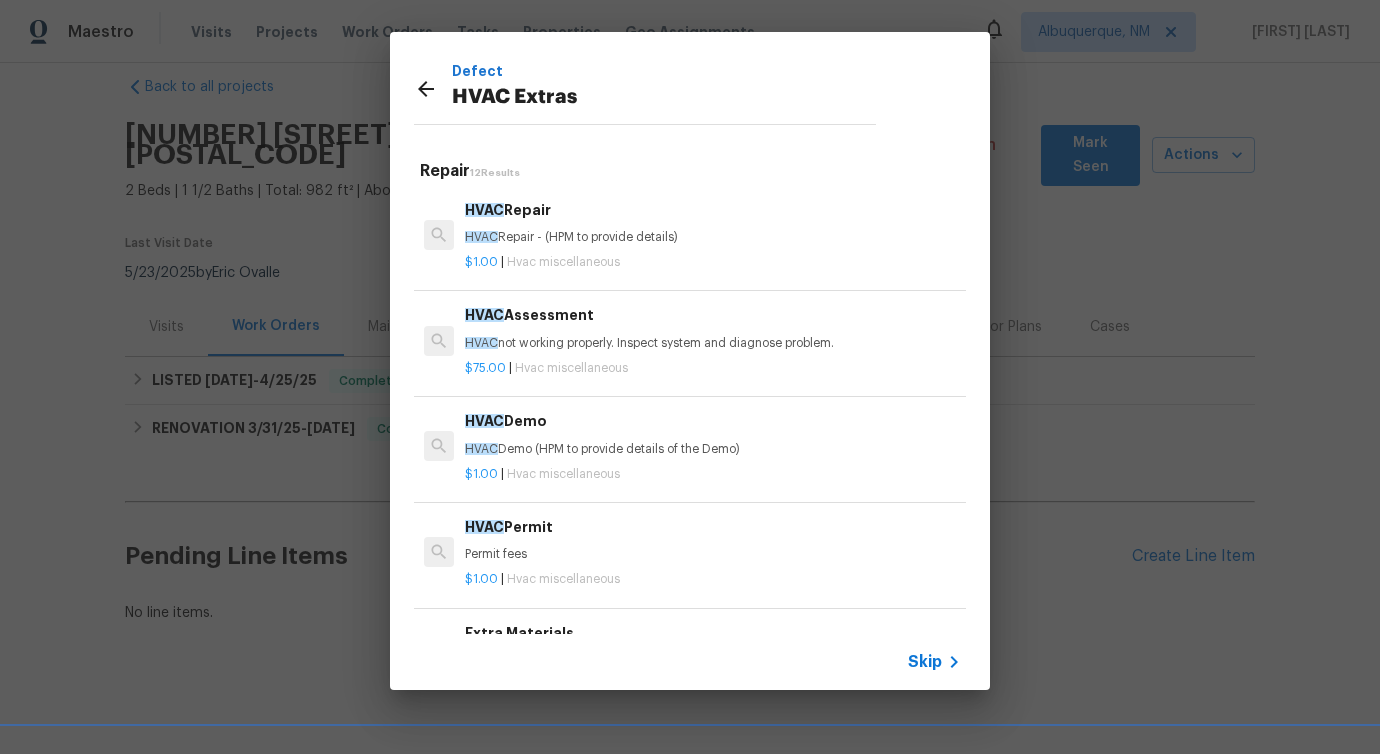 click on "HVAC  Repair - (HPM to provide details)" at bounding box center (713, 237) 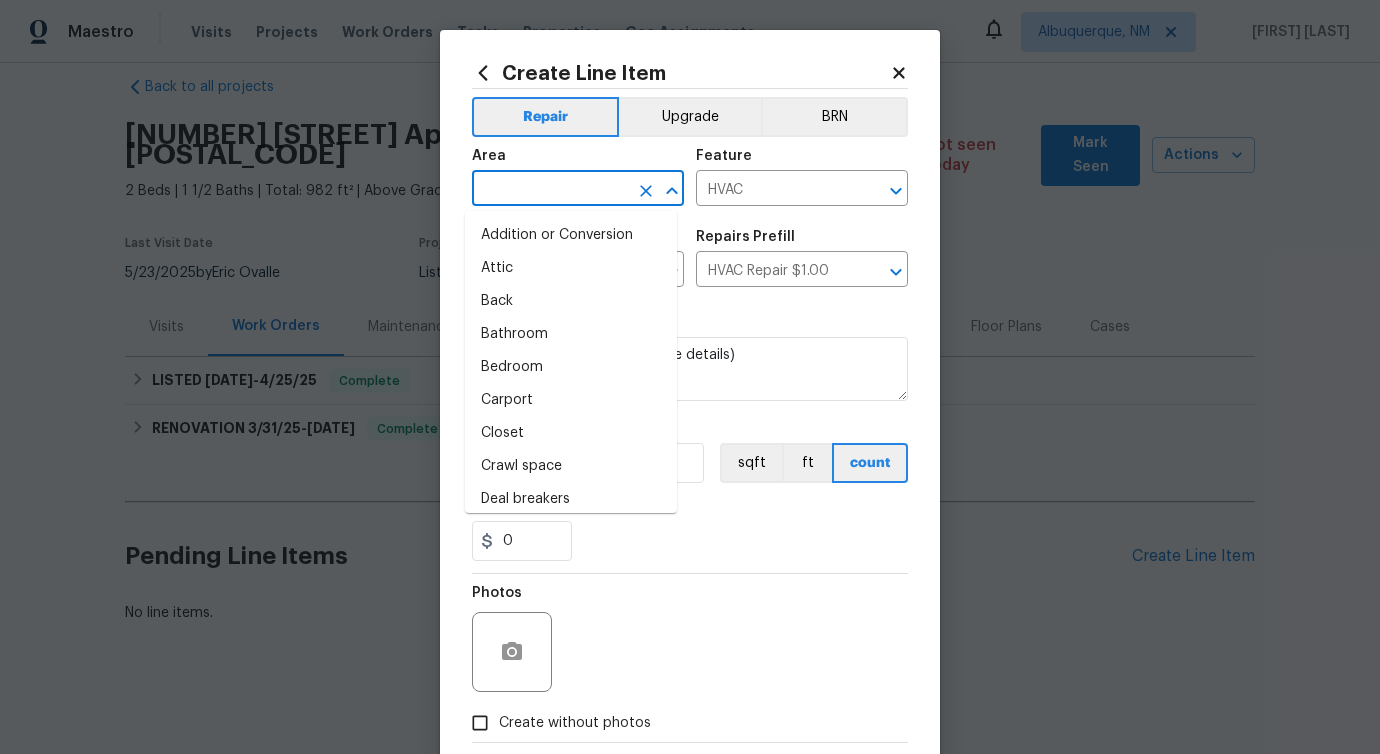 click at bounding box center (550, 190) 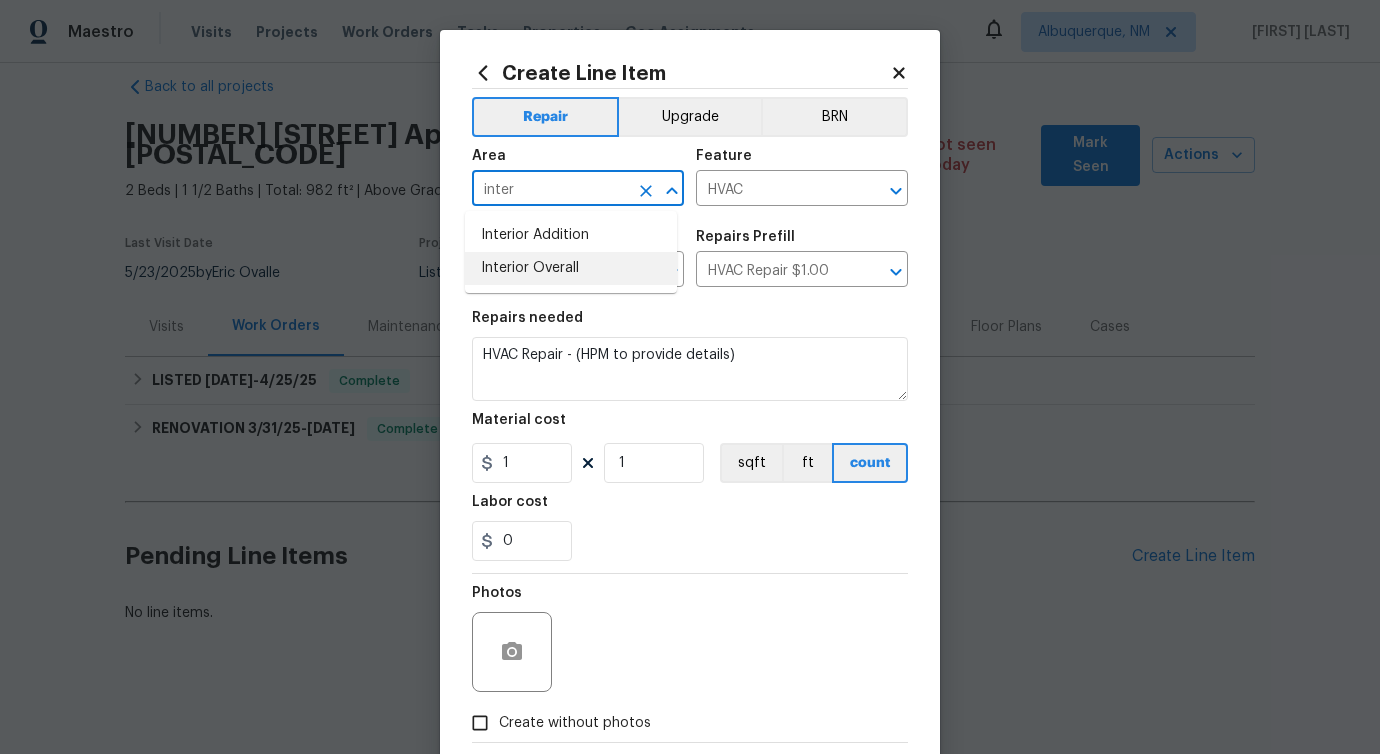 click on "Interior Overall" at bounding box center (571, 268) 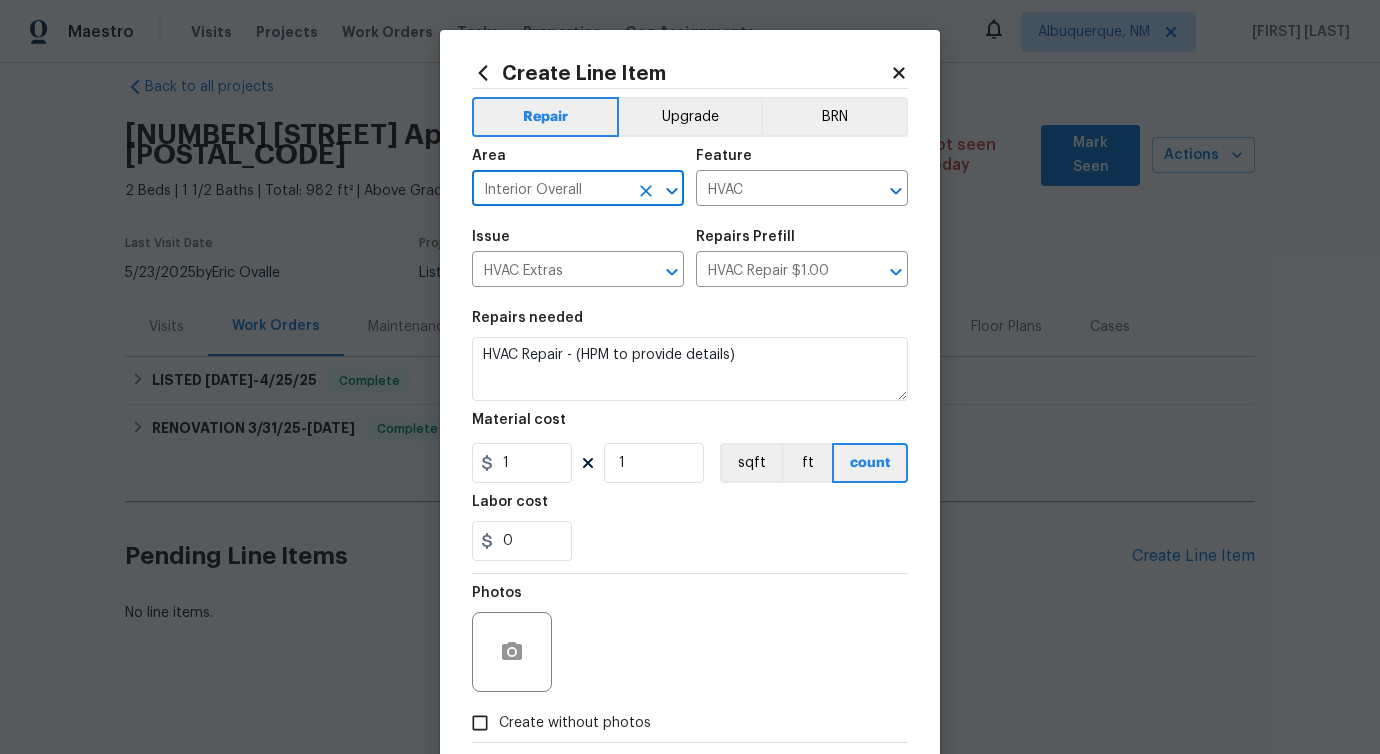 type on "Interior Overall" 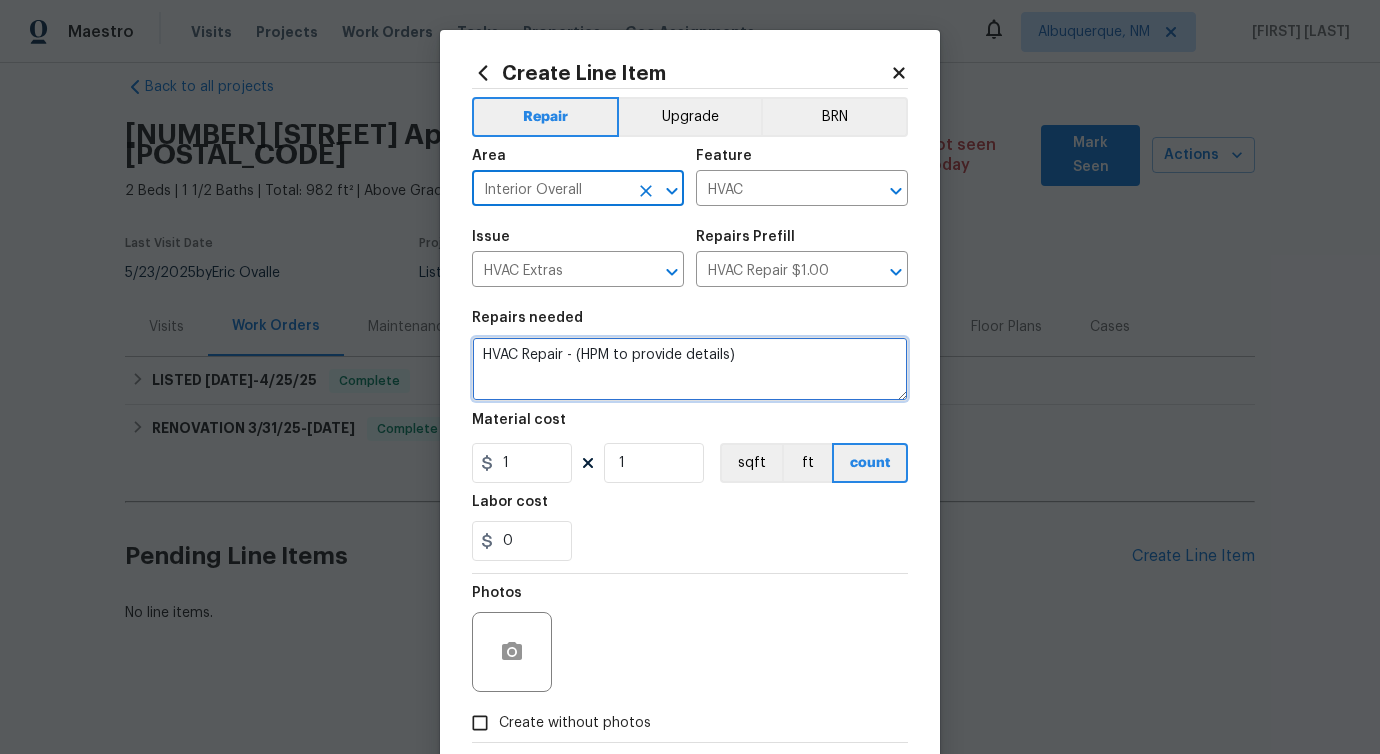 click on "HVAC Repair - (HPM to provide details)" at bounding box center (690, 369) 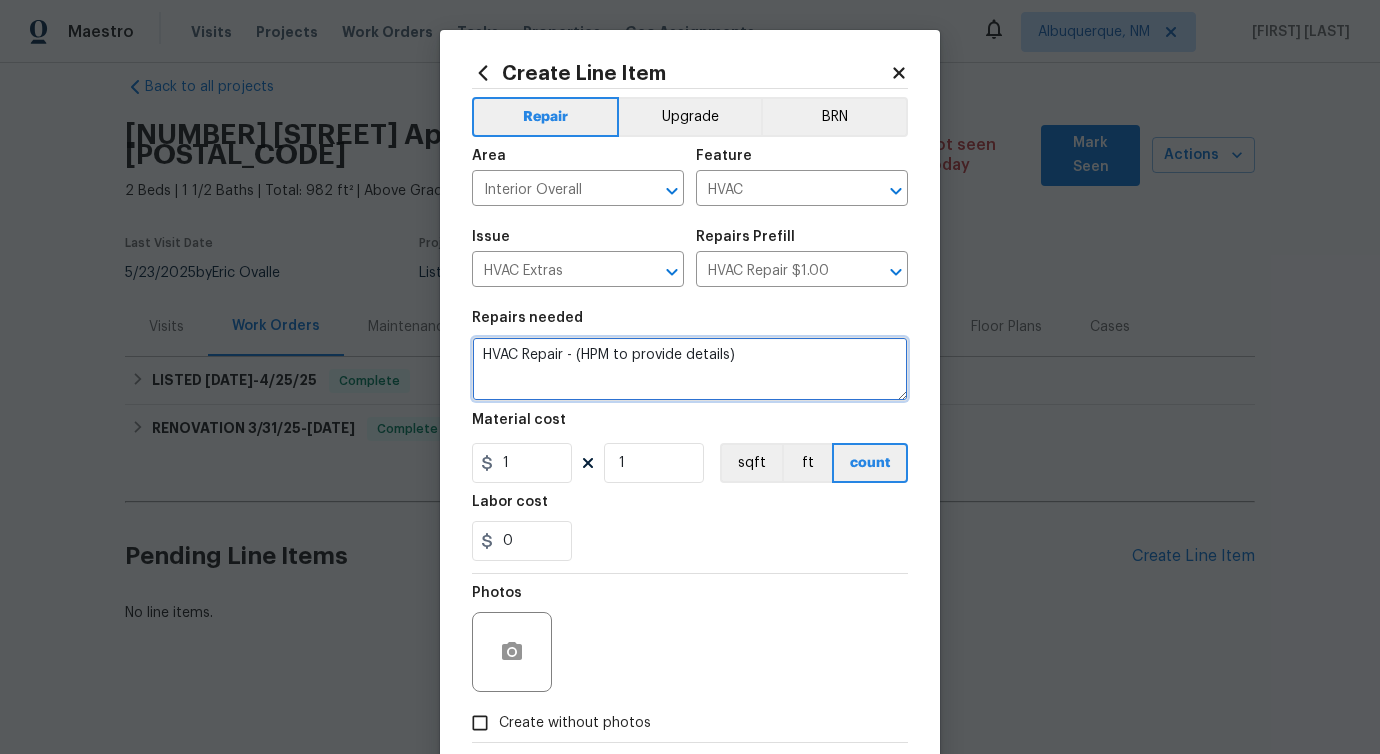 click on "HVAC Repair - (HPM to provide details)" at bounding box center (690, 369) 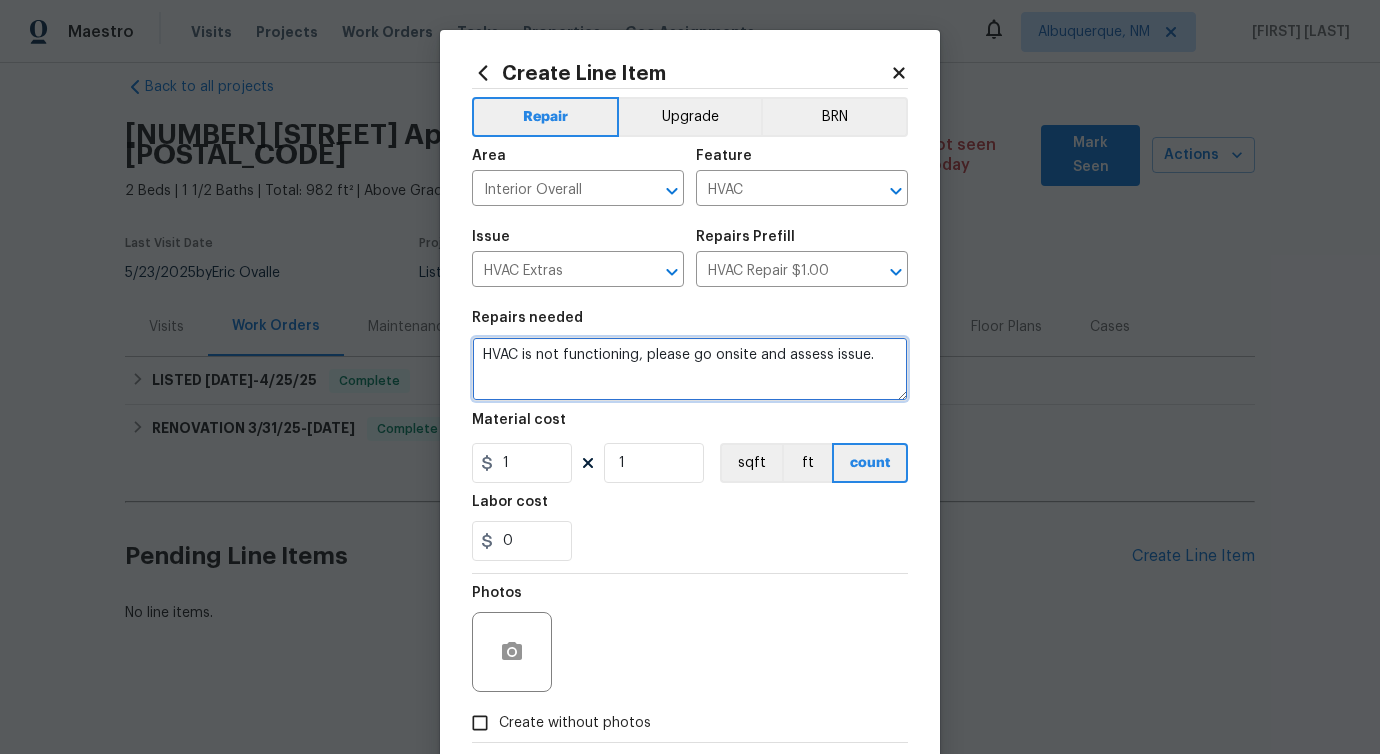 type on "HVAC is not functioning, please go onsite and assess issue." 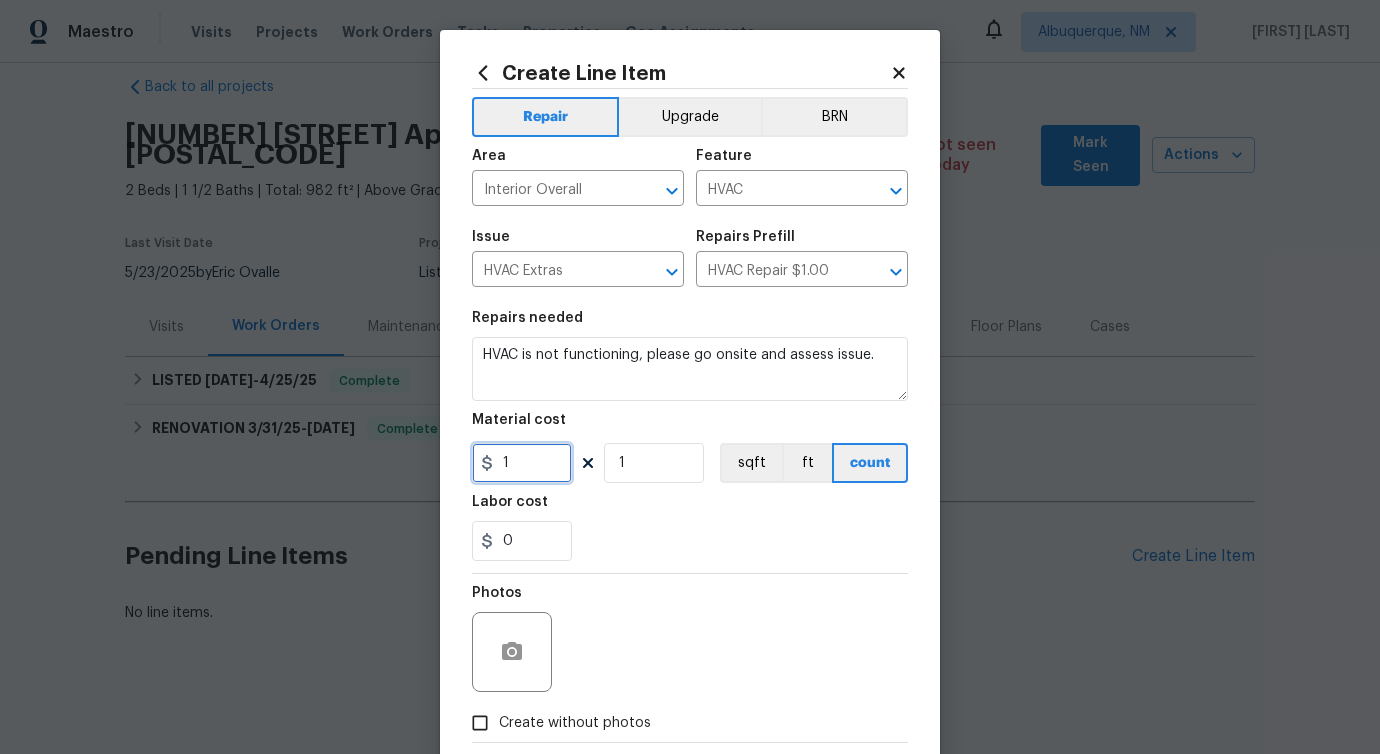 click on "1" at bounding box center [522, 463] 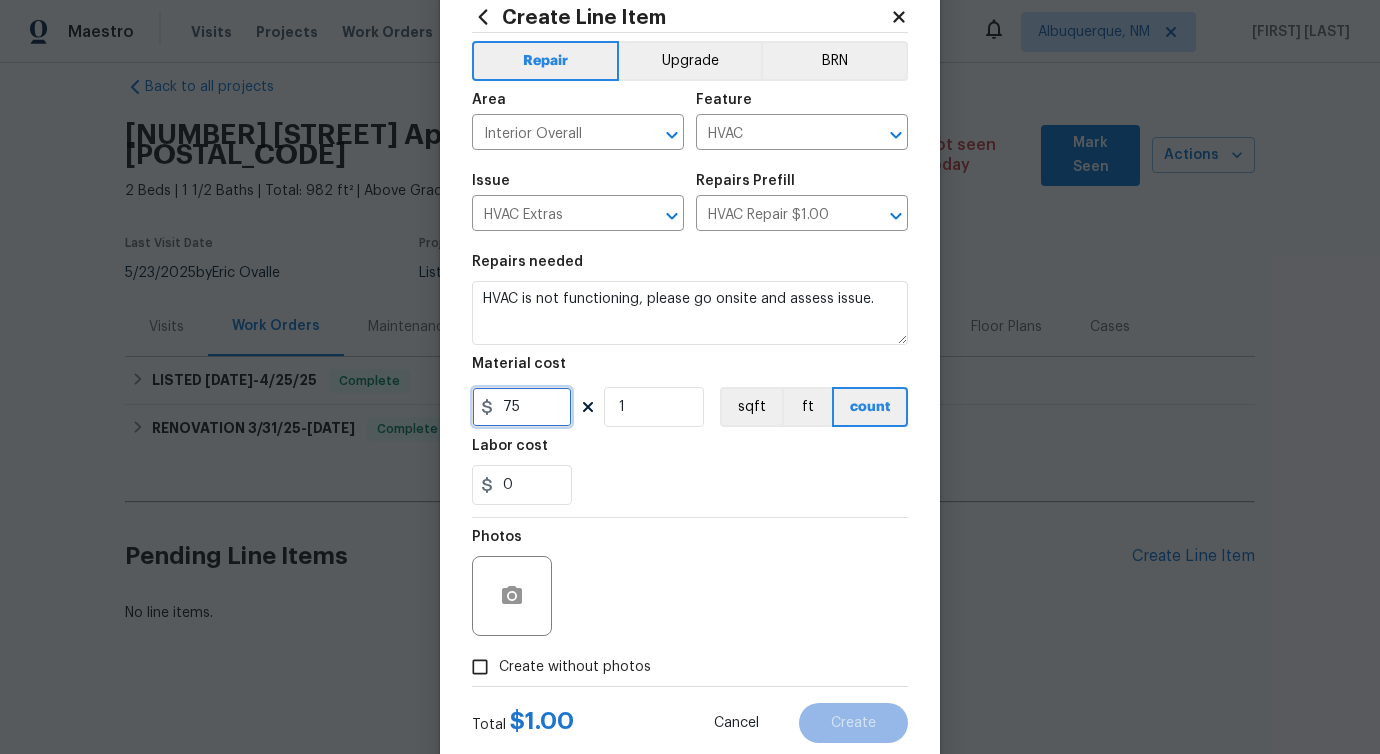 scroll, scrollTop: 108, scrollLeft: 0, axis: vertical 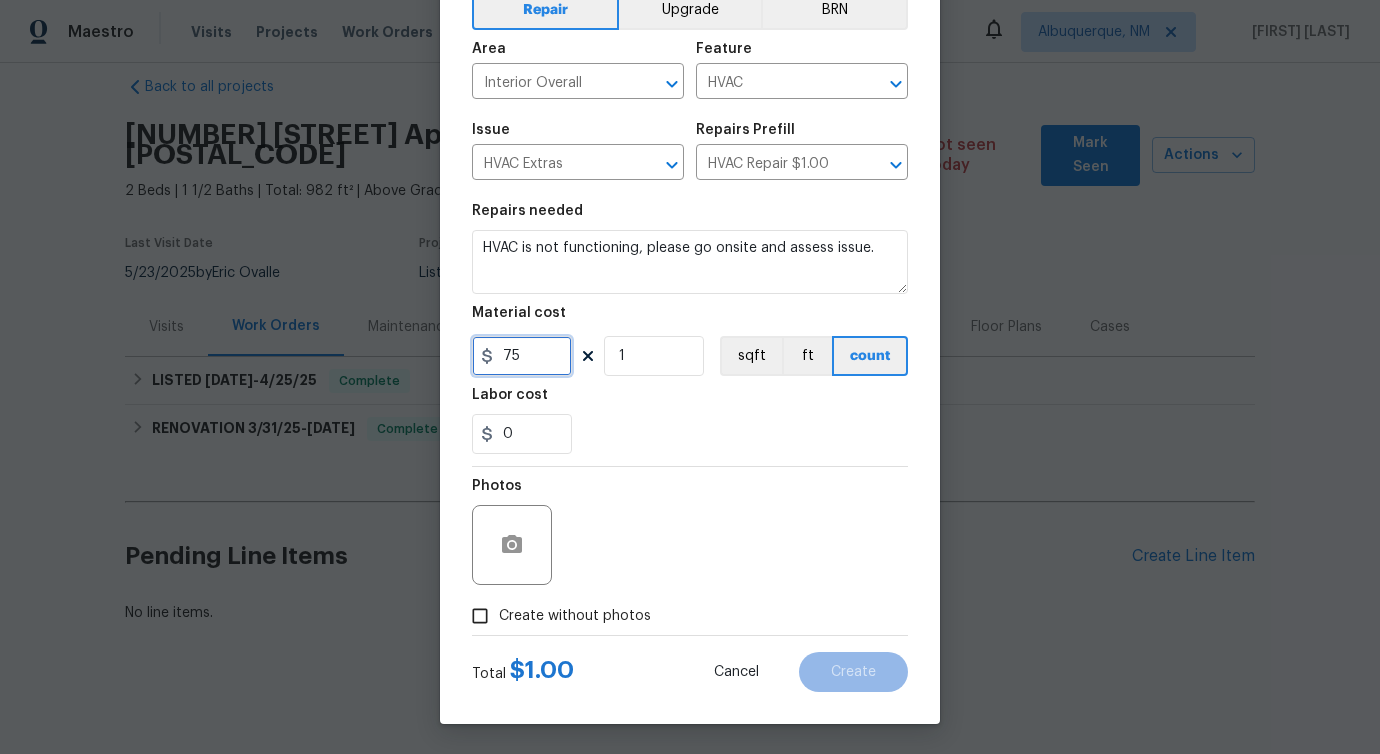 type on "75" 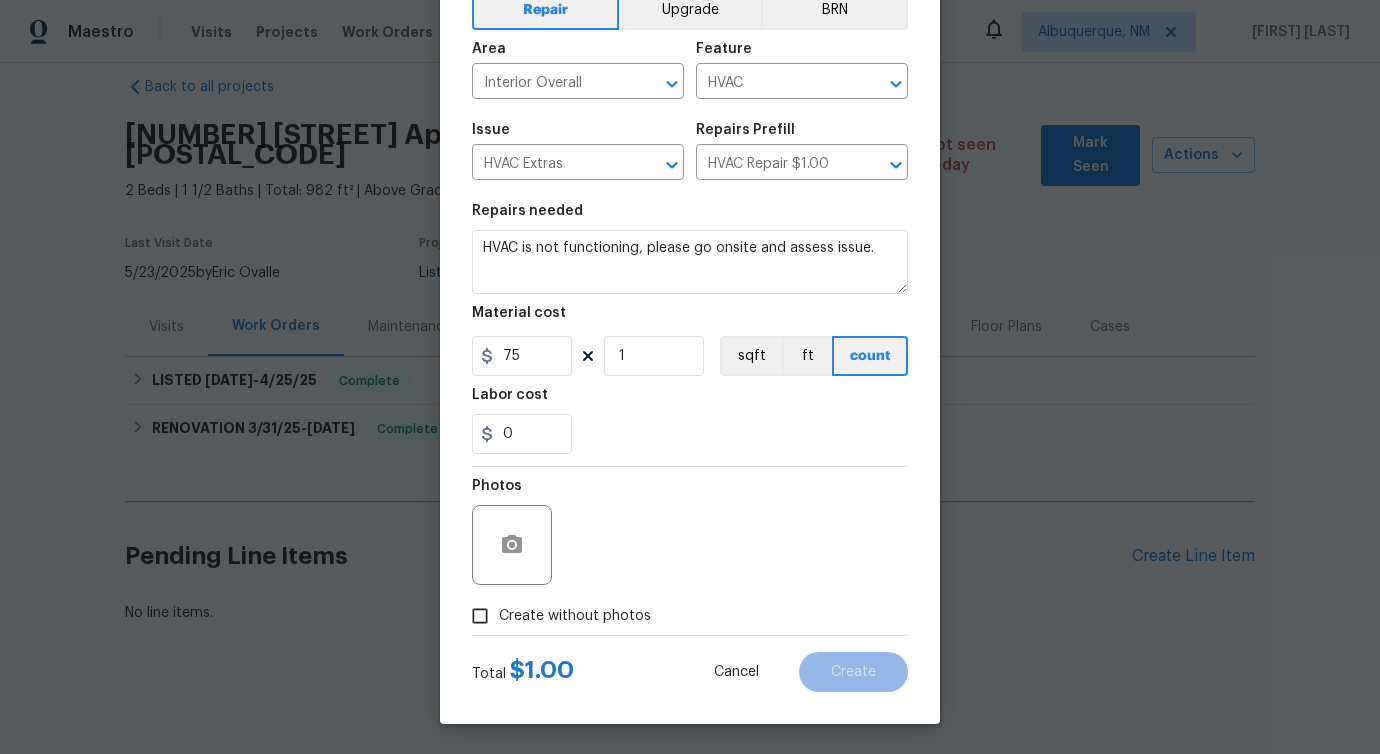 click on "Photos Create without photos" at bounding box center (690, 551) 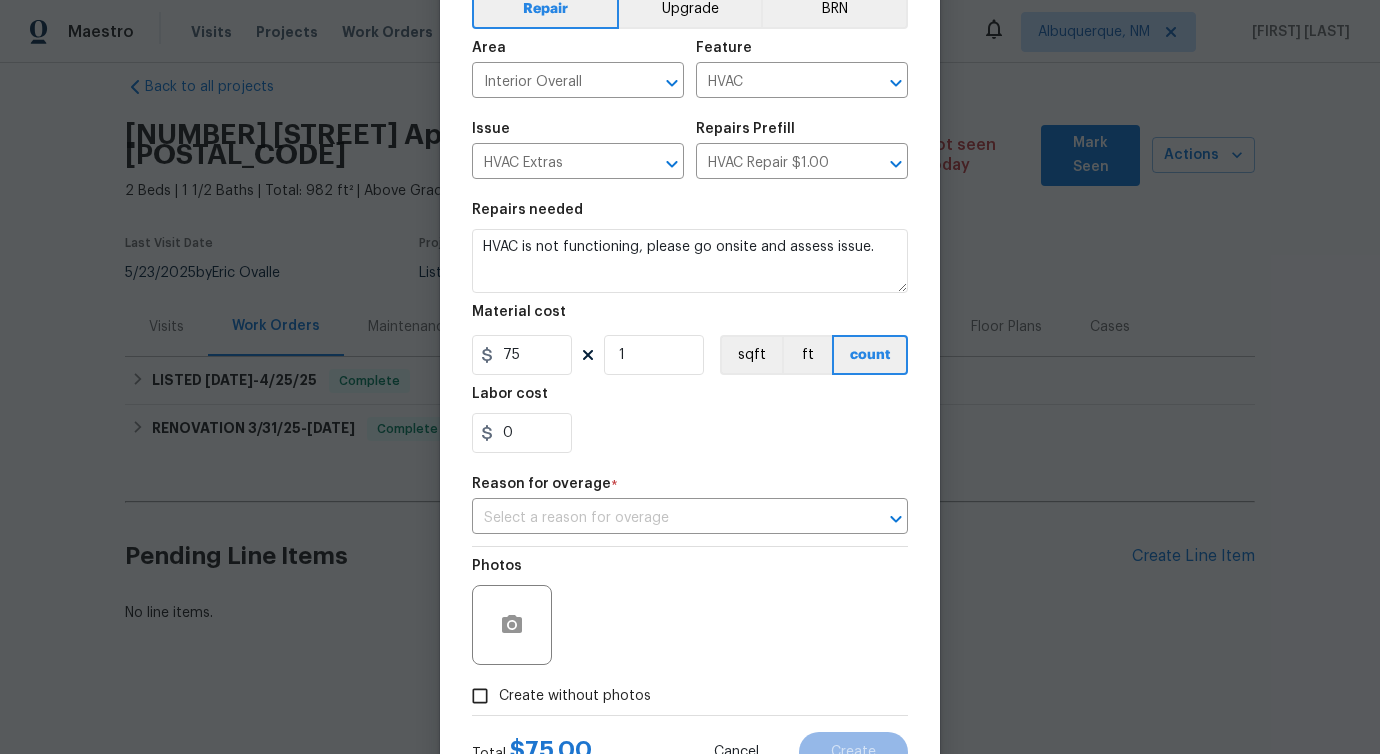 click on "Repair Upgrade BRN Area Interior Overall ​ Feature HVAC ​ Issue HVAC Extras ​ Repairs Prefill HVAC Repair $1.00 ​ Repairs needed HVAC is not functioning, please go onsite and assess issue. Material cost 75 1 sqft ft count Labor cost 0 Reason for overage * ​ Photos Create without photos" at bounding box center [690, 348] 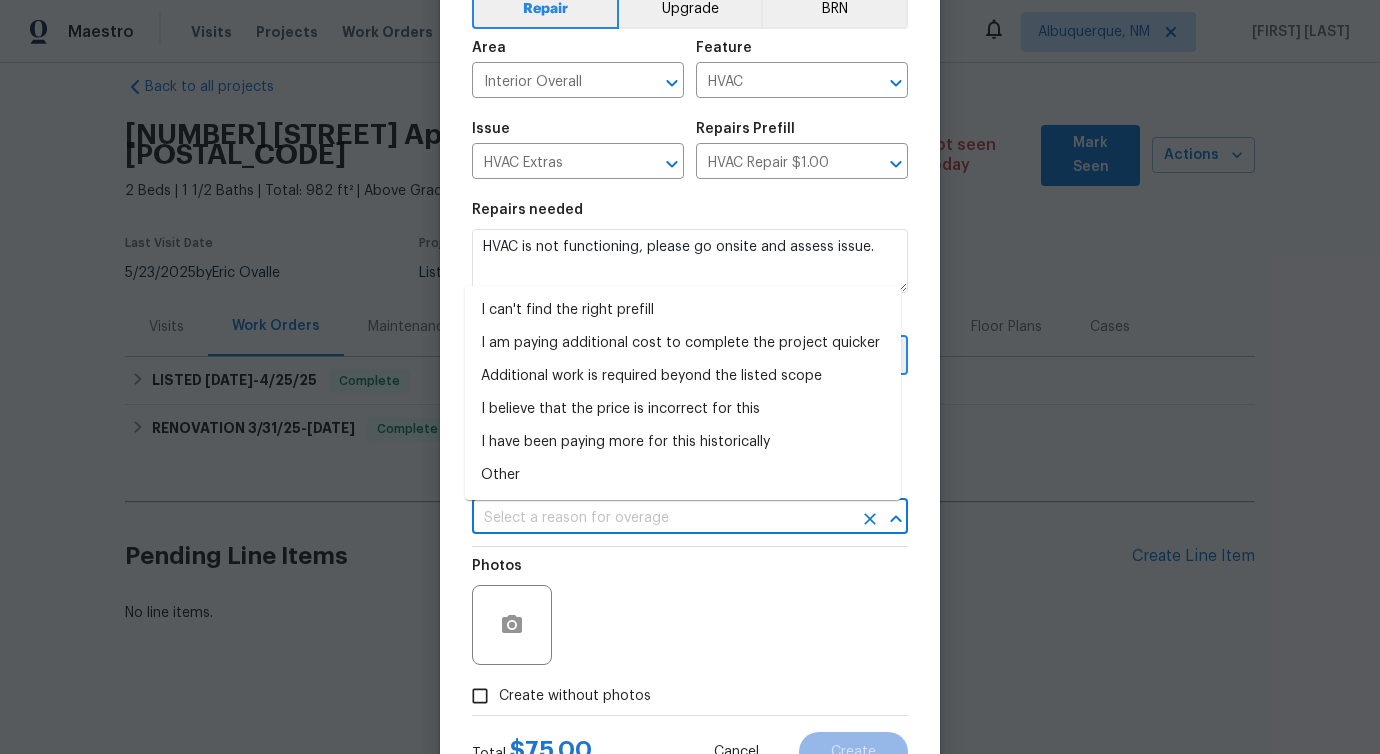click at bounding box center [662, 518] 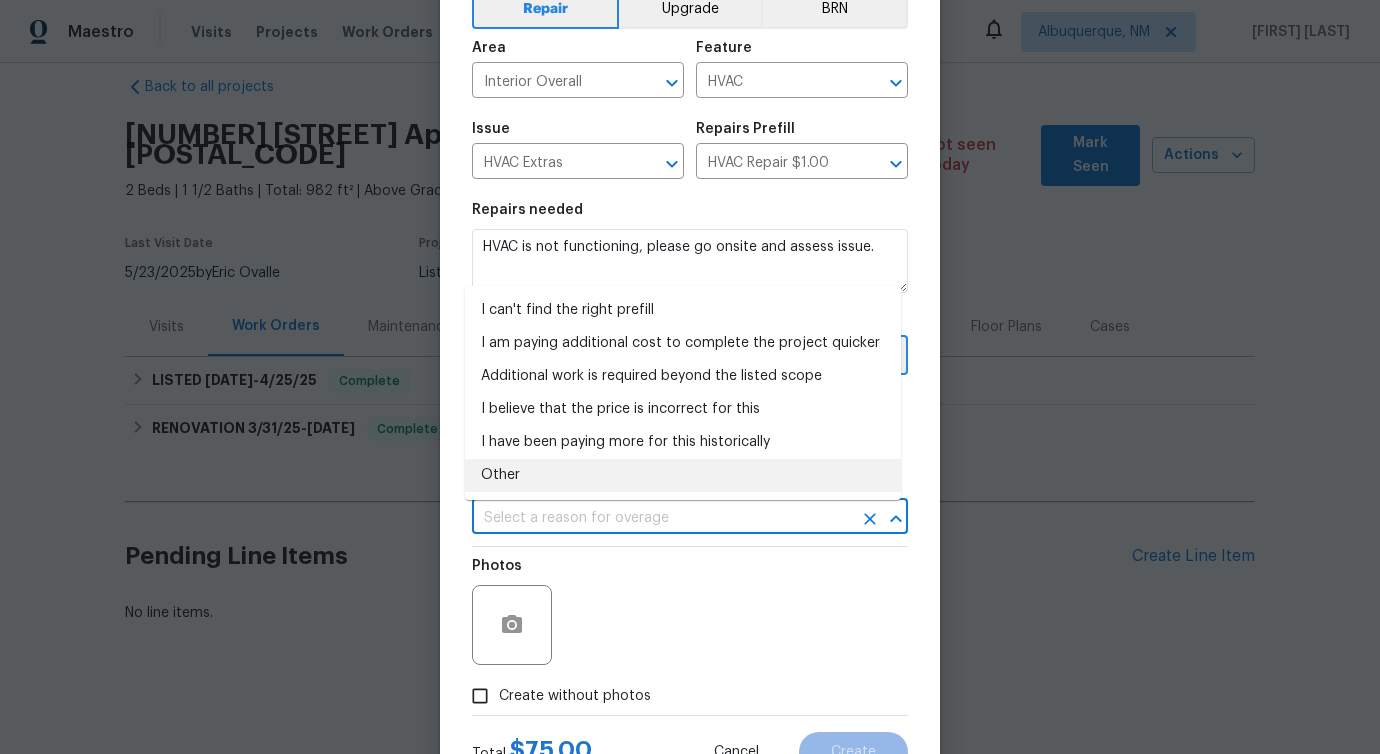 click on "Other" at bounding box center [683, 475] 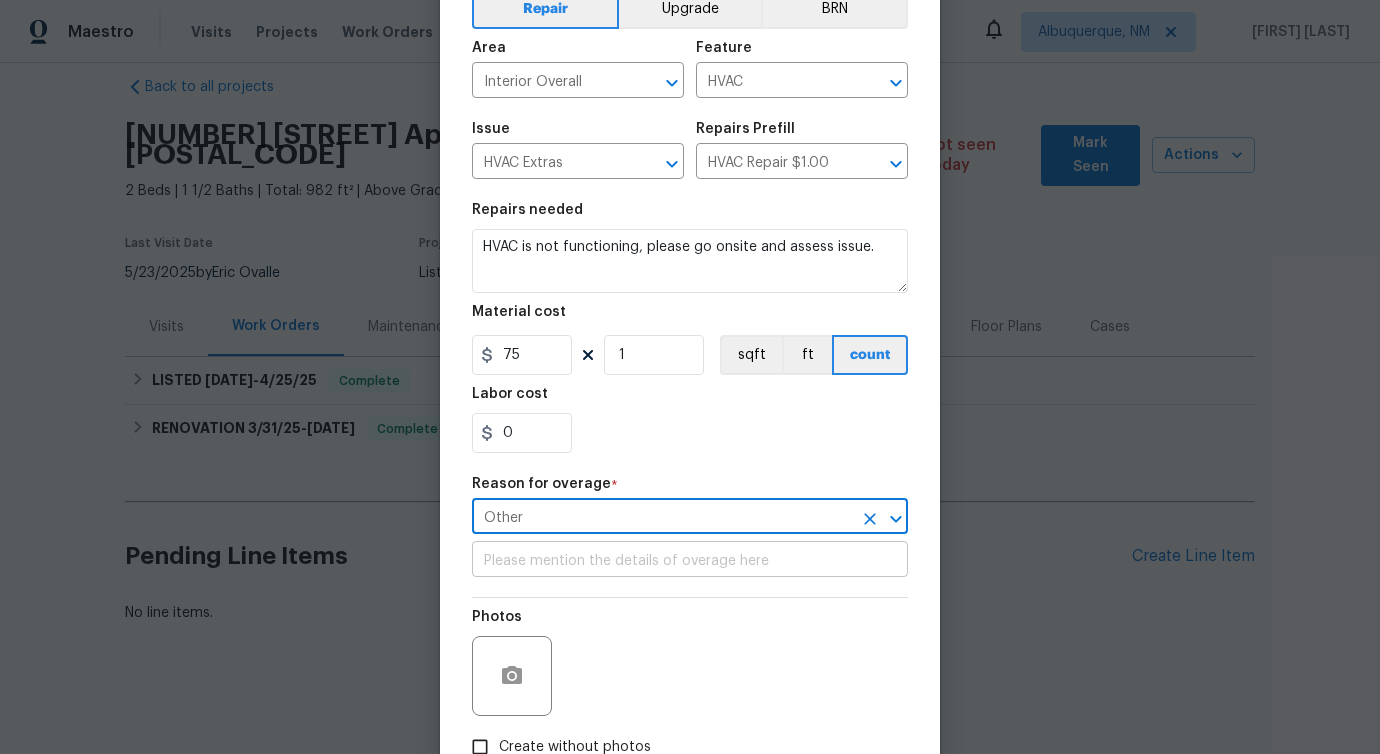 click at bounding box center [690, 561] 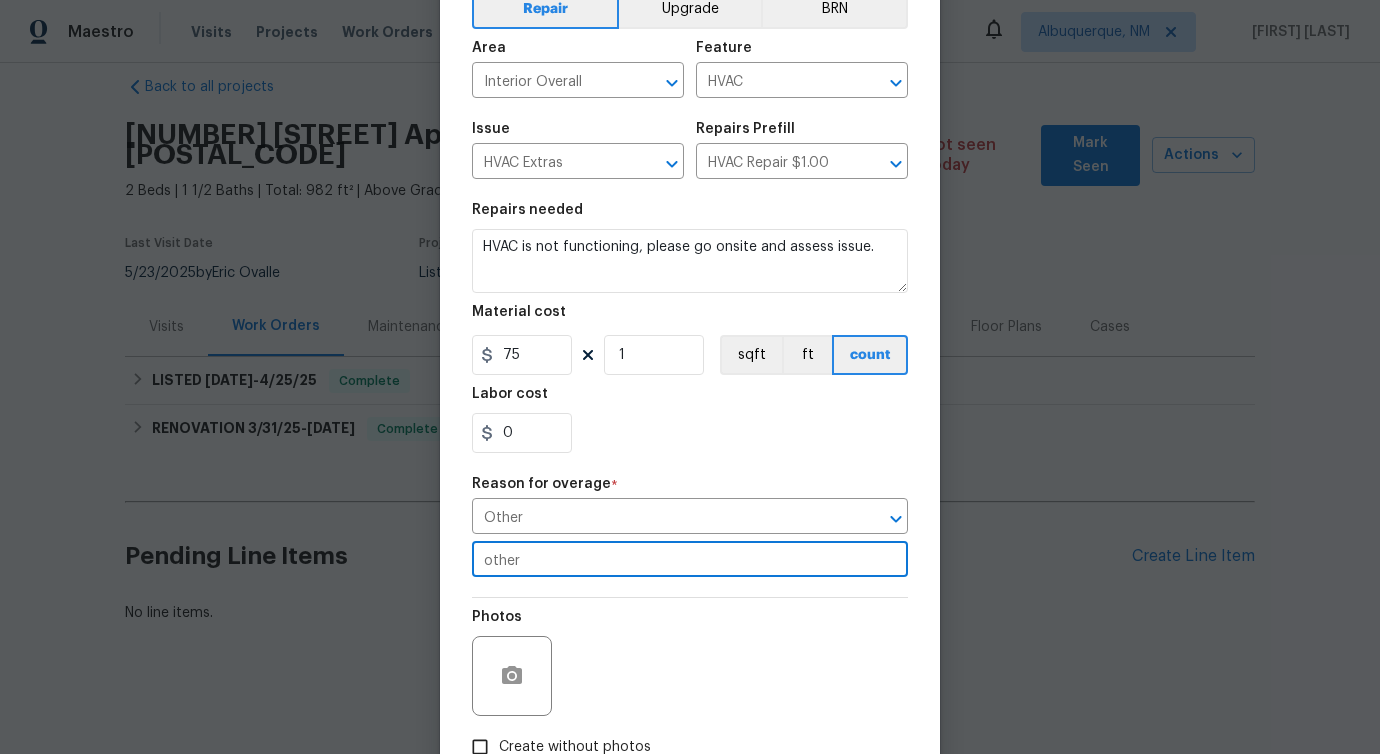 scroll, scrollTop: 241, scrollLeft: 0, axis: vertical 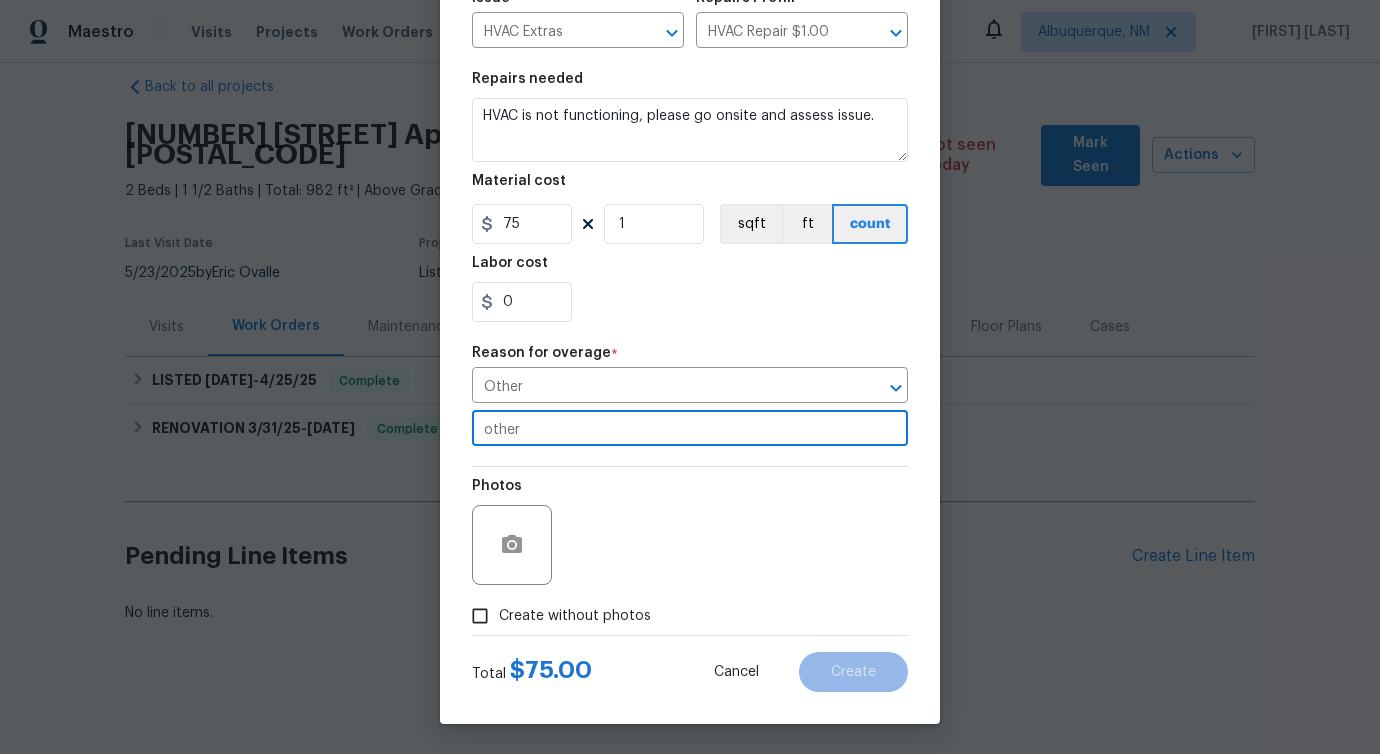 type on "other" 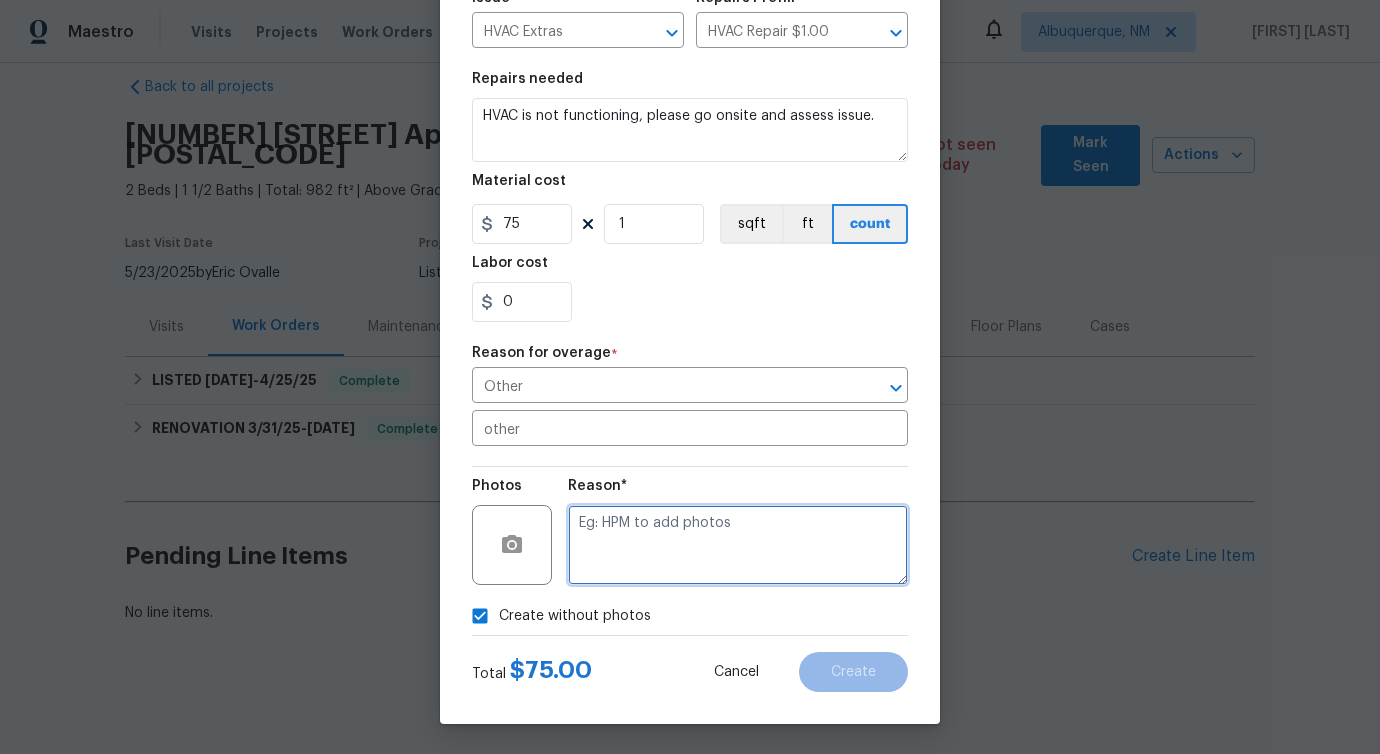 click at bounding box center [738, 545] 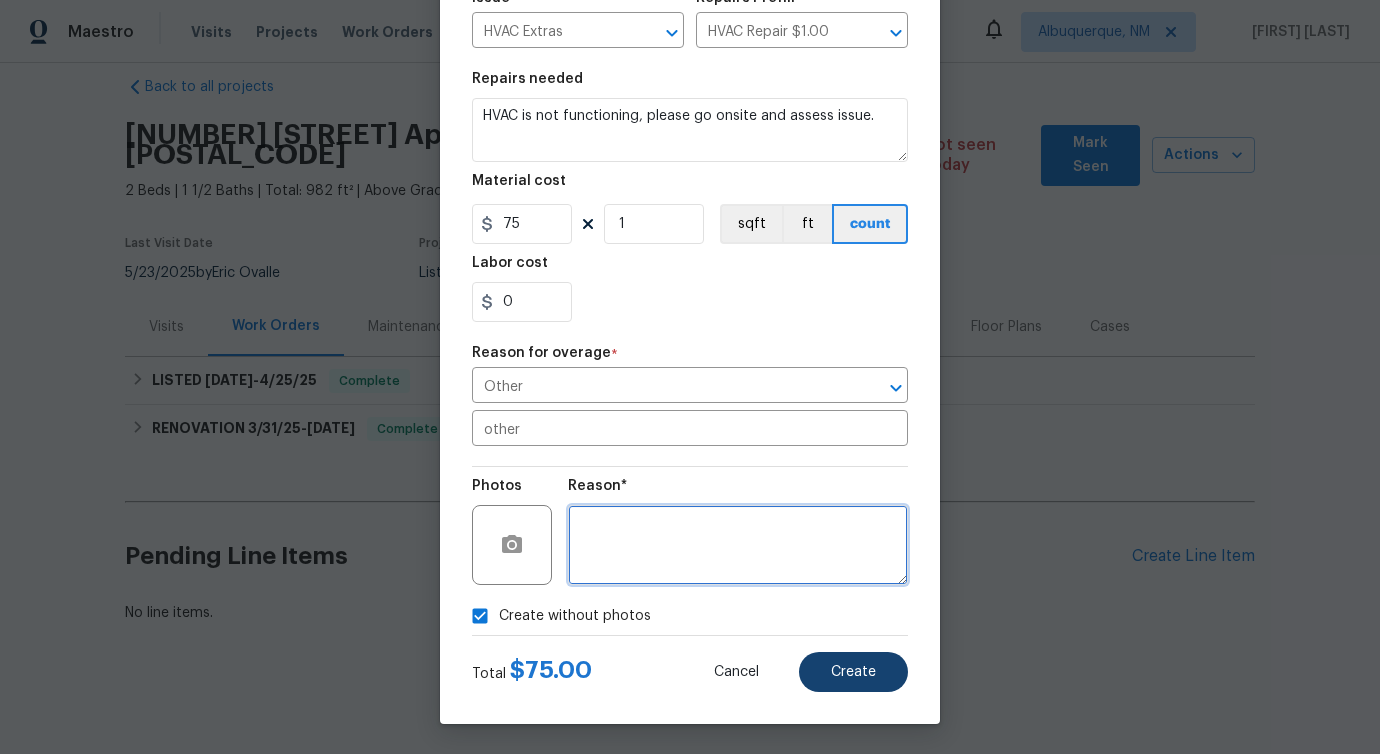 type 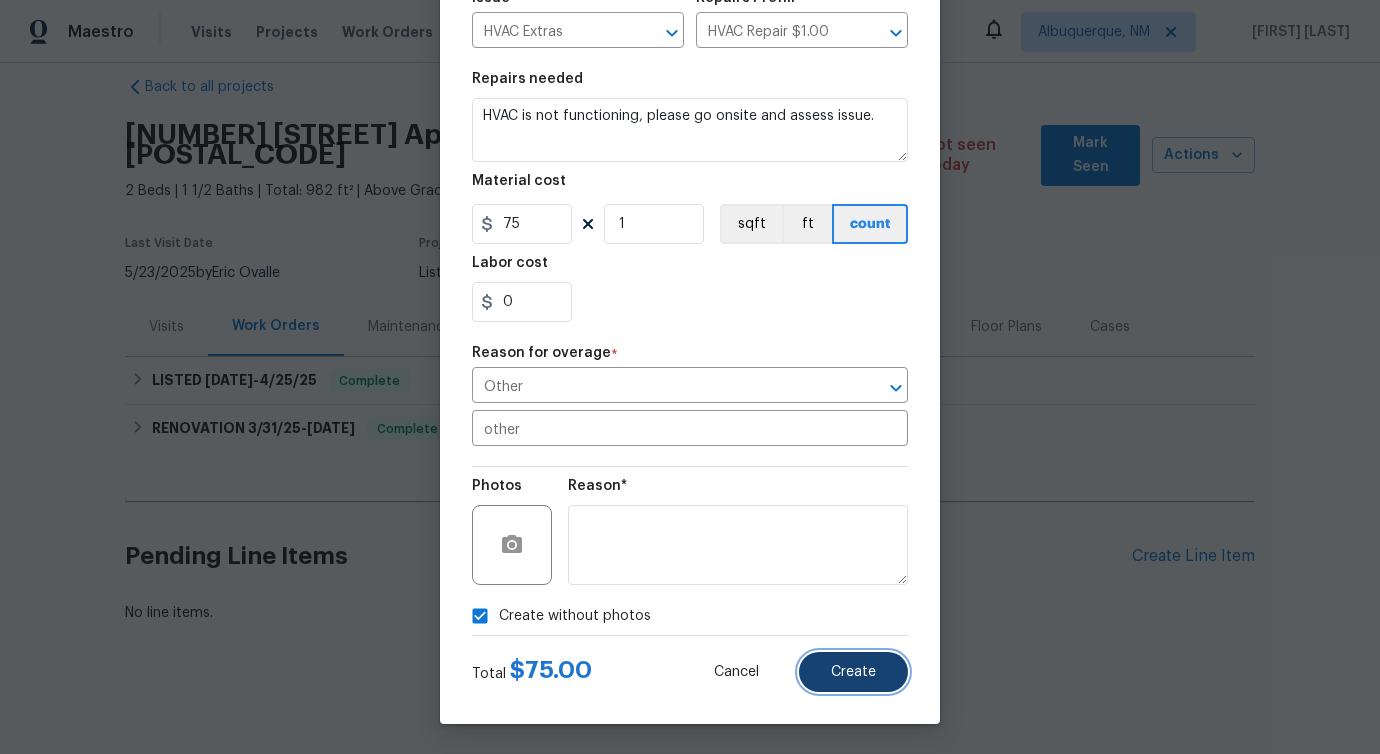 click on "Create" at bounding box center (853, 672) 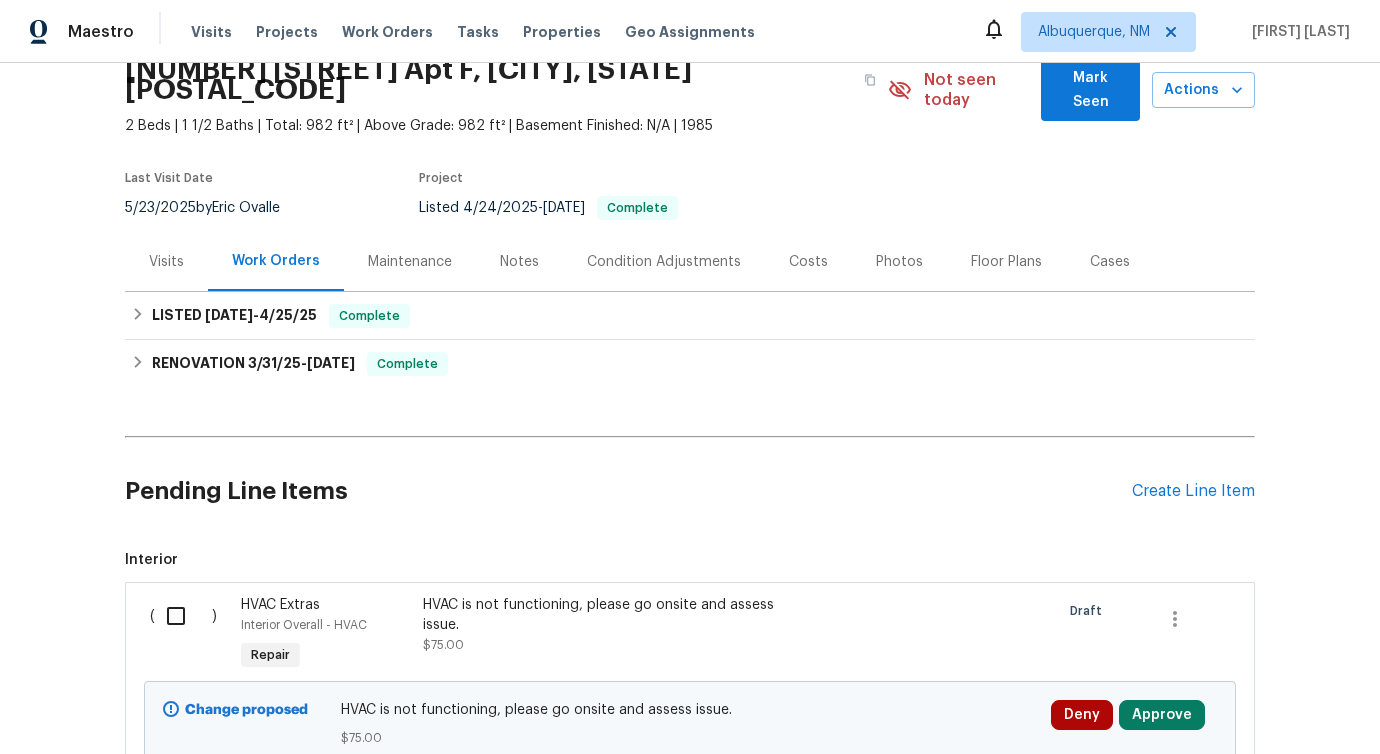 scroll, scrollTop: 0, scrollLeft: 0, axis: both 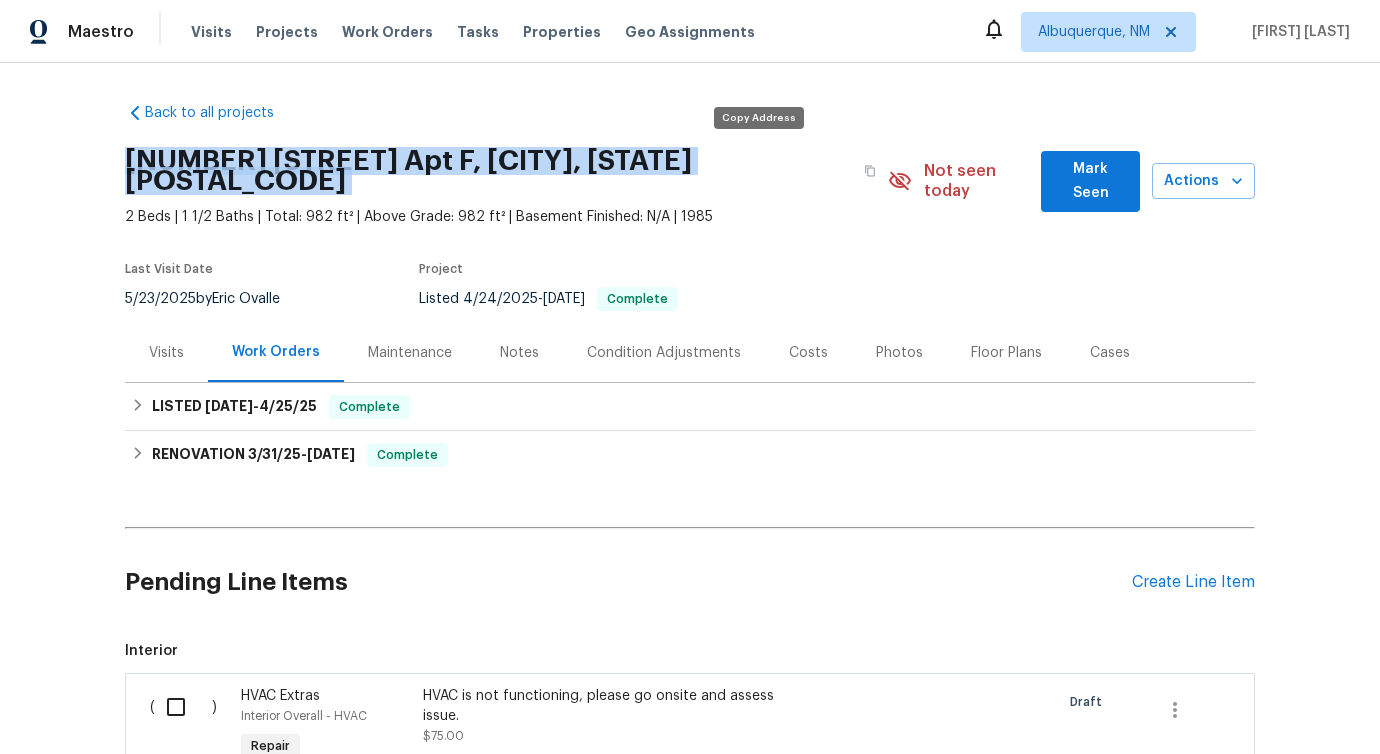 drag, startPoint x: 112, startPoint y: 156, endPoint x: 760, endPoint y: 148, distance: 648.0494 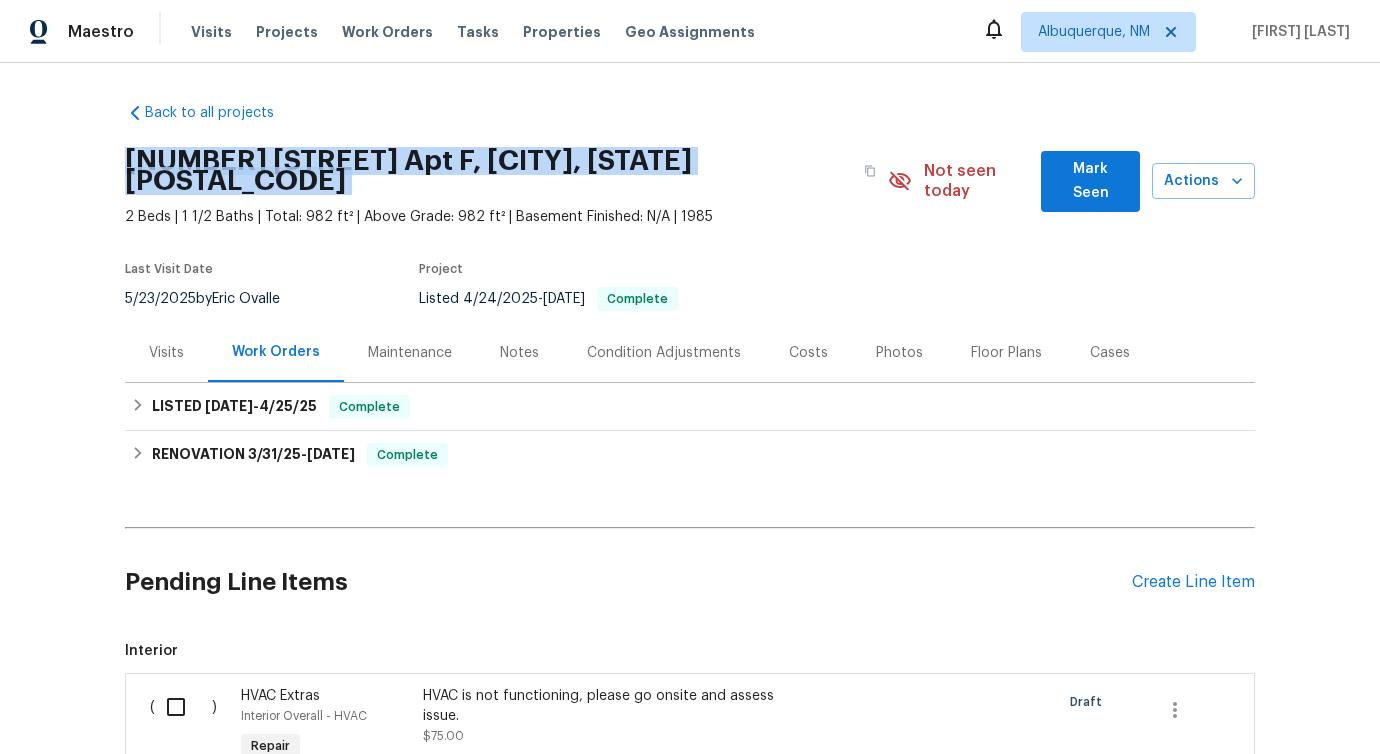 click on "Back to all projects 288 Donna Dr Apt F, Hendersonville, TN 37075 2 Beds | 1 1/2 Baths | Total: 982 ft² | Above Grade: 982 ft² | Basement Finished: N/A | 1985 Not seen today Mark Seen Actions Last Visit Date 5/23/2025  by  Eric Ovalle   Project Listed   4/24/2025  -  4/25/2025 Complete Visits Work Orders Maintenance Notes Condition Adjustments Costs Photos Floor Plans Cases LISTED   4/24/25  -  4/25/25 Complete CNB Plumbing Service PLUMBING, BRN_AND_LRR $225.00 1 Repair 4/24/2025  -  4/25/2025 Paid RENOVATION   3/31/25  -  4/9/25 Complete Centralized Purchasing PAINTING, APPLIANCE, CABINETS, OD_SELECT $455.65 1 Repair 3/31/2025  -  3/31/2025 Complete Rite Rug Company, Inc. FLOORING $2,945.25 2 Repairs 3/31/2025  -  4/7/2025 Paid Sandoval Landscaping Group LLC LANDSCAPING_MAINTENANCE $65.00 1 Repair 3/31/2025  -  4/8/2025 Paid ARB Paint & Remodel Services GENERAL_CONTRACTOR $8,619.47 33 Repairs 3/31/2025  -  4/8/2025 Paid Soledad Cleaning CLEANING, CARPET_CLEANING, CLEANING_MAINTENANCE $350.00 1 Repair  -  (" at bounding box center (690, 408) 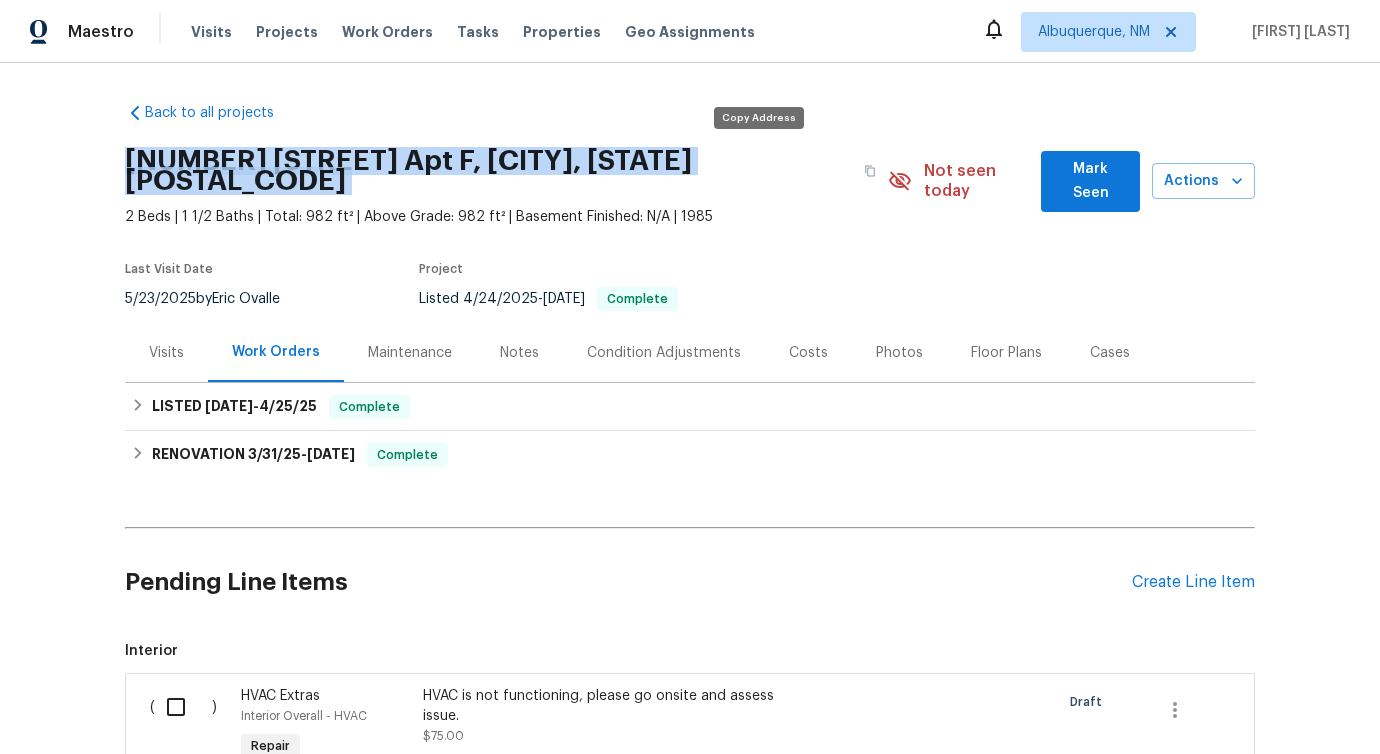 drag, startPoint x: 117, startPoint y: 163, endPoint x: 739, endPoint y: 159, distance: 622.0129 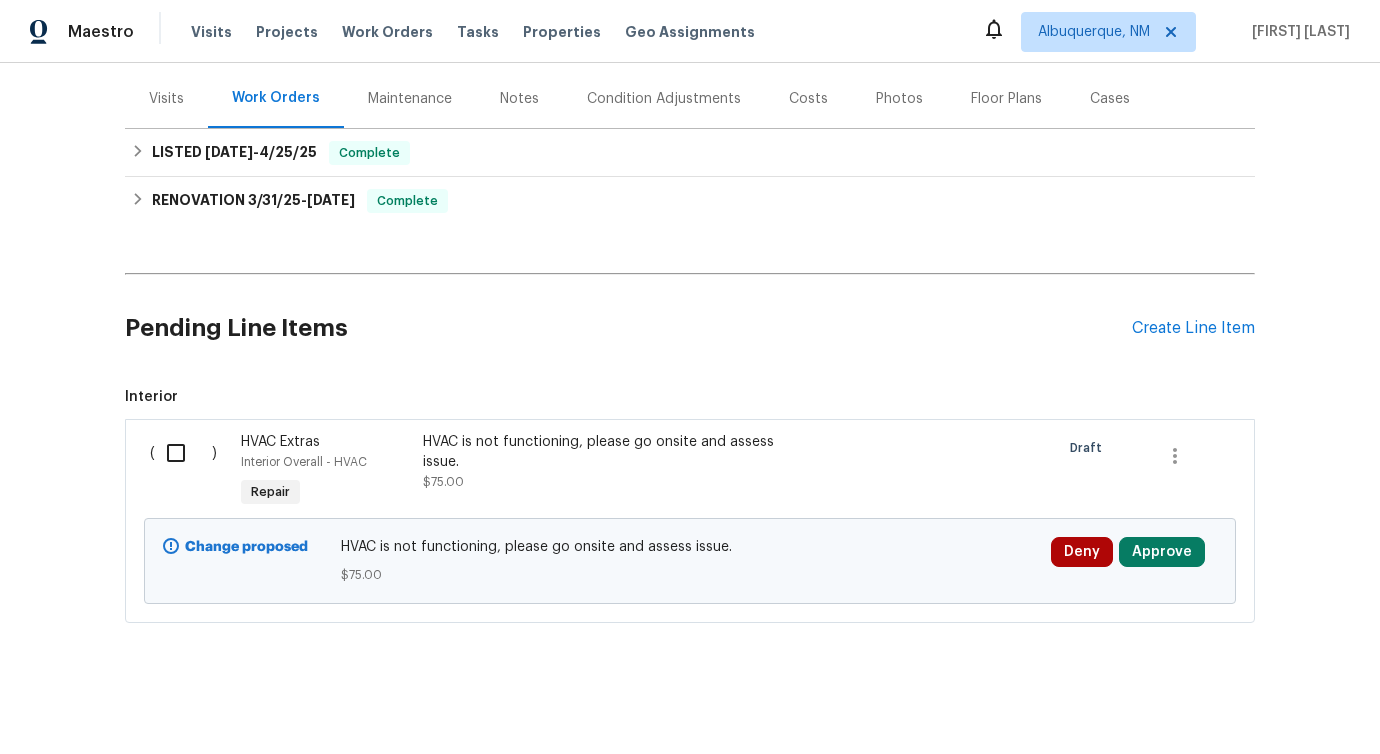 scroll, scrollTop: 0, scrollLeft: 0, axis: both 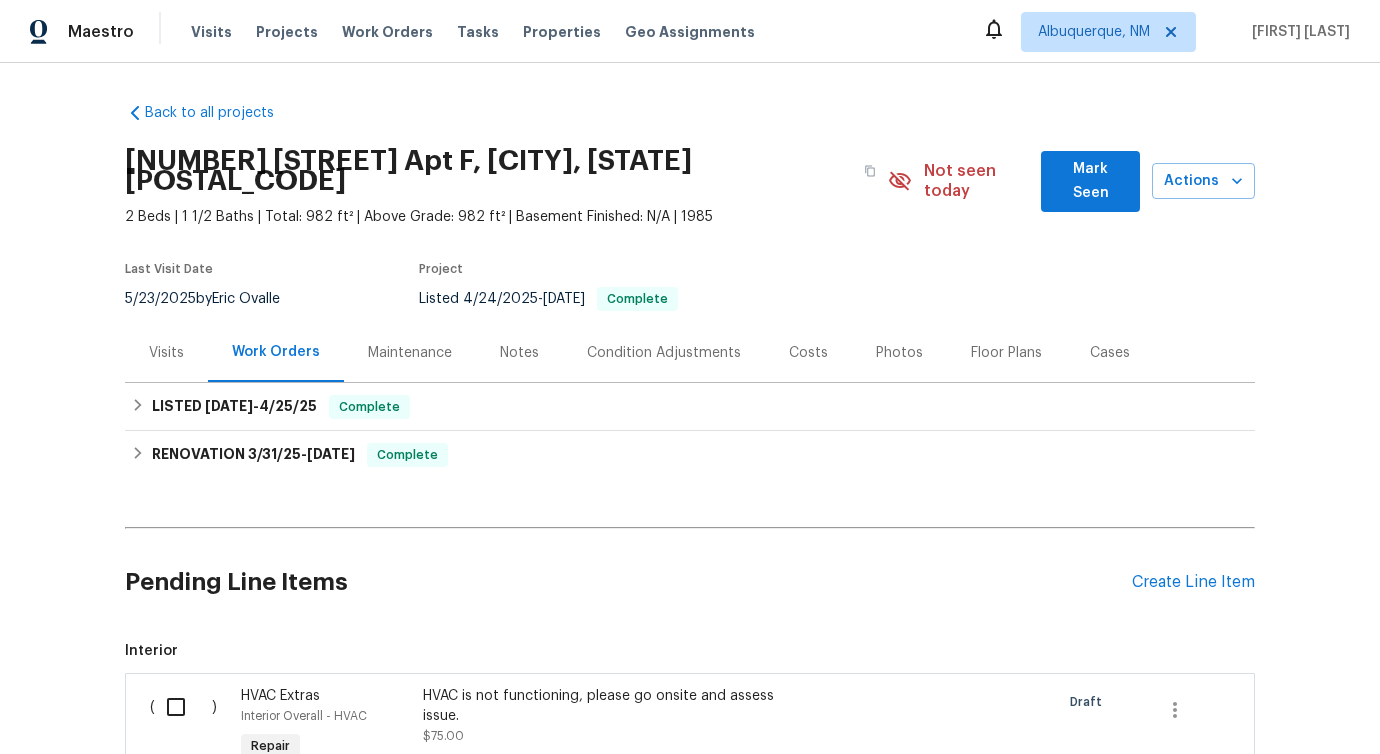 click on "Back to all projects 288 Donna Dr Apt F, Hendersonville, TN 37075 2 Beds | 1 1/2 Baths | Total: 982 ft² | Above Grade: 982 ft² | Basement Finished: N/A | 1985 Not seen today Mark Seen Actions Last Visit Date 5/23/2025  by  Eric Ovalle   Project Listed   4/24/2025  -  4/25/2025 Complete Visits Work Orders Maintenance Notes Condition Adjustments Costs Photos Floor Plans Cases LISTED   4/24/25  -  4/25/25 Complete CNB Plumbing Service PLUMBING, BRN_AND_LRR $225.00 1 Repair 4/24/2025  -  4/25/2025 Paid RENOVATION   3/31/25  -  4/9/25 Complete Centralized Purchasing PAINTING, APPLIANCE, CABINETS, OD_SELECT $455.65 1 Repair 3/31/2025  -  3/31/2025 Complete Rite Rug Company, Inc. FLOORING $2,945.25 2 Repairs 3/31/2025  -  4/7/2025 Paid Sandoval Landscaping Group LLC LANDSCAPING_MAINTENANCE $65.00 1 Repair 3/31/2025  -  4/8/2025 Paid ARB Paint & Remodel Services GENERAL_CONTRACTOR $8,619.47 33 Repairs 3/31/2025  -  4/8/2025 Paid Soledad Cleaning CLEANING, CARPET_CLEANING, CLEANING_MAINTENANCE $350.00 1 Repair  -  (" at bounding box center [690, 408] 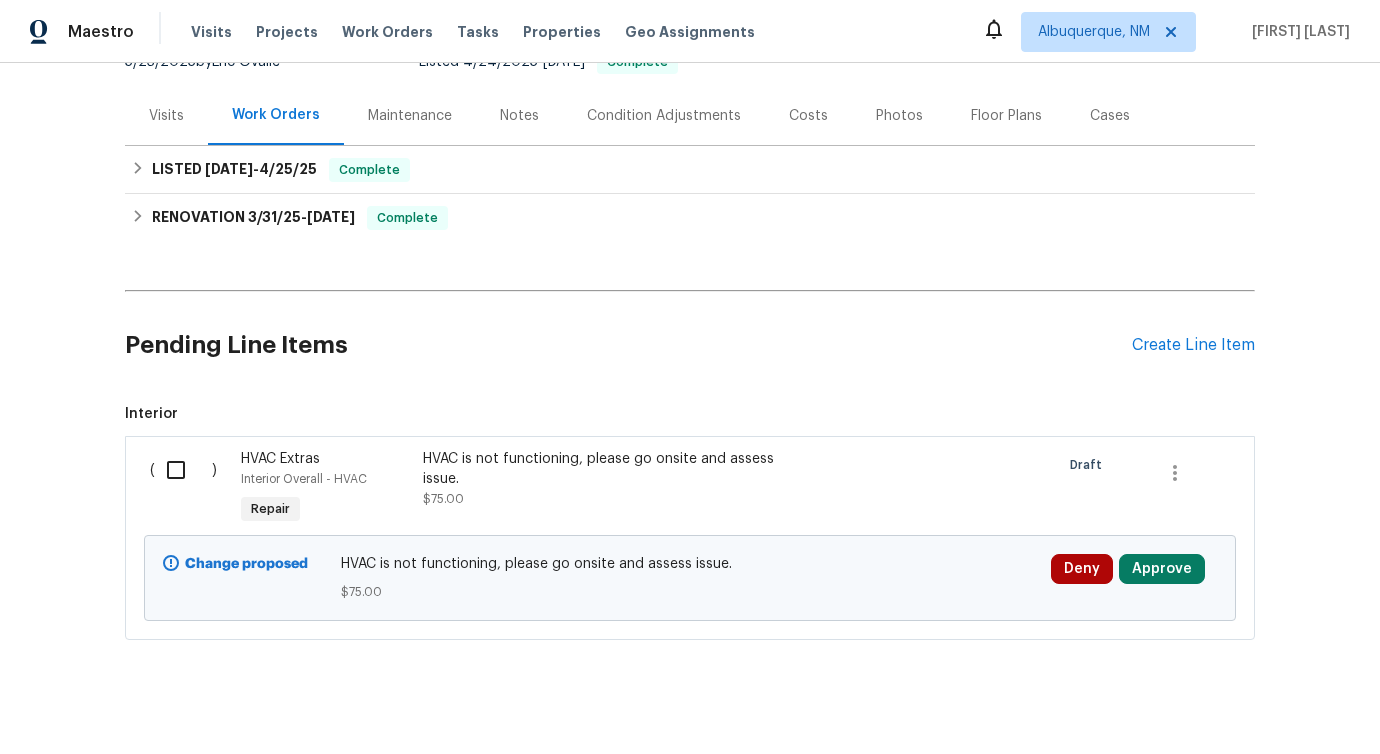 scroll, scrollTop: 254, scrollLeft: 0, axis: vertical 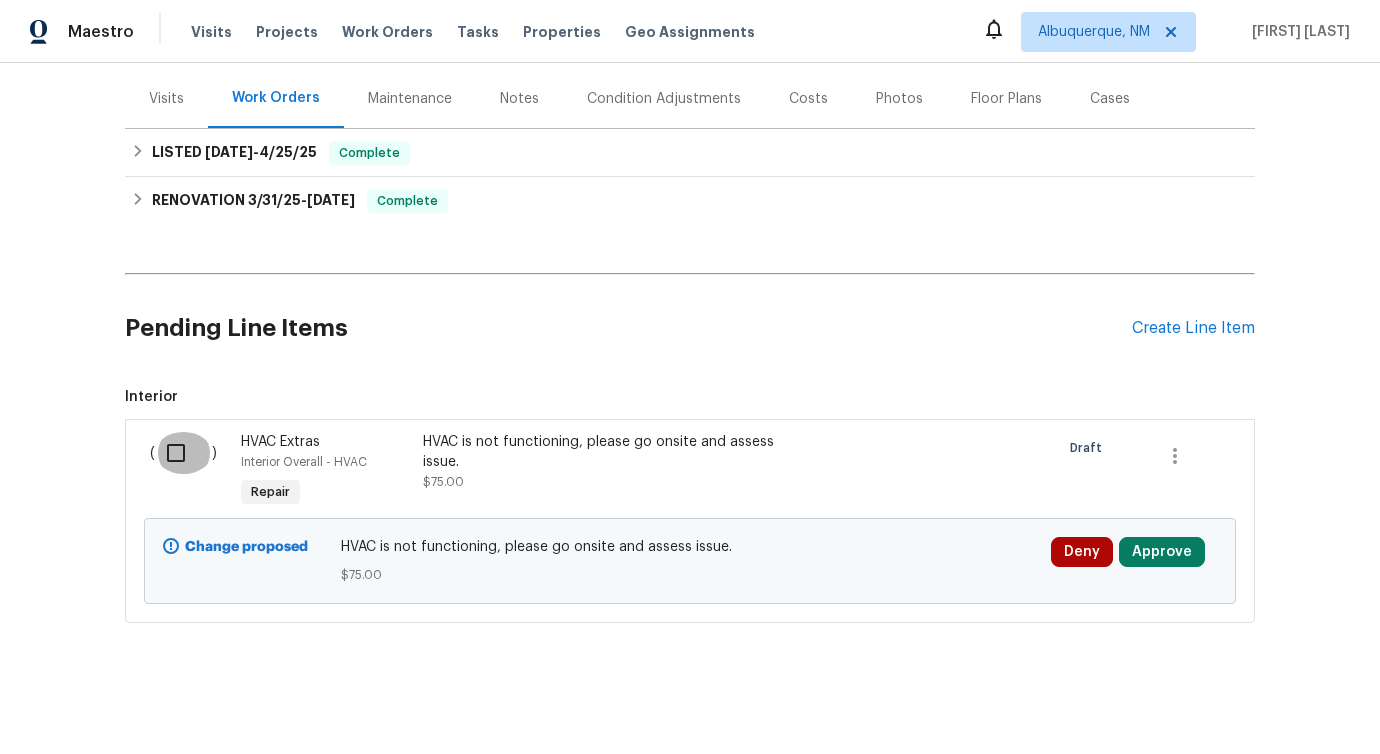 click at bounding box center (183, 453) 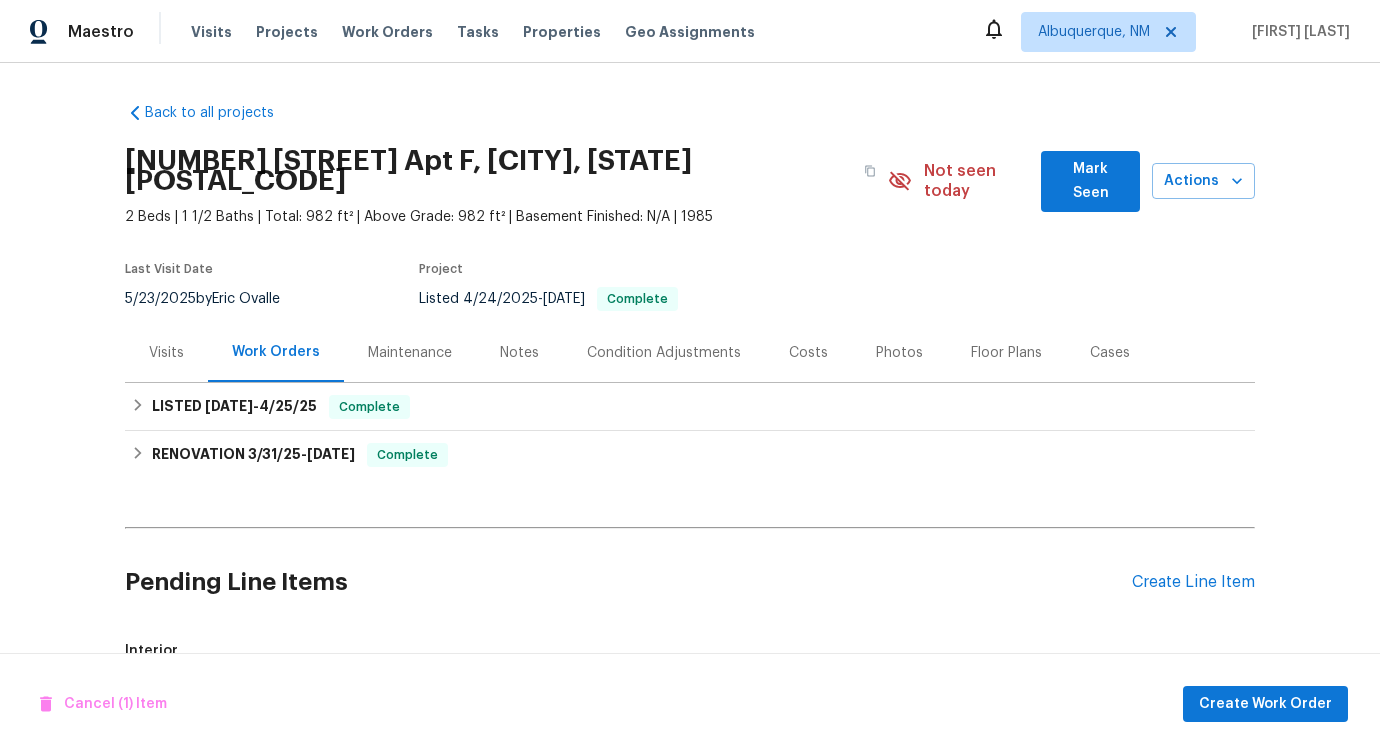 scroll, scrollTop: 254, scrollLeft: 0, axis: vertical 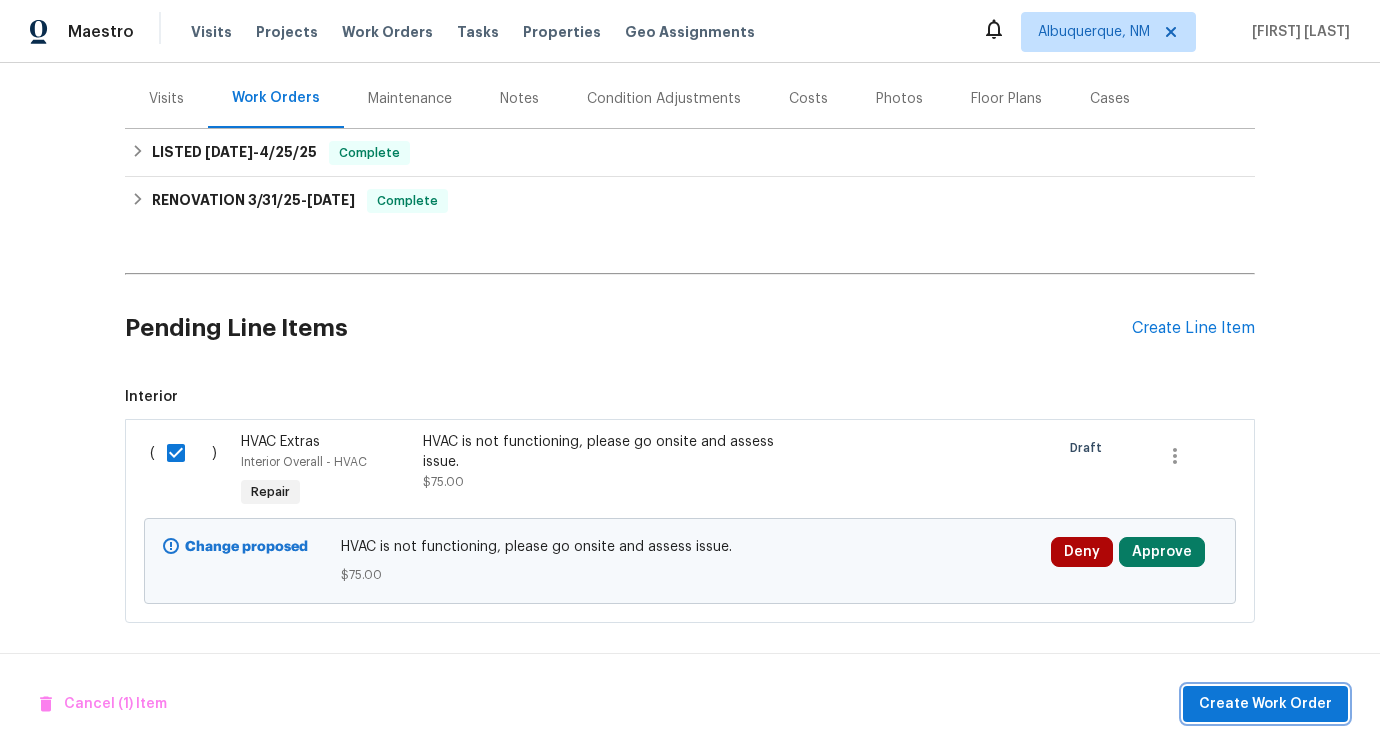 click on "Create Work Order" at bounding box center (1265, 704) 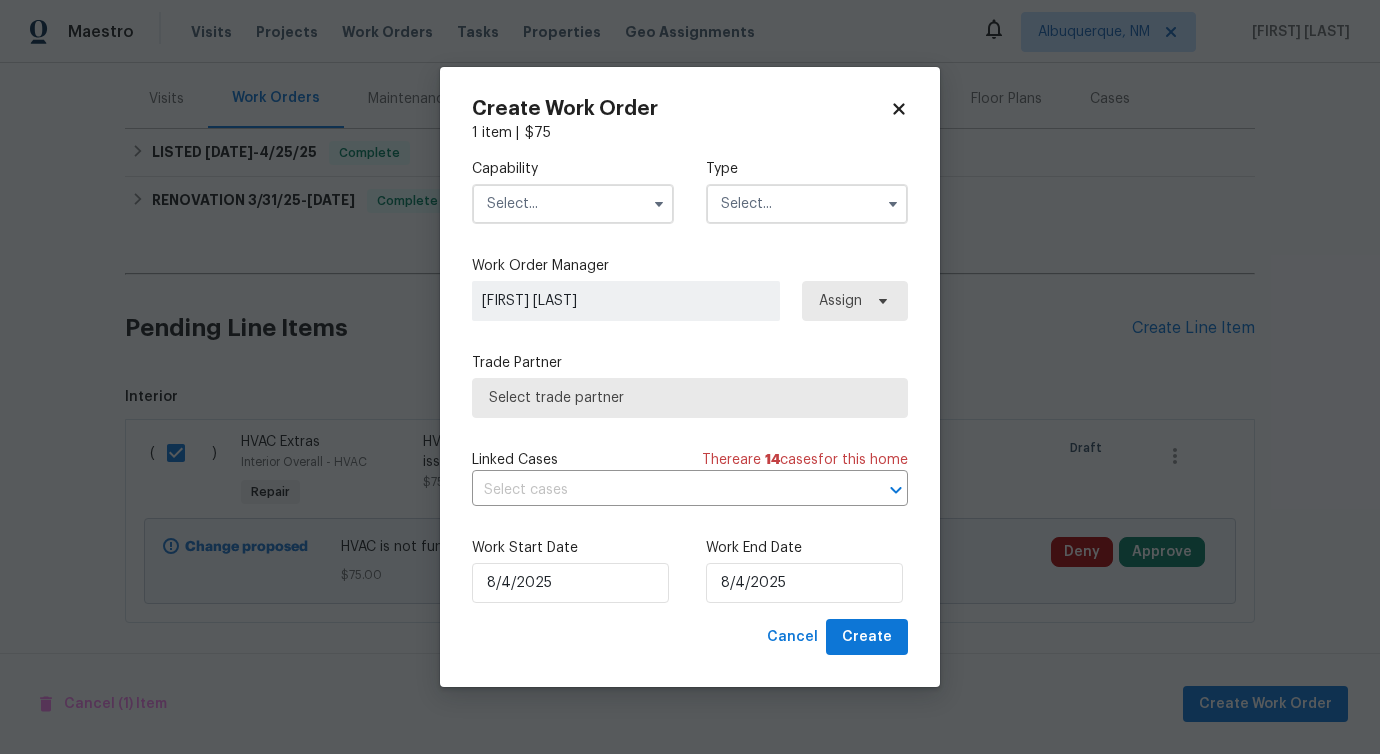 click at bounding box center (573, 204) 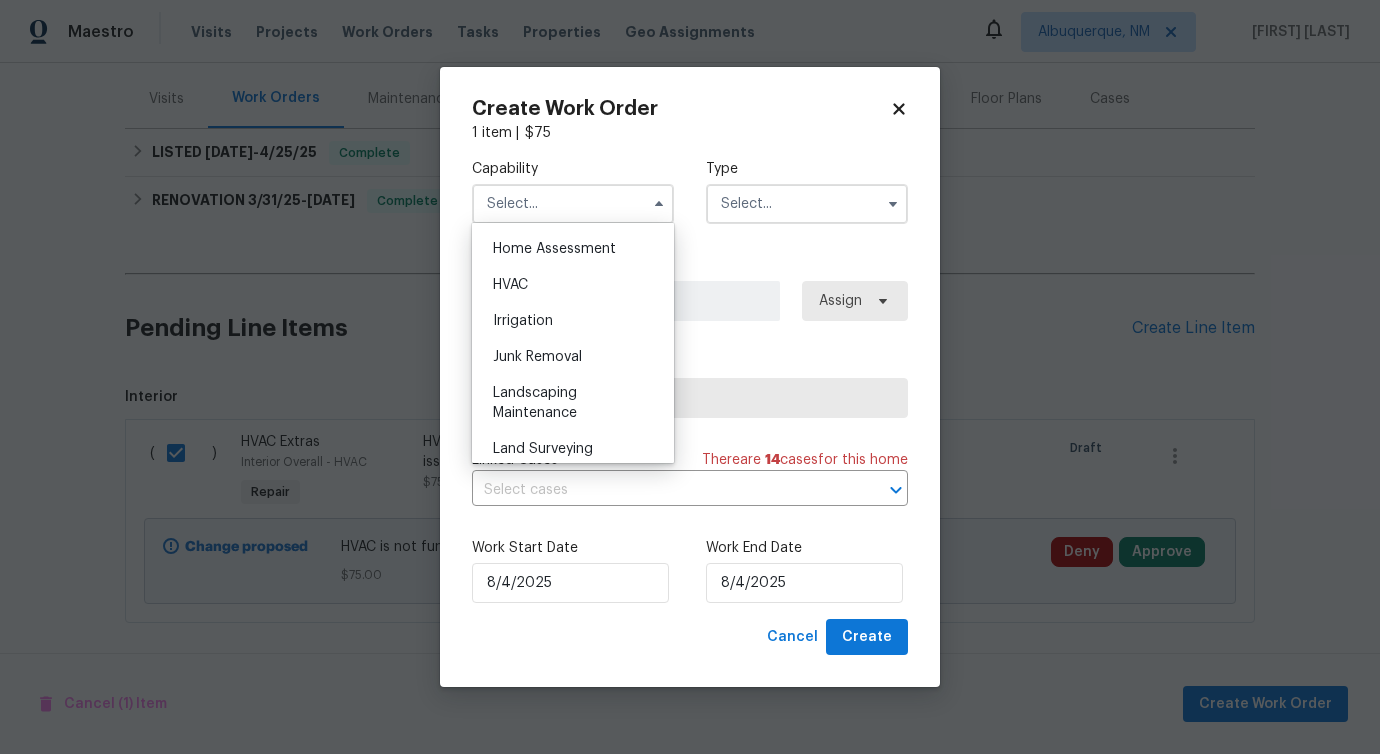 scroll, scrollTop: 1178, scrollLeft: 0, axis: vertical 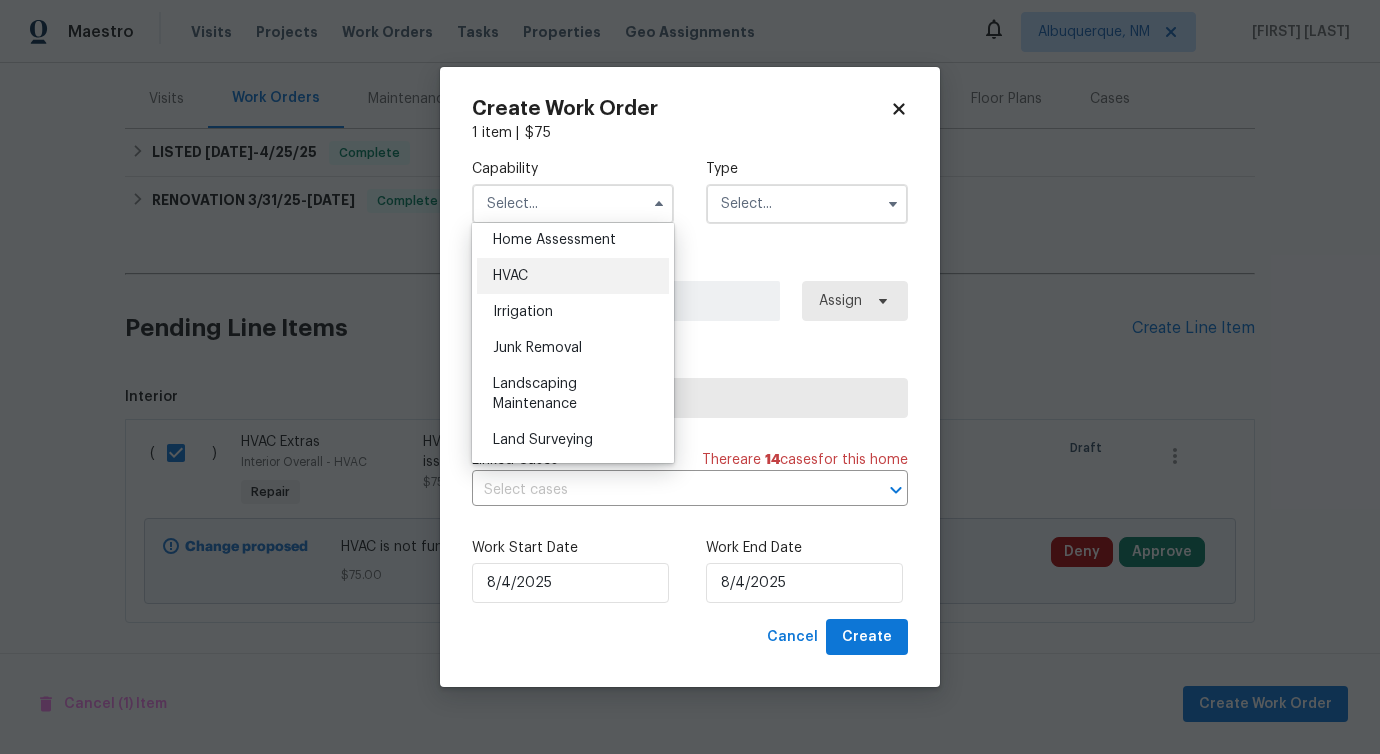 click on "HVAC" at bounding box center [573, 276] 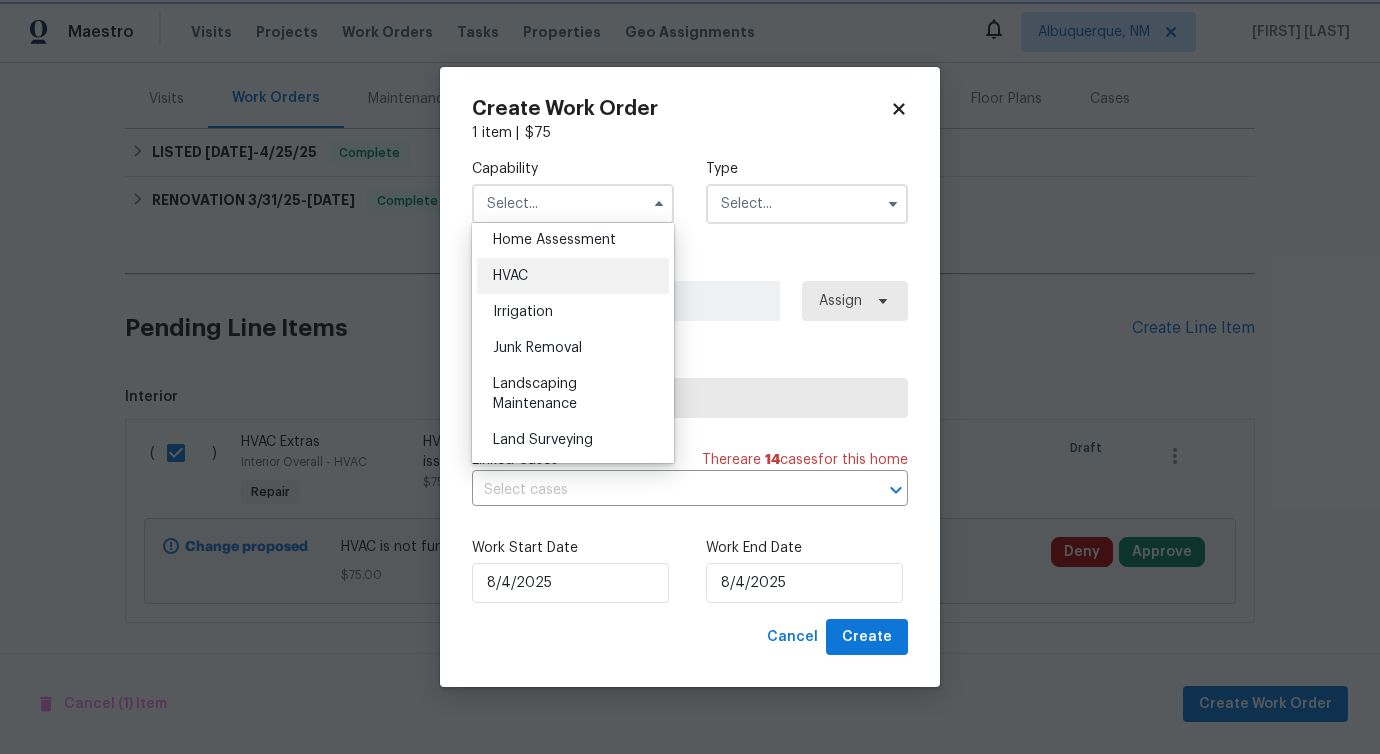 type on "HVAC" 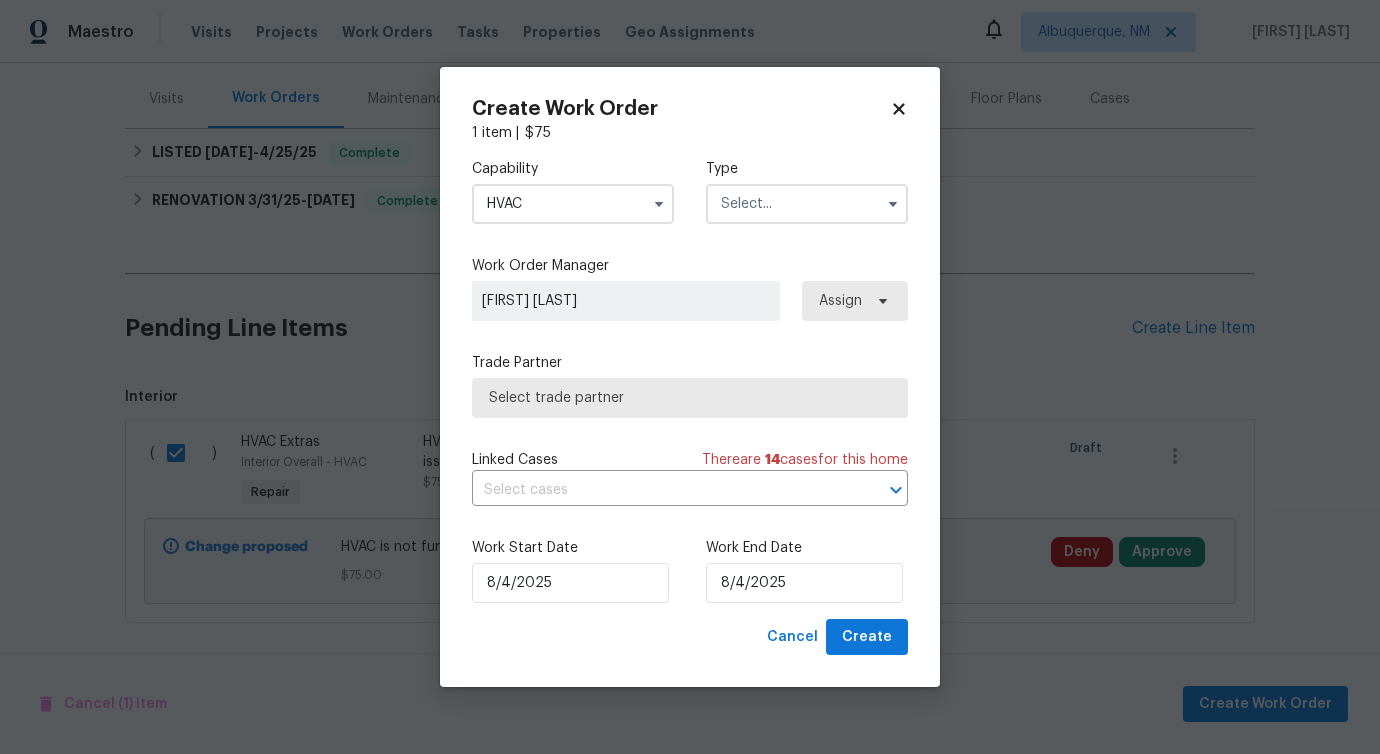 click at bounding box center [807, 204] 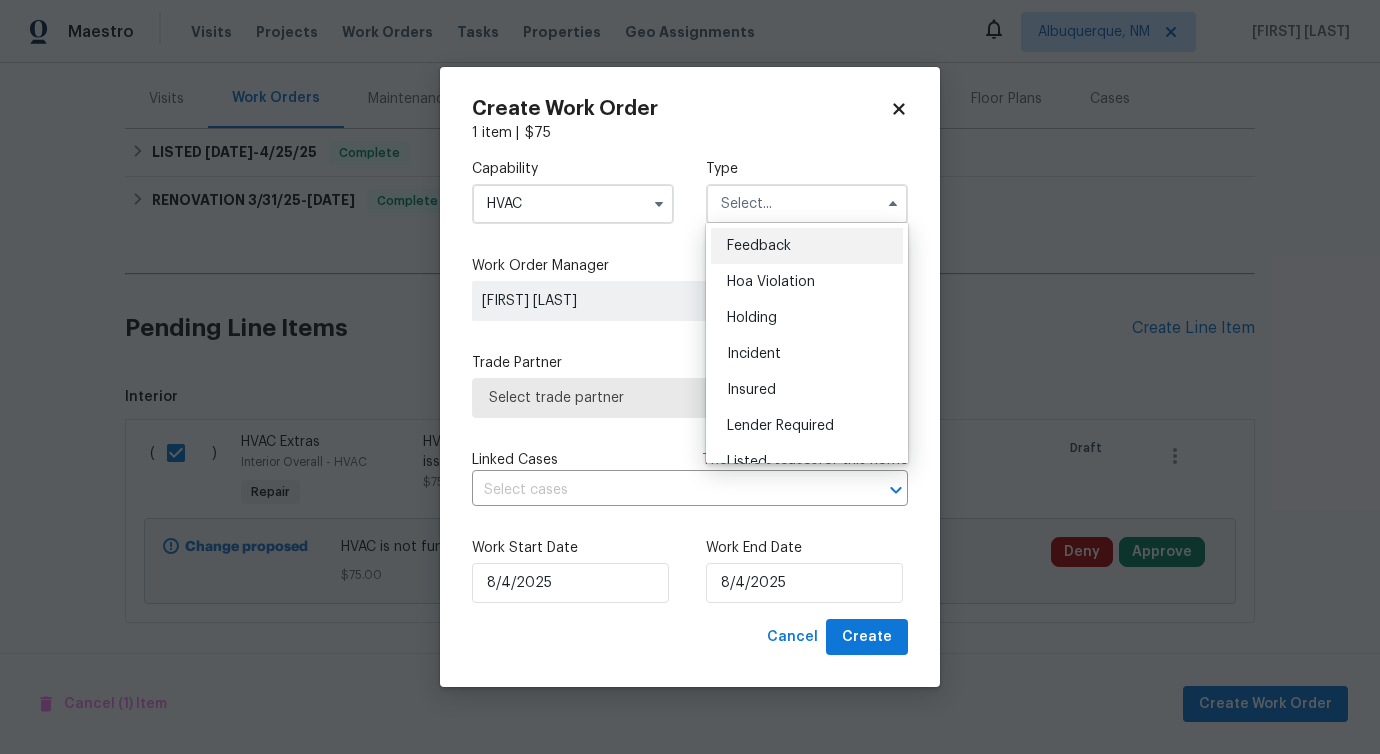 click on "Feedback" at bounding box center (807, 246) 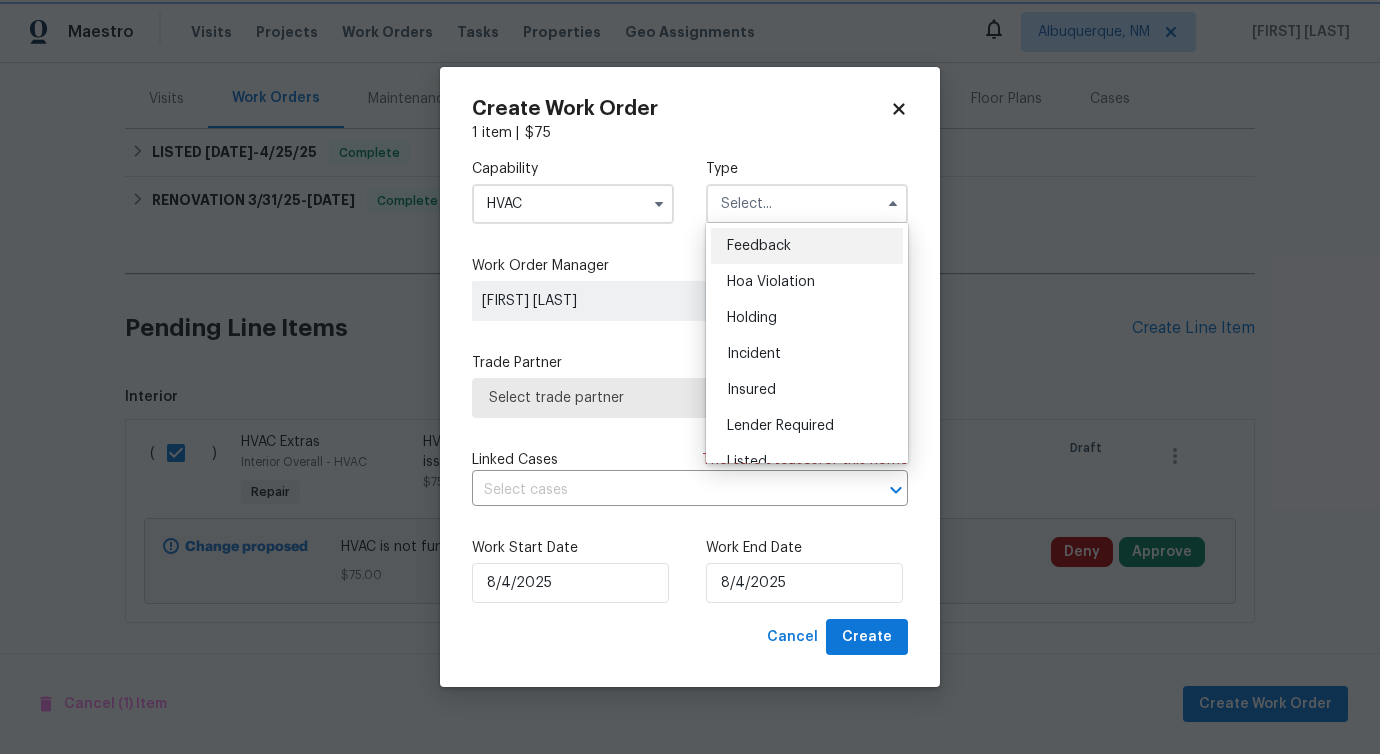 type on "Feedback" 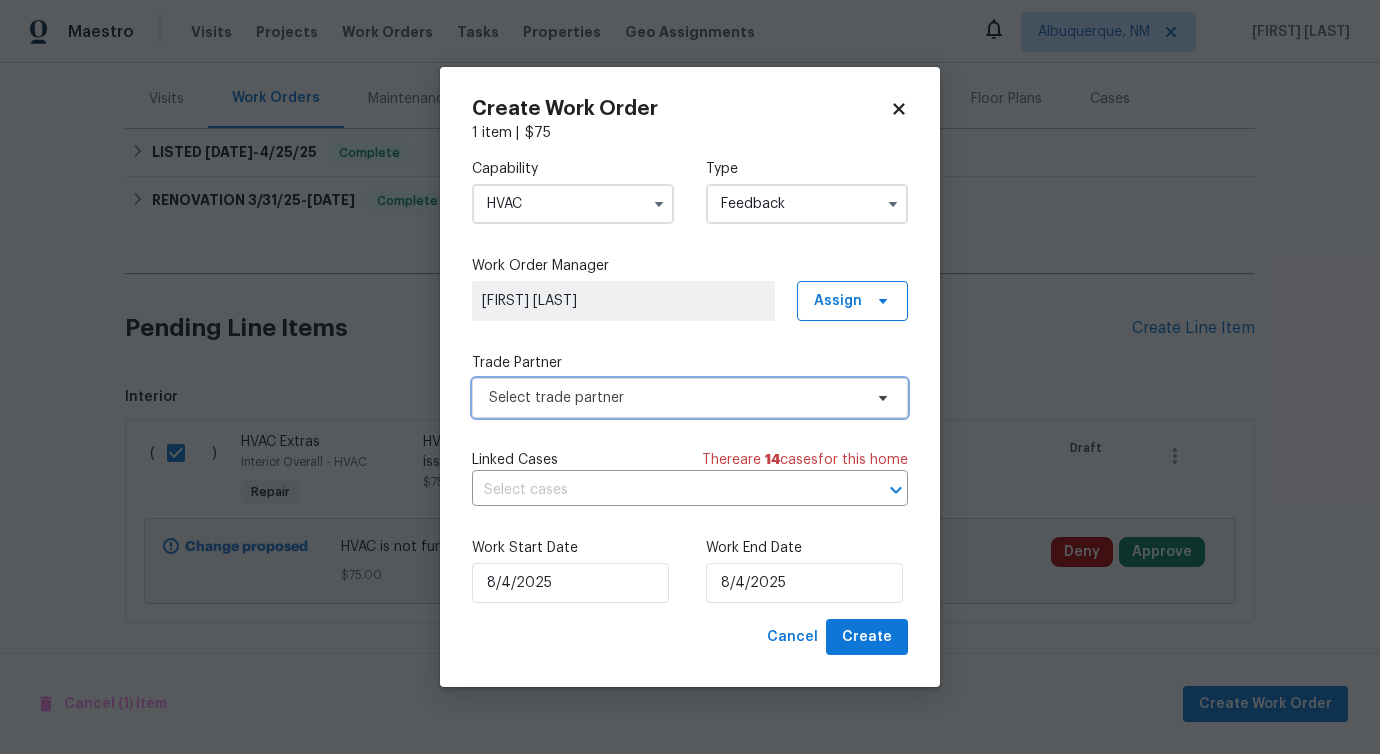click on "Select trade partner" at bounding box center (675, 398) 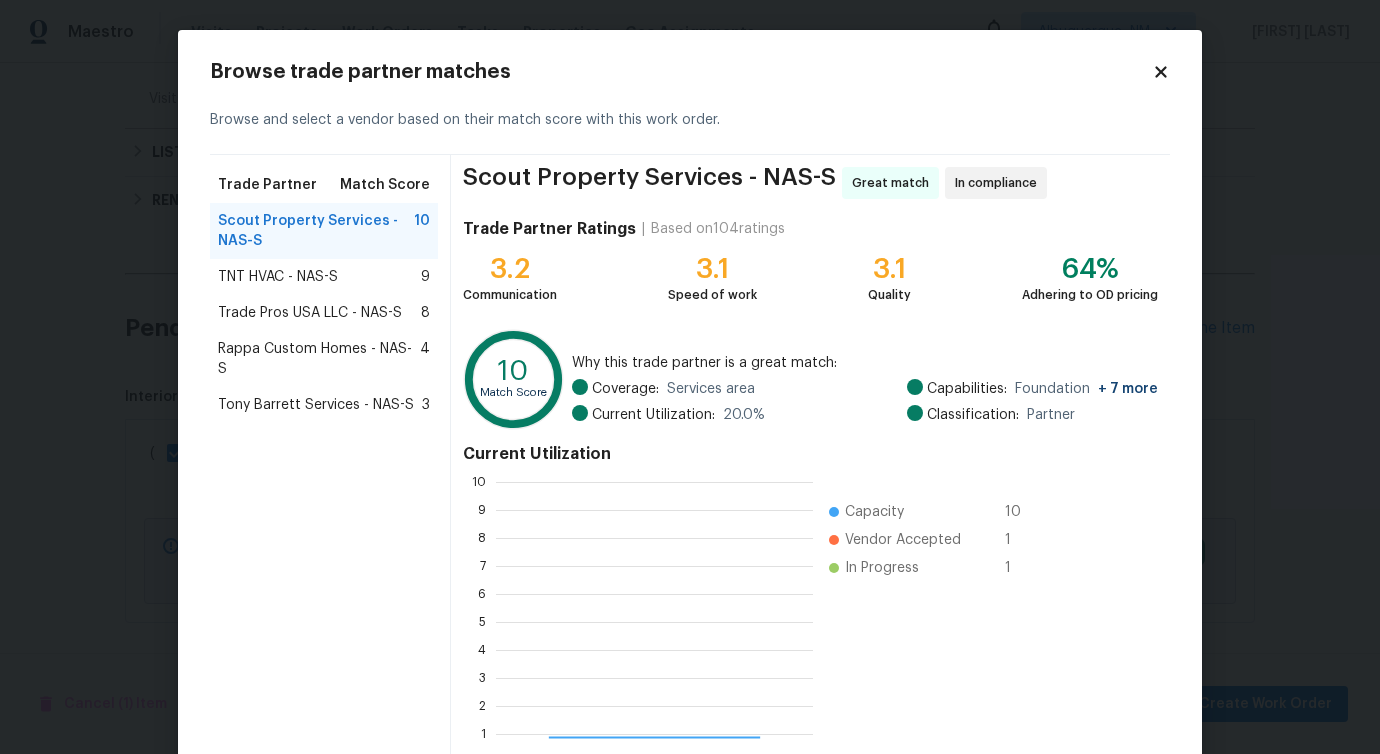 scroll, scrollTop: 2, scrollLeft: 2, axis: both 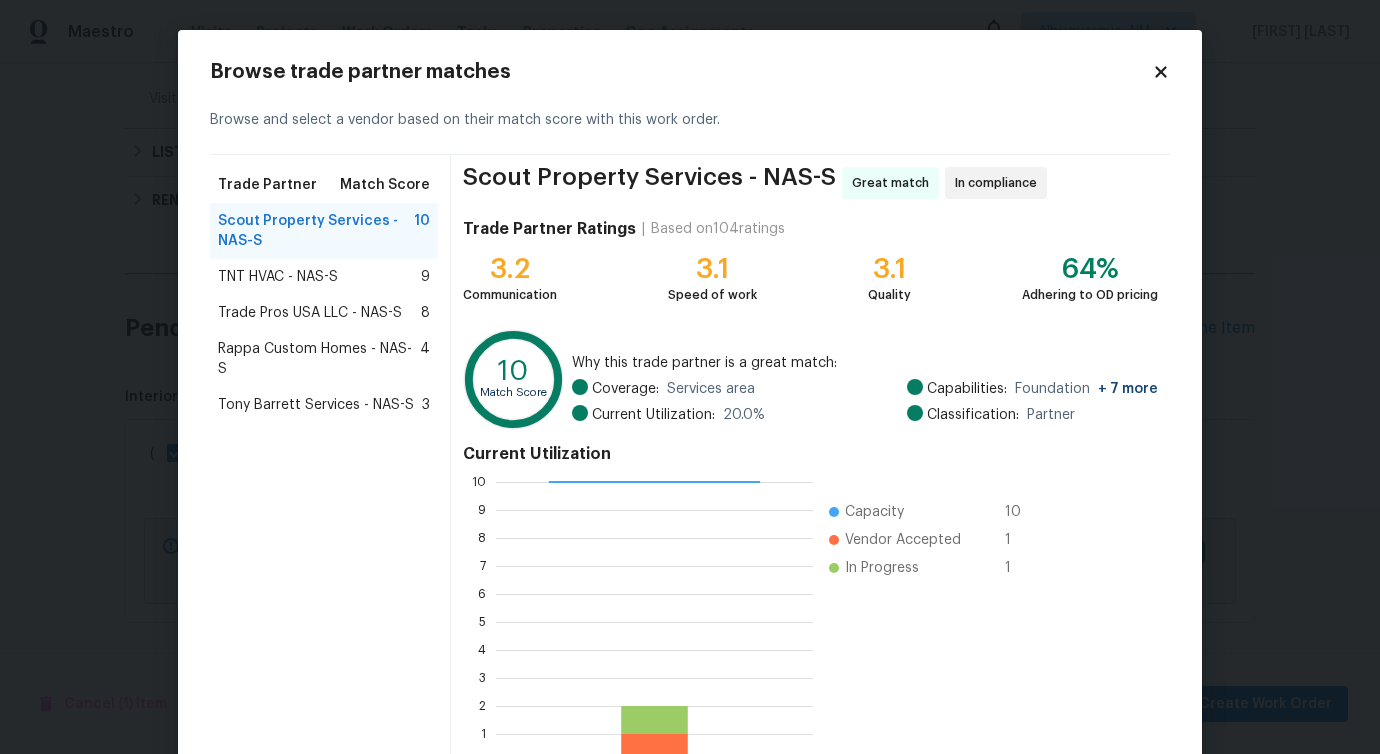 click on "TNT HVAC - NAS-S 9" at bounding box center (324, 277) 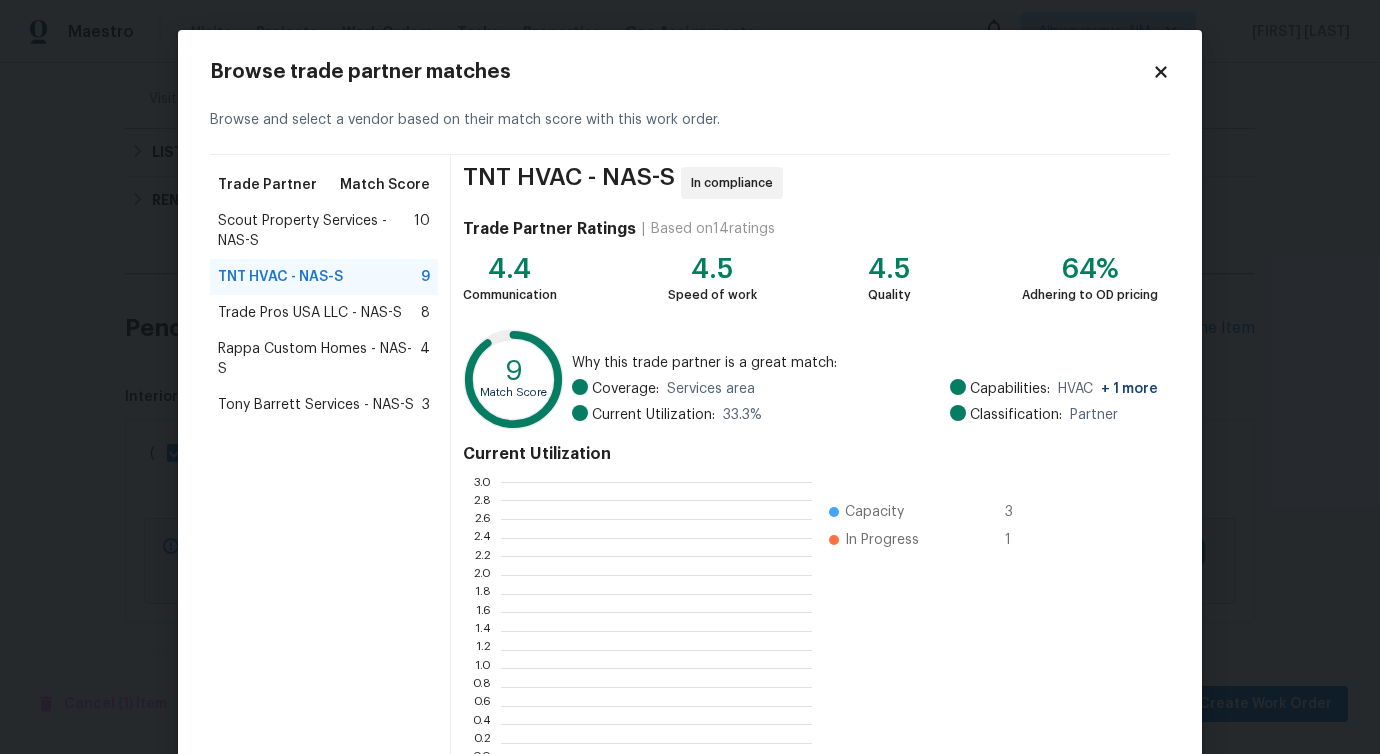 scroll, scrollTop: 2, scrollLeft: 2, axis: both 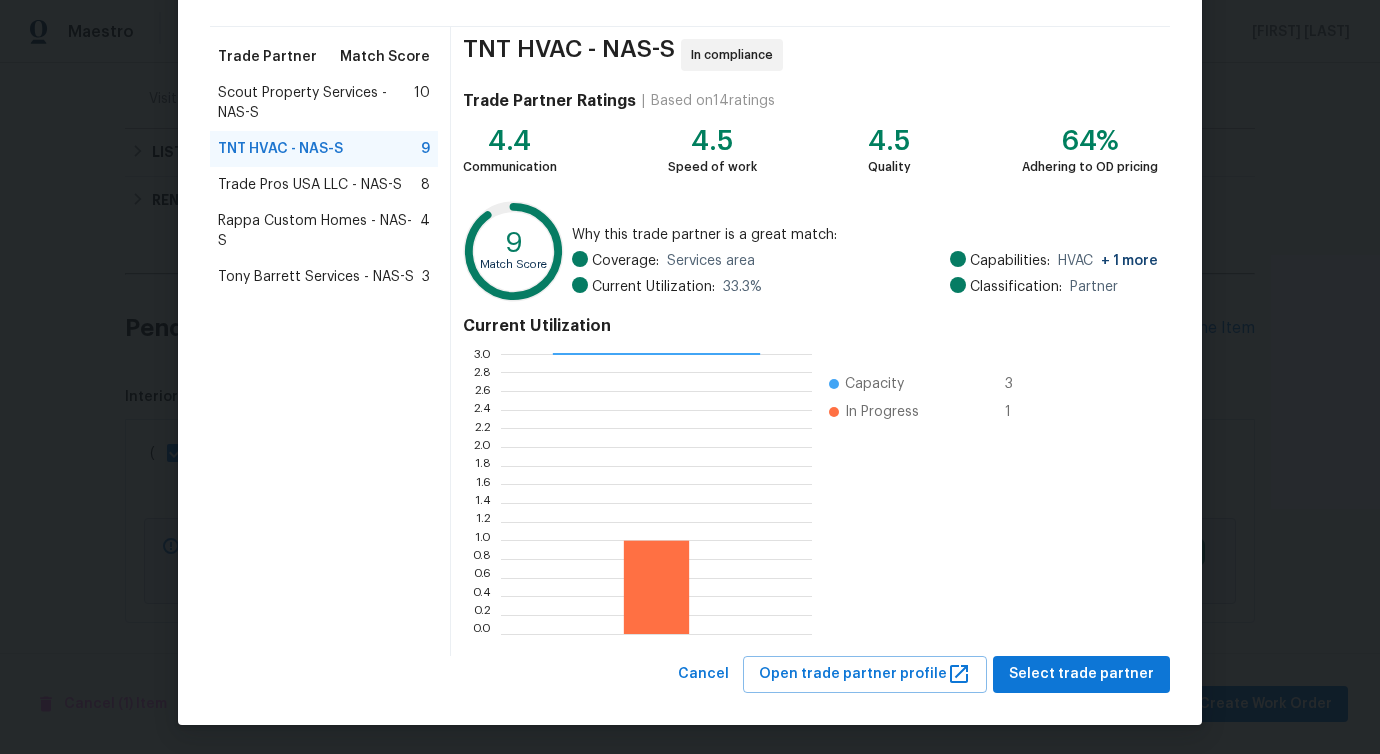 click on "Browse trade partner matches Browse and select a vendor based on their match score with this work order. Trade Partner Match Score Scout Property Services - NAS-S 10 TNT HVAC - NAS-S 9 Trade Pros USA LLC - NAS-S 8 Rappa Custom Homes - NAS-S 4 Tony Barrett Services - NAS-S 3 TNT HVAC - NAS-S In compliance Trade Partner Ratings    |    Based on  14  ratings 4.4 Communication 4.5 Speed of work 4.5 Quality 64% Adhering to OD pricing 9 Match Score Why this trade partner is a great match: Coverage: Services area Current Utilization: 33.3 % Capabilities: HVAC + 1 more Classification: Partner Current Utilization 0.0 0.2 0.4 0.6 0.8 1.0 1.2 1.4 1.6 1.8 2.0 2.2 2.4 2.6 2.8 3.0 Capacity 3 In Progress 1 Cancel Open trade partner profile Select trade partner" at bounding box center (690, 313) 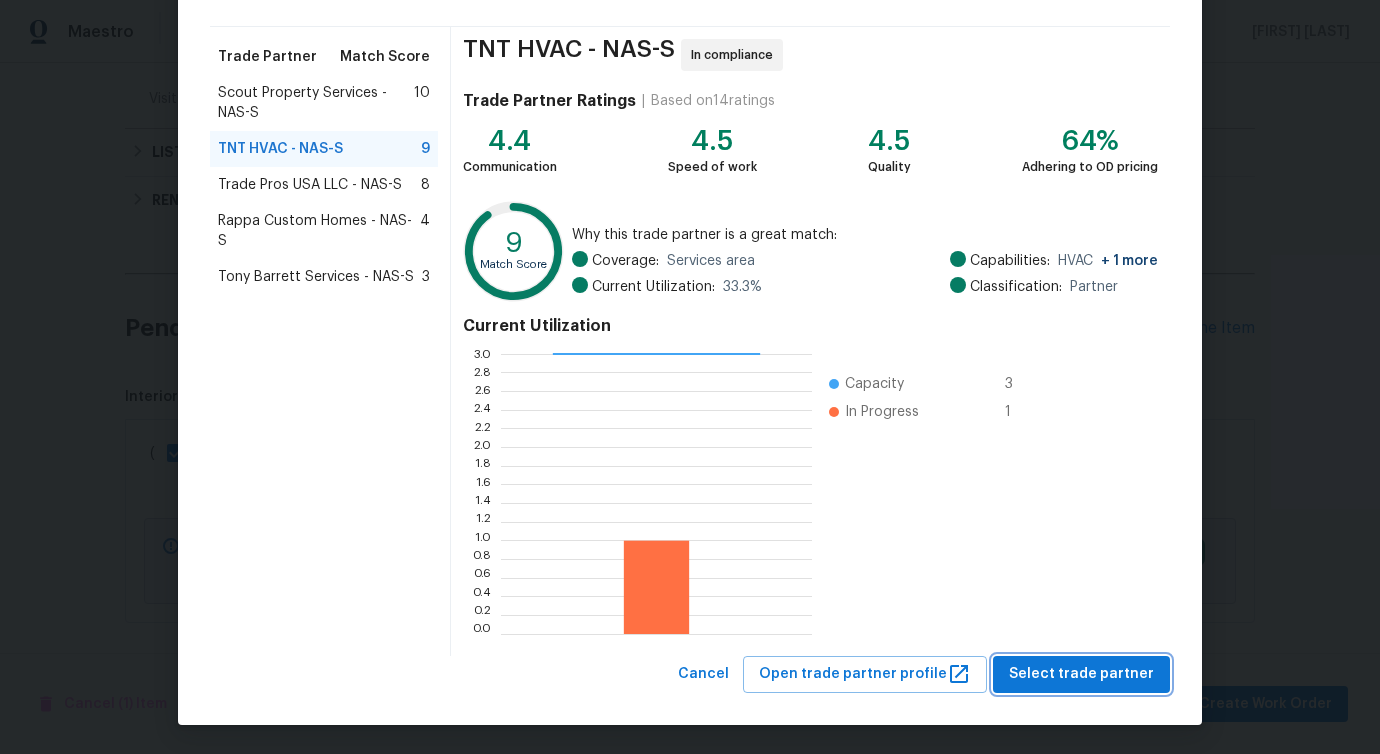 click on "Select trade partner" at bounding box center (1081, 674) 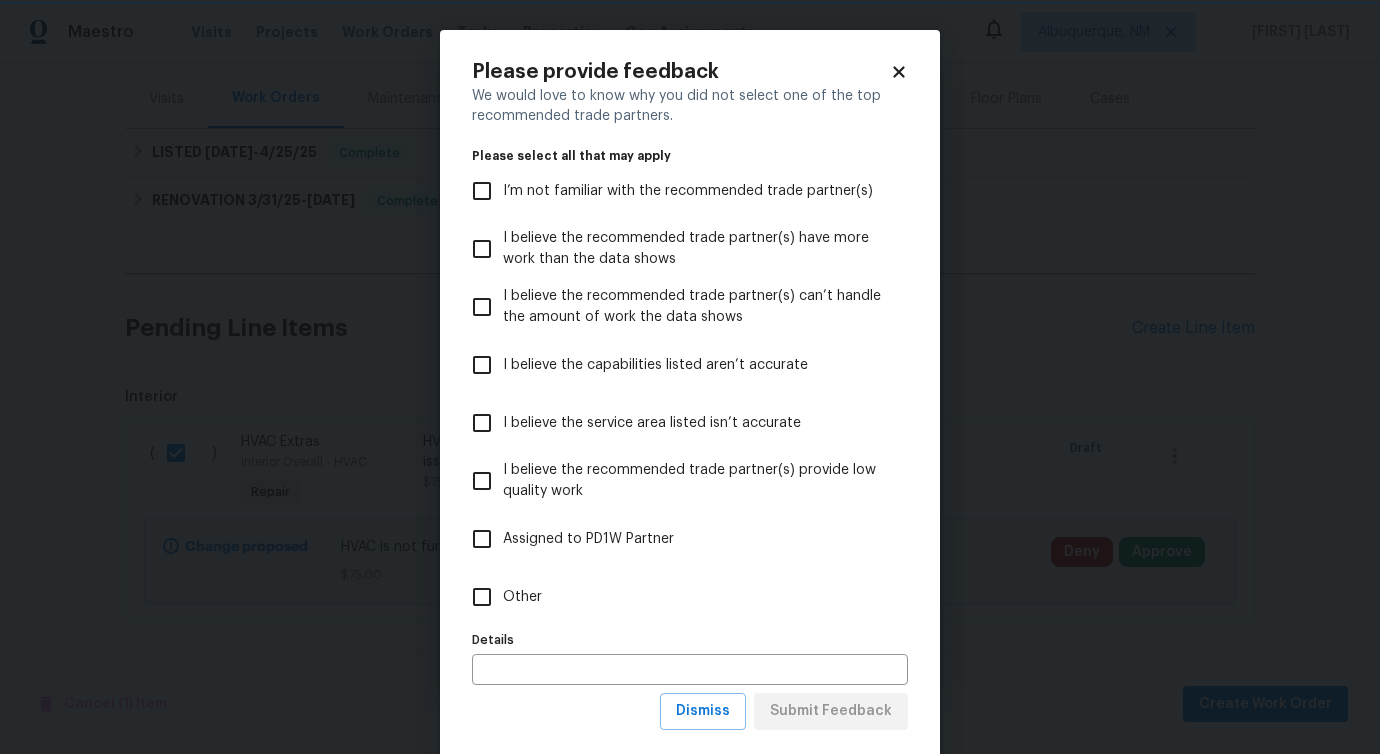 scroll, scrollTop: 0, scrollLeft: 0, axis: both 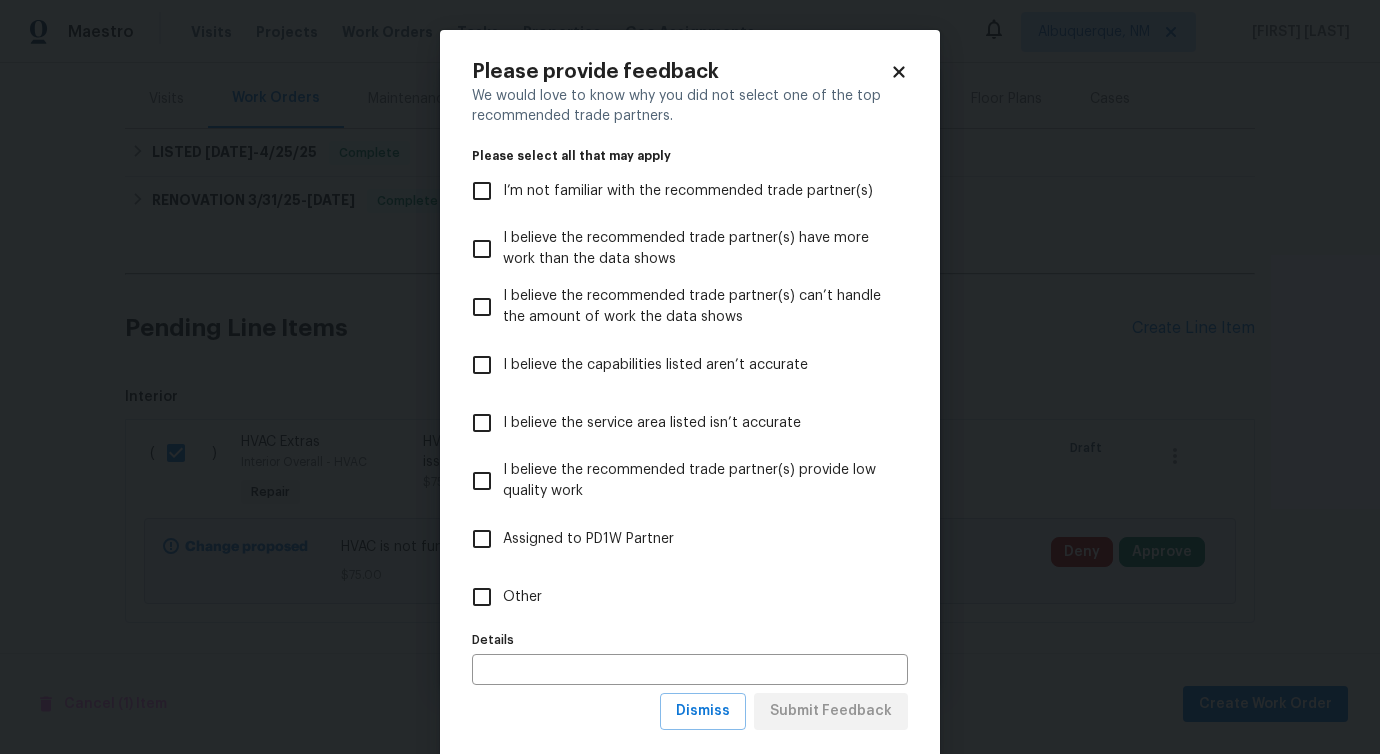 click on "Other" at bounding box center (522, 597) 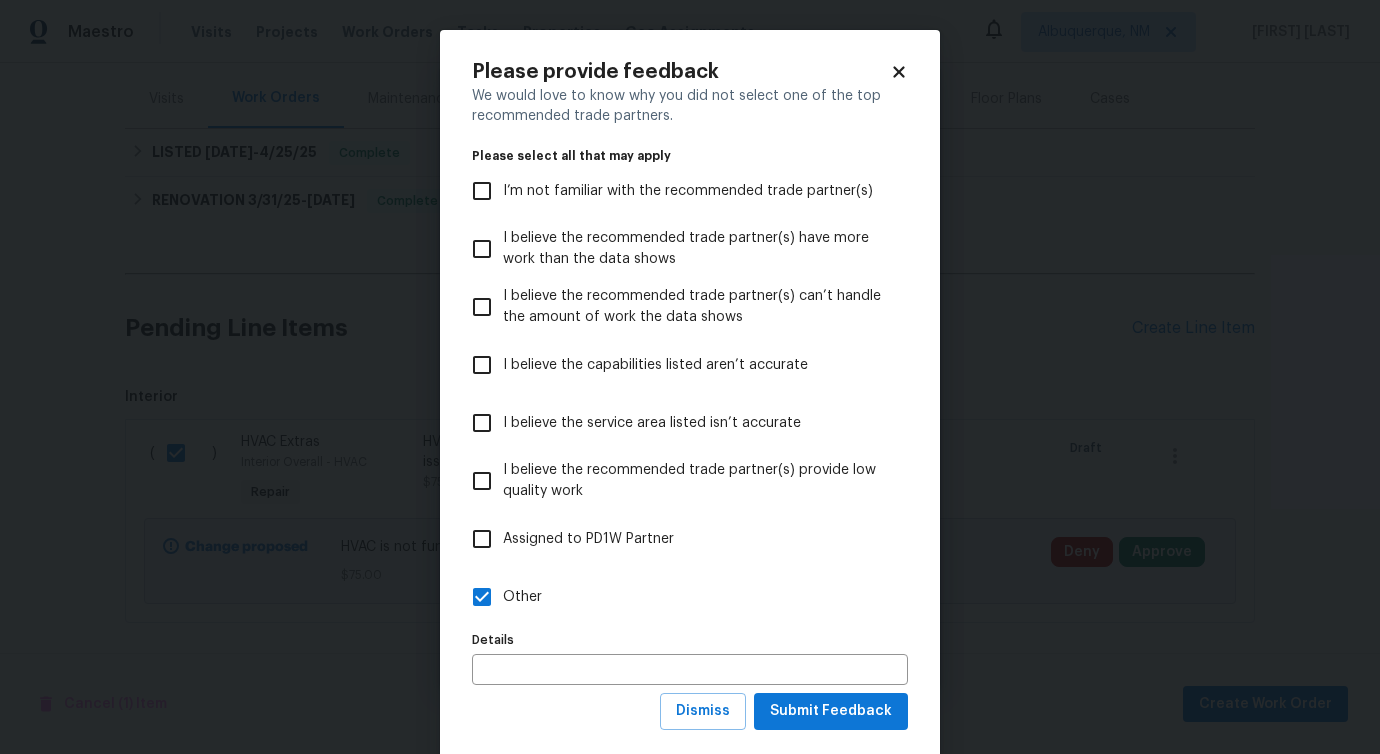 click on "Please provide feedback We would love to know why you did not select one of the top recommended trade partners. Please select all that may apply I’m not familiar with the recommended trade partner(s) I believe the recommended trade partner(s) have more work than the data shows I believe the recommended trade partner(s) can’t handle the amount of work the data shows I believe the capabilities listed aren’t accurate I believe the service area listed isn’t accurate I believe the recommended trade partner(s) provide low quality work Assigned to PD1W Partner Other Details Details Dismiss Submit Feedback" at bounding box center (690, 396) 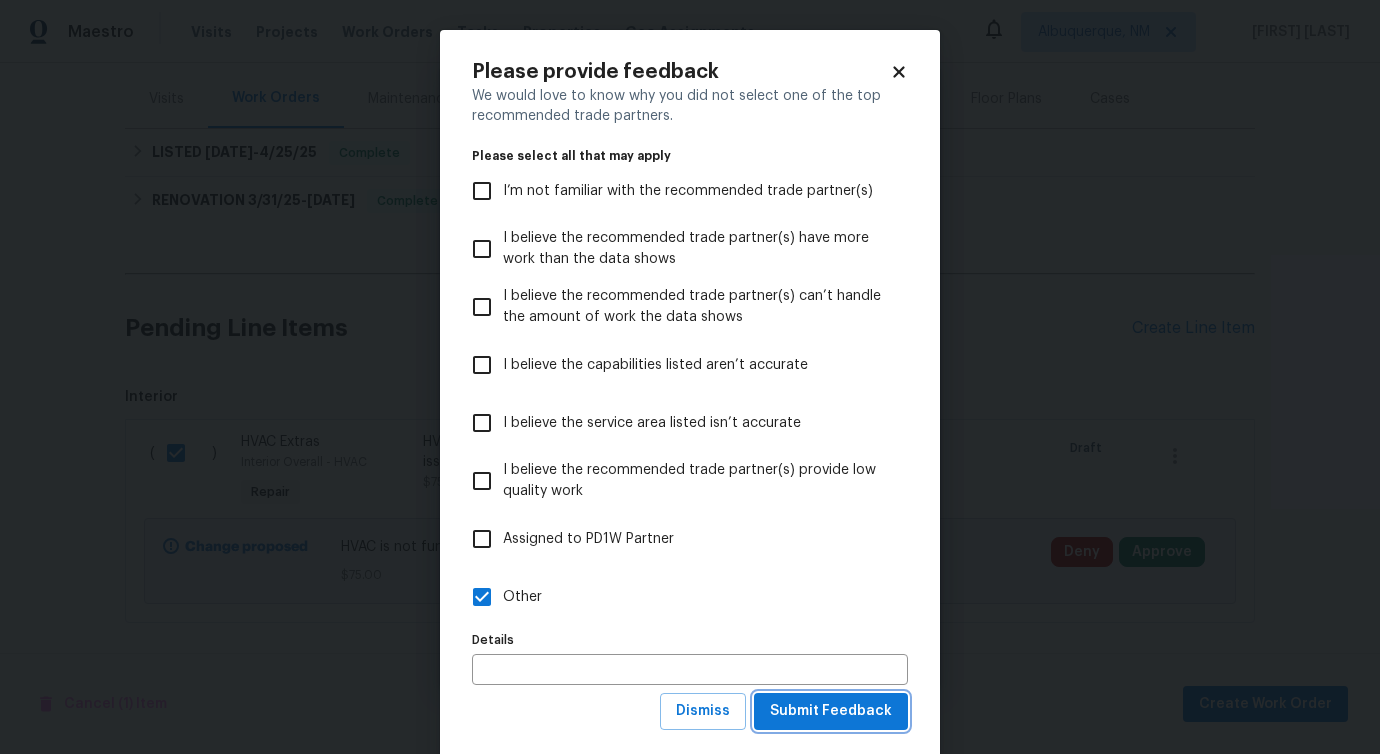 click on "Submit Feedback" at bounding box center (831, 711) 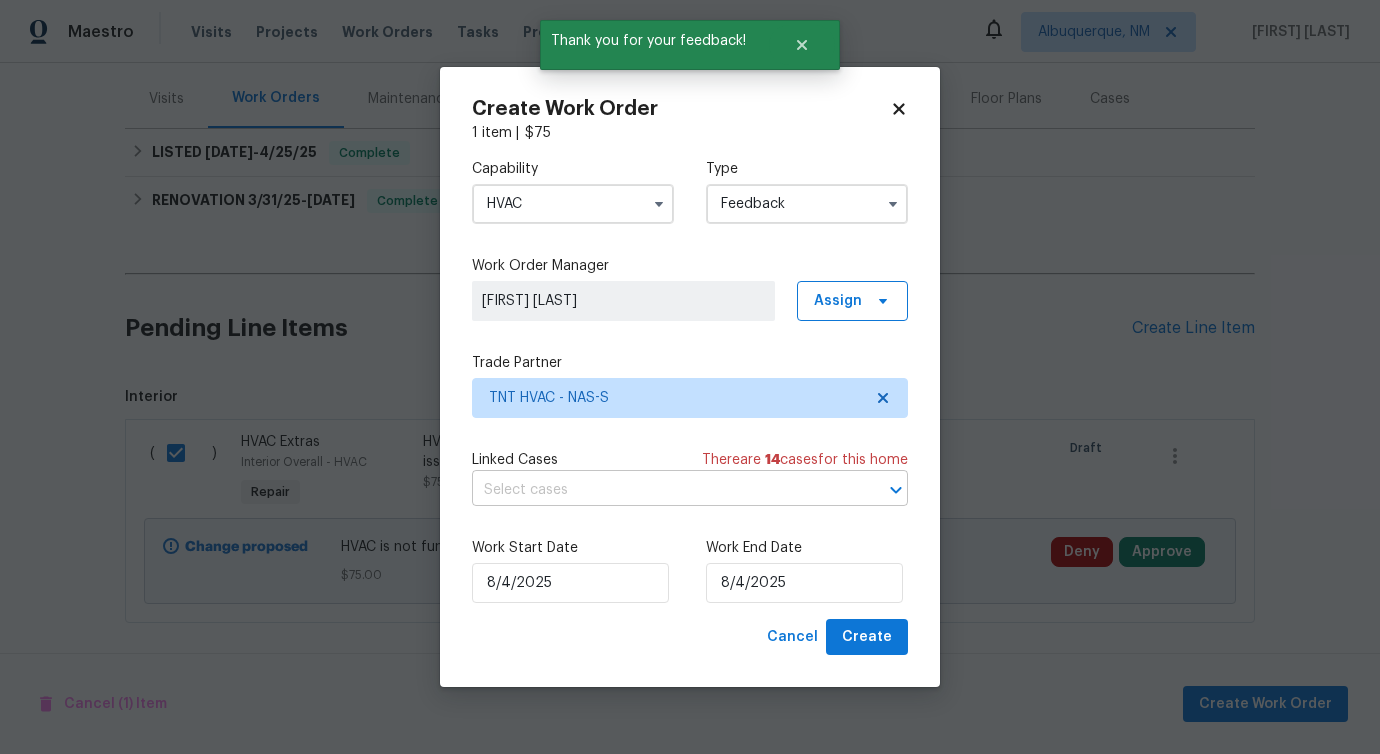 click at bounding box center [662, 490] 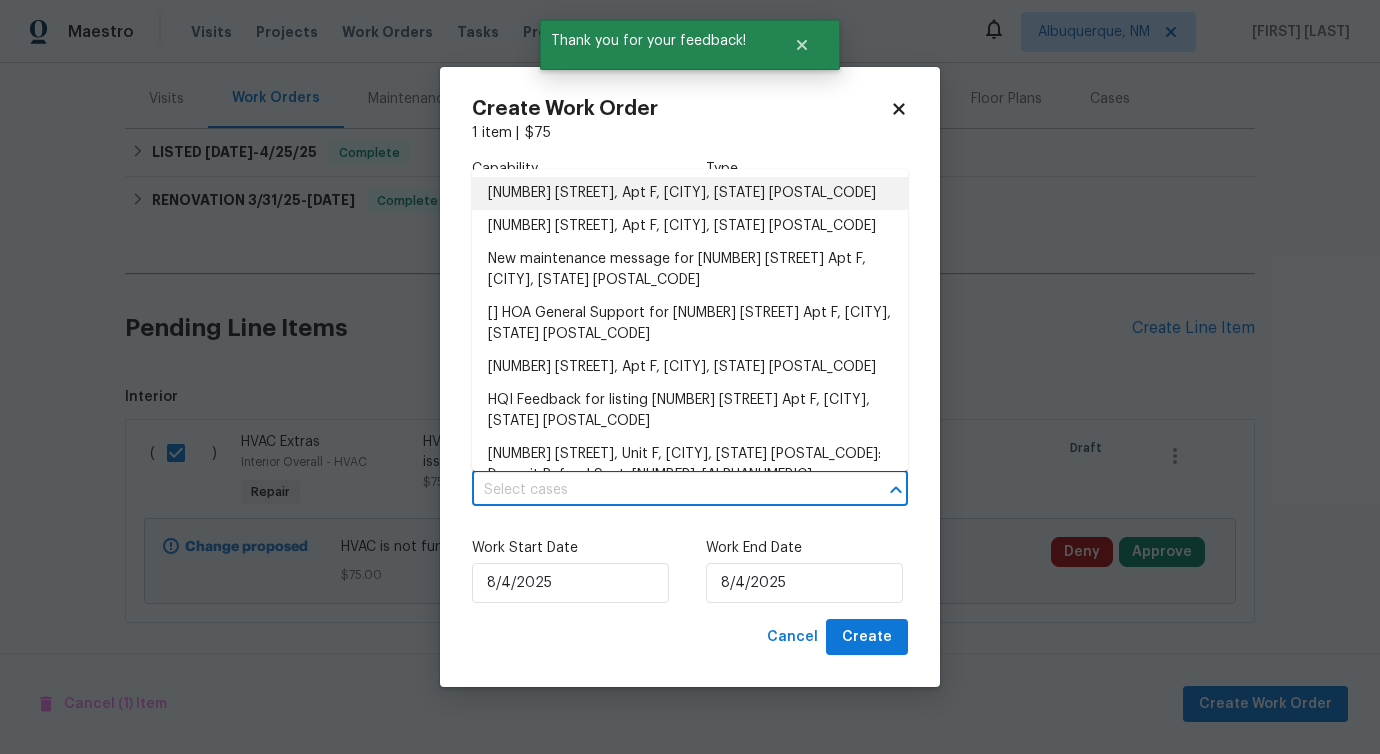 click on "Feedback on 288 Donna Dr, Apt F, Hendersonville, TN 37075" at bounding box center (690, 193) 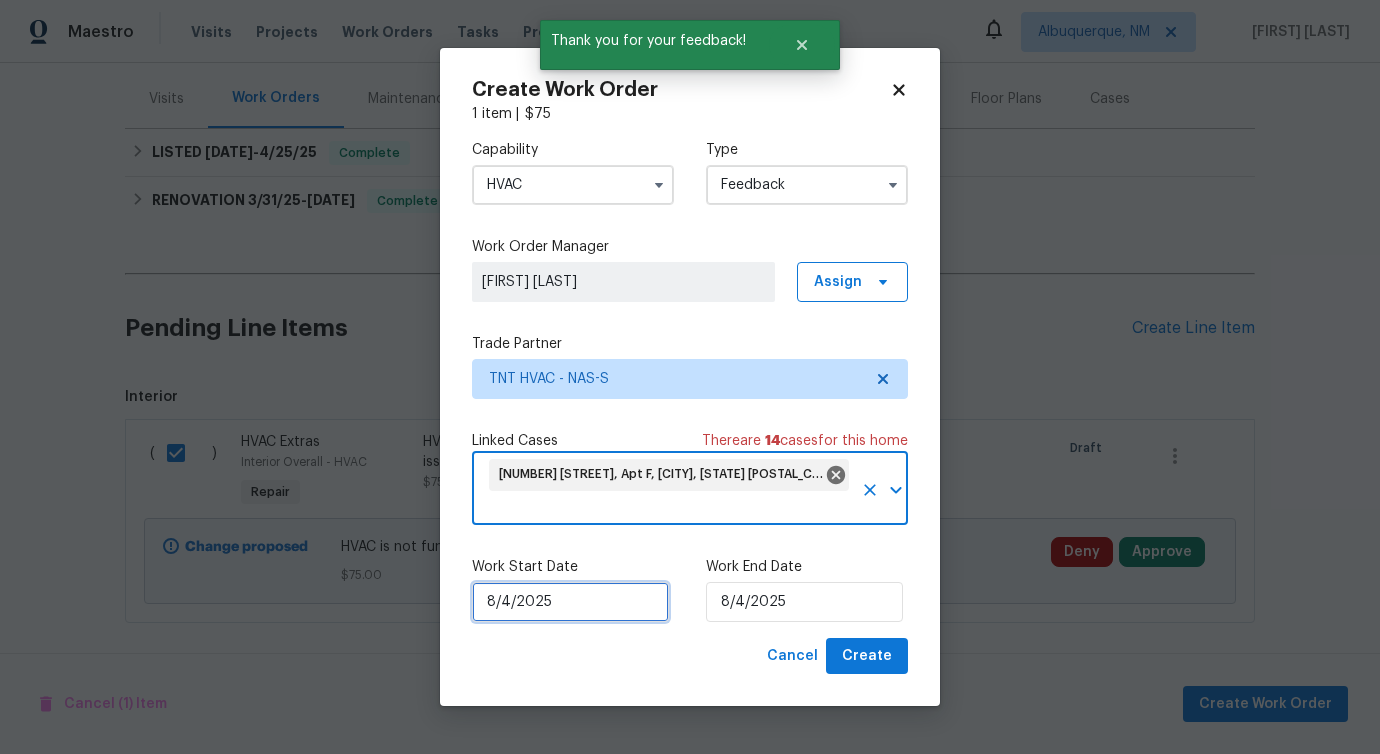 click on "8/4/2025" at bounding box center [570, 602] 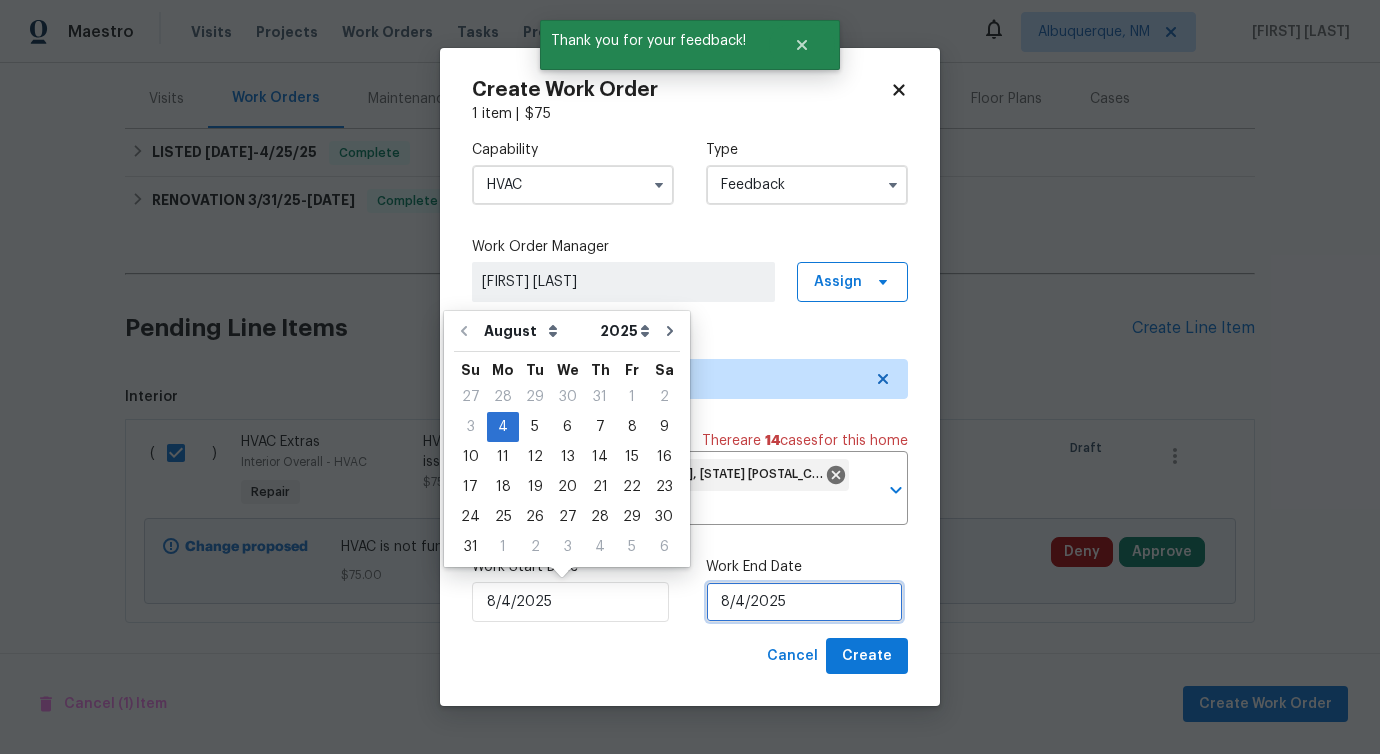 click on "8/4/2025" at bounding box center [804, 602] 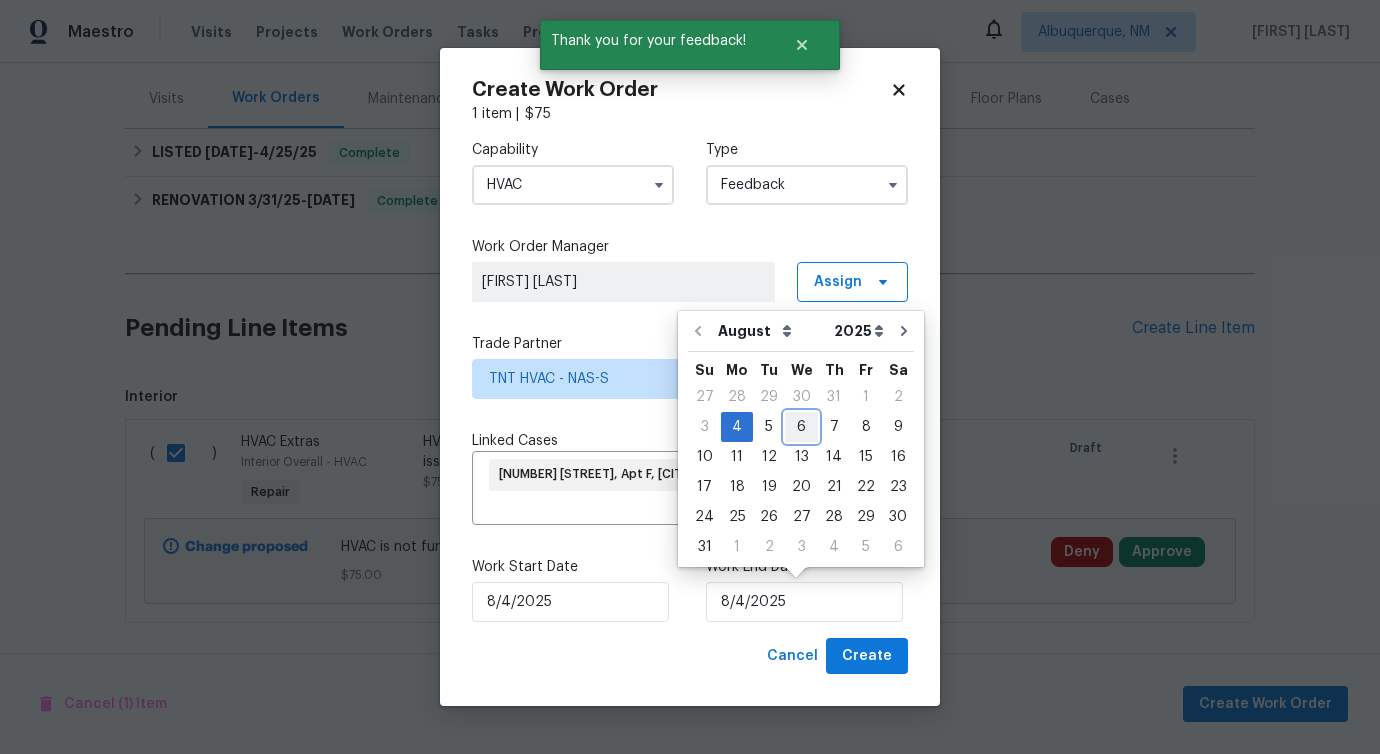 click on "6" at bounding box center [801, 427] 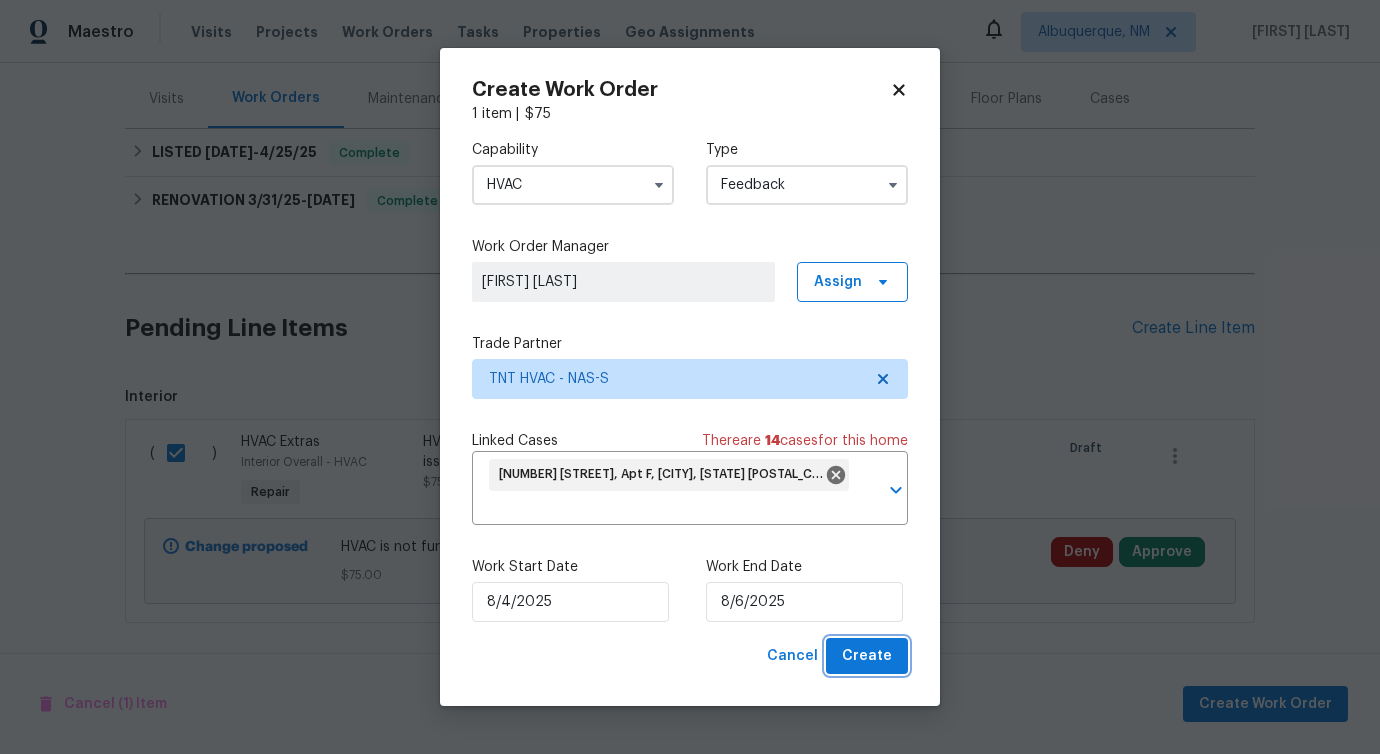 click on "Create" at bounding box center [867, 656] 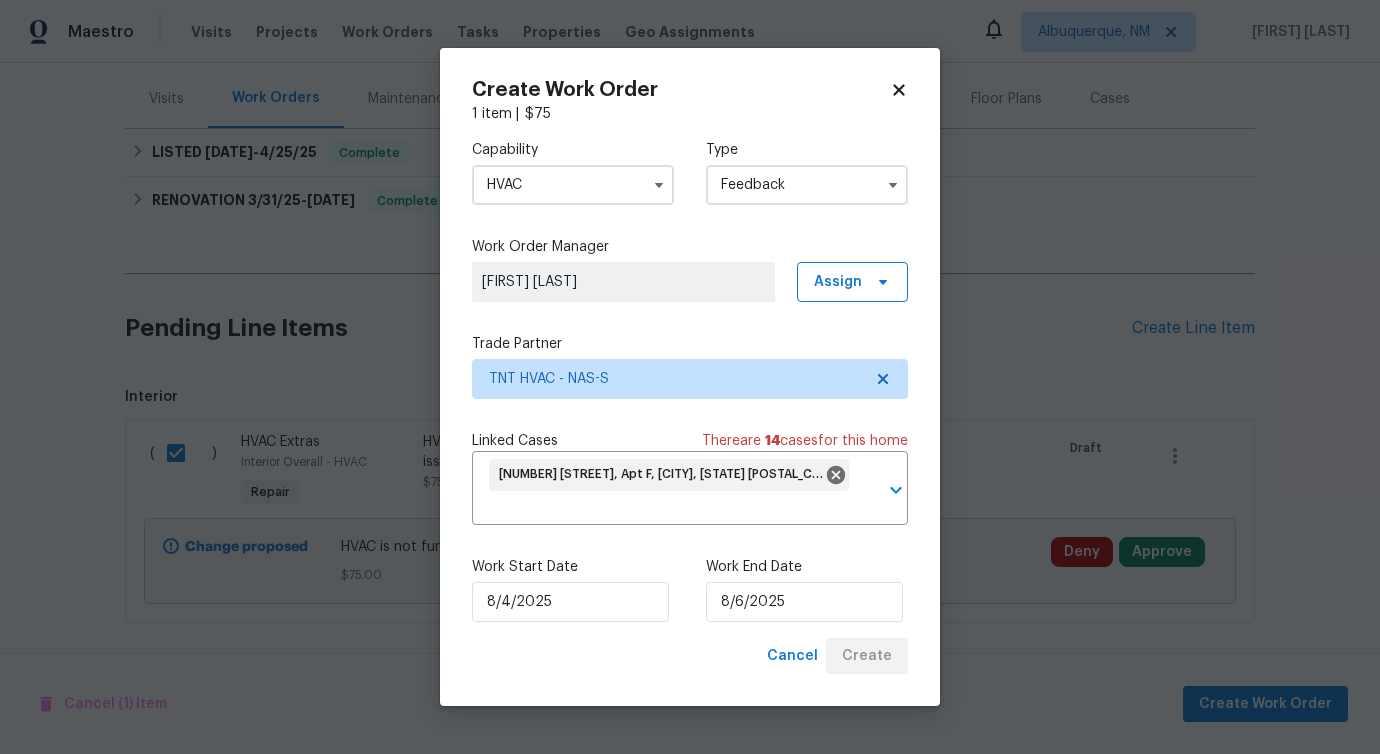 checkbox on "false" 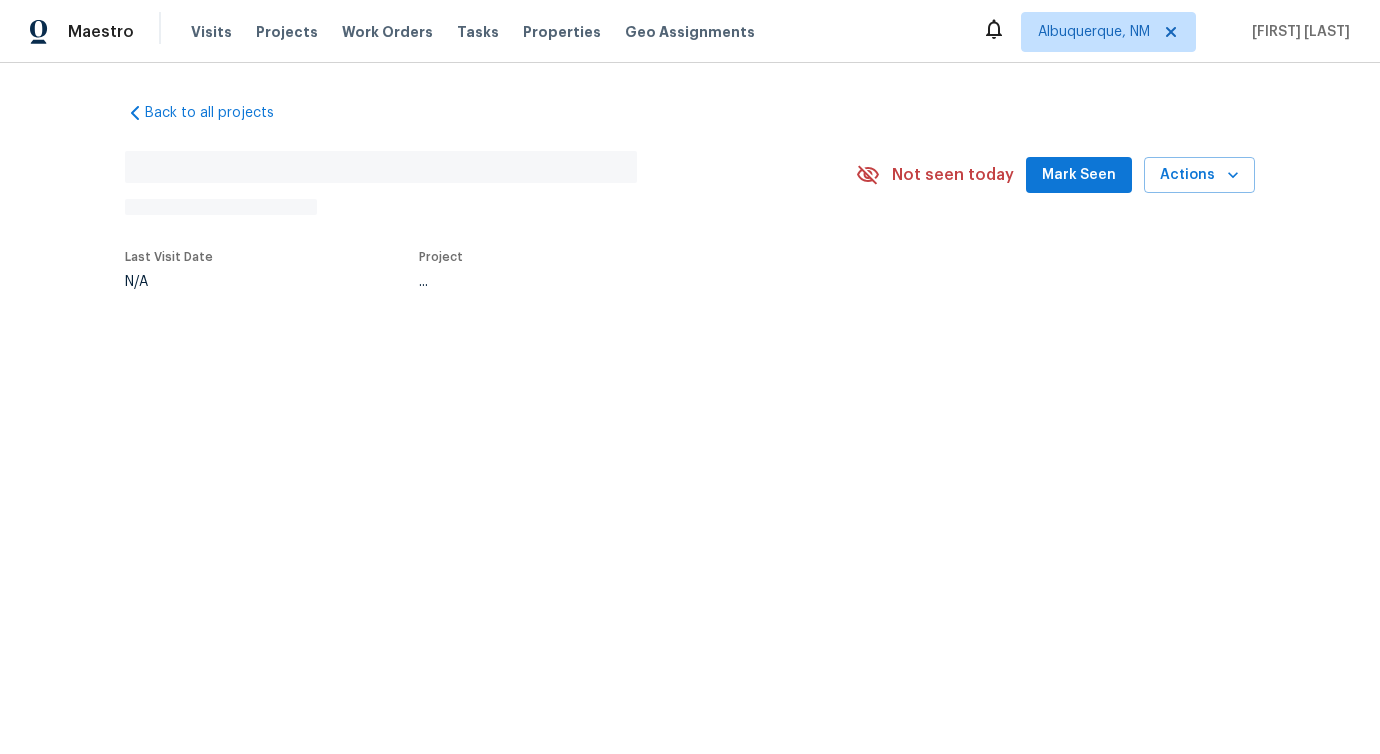 scroll, scrollTop: 0, scrollLeft: 0, axis: both 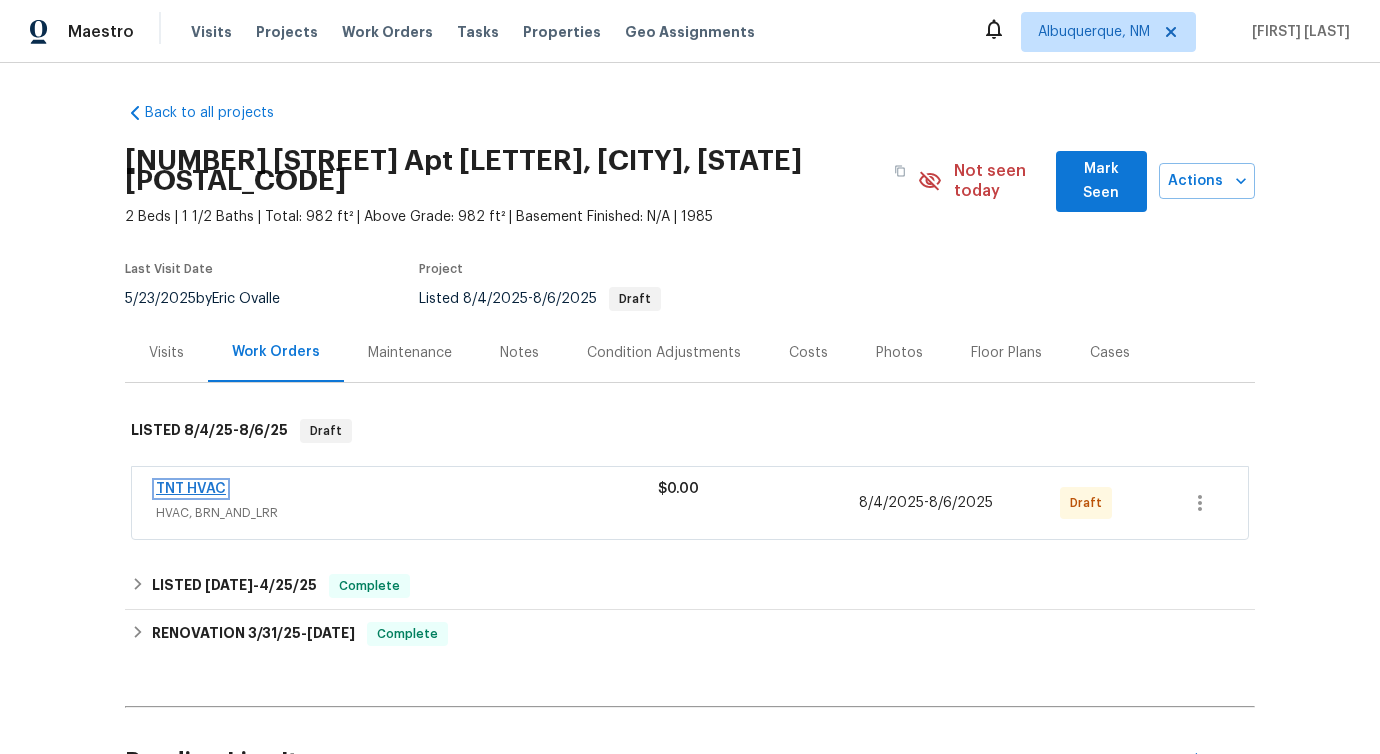 click on "TNT HVAC" at bounding box center (191, 489) 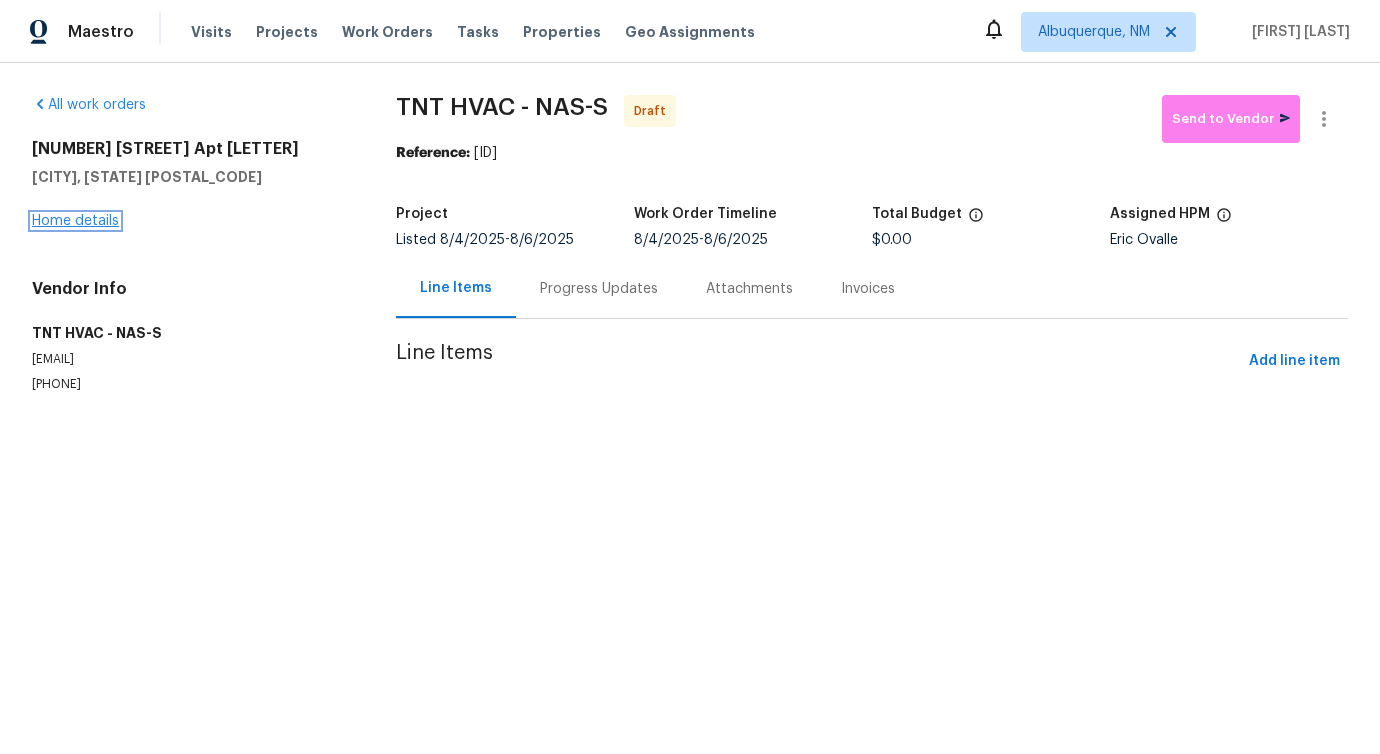 click on "Home details" at bounding box center (75, 221) 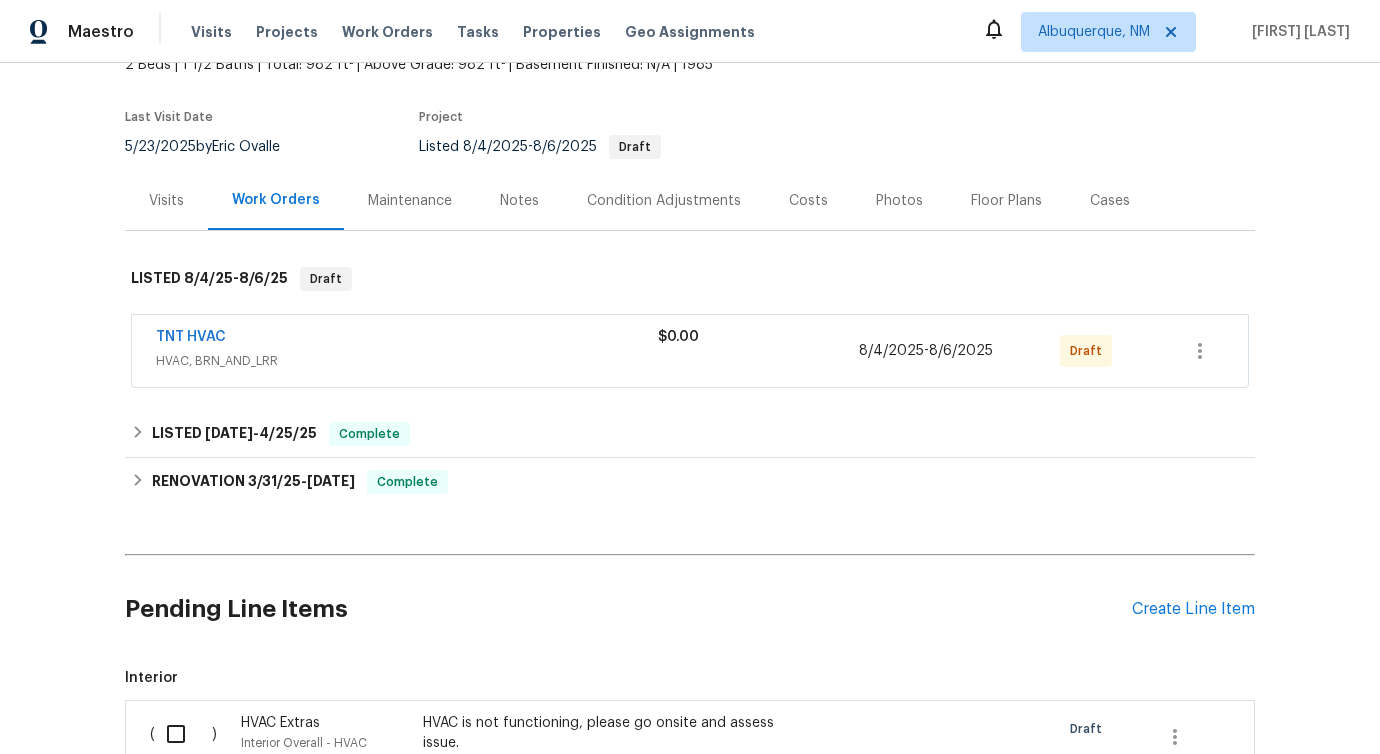 scroll, scrollTop: 0, scrollLeft: 0, axis: both 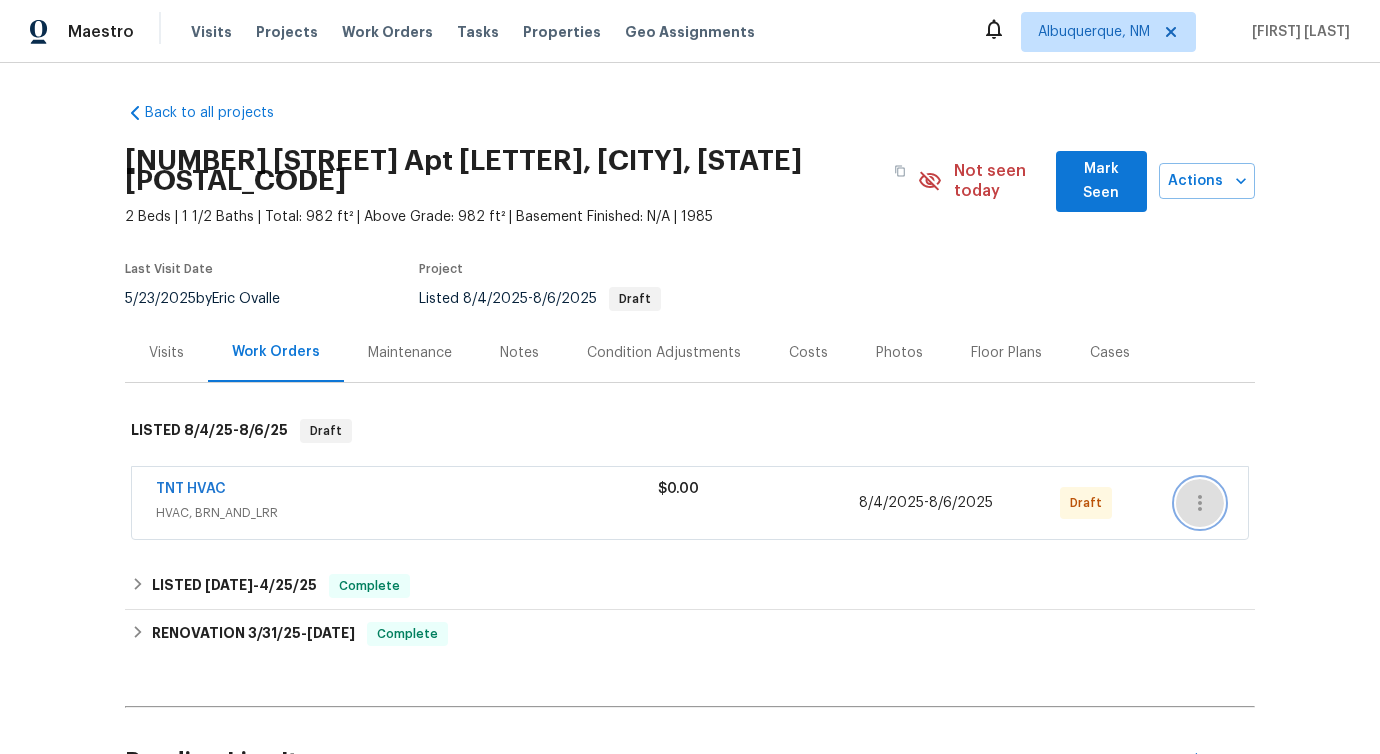 click 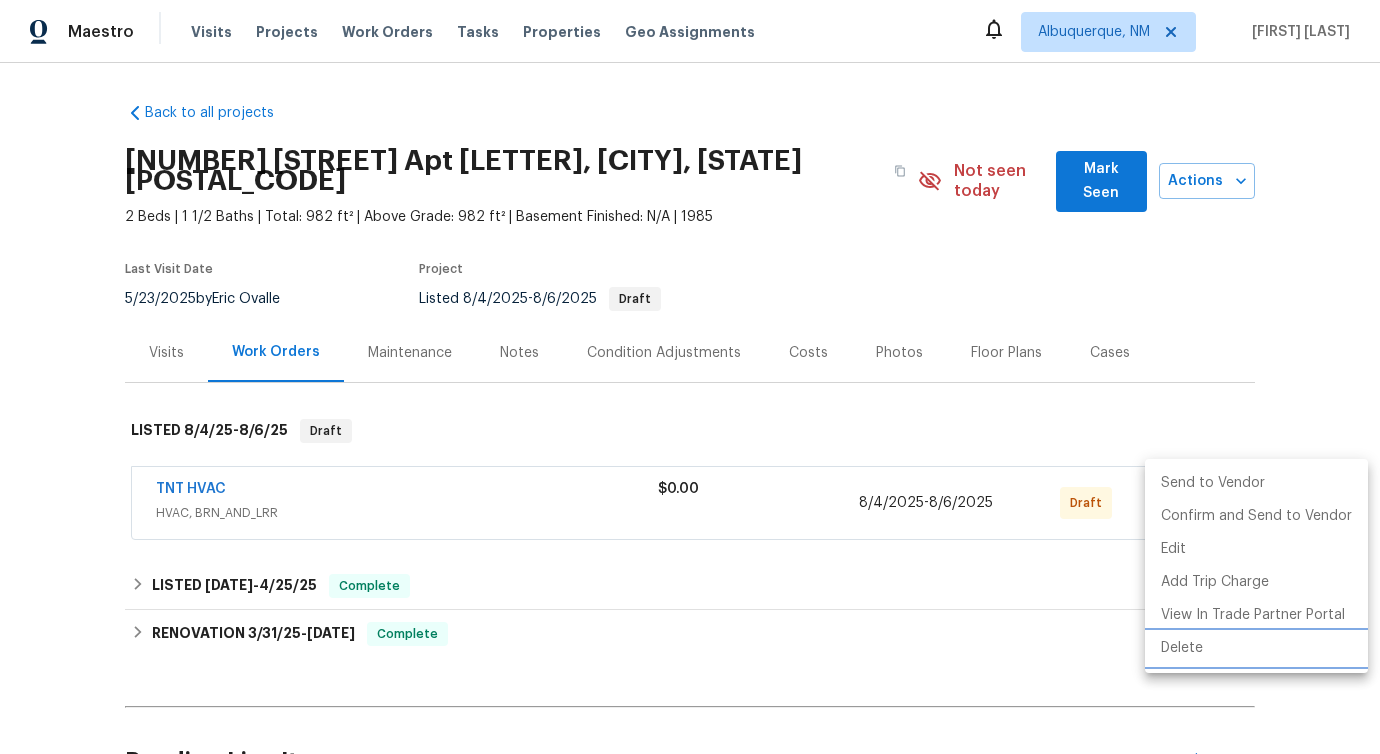 click on "Delete" at bounding box center (1256, 648) 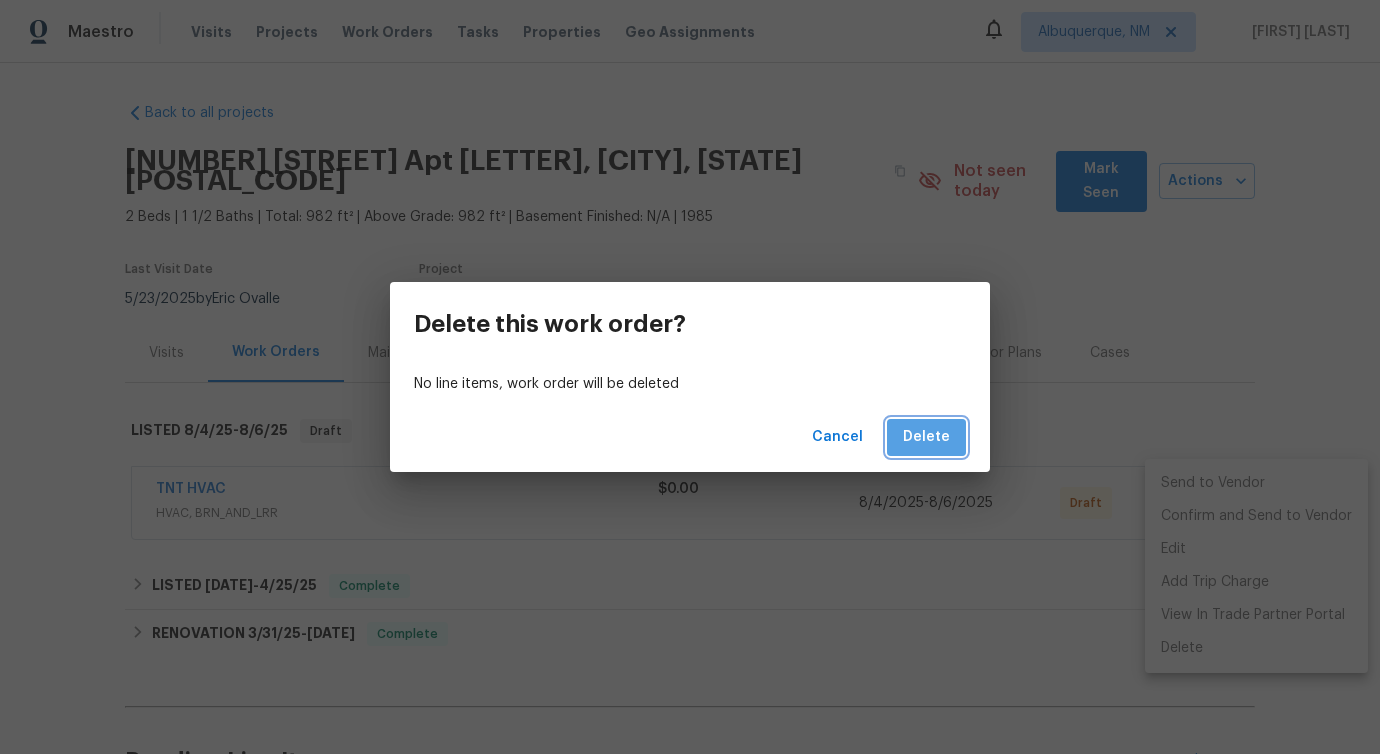 click on "Delete" at bounding box center [926, 437] 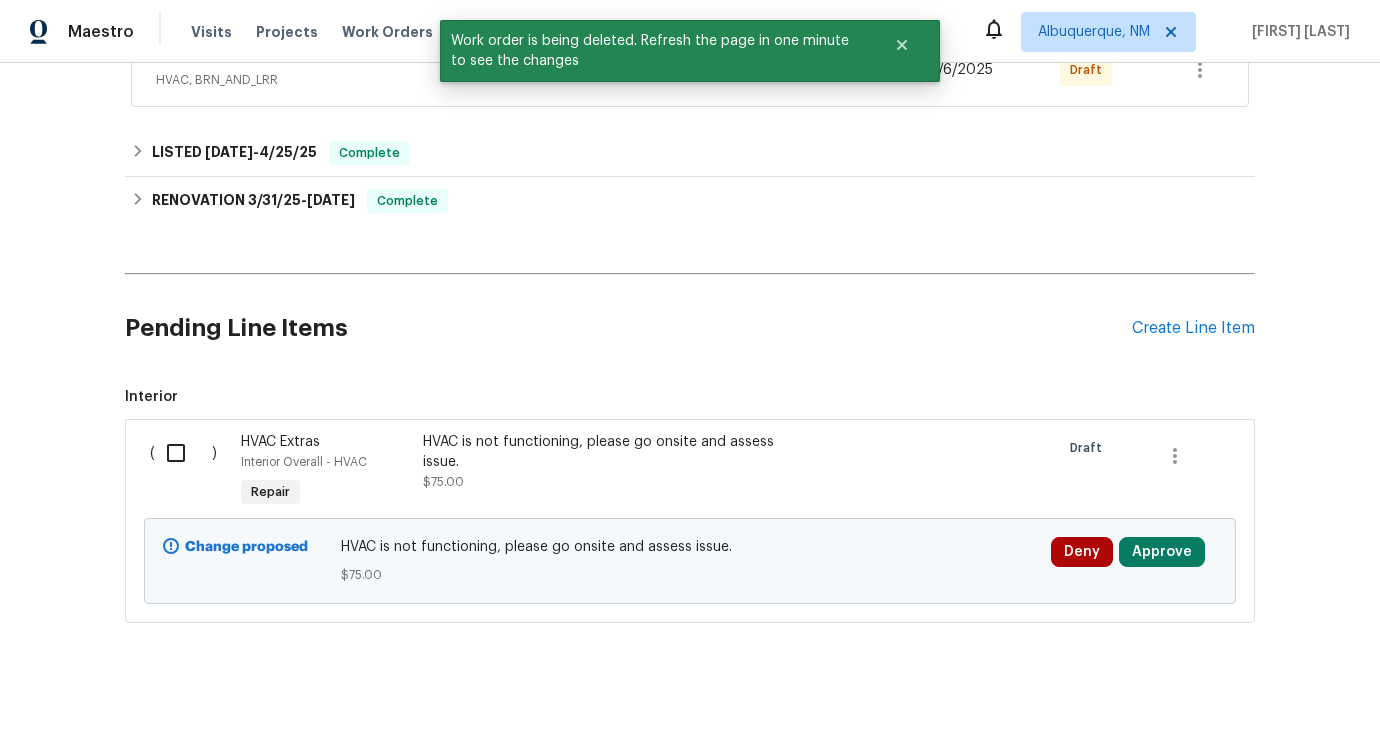 scroll, scrollTop: 0, scrollLeft: 0, axis: both 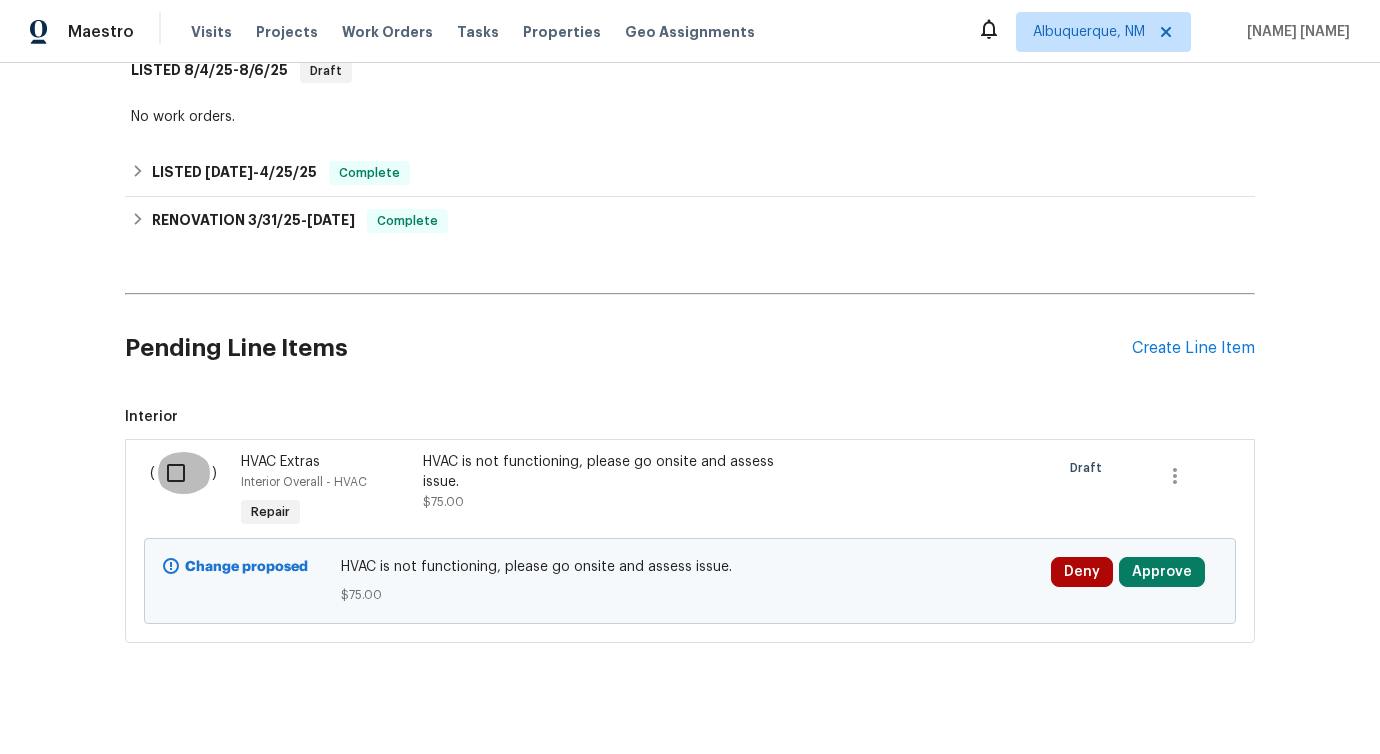 click at bounding box center [183, 473] 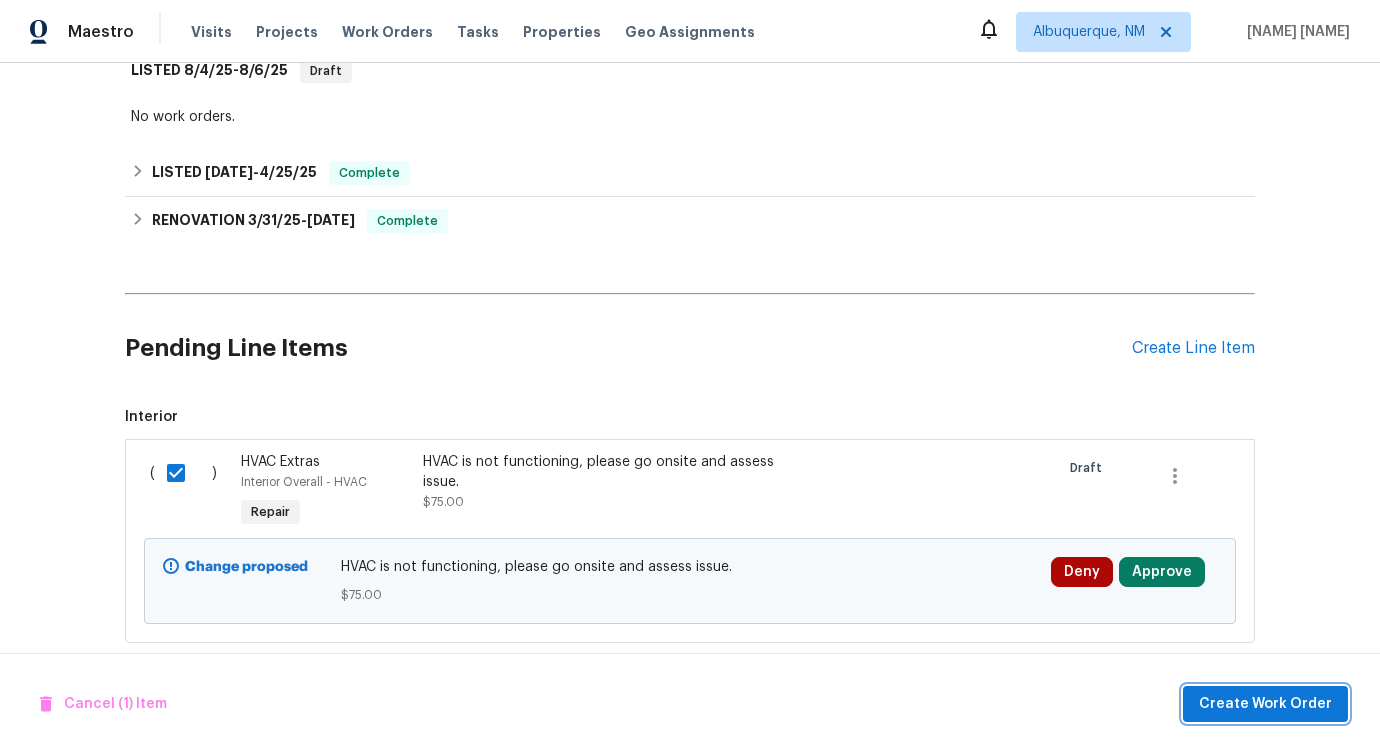 click on "Create Work Order" at bounding box center [1265, 704] 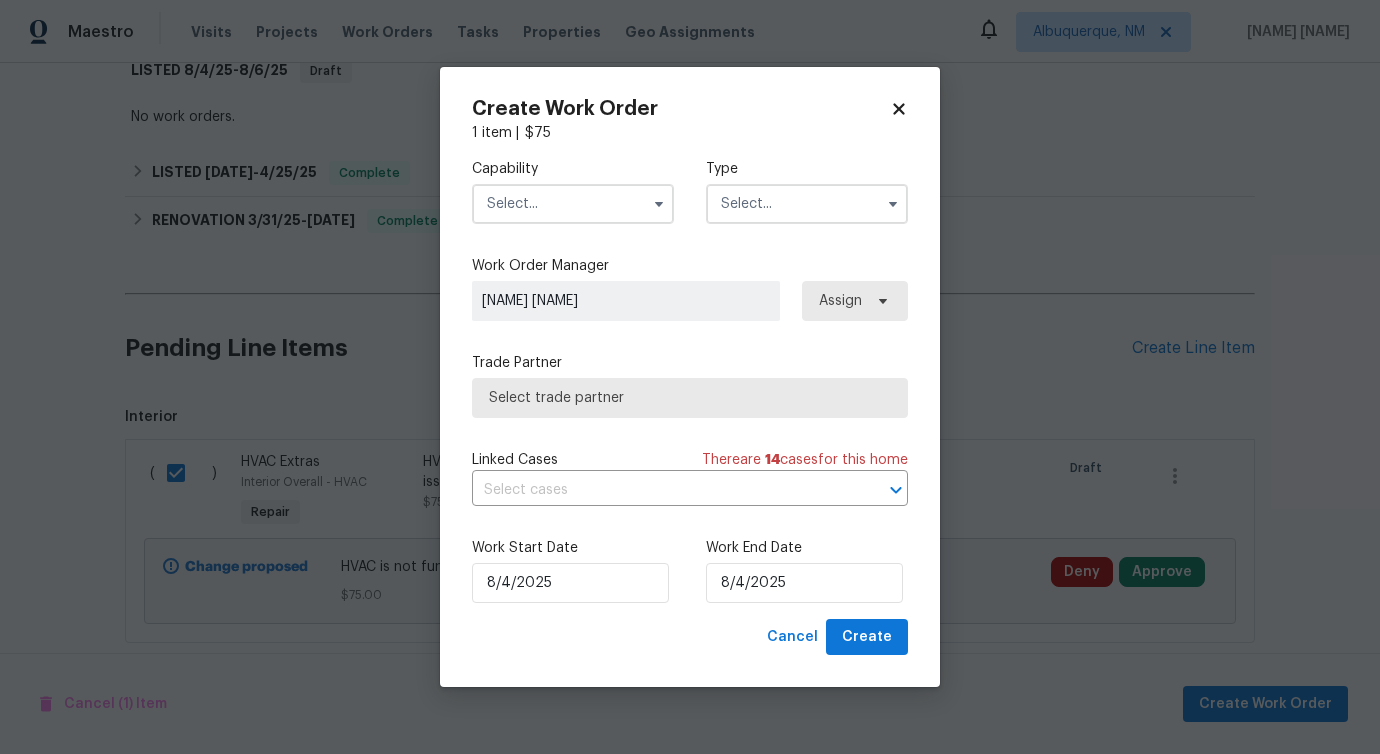 click at bounding box center [573, 204] 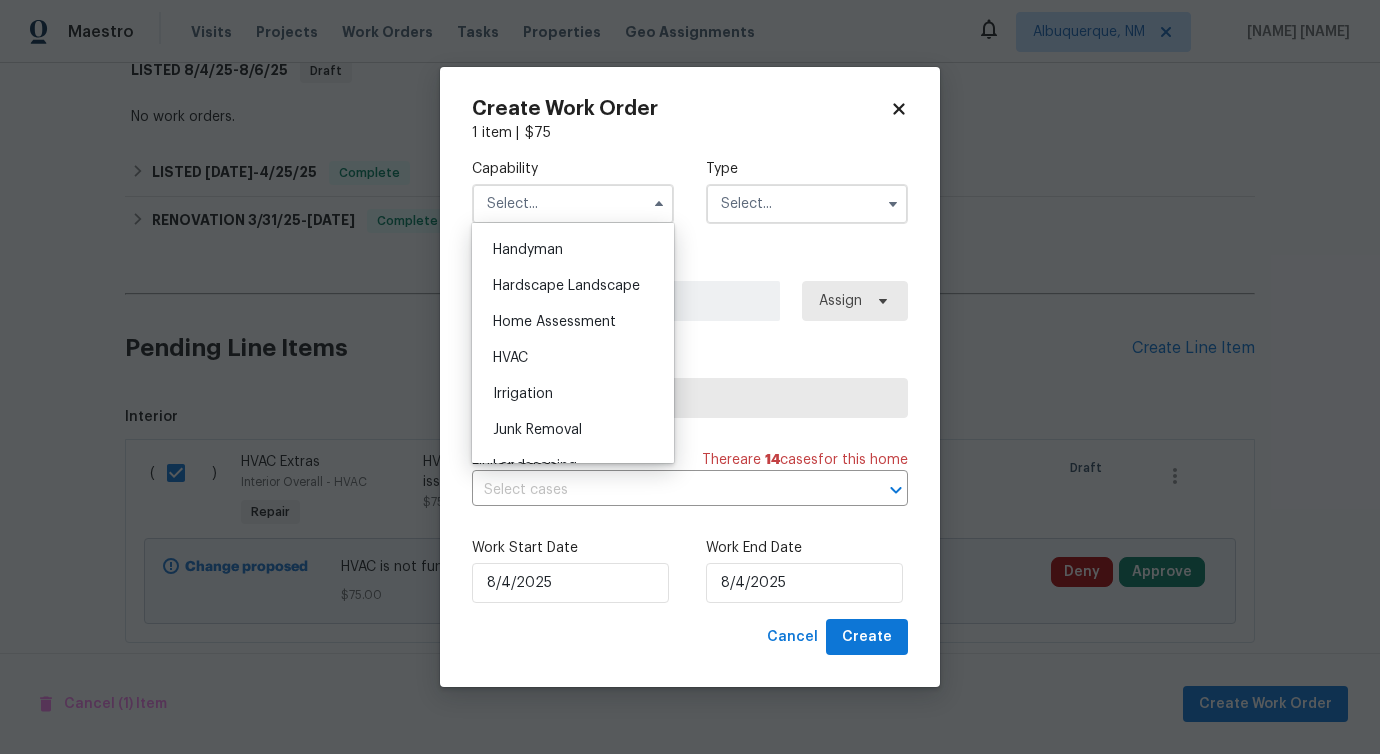 scroll, scrollTop: 1114, scrollLeft: 0, axis: vertical 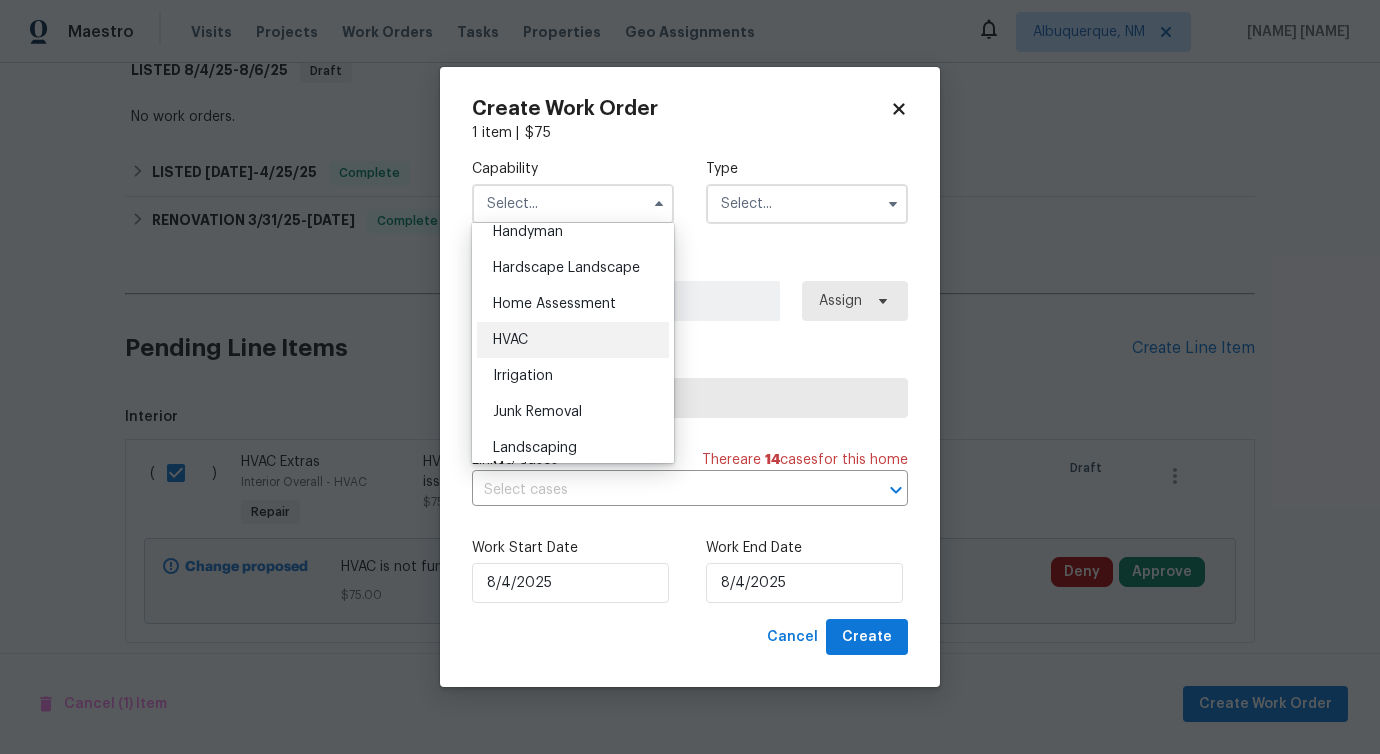 click on "HVAC" at bounding box center [573, 340] 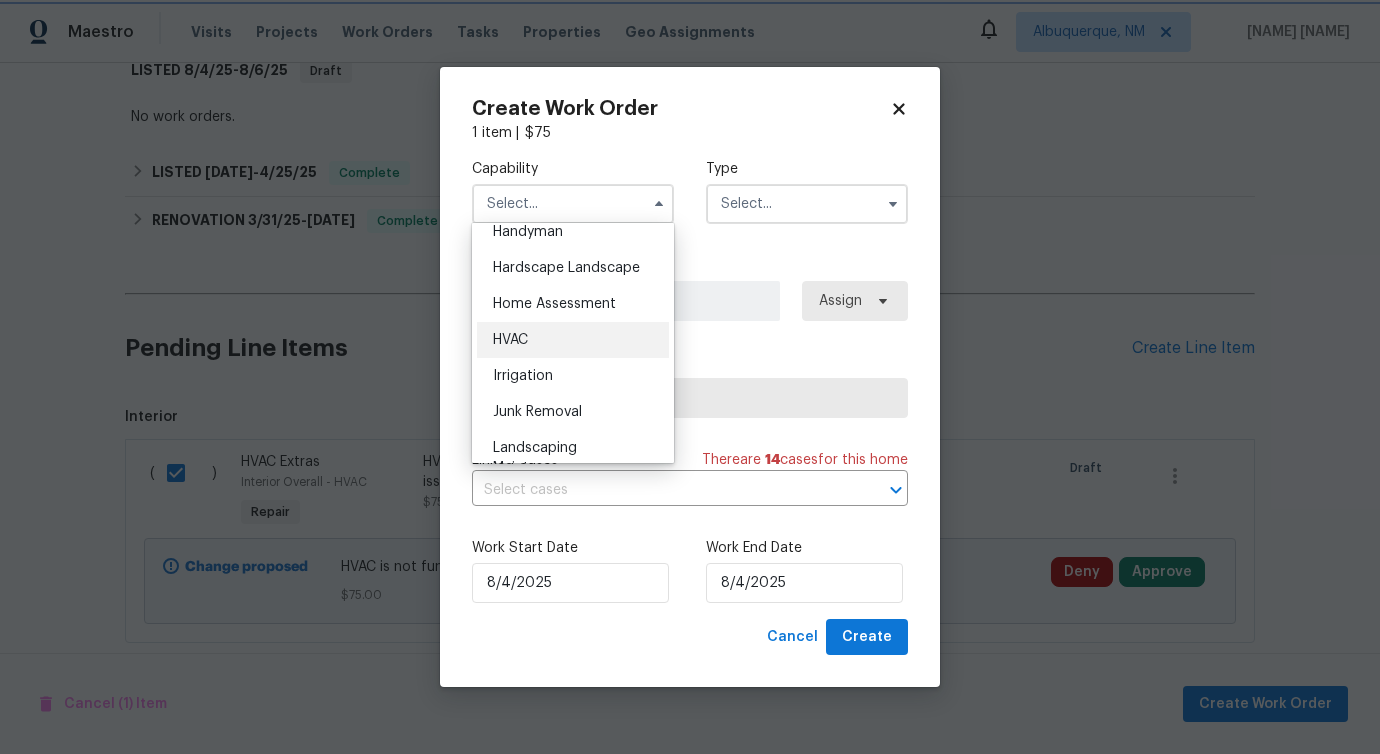 type on "HVAC" 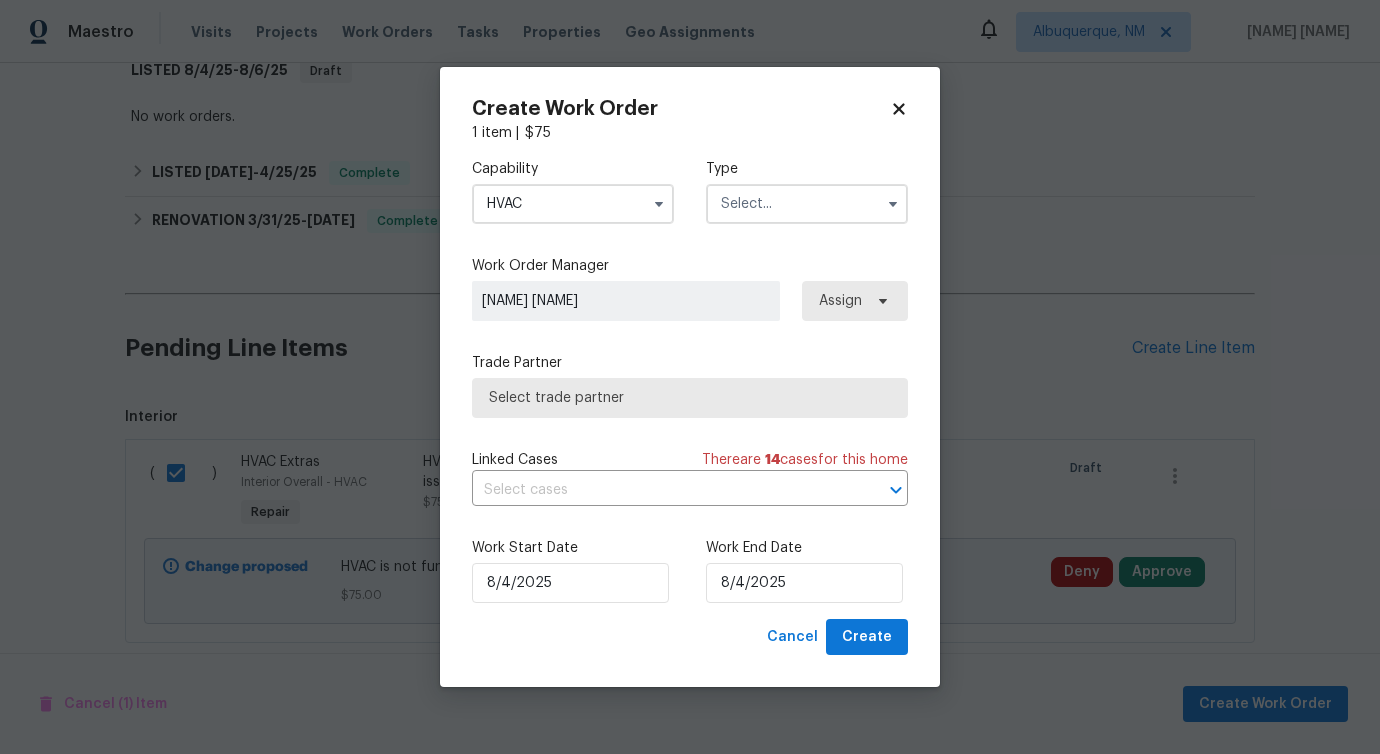 click at bounding box center (807, 204) 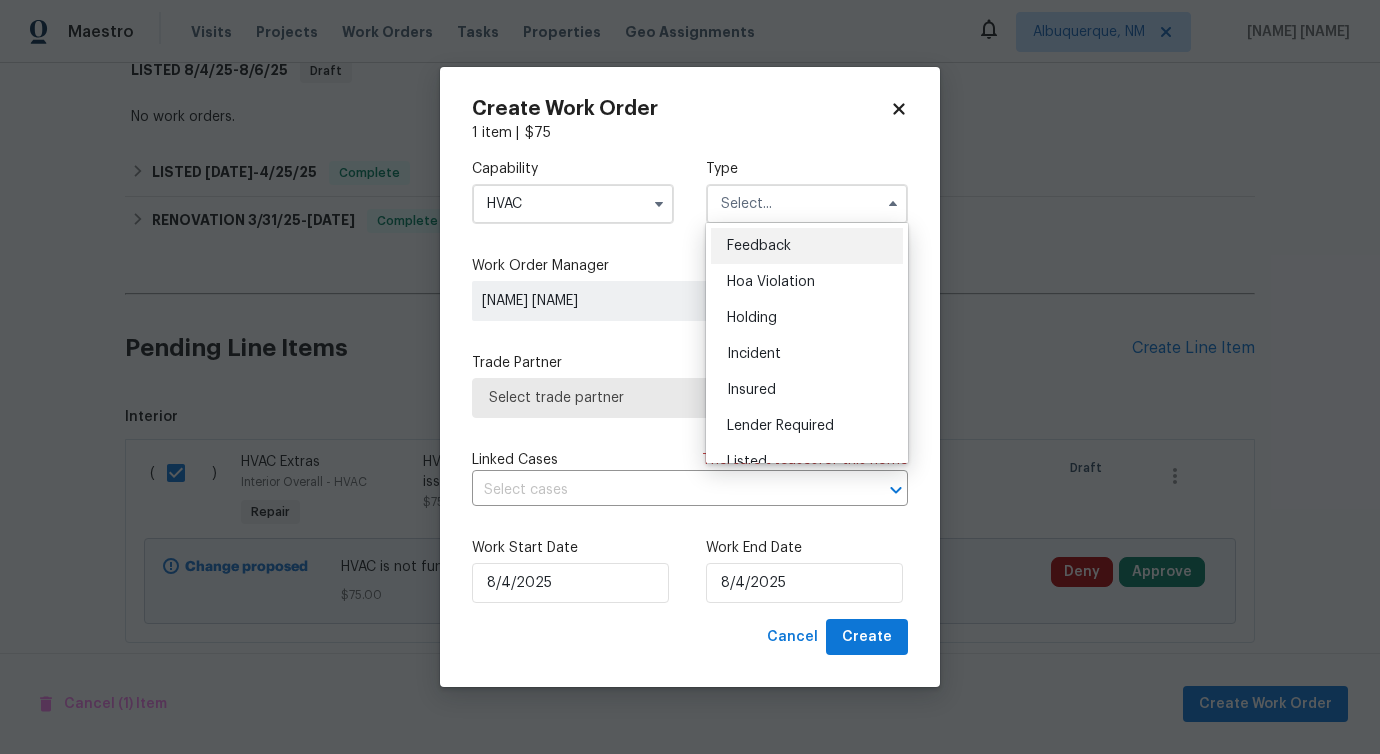 click on "Feedback" at bounding box center [759, 246] 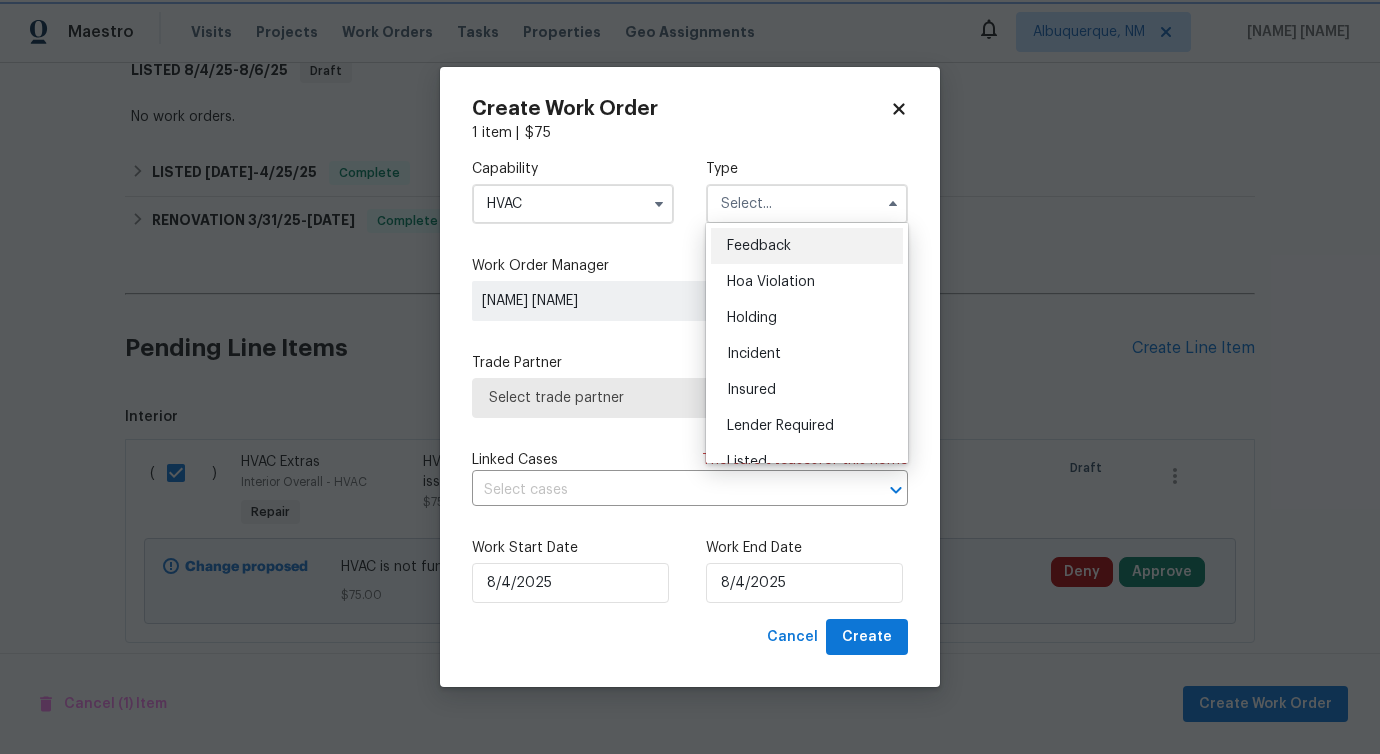 type on "Feedback" 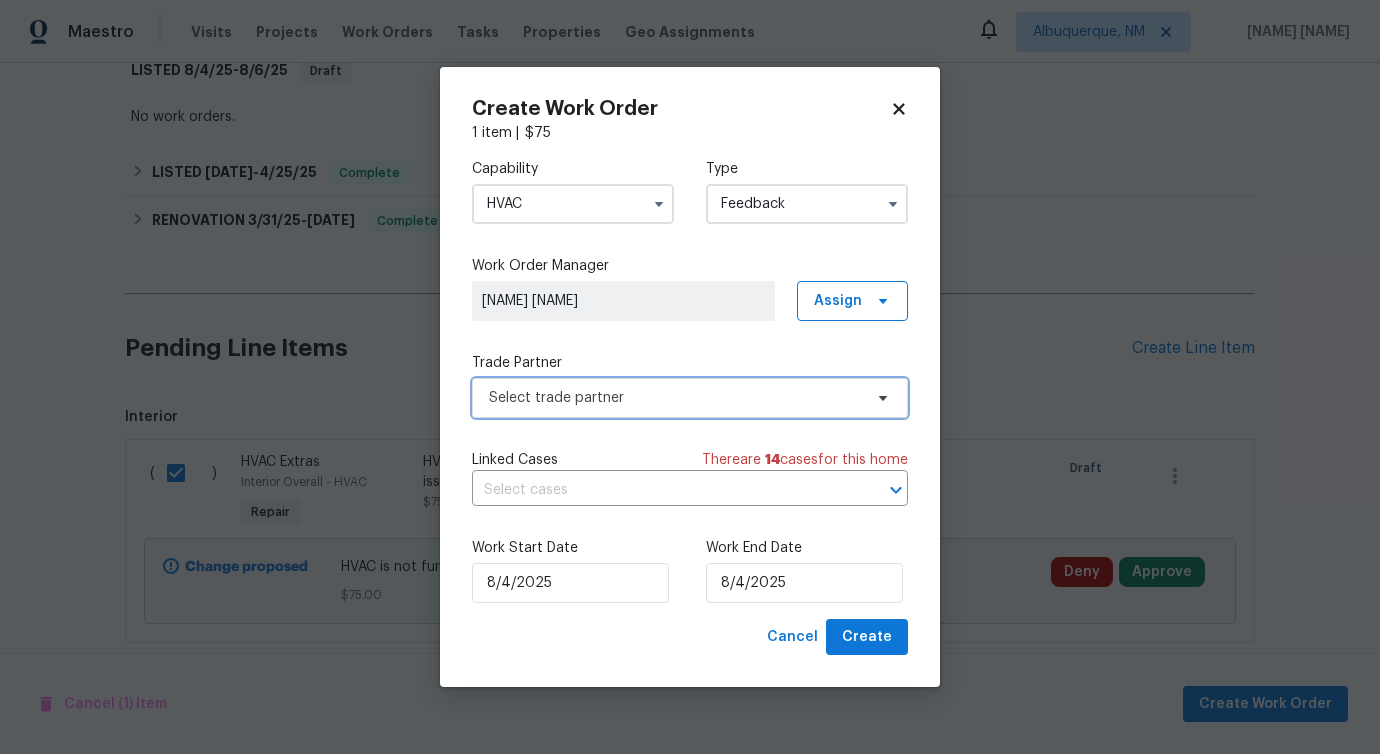 click on "Select trade partner" at bounding box center [675, 398] 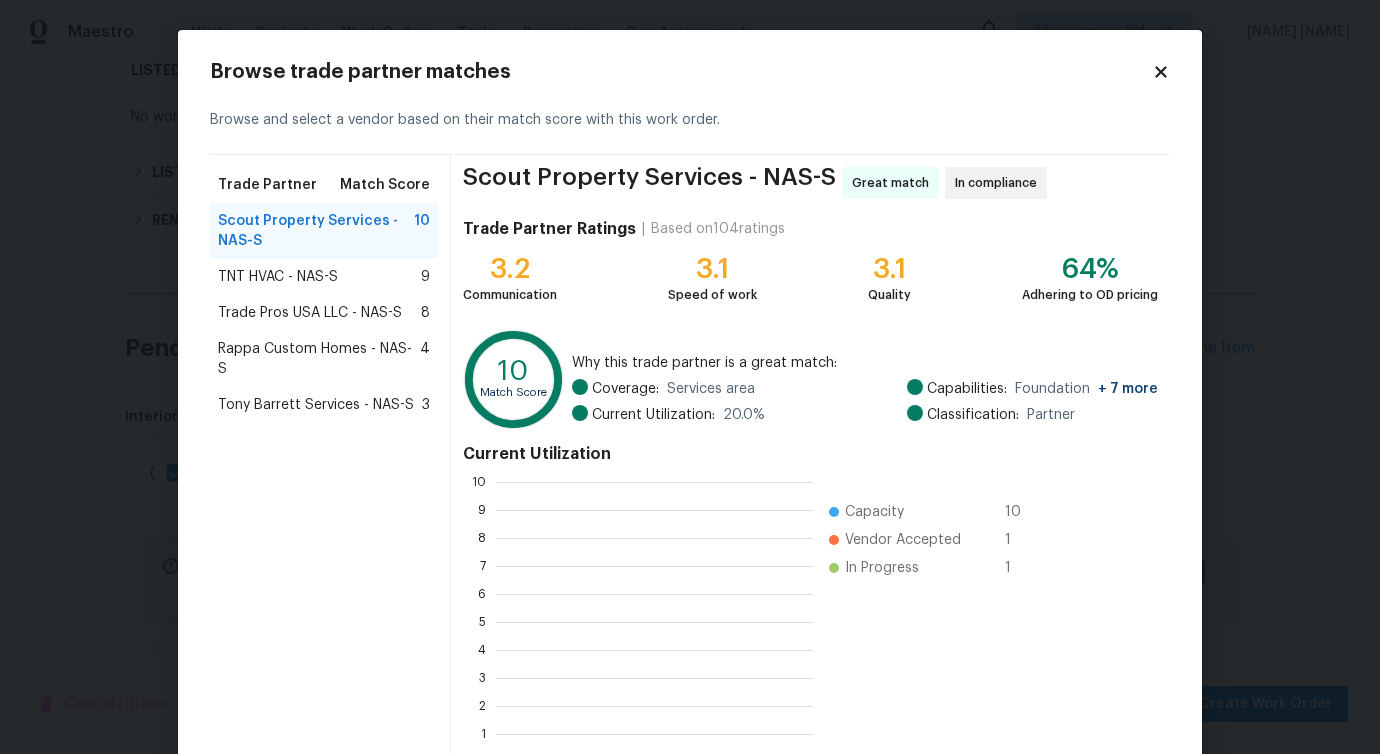 scroll, scrollTop: 2, scrollLeft: 2, axis: both 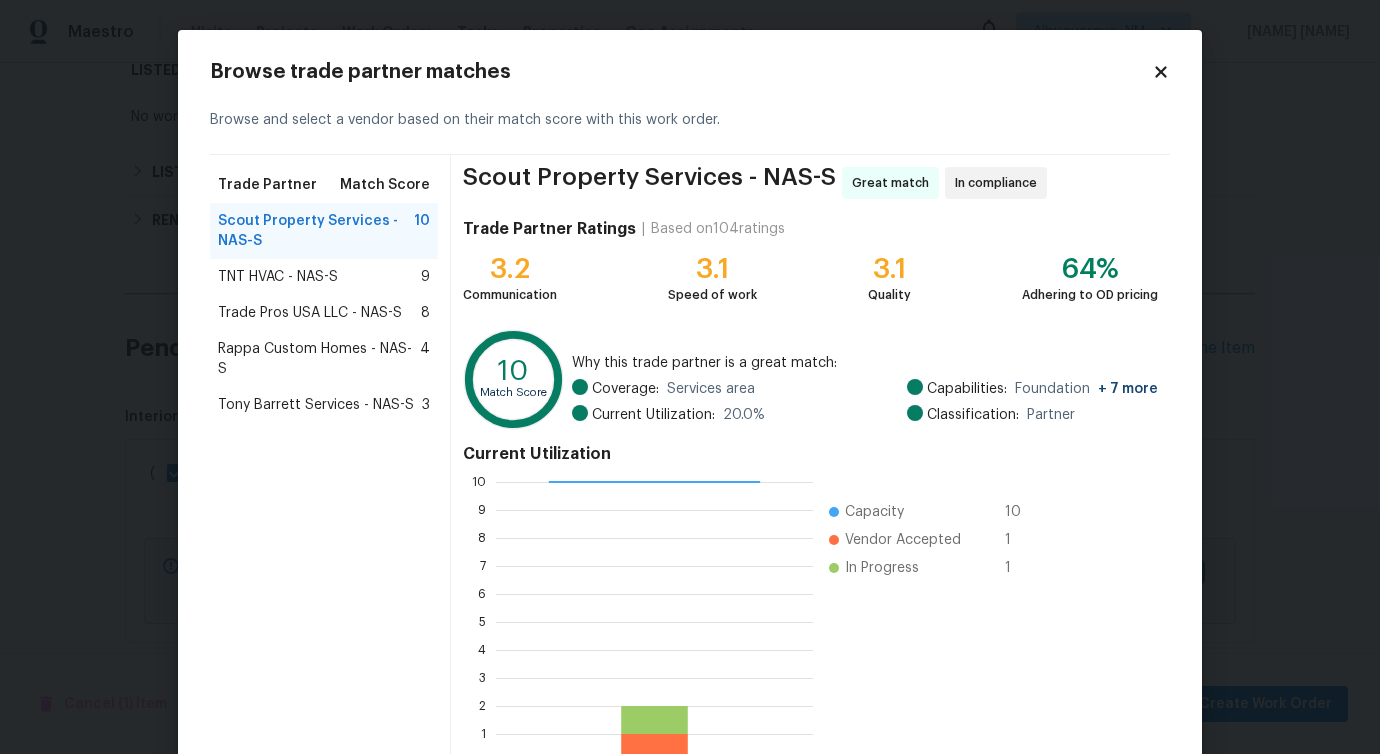 click on "TNT HVAC - NAS-S" at bounding box center [278, 277] 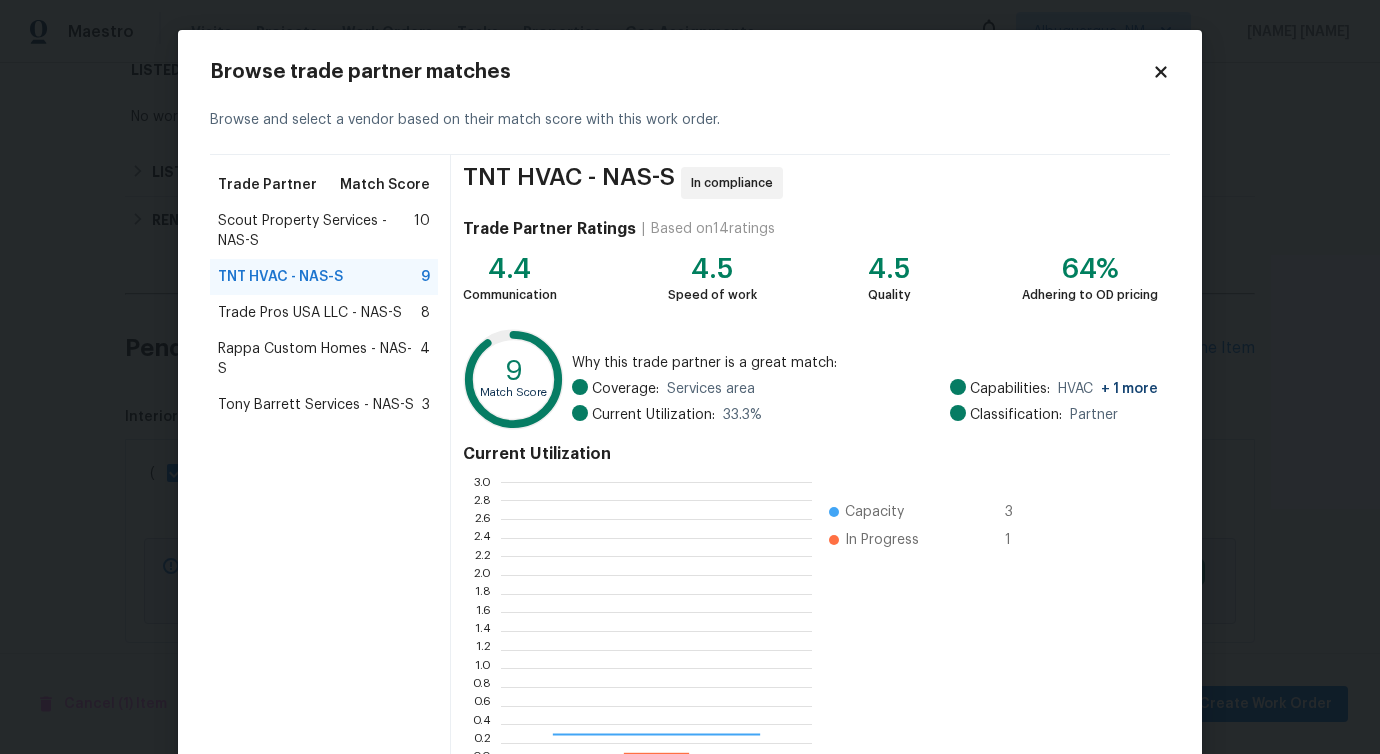 scroll, scrollTop: 2, scrollLeft: 2, axis: both 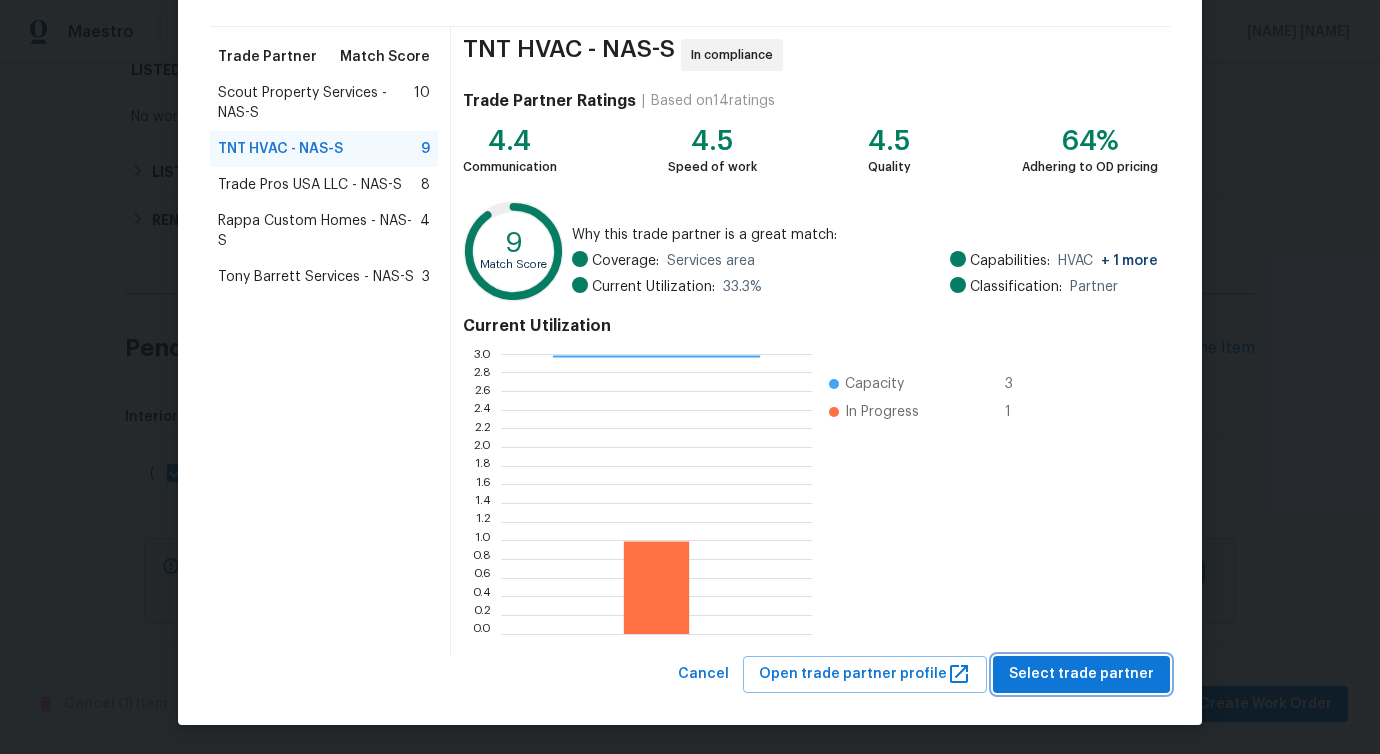 click on "Select trade partner" at bounding box center [1081, 674] 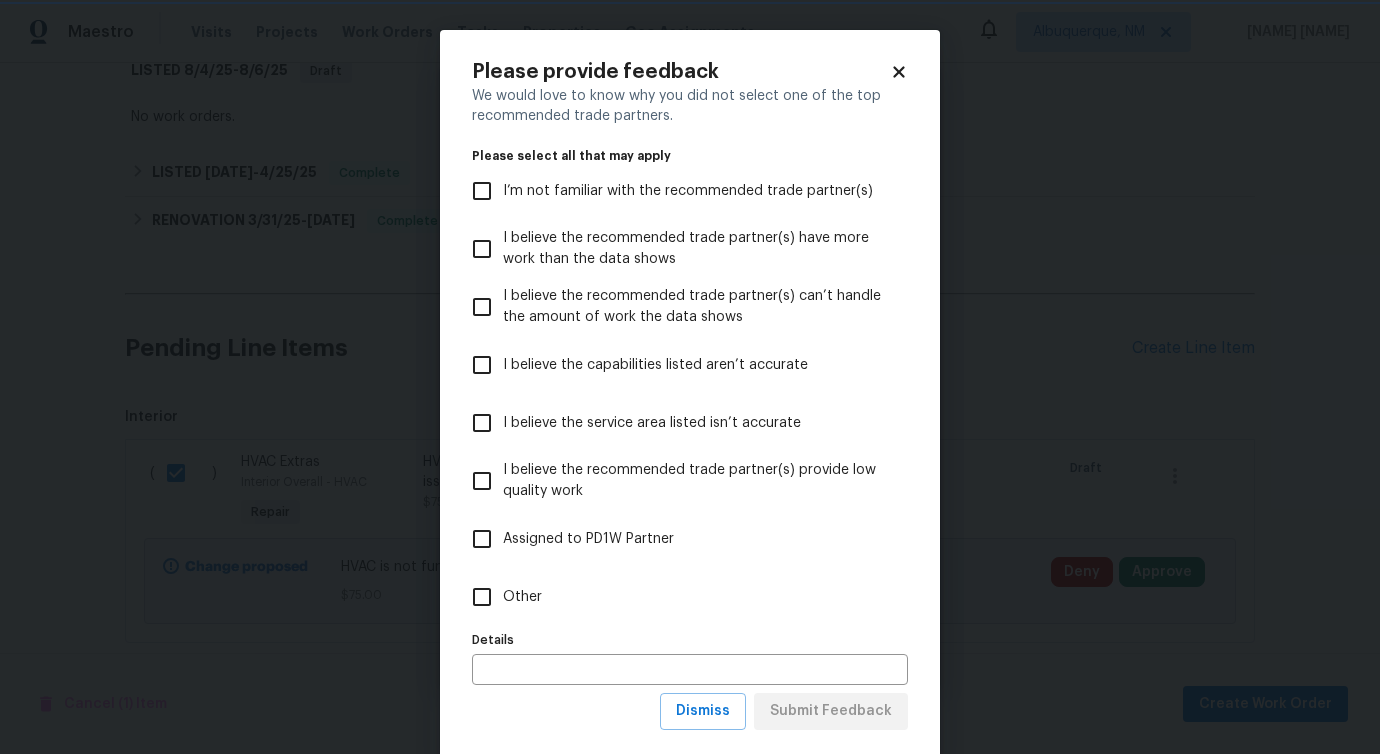 scroll, scrollTop: 0, scrollLeft: 0, axis: both 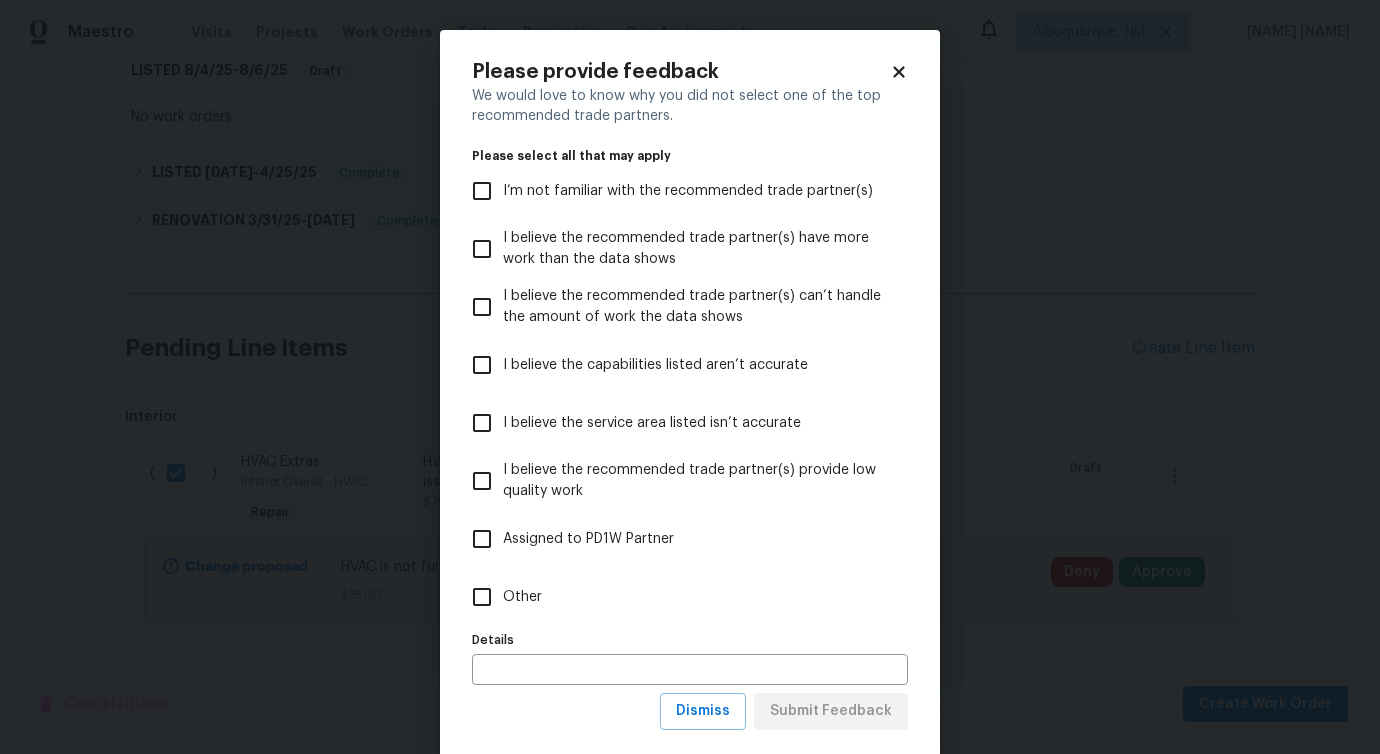 click on "Other" at bounding box center [522, 597] 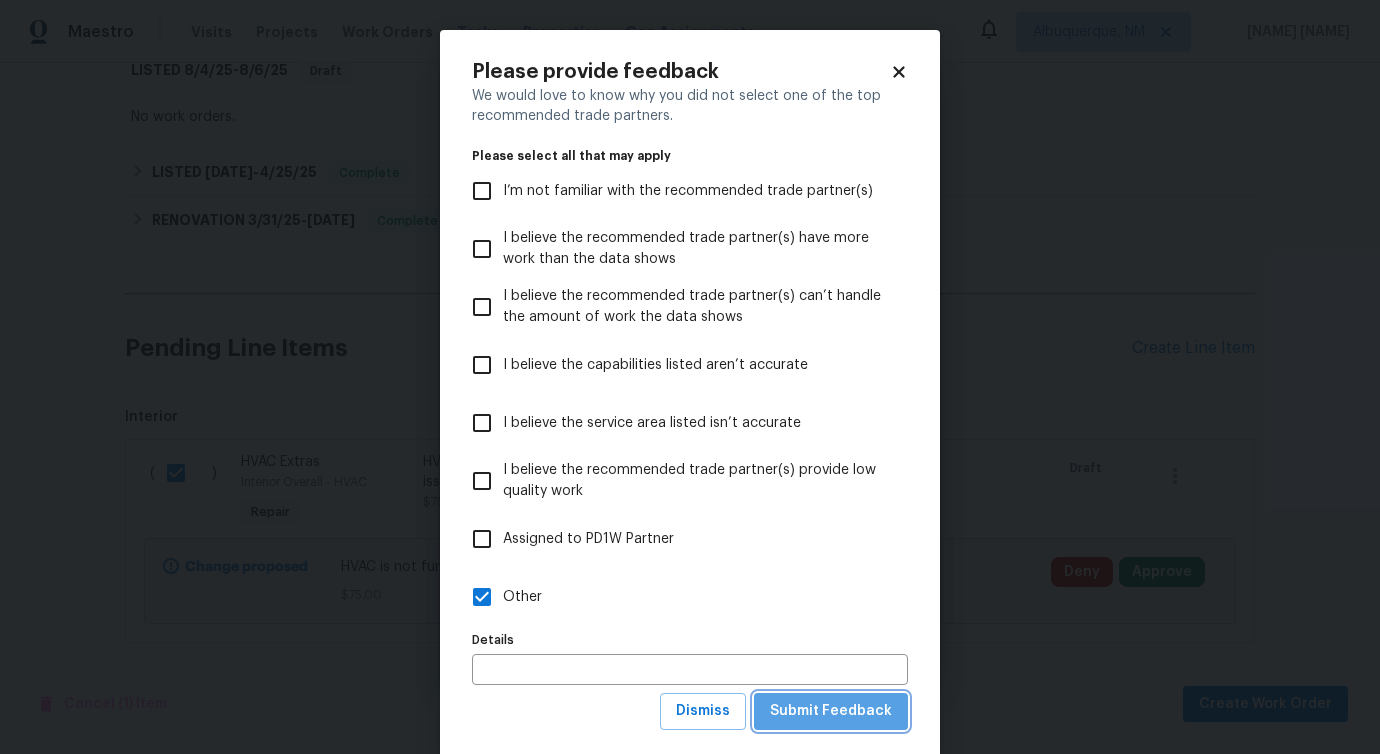 click on "Submit Feedback" at bounding box center (831, 711) 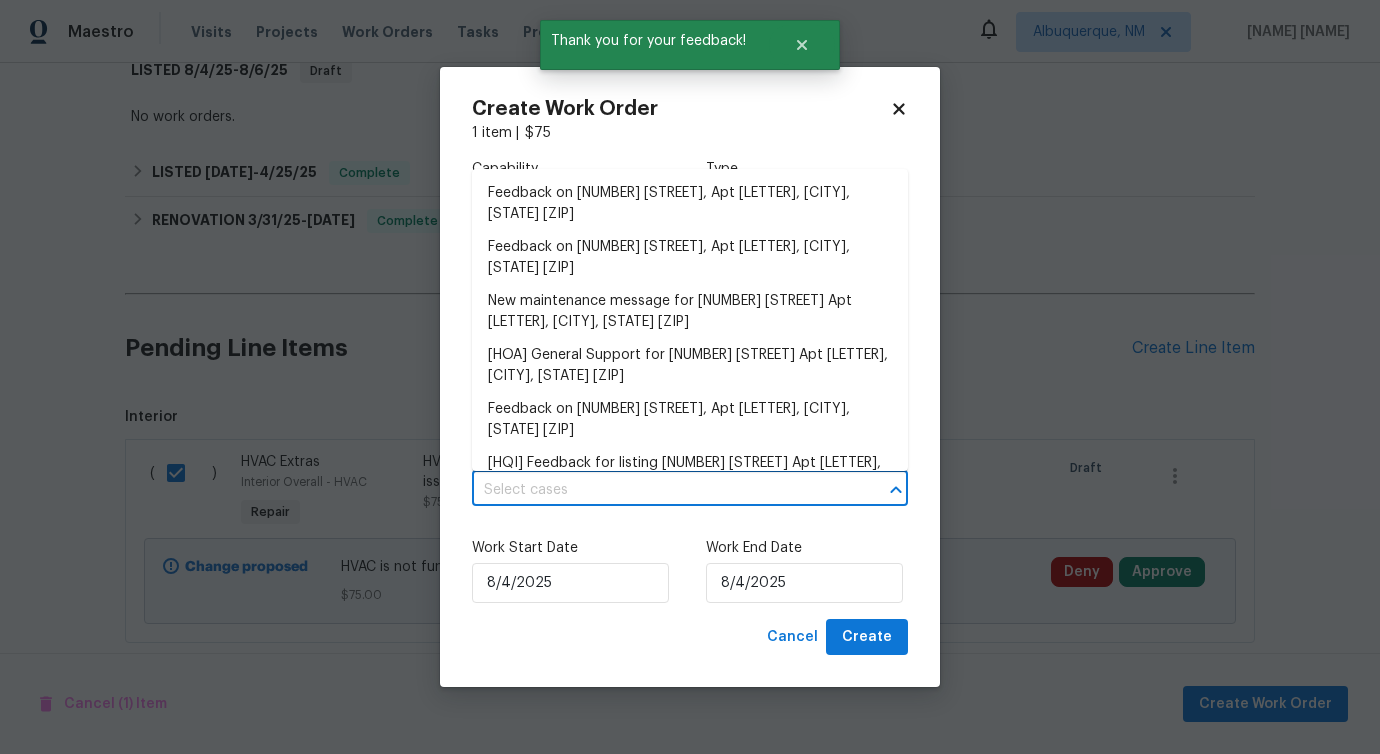 click at bounding box center (662, 490) 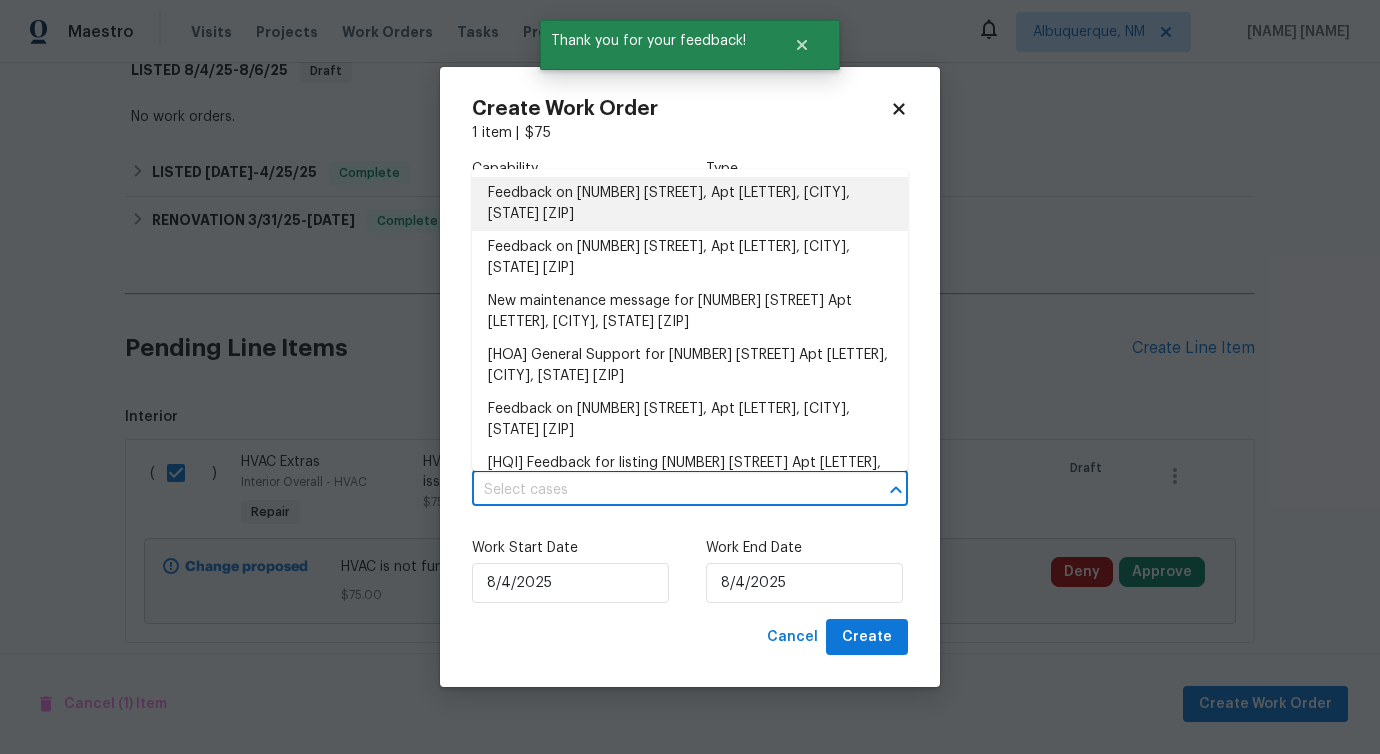 click on "Feedback on 288 Donna Dr, Apt F, Hendersonville, TN 37075" at bounding box center (690, 204) 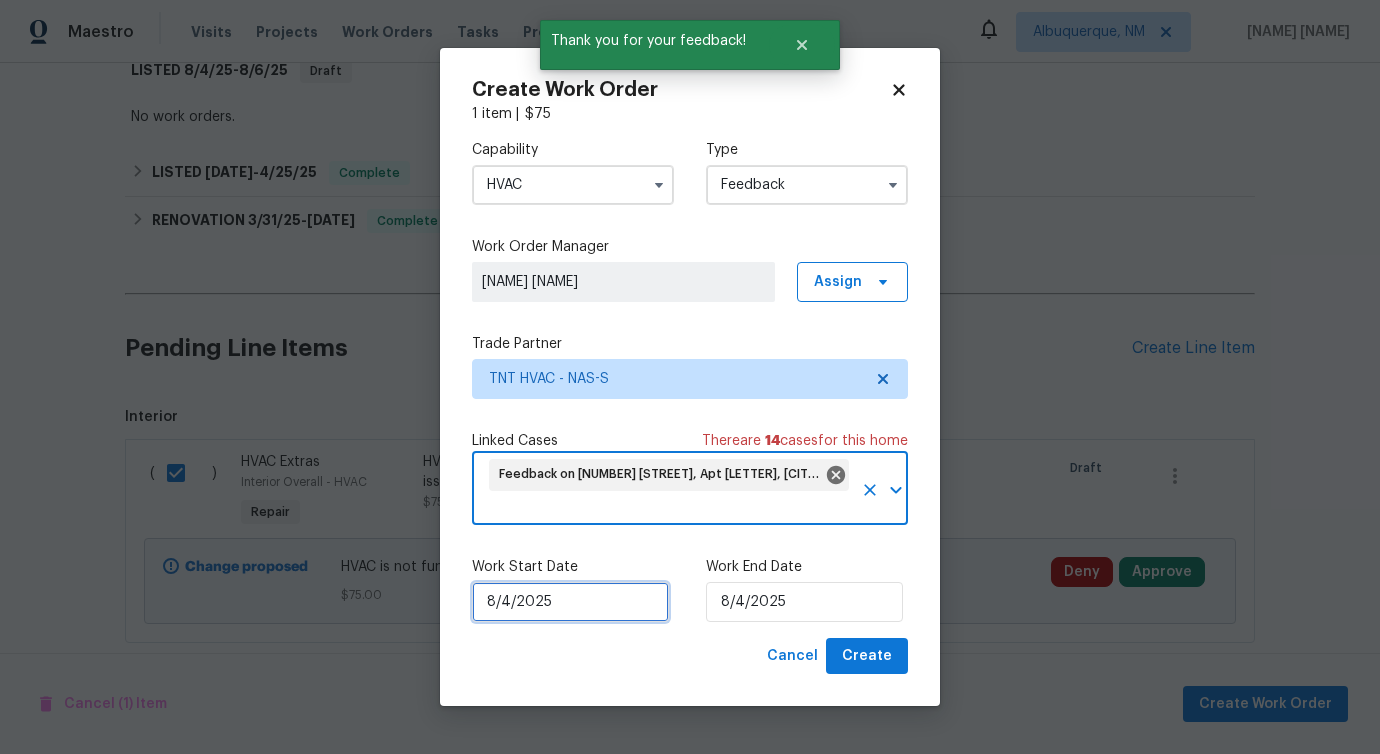 click on "8/4/2025" at bounding box center [570, 602] 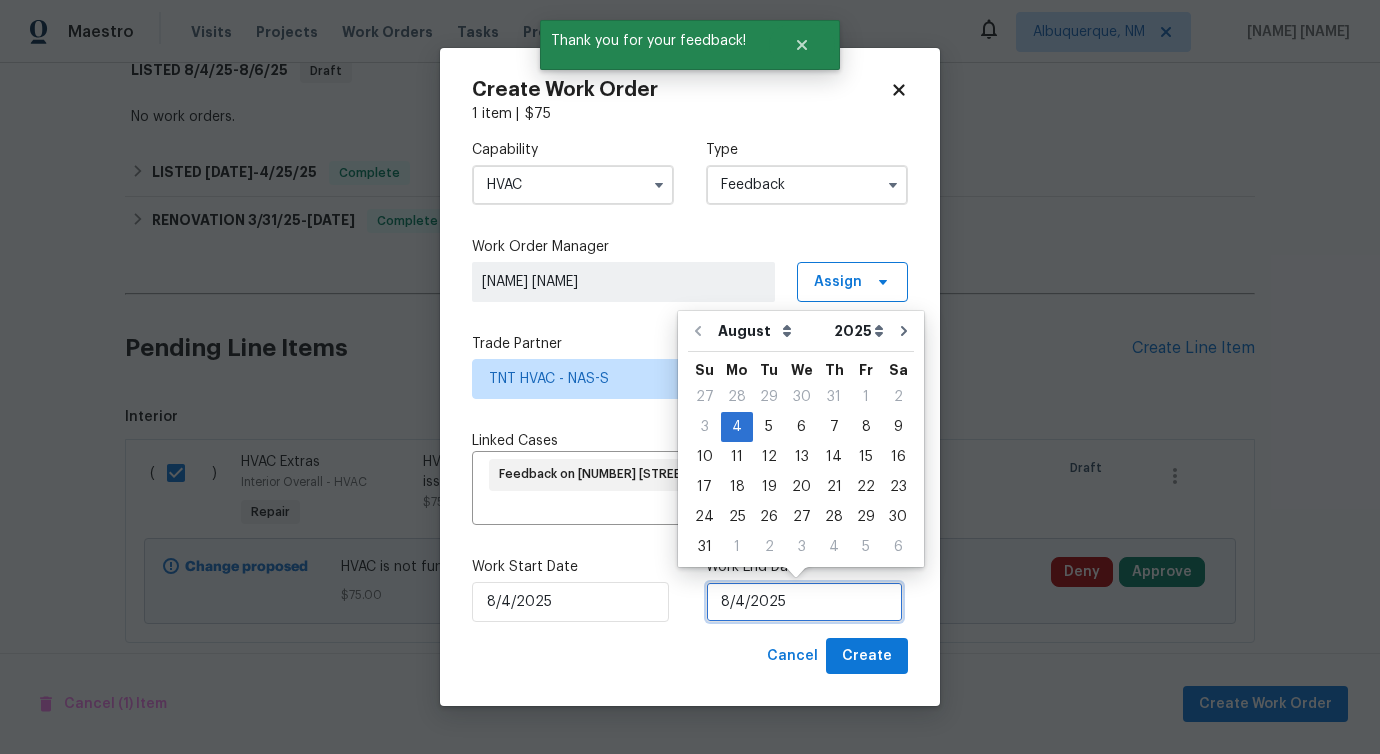 click on "8/4/2025" at bounding box center [804, 602] 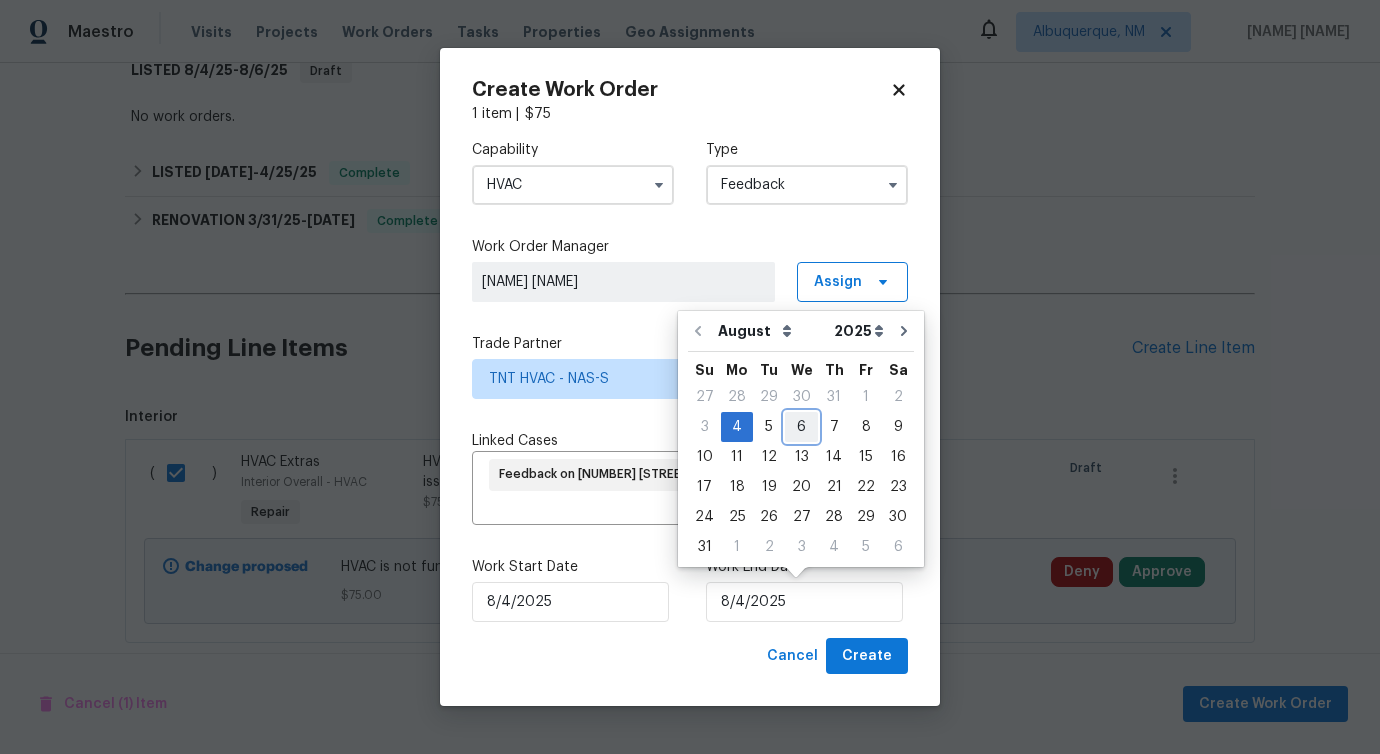 click on "6" at bounding box center (801, 427) 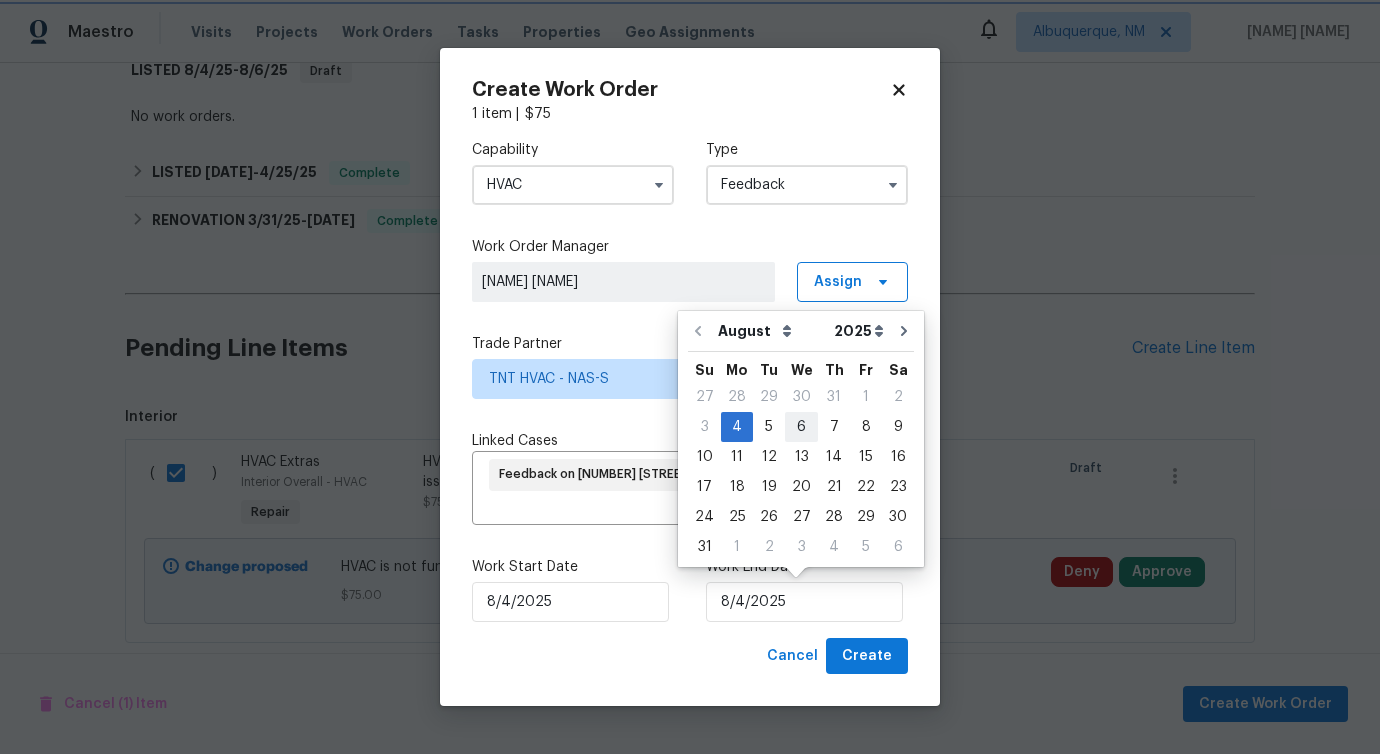 type on "8/6/2025" 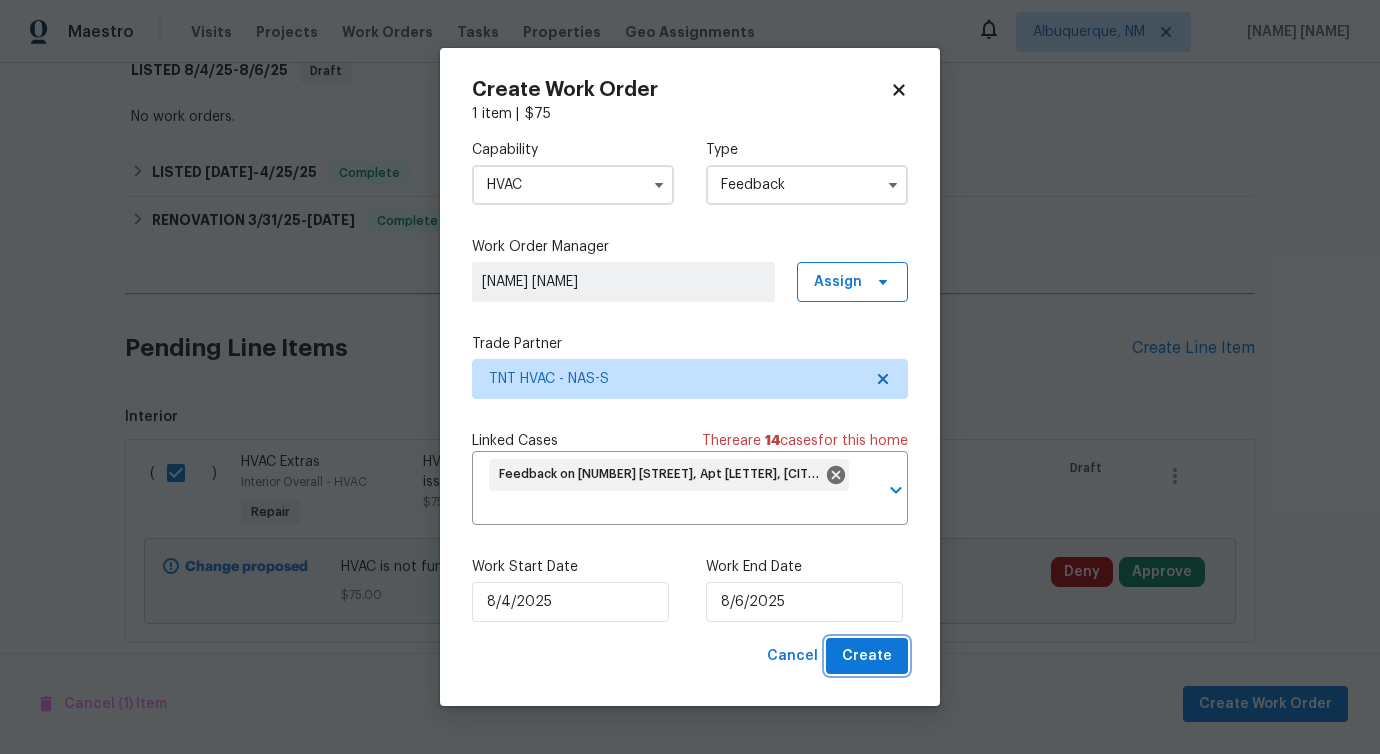 click on "Create" at bounding box center (867, 656) 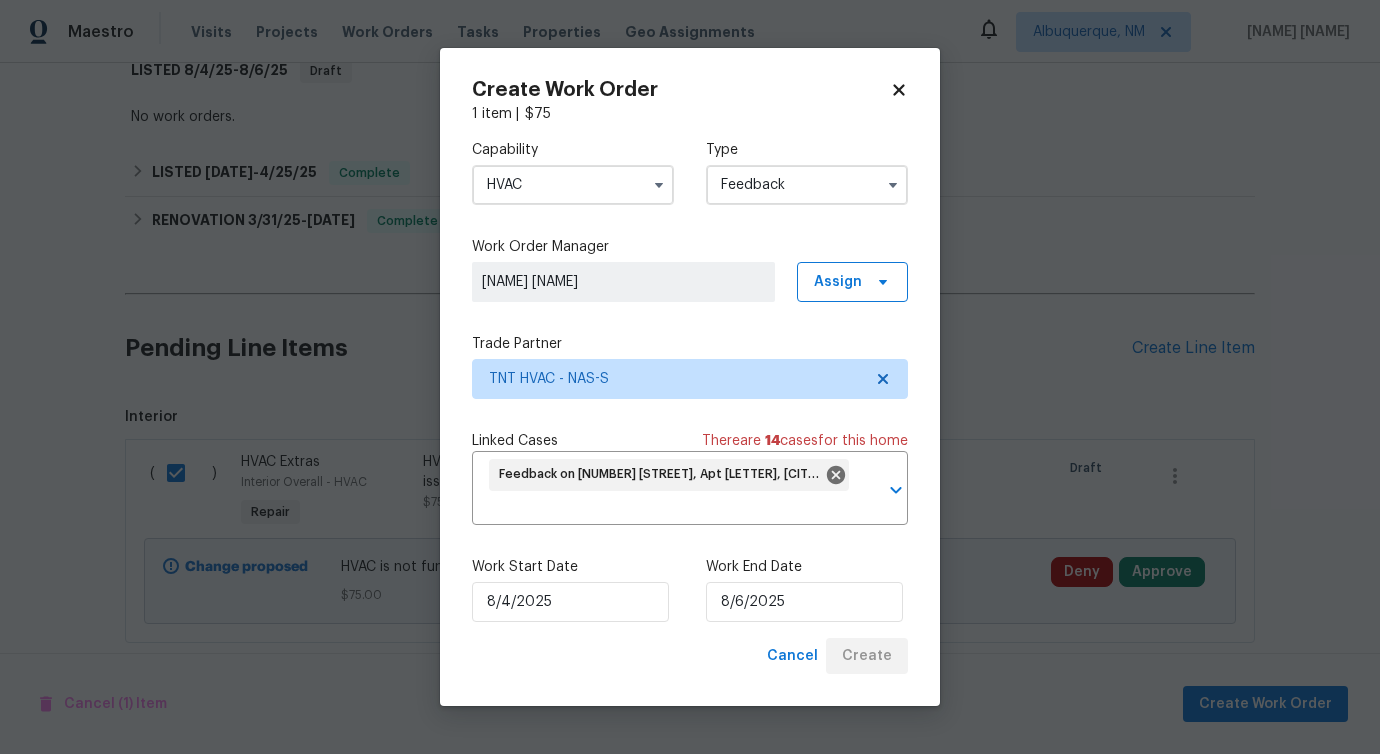 checkbox on "false" 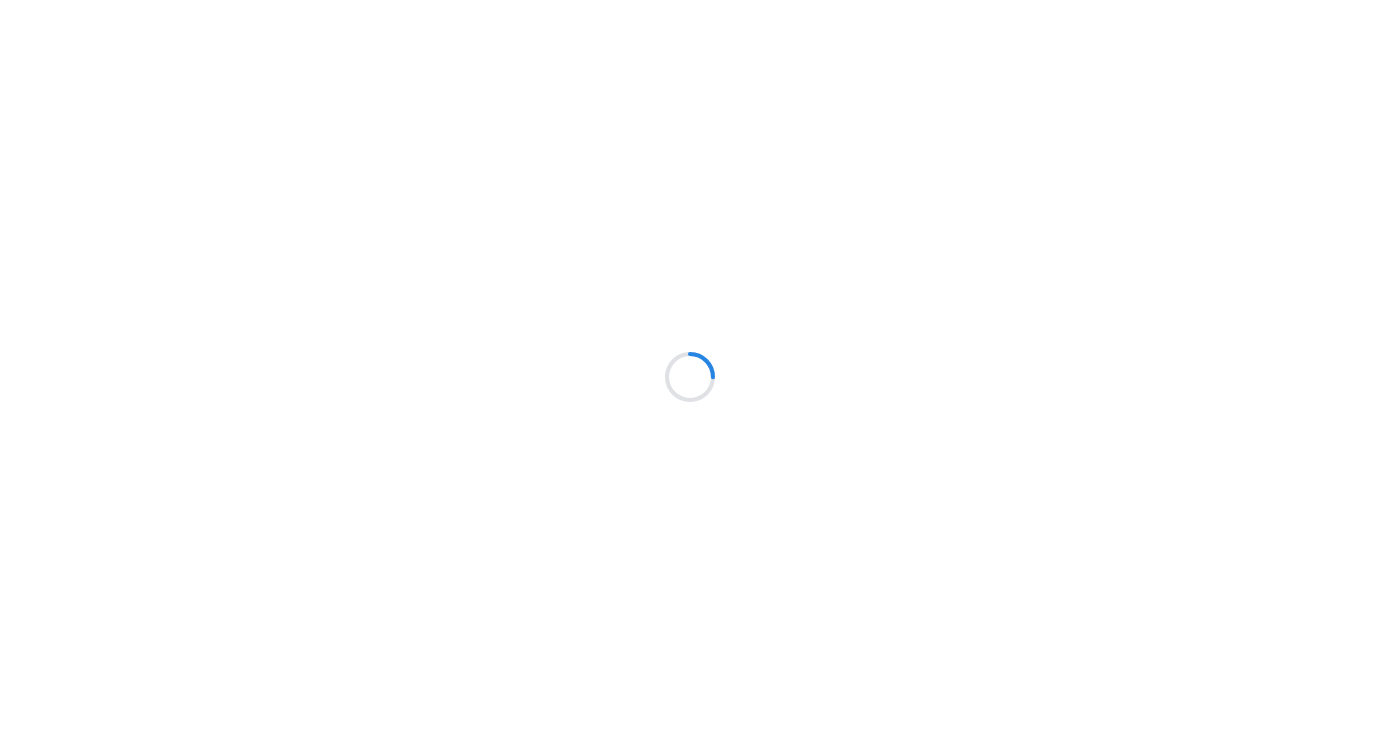 scroll, scrollTop: 0, scrollLeft: 0, axis: both 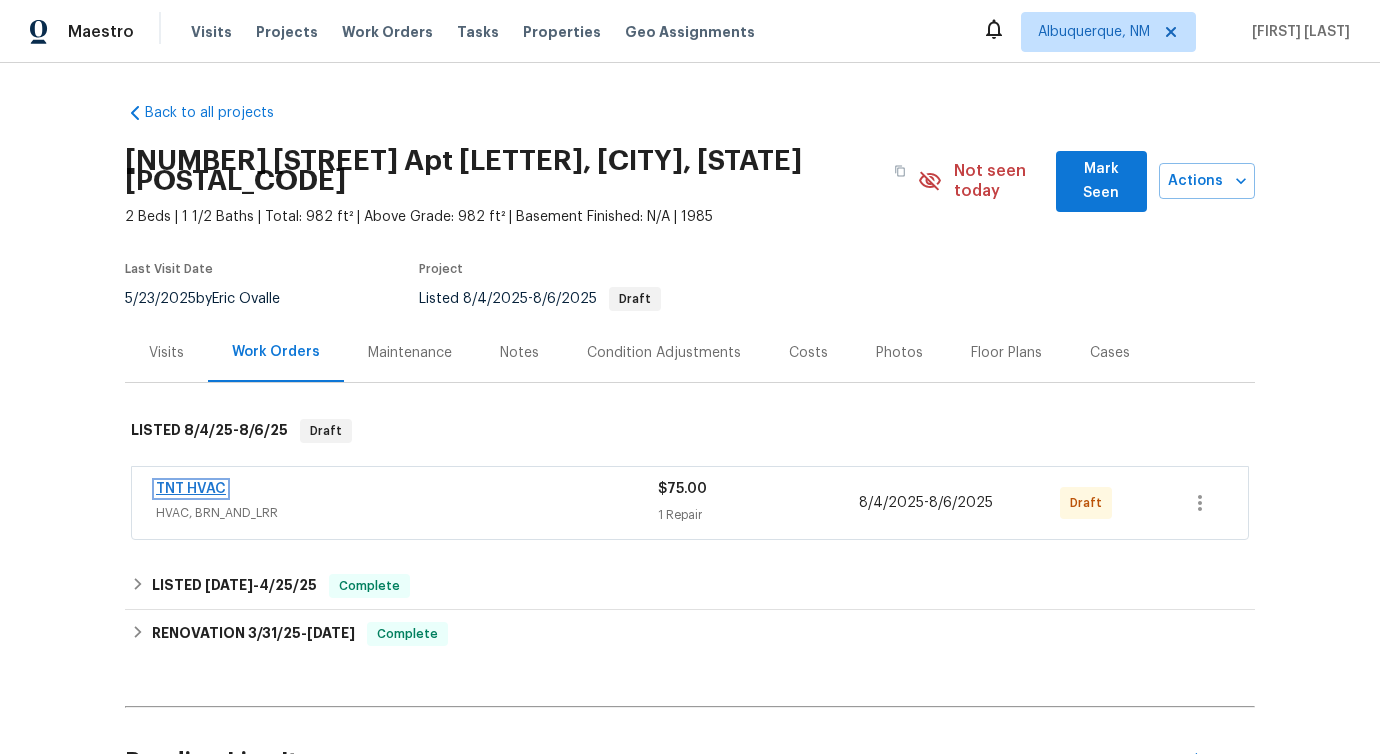 click on "TNT HVAC" at bounding box center [191, 489] 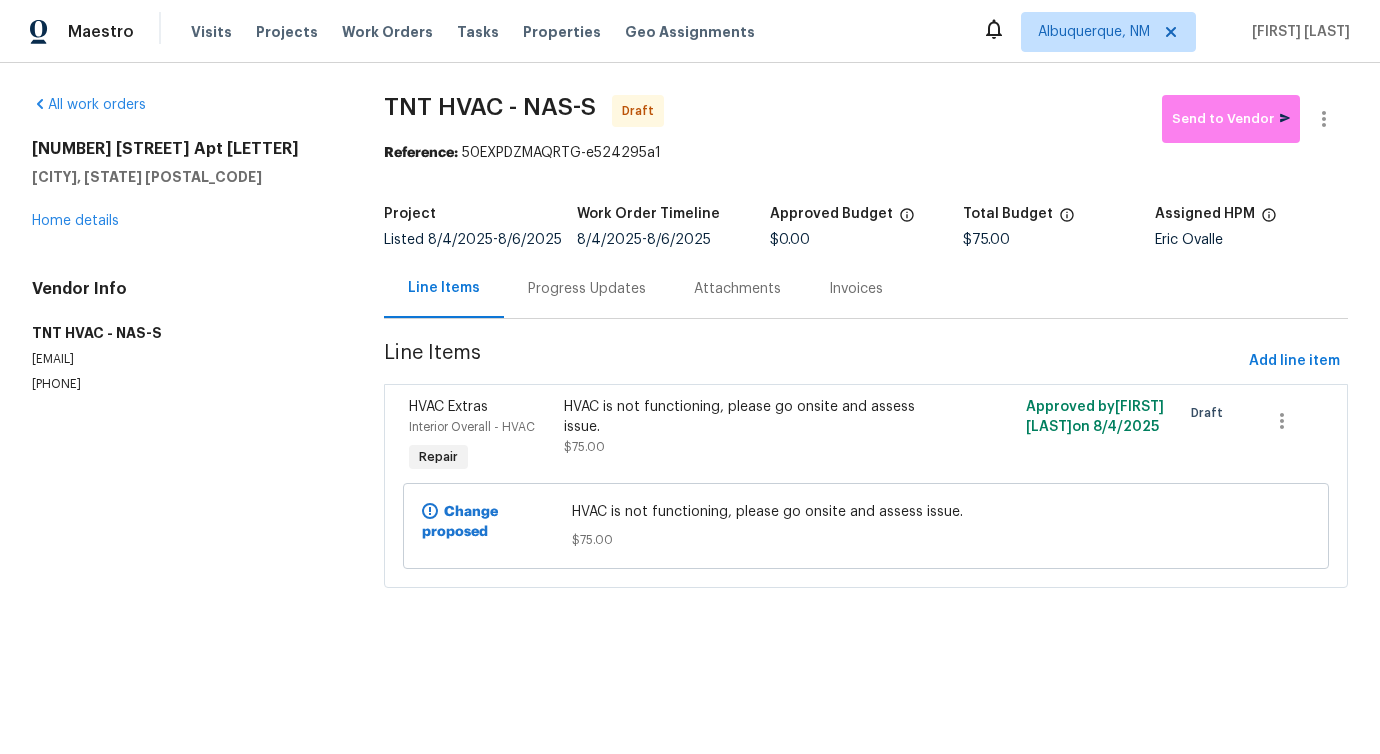 click on "Progress Updates" at bounding box center [587, 289] 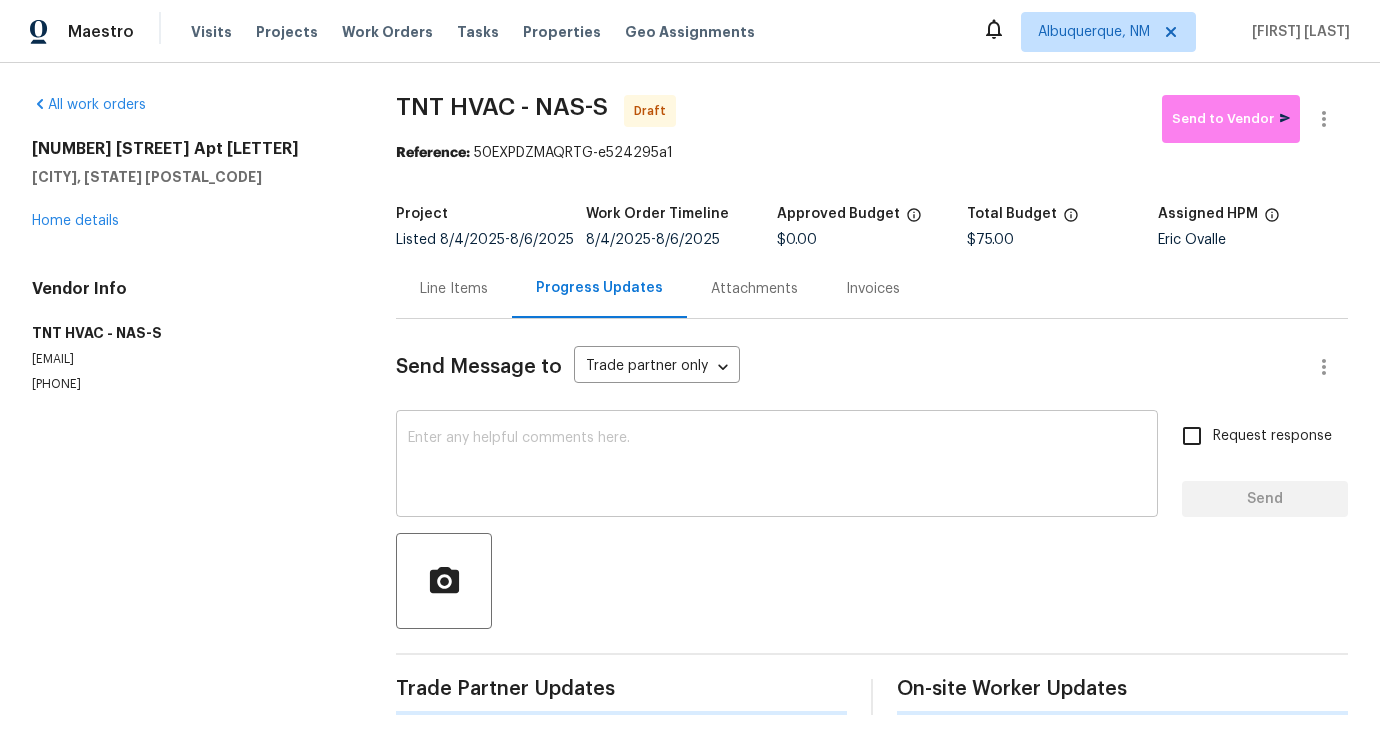 click at bounding box center (777, 466) 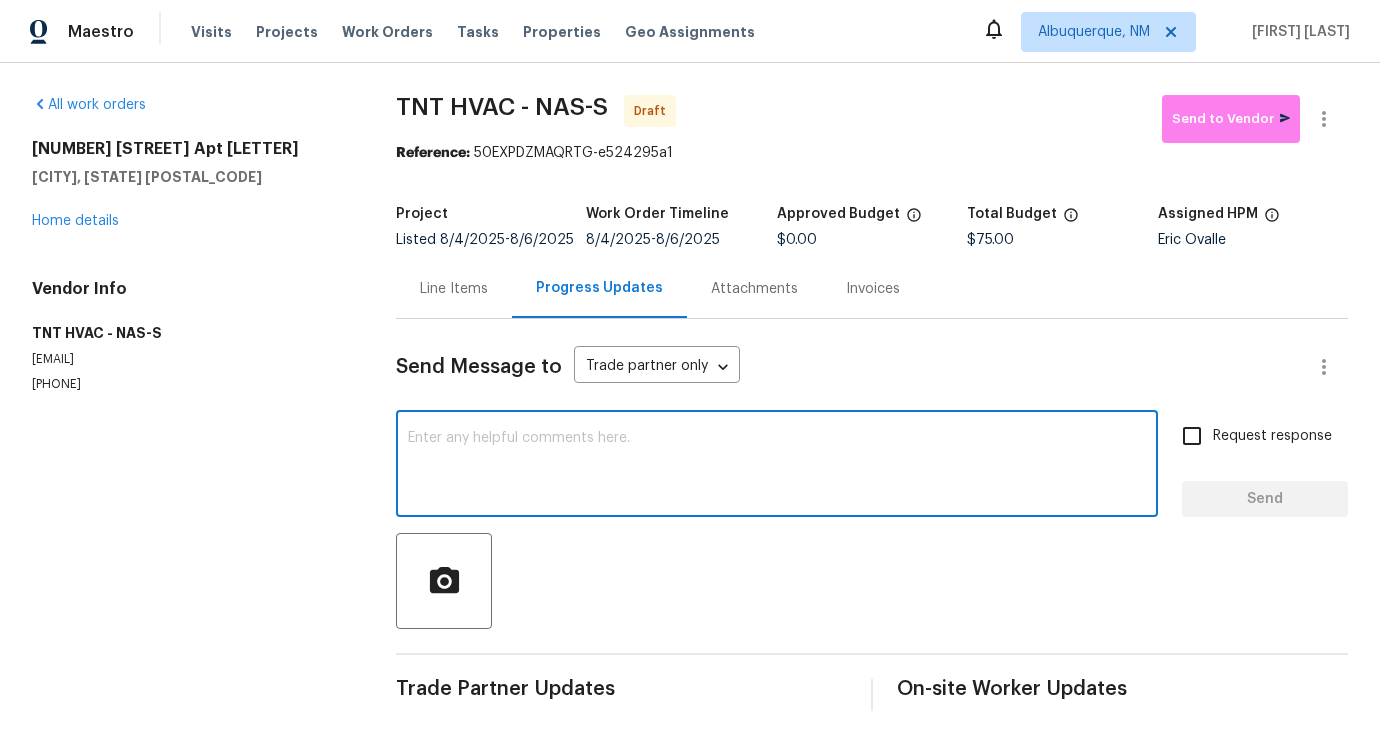 click at bounding box center (777, 466) 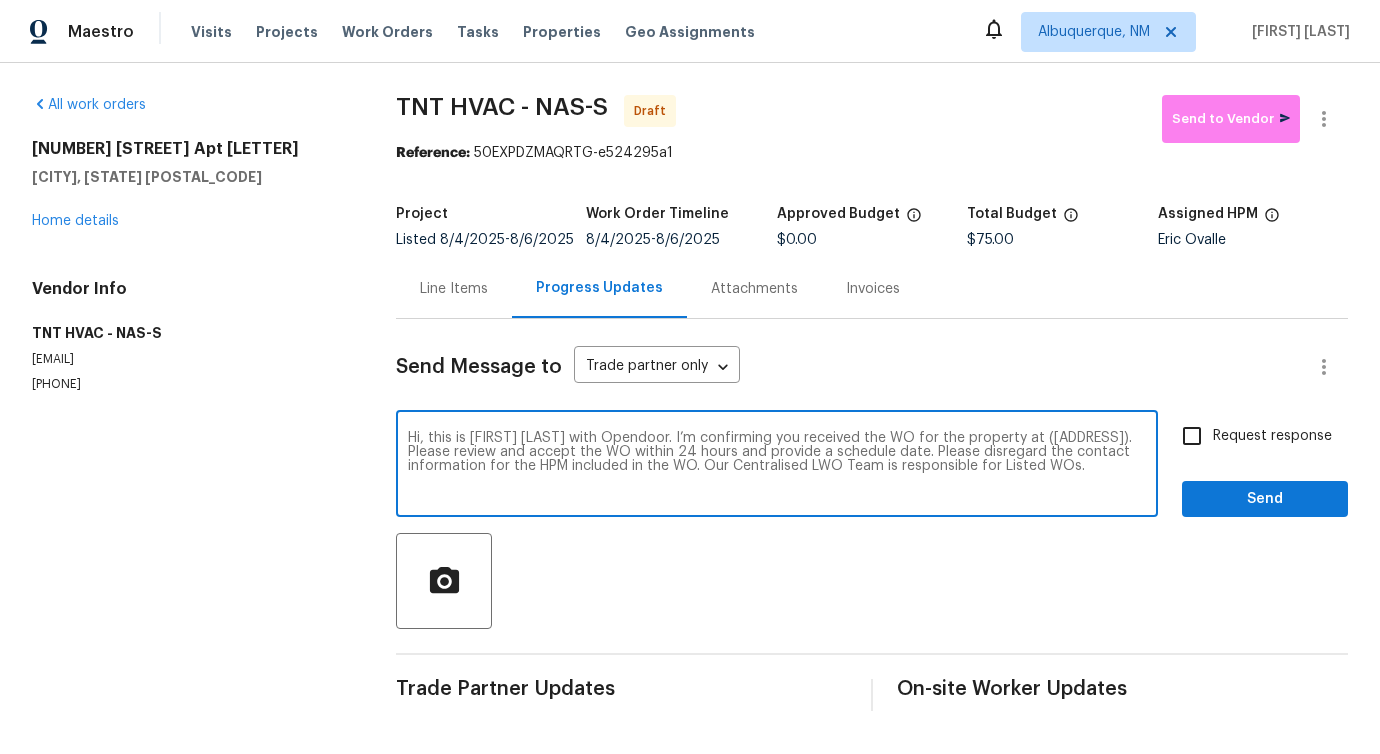 click on "Hi, this is Pavithra with Opendoor. I’m confirming you received the WO for the property at (Address). Please review and accept the WO within 24 hours and provide a schedule date. Please disregard the contact information for the HPM included in the WO. Our Centralised LWO Team is responsible for Listed WOs." at bounding box center [777, 466] 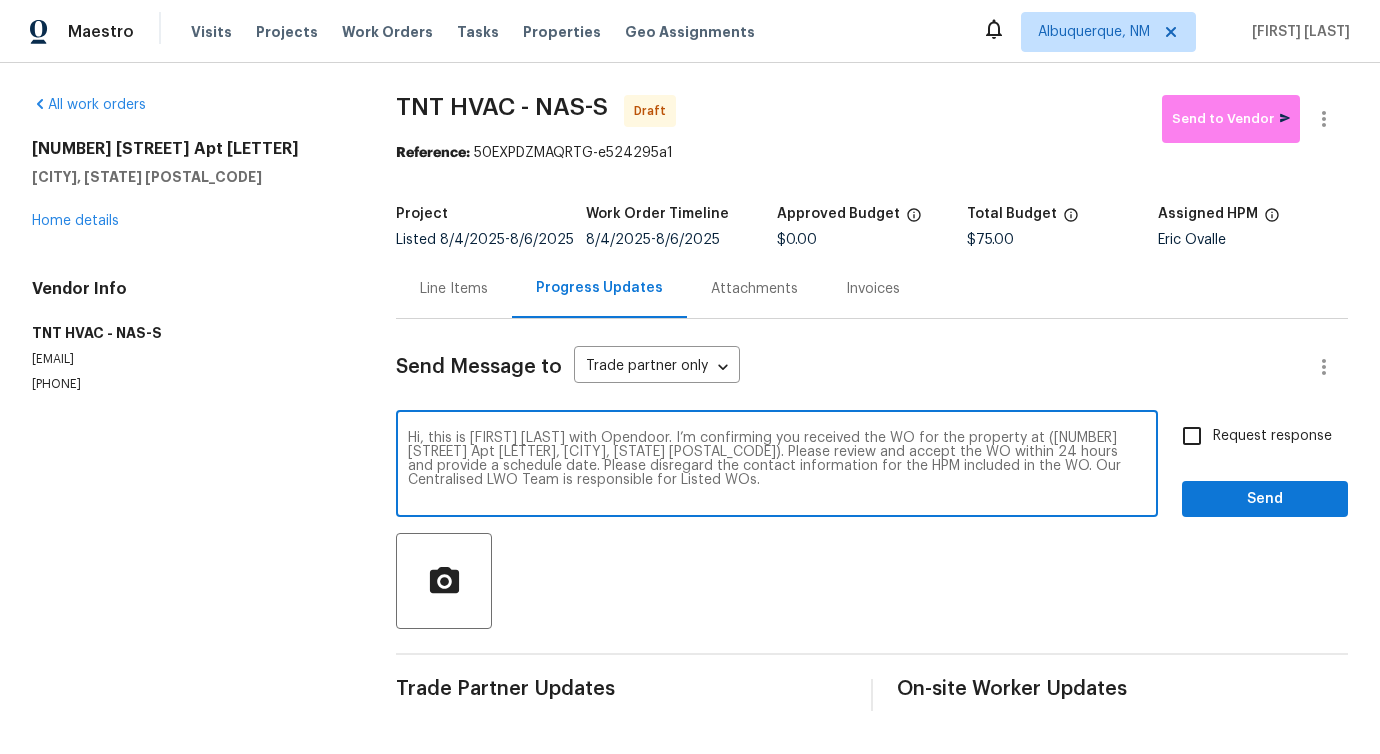 type on "Hi, this is Pavithra with Opendoor. I’m confirming you received the WO for the property at (288 Donna Dr Apt F, Hendersonville, TN 37075). Please review and accept the WO within 24 hours and provide a schedule date. Please disregard the contact information for the HPM included in the WO. Our Centralised LWO Team is responsible for Listed WOs." 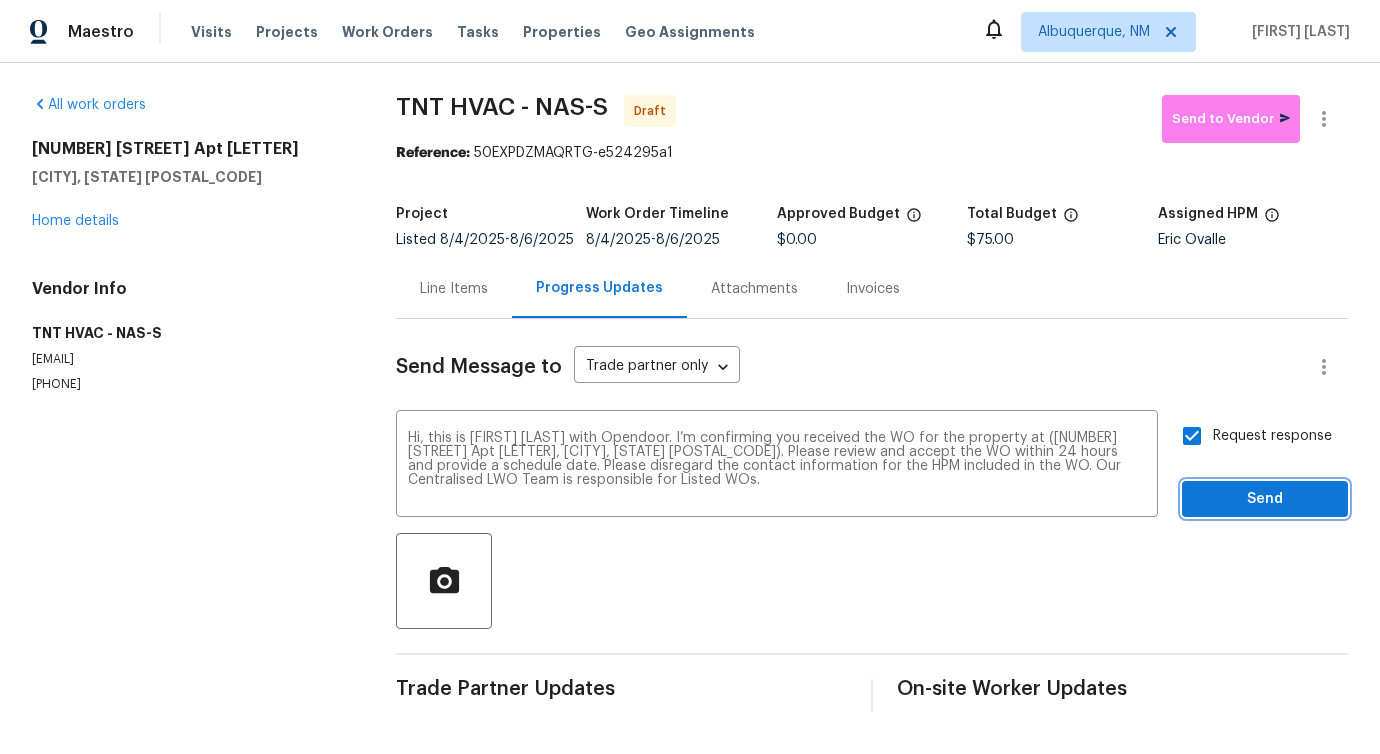 click on "Send" at bounding box center (1265, 499) 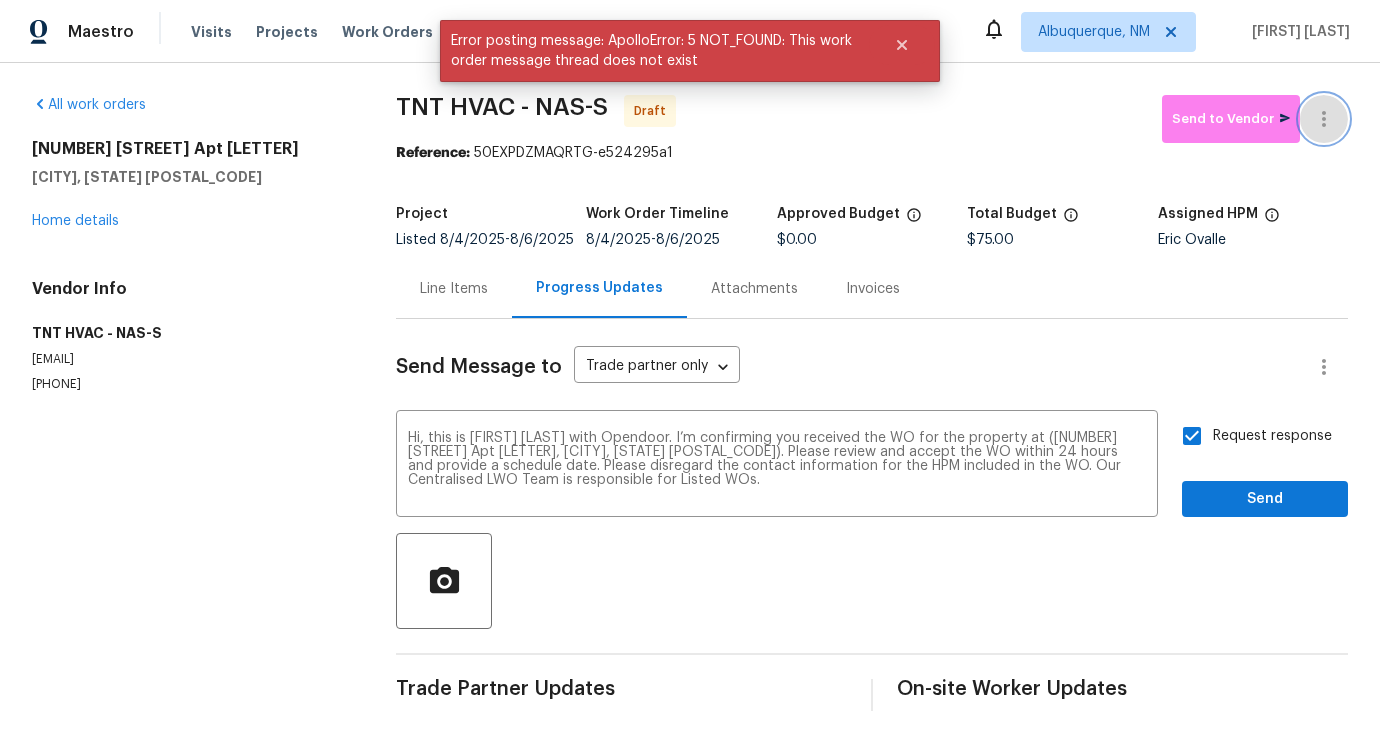 click 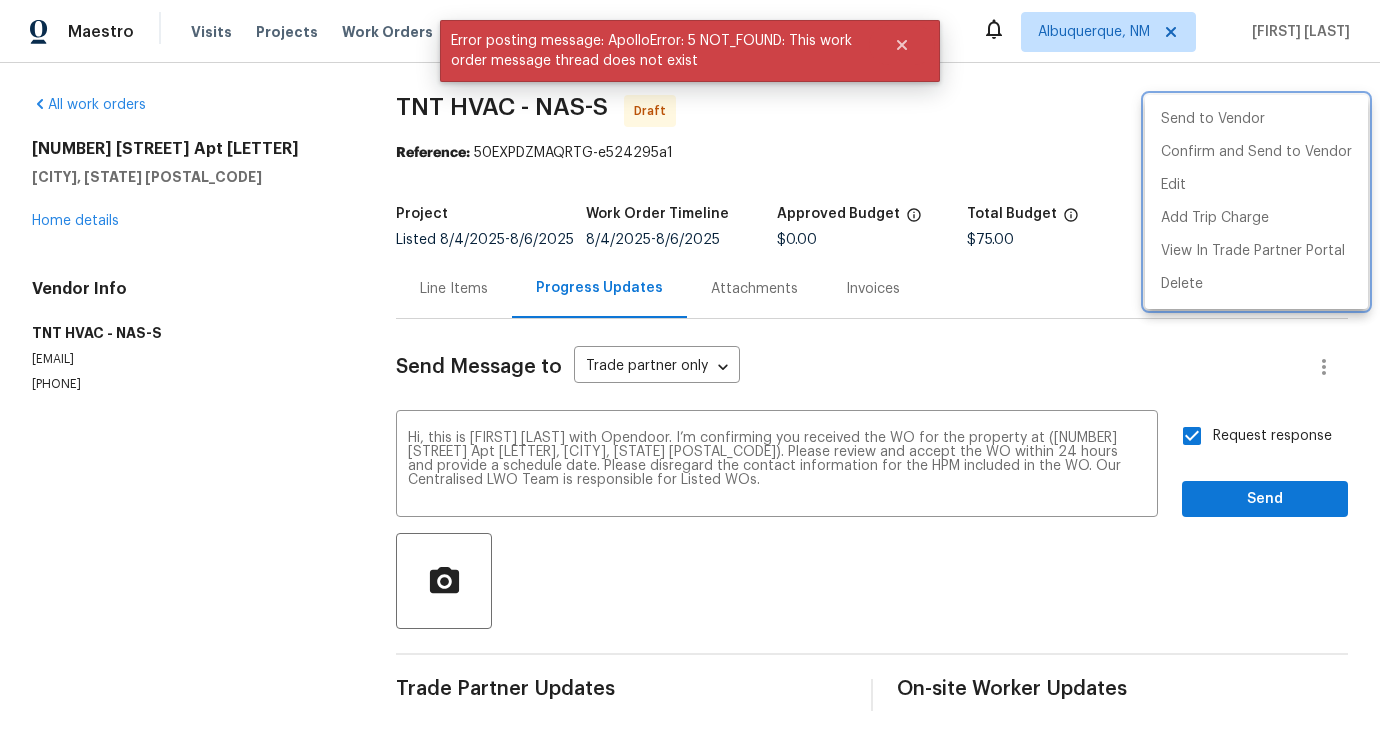 click at bounding box center [690, 377] 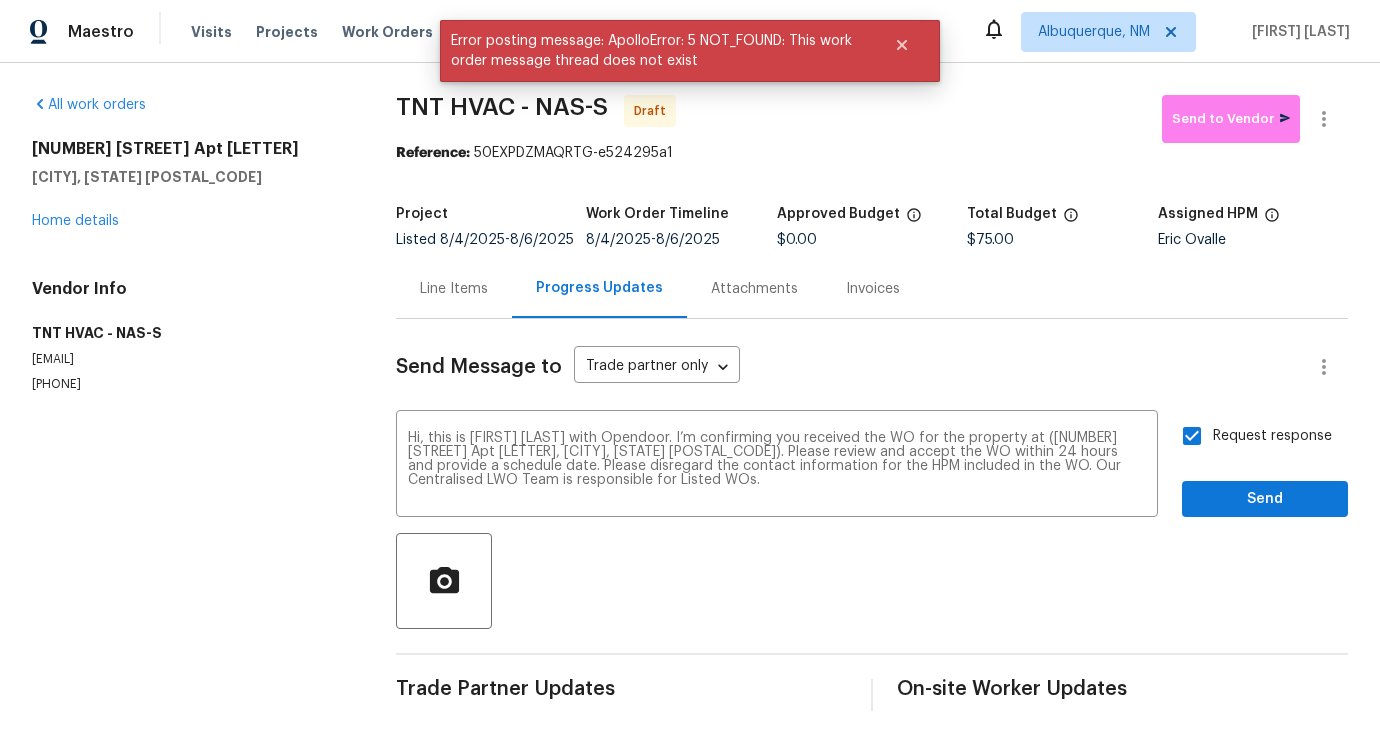 click on "Line Items" at bounding box center [454, 289] 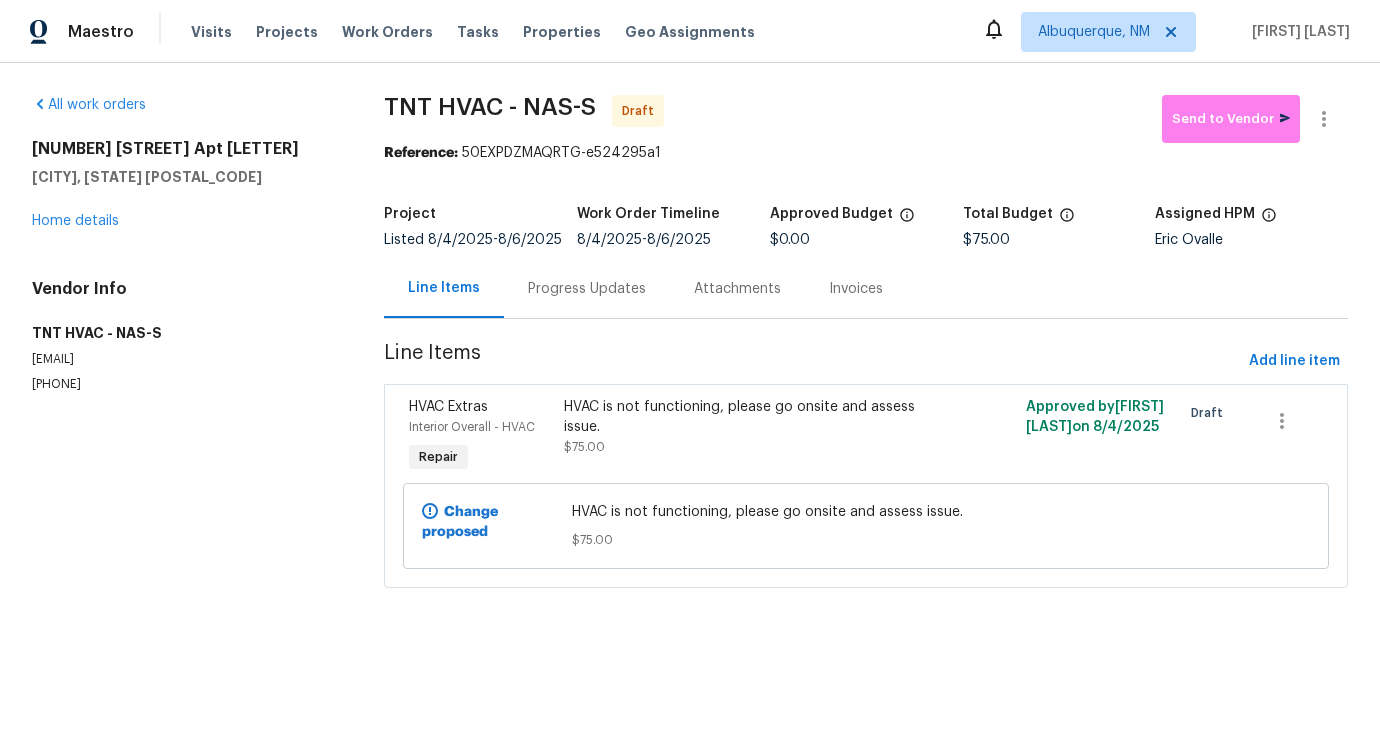 click on "Progress Updates" at bounding box center (587, 289) 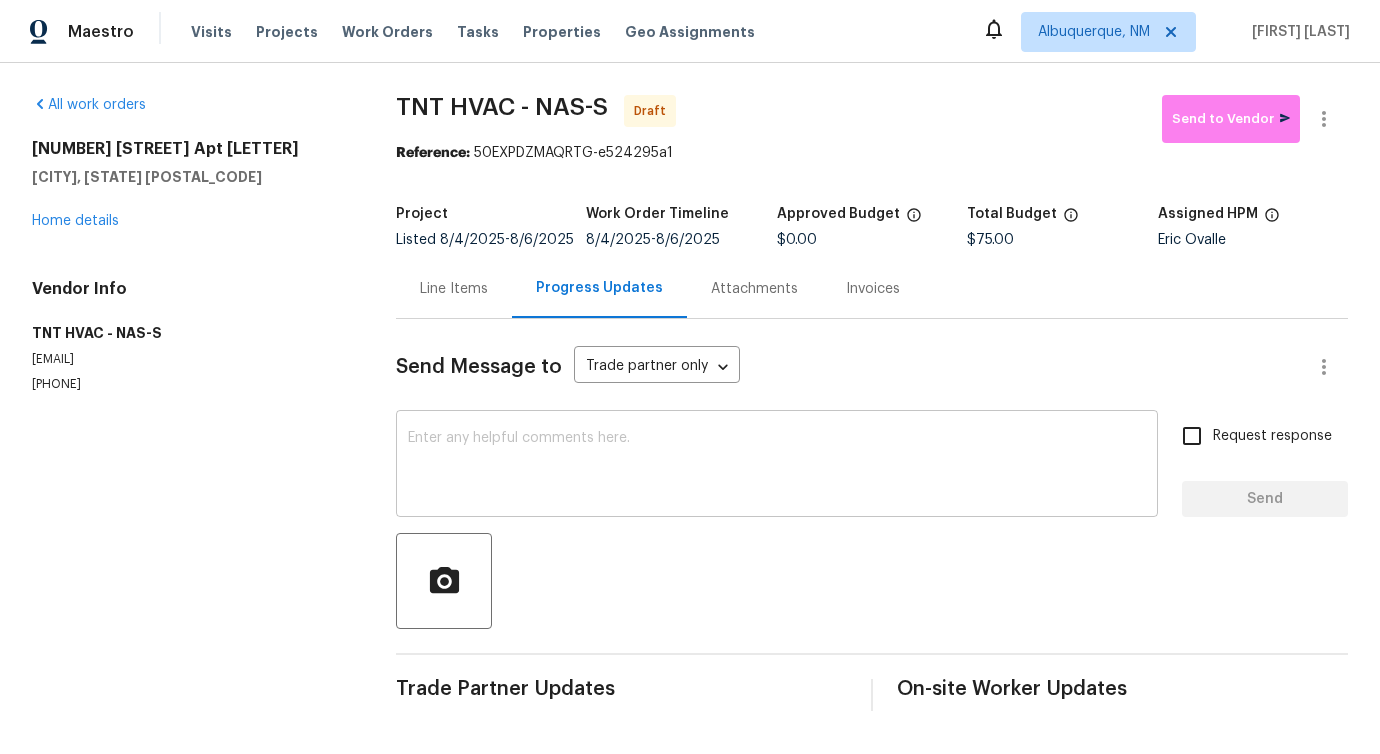 scroll, scrollTop: 4, scrollLeft: 0, axis: vertical 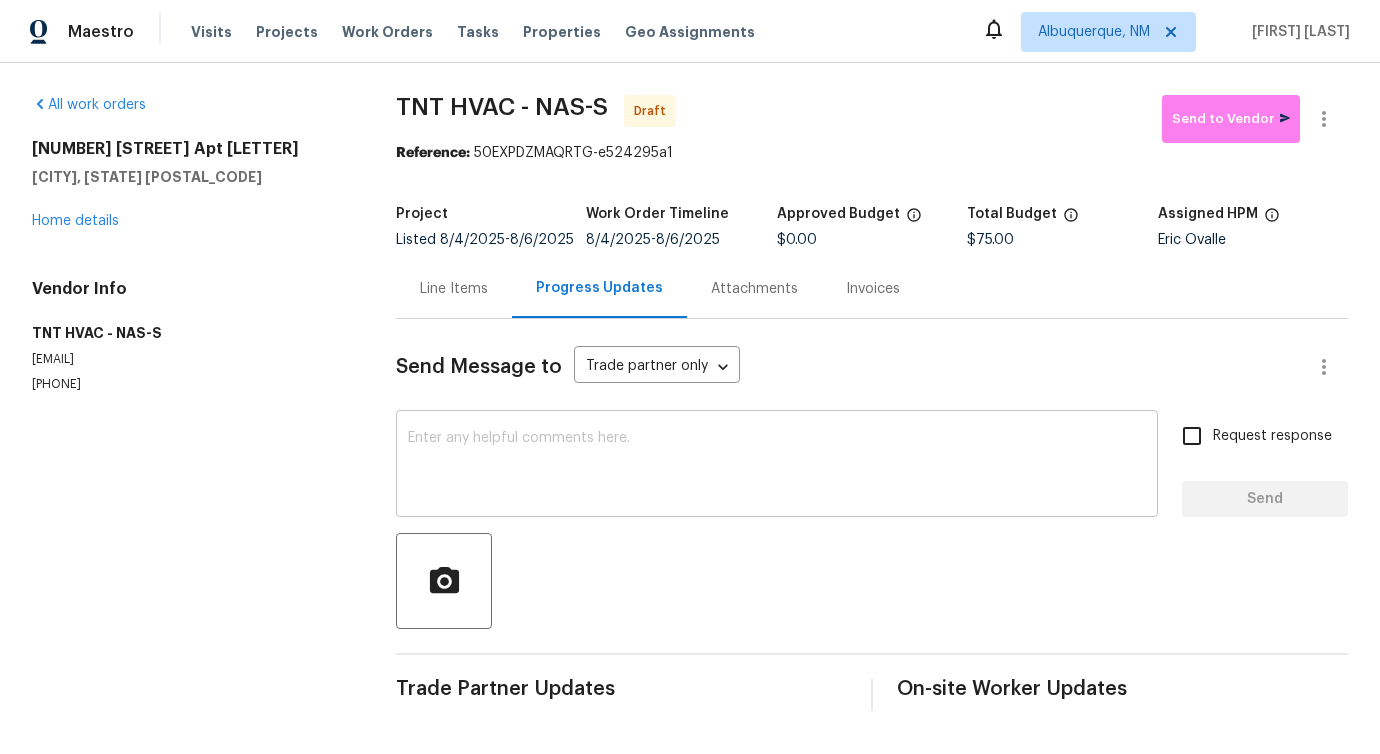 click on "Send Message to Trade partner only Trade partner only ​ x ​ Request response Send Trade Partner Updates On-site Worker Updates" at bounding box center (872, 515) 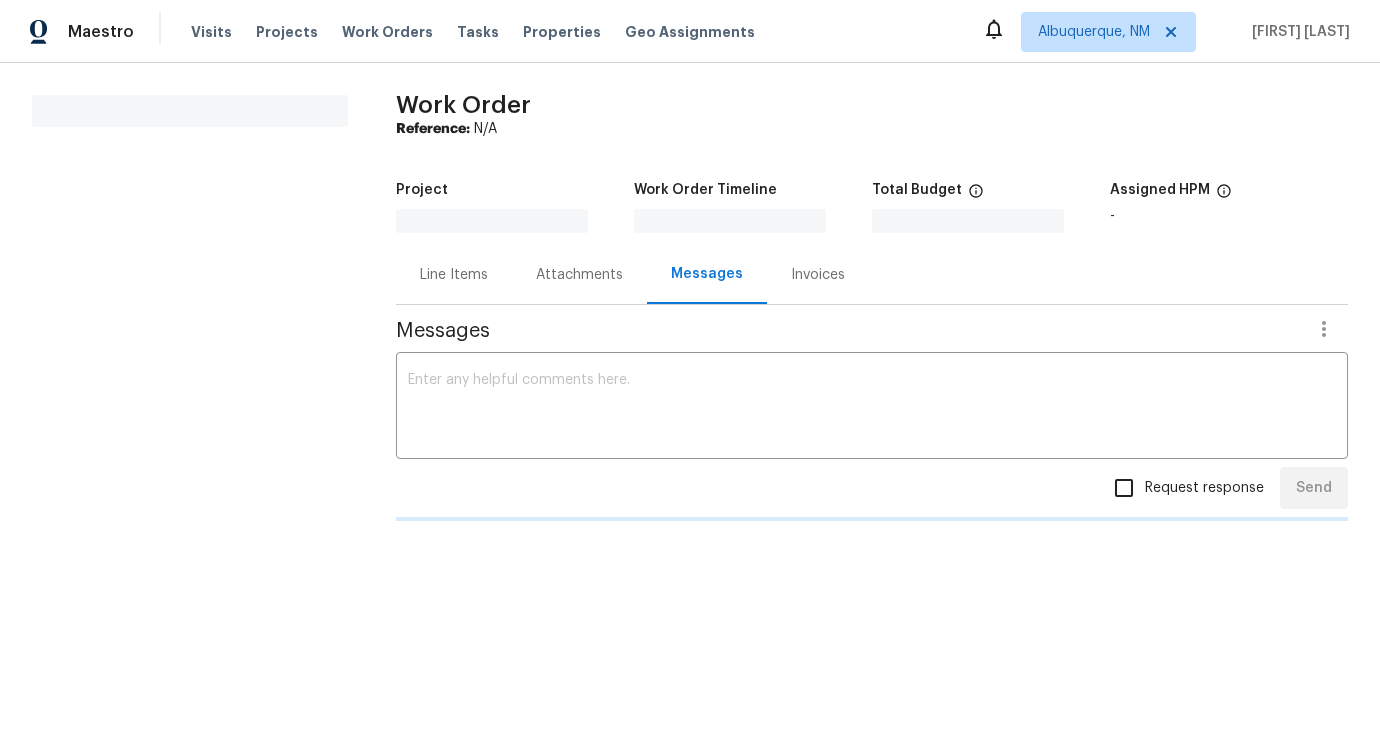 scroll, scrollTop: 0, scrollLeft: 0, axis: both 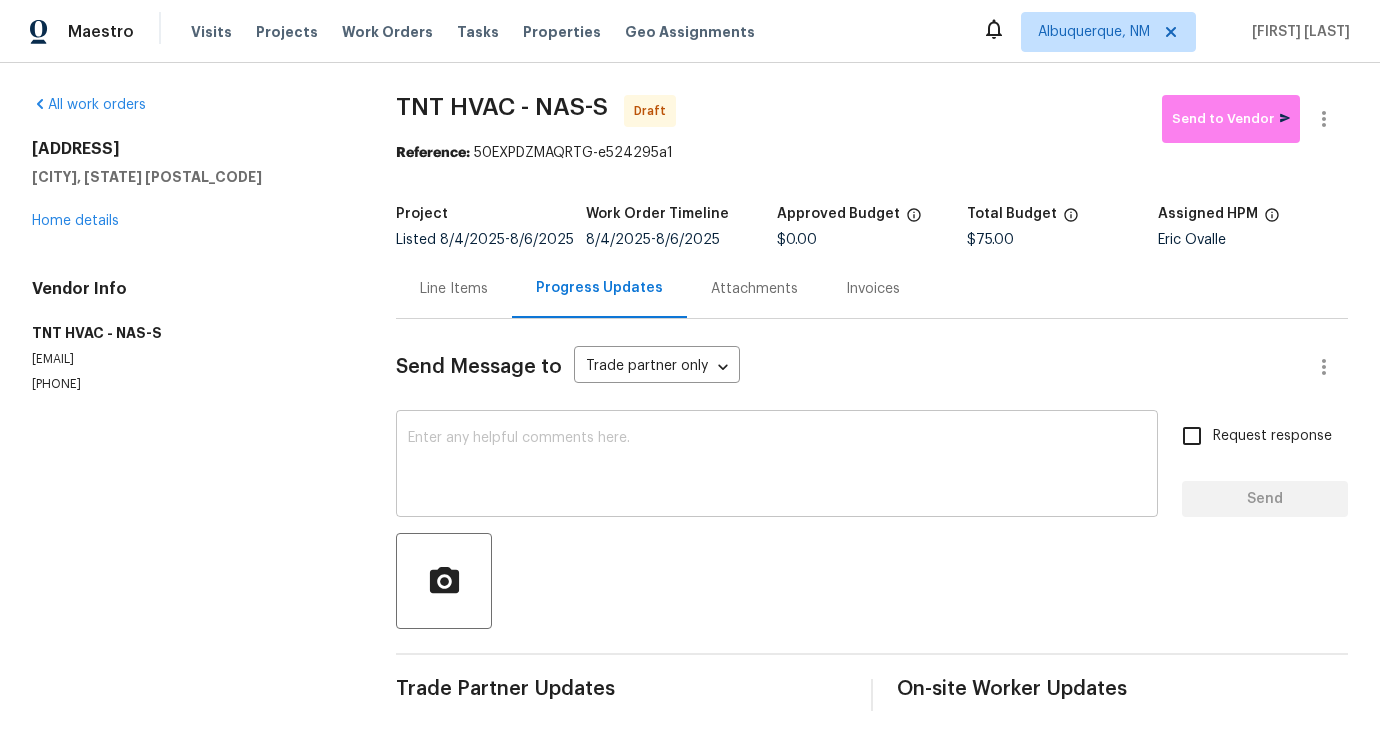 click at bounding box center [777, 466] 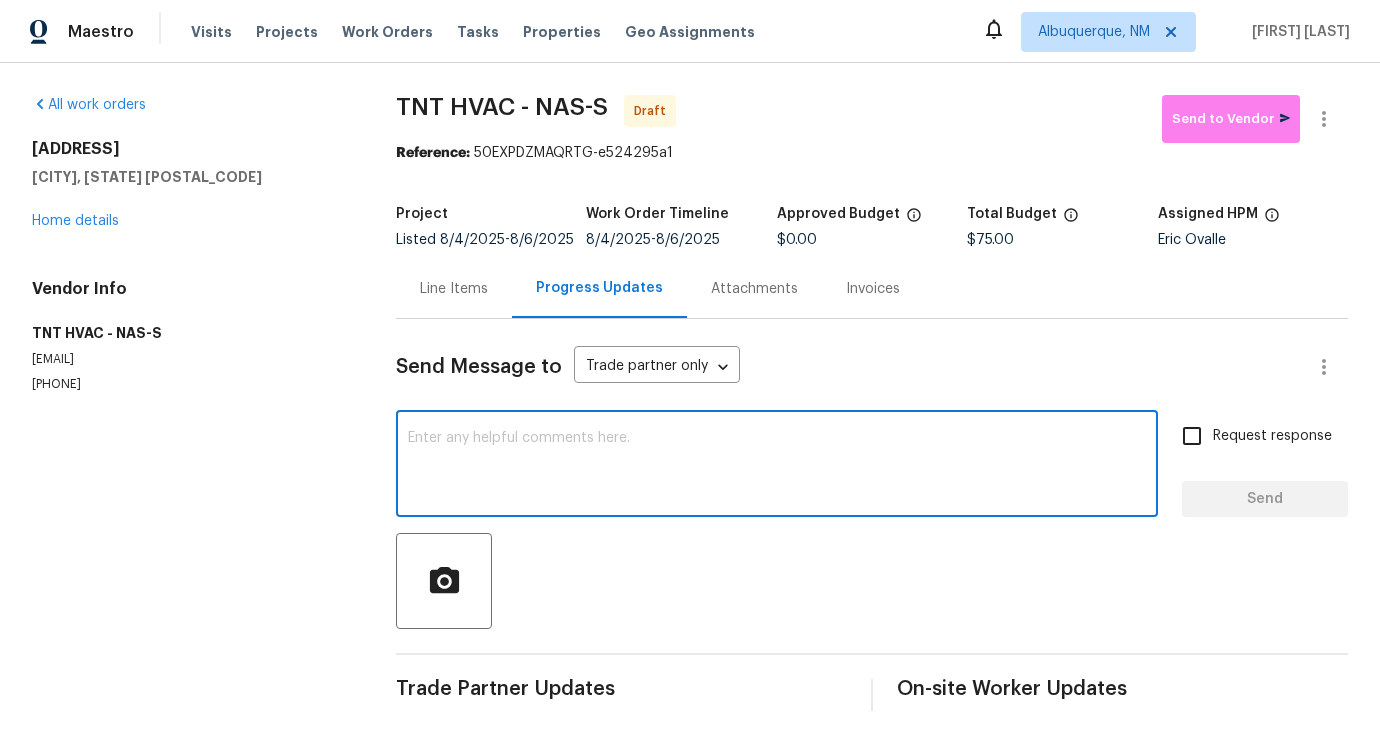 paste on "Hi, this is [FIRST] [LAST] with Opendoor. I’m confirming you received the WO for the property at ([ADDRESS]). Please review and accept the WO within 24 hours and provide a schedule date. Please disregard the contact information for the HPM included in the WO. Our Centralised LWO Team is responsible for Listed WOs." 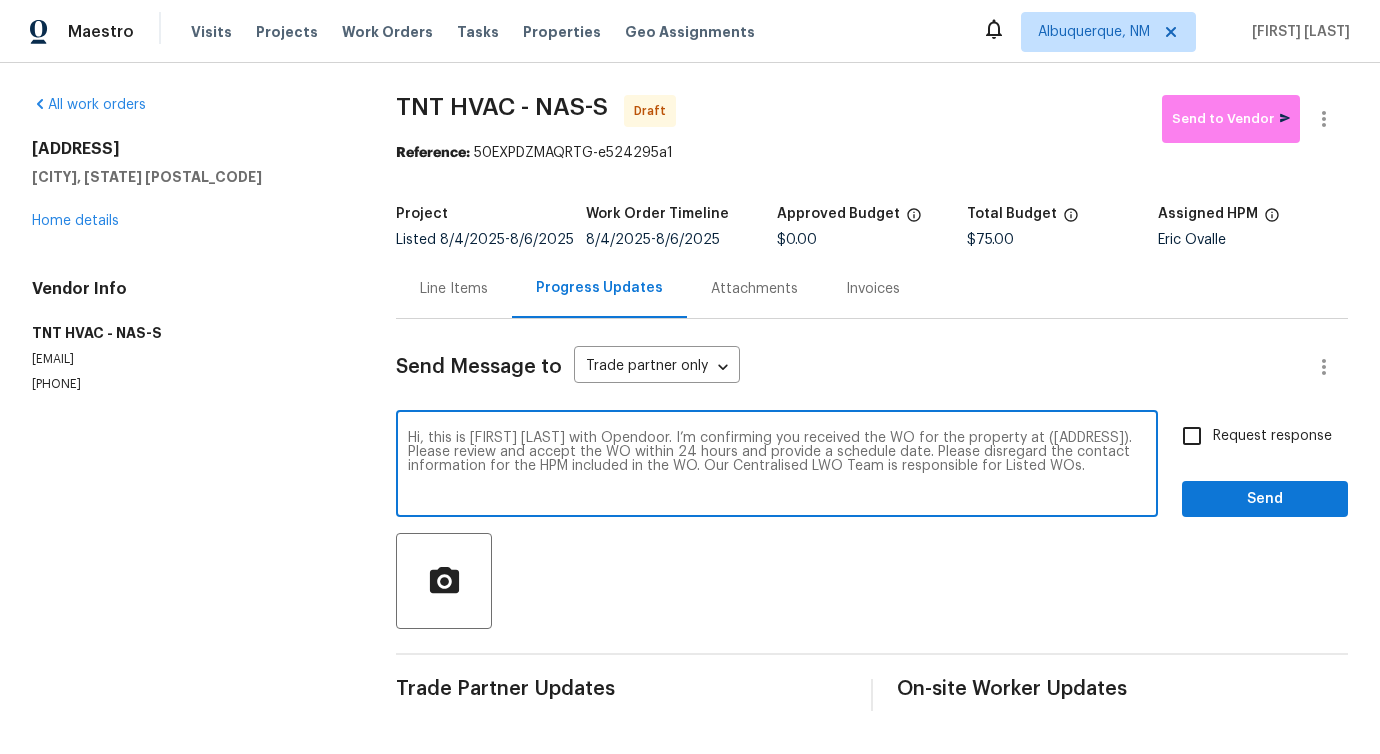 click on "Hi, this is [FIRST] [LAST] with Opendoor. I’m confirming you received the WO for the property at ([ADDRESS]). Please review and accept the WO within 24 hours and provide a schedule date. Please disregard the contact information for the HPM included in the WO. Our Centralised LWO Team is responsible for Listed WOs.
x ​" at bounding box center (777, 466) 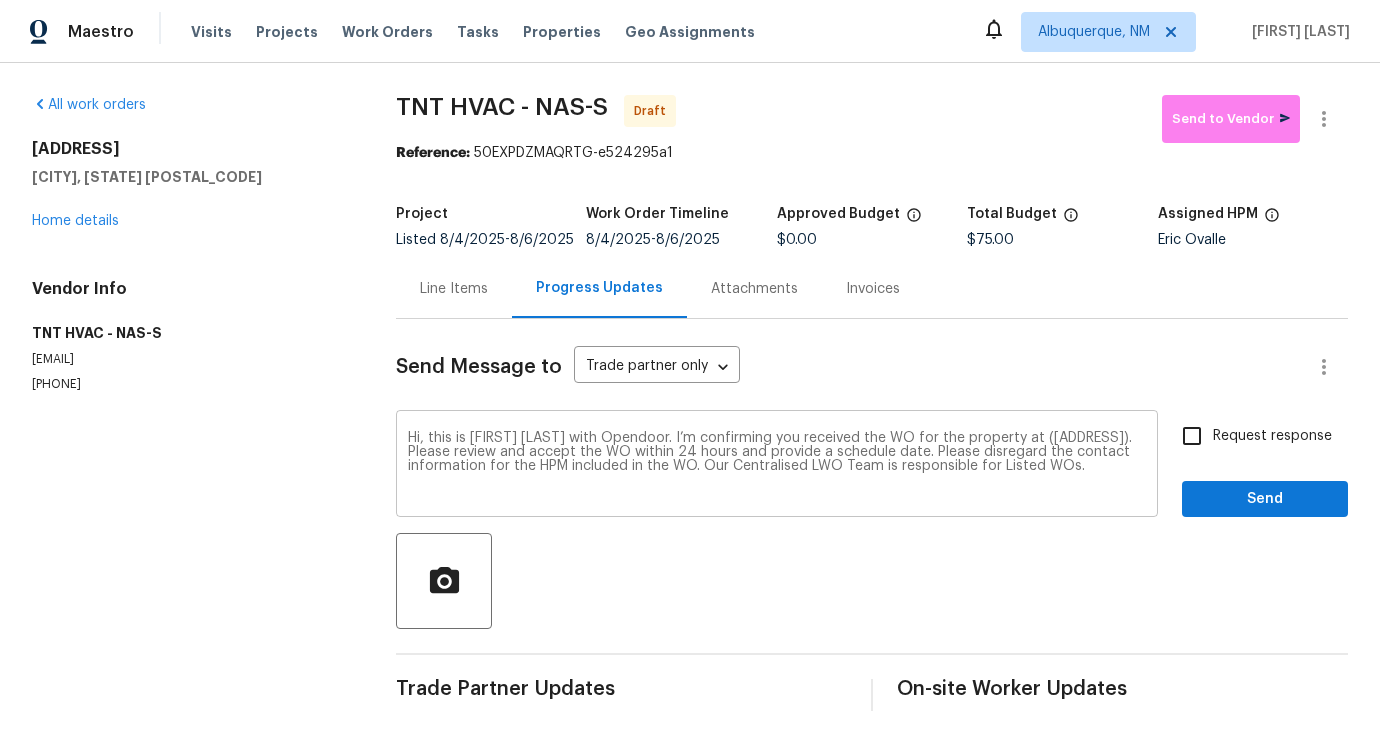 click on "Hi, this is [FIRST] [LAST] with Opendoor. I’m confirming you received the WO for the property at ([ADDRESS]). Please review and accept the WO within 24 hours and provide a schedule date. Please disregard the contact information for the HPM included in the WO. Our Centralised LWO Team is responsible for Listed WOs.
x ​" at bounding box center (777, 466) 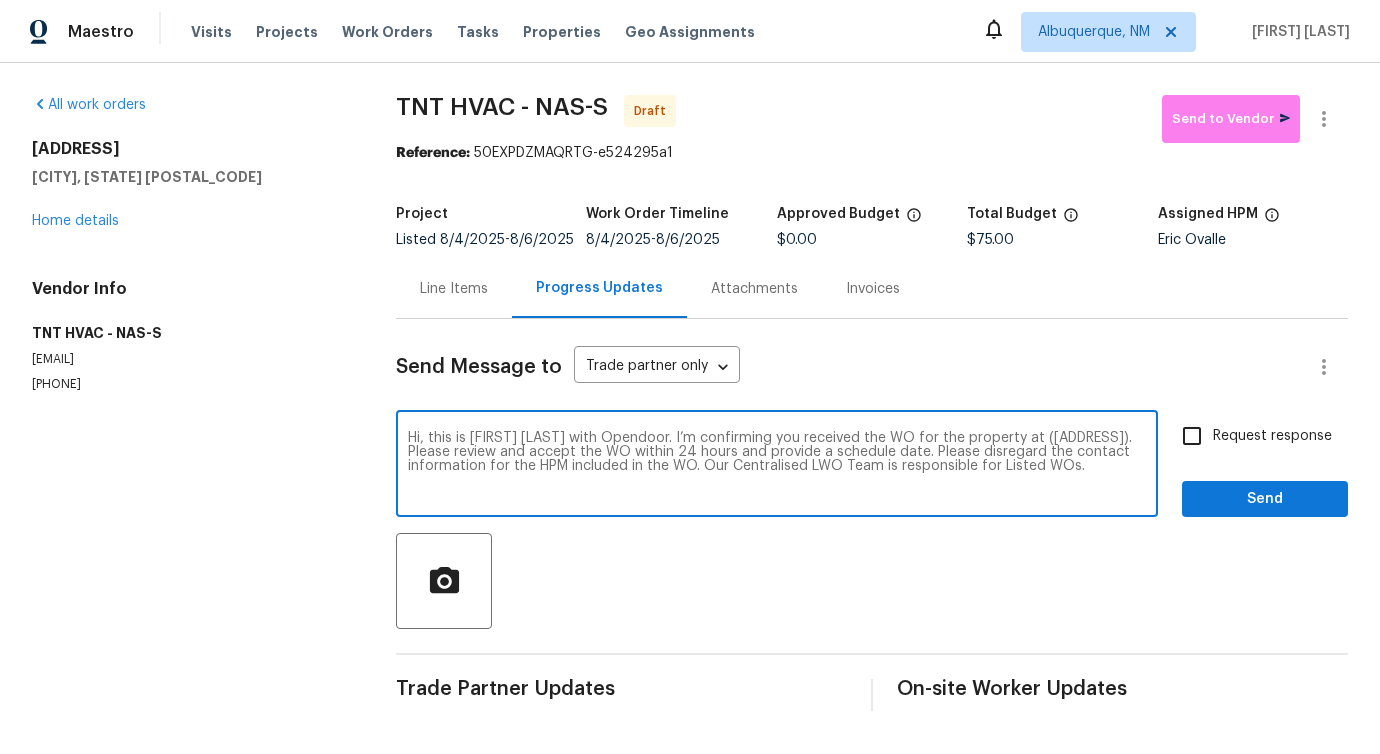 click on "Hi, this is [FIRST] [LAST] with Opendoor. I’m confirming you received the WO for the property at ([ADDRESS]). Please review and accept the WO within 24 hours and provide a schedule date. Please disregard the contact information for the HPM included in the WO. Our Centralised LWO Team is responsible for Listed WOs." at bounding box center [777, 466] 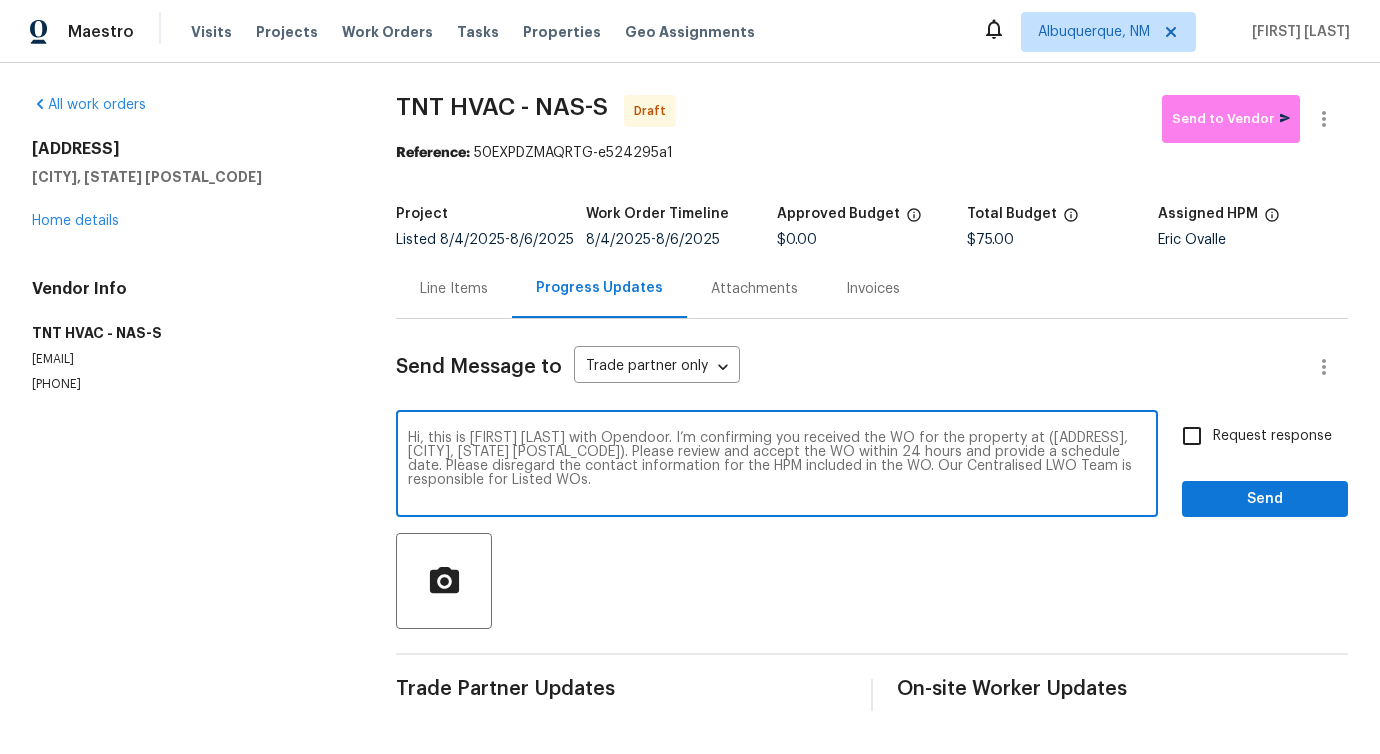 type on "Hi, this is Pavithra with Opendoor. I’m confirming you received the WO for the property at (288 Donna Dr Apt F, Hendersonville, TN 37075). Please review and accept the WO within 24 hours and provide a schedule date. Please disregard the contact information for the HPM included in the WO. Our Centralised LWO Team is responsible for Listed WOs." 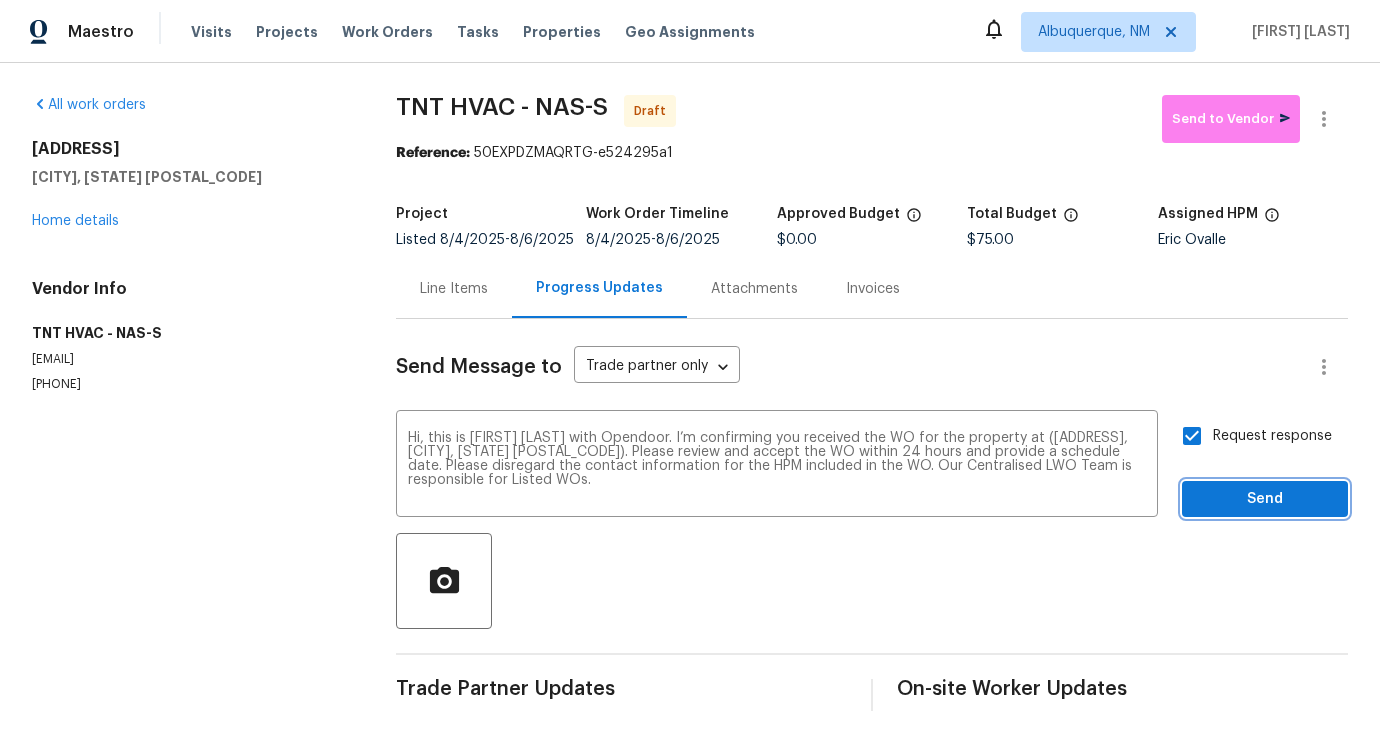click on "Send" at bounding box center [1265, 499] 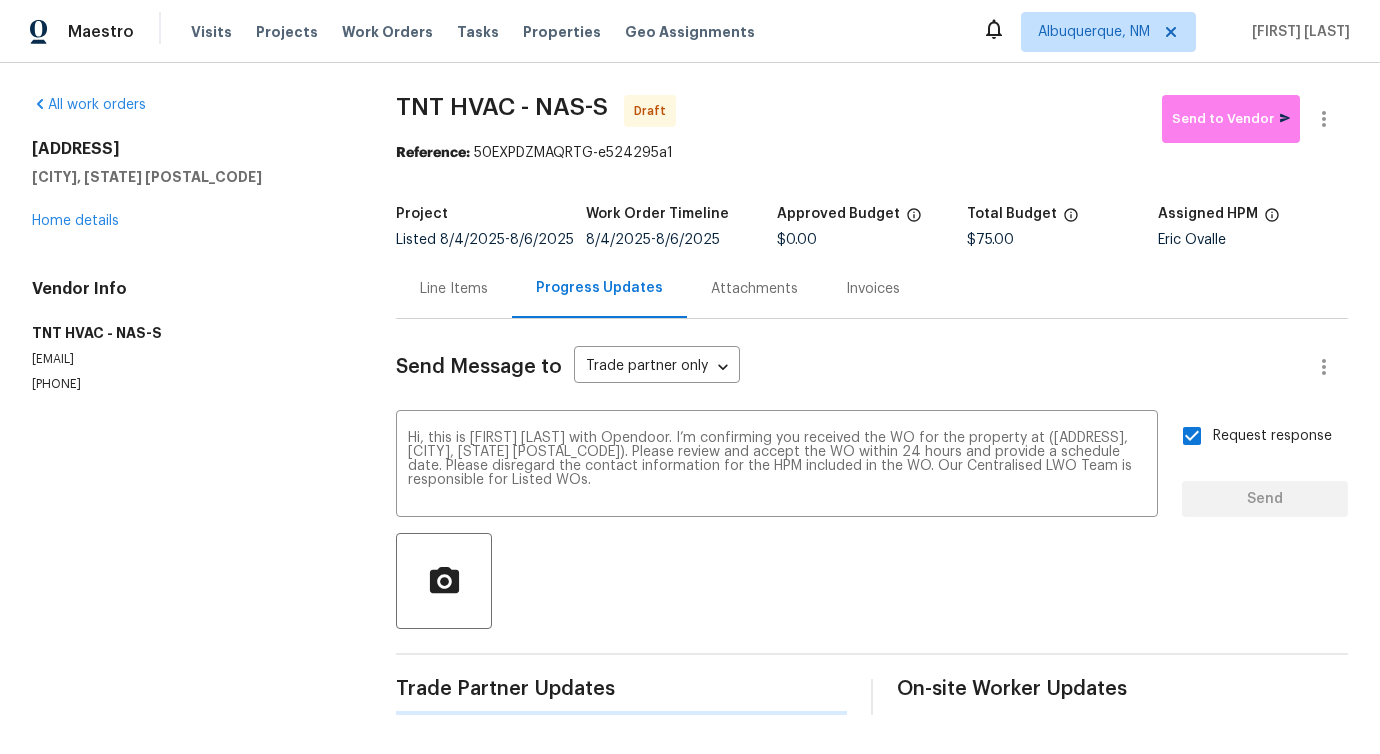 type 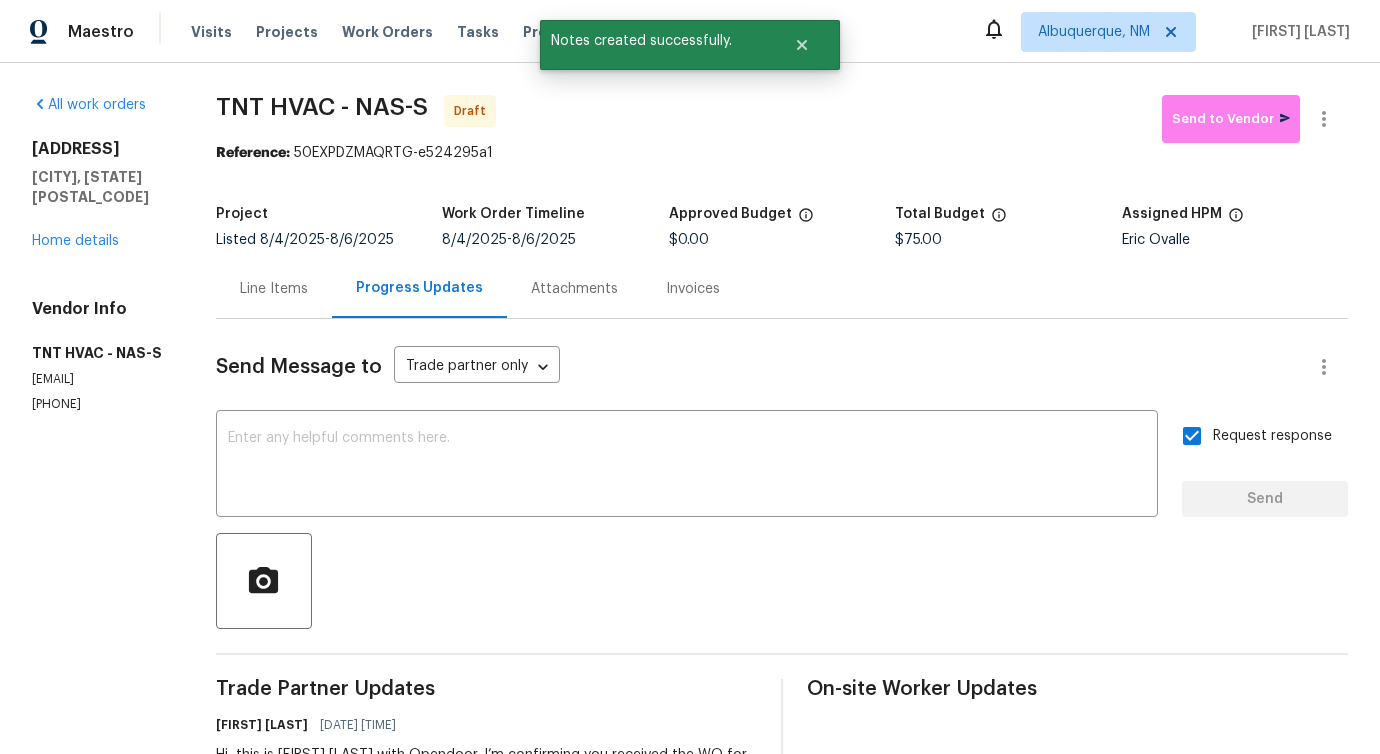 click at bounding box center (782, 581) 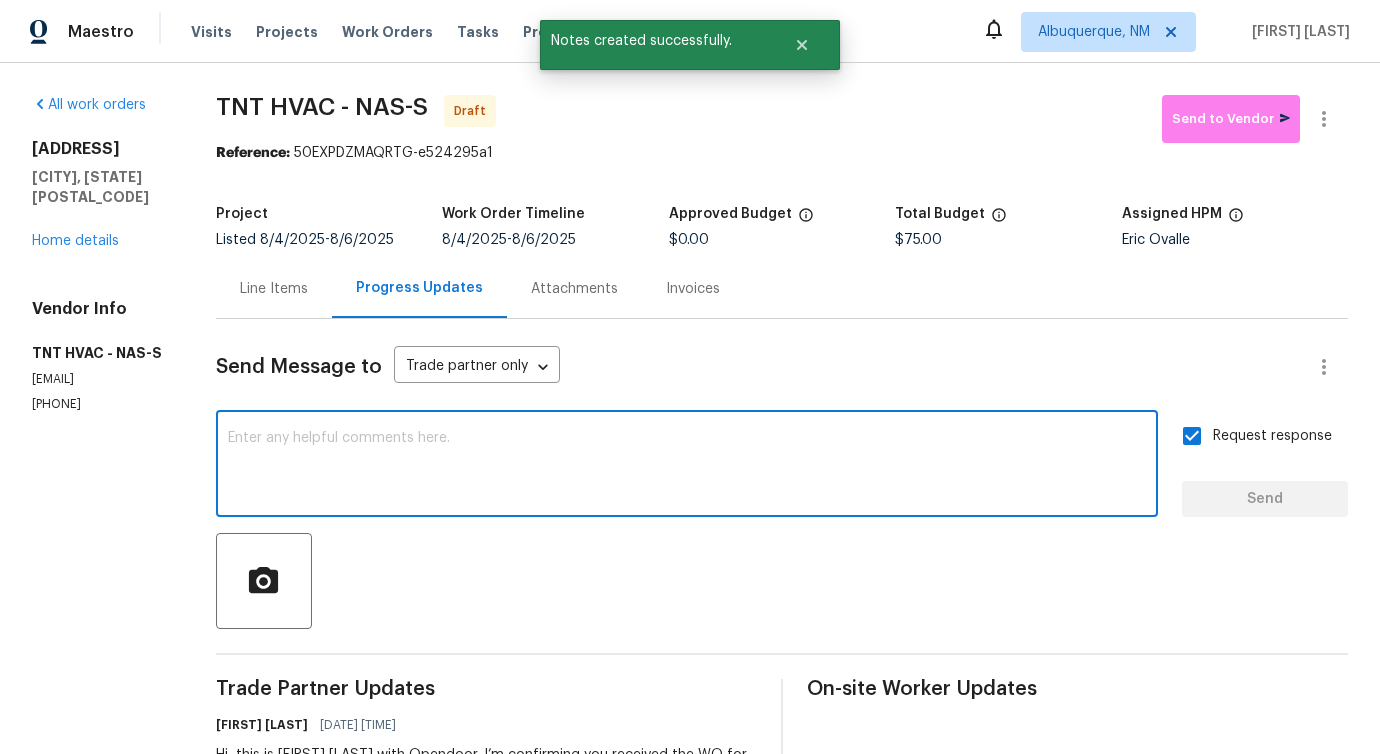 click at bounding box center (687, 466) 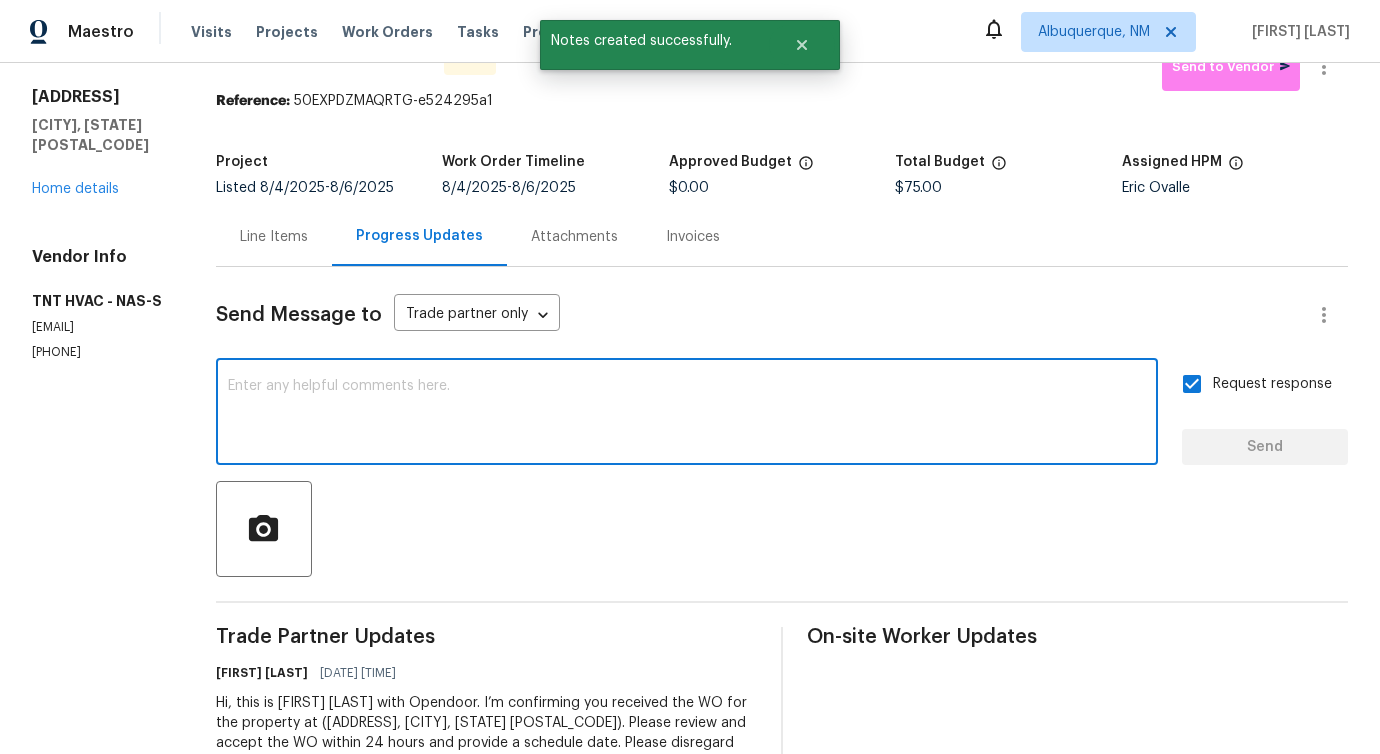 scroll, scrollTop: 0, scrollLeft: 0, axis: both 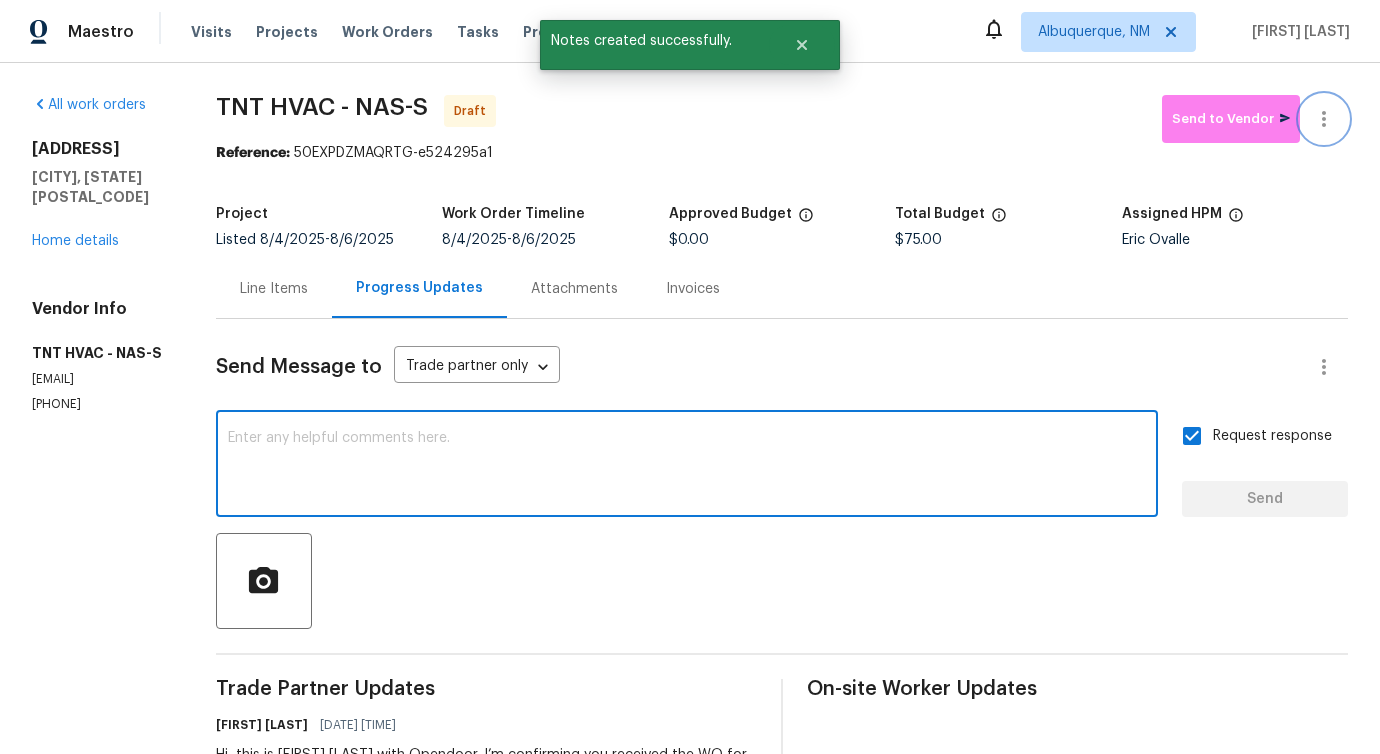 click 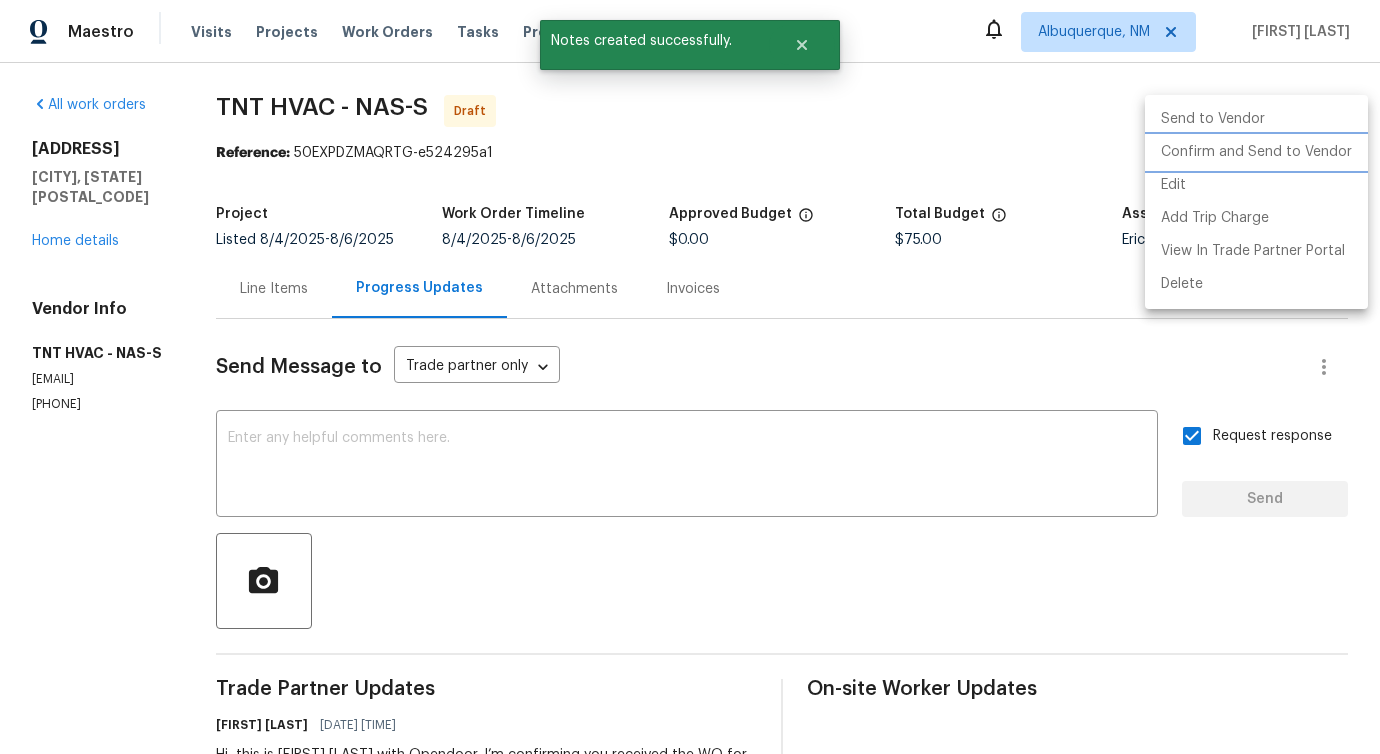 click on "Confirm and Send to Vendor" at bounding box center [1256, 152] 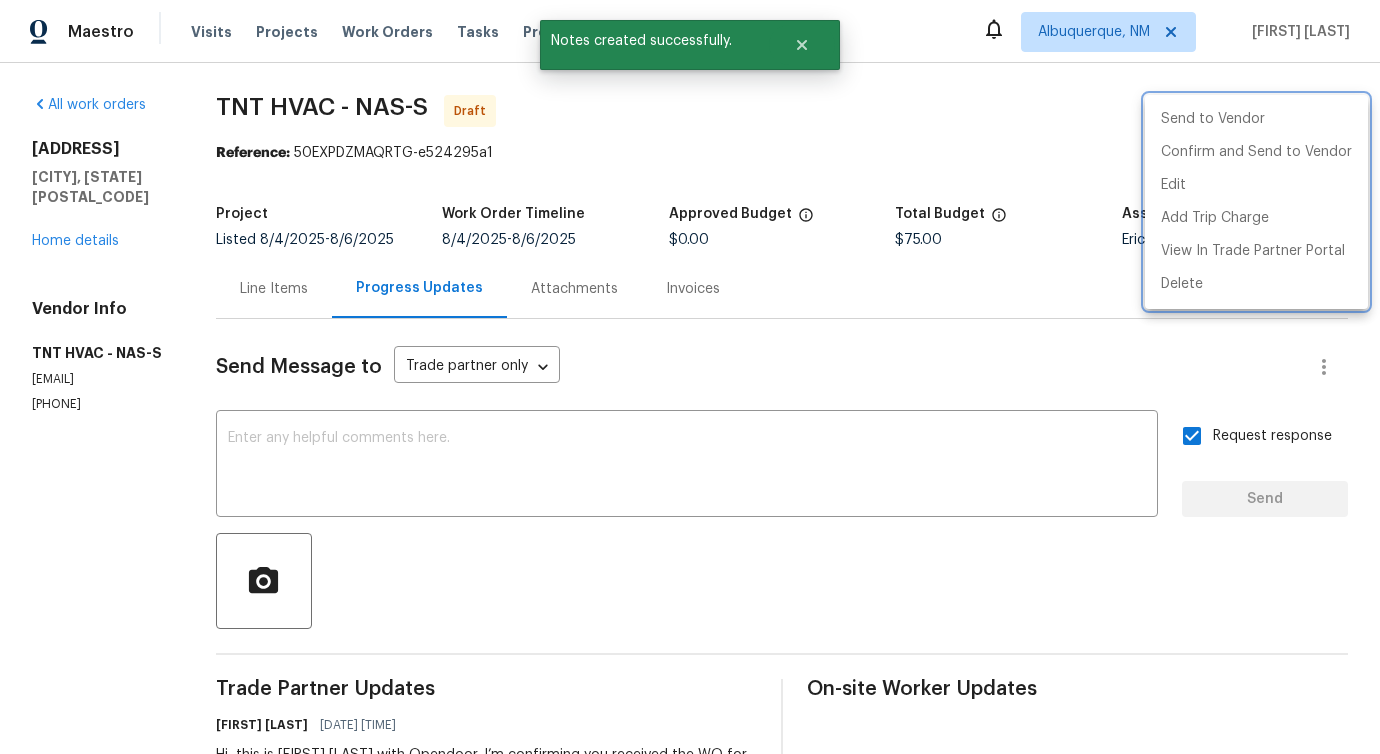 drag, startPoint x: 830, startPoint y: 113, endPoint x: 840, endPoint y: 129, distance: 18.867962 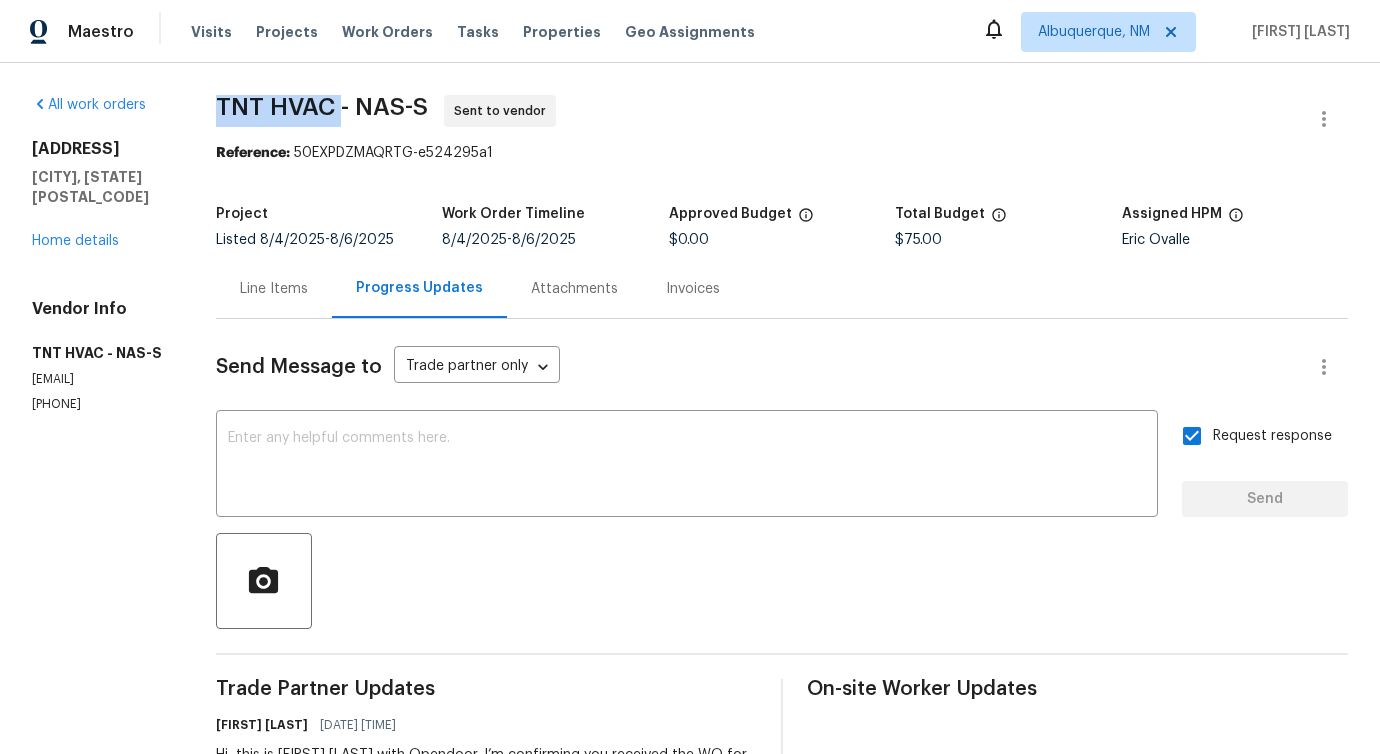 drag, startPoint x: 203, startPoint y: 112, endPoint x: 339, endPoint y: 108, distance: 136.0588 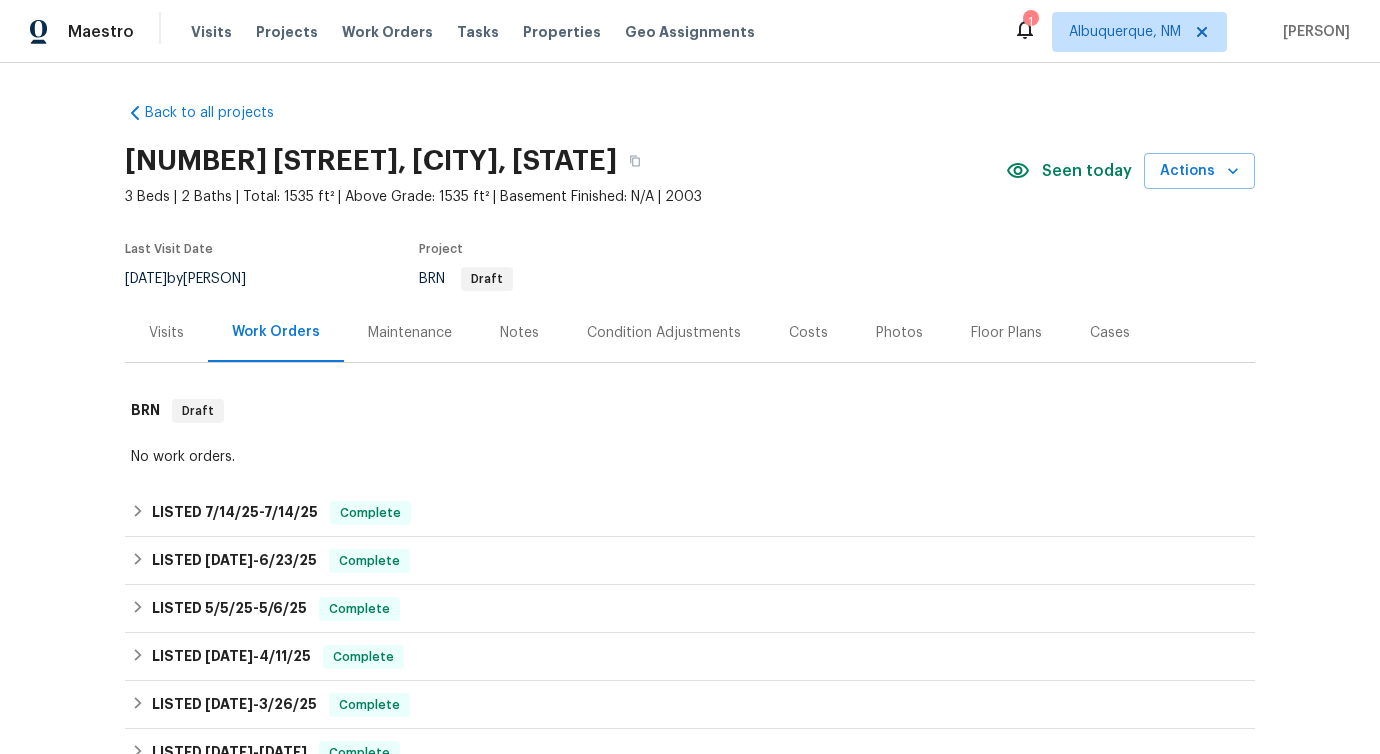 scroll, scrollTop: 0, scrollLeft: 0, axis: both 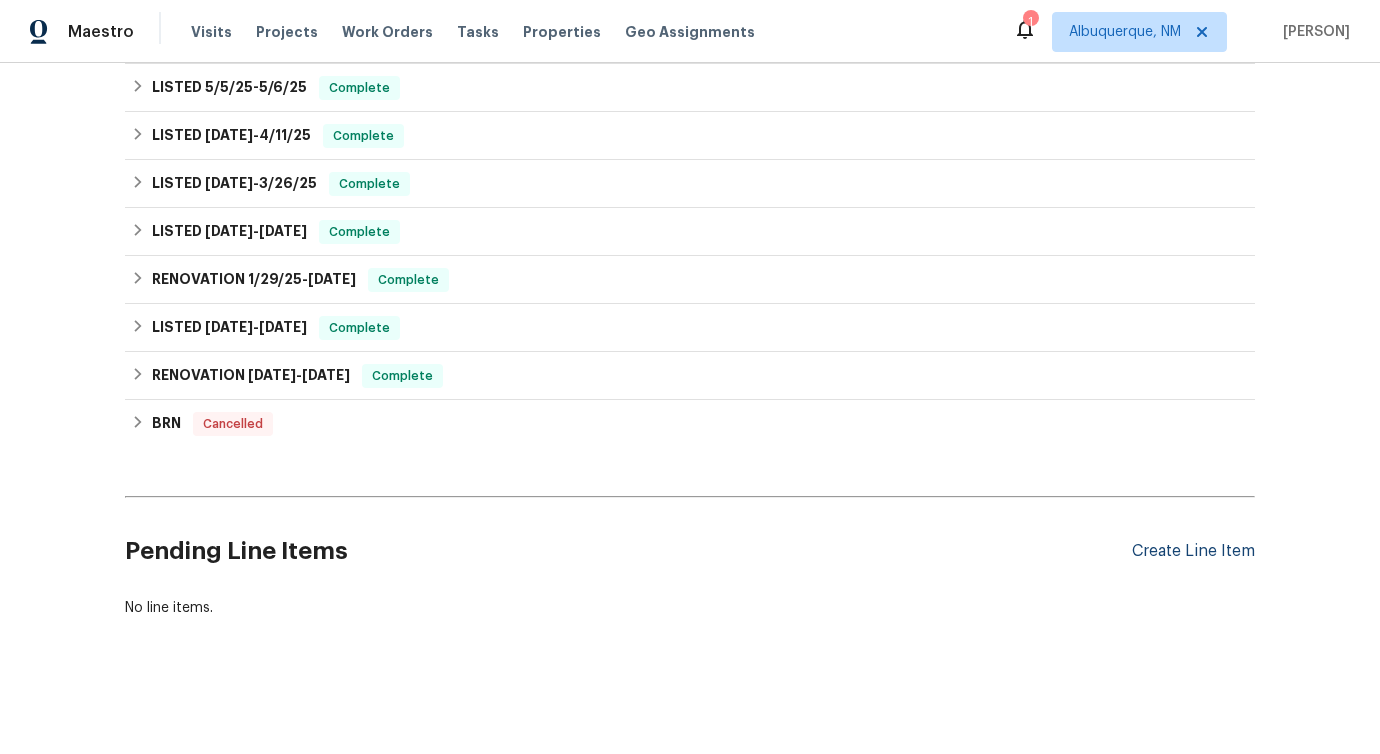 click on "Create Line Item" at bounding box center [1193, 551] 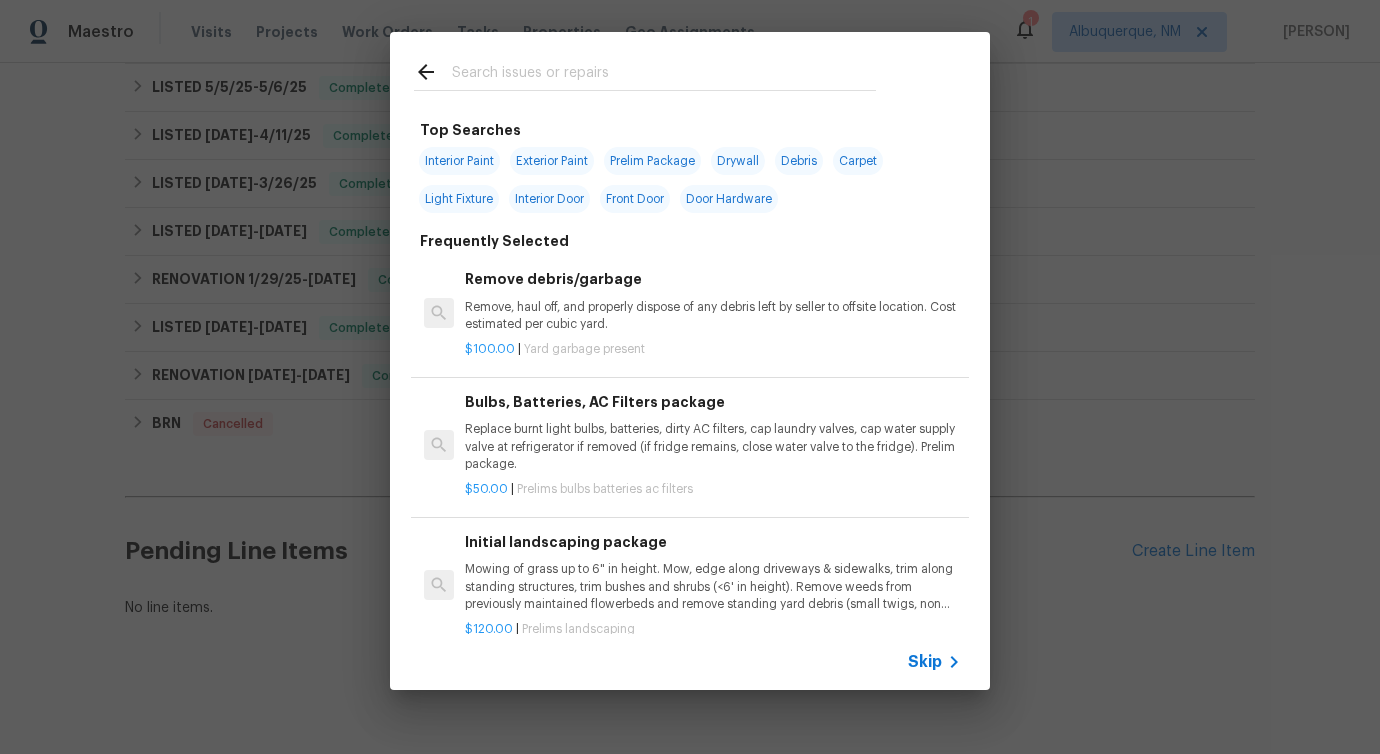 click at bounding box center [664, 75] 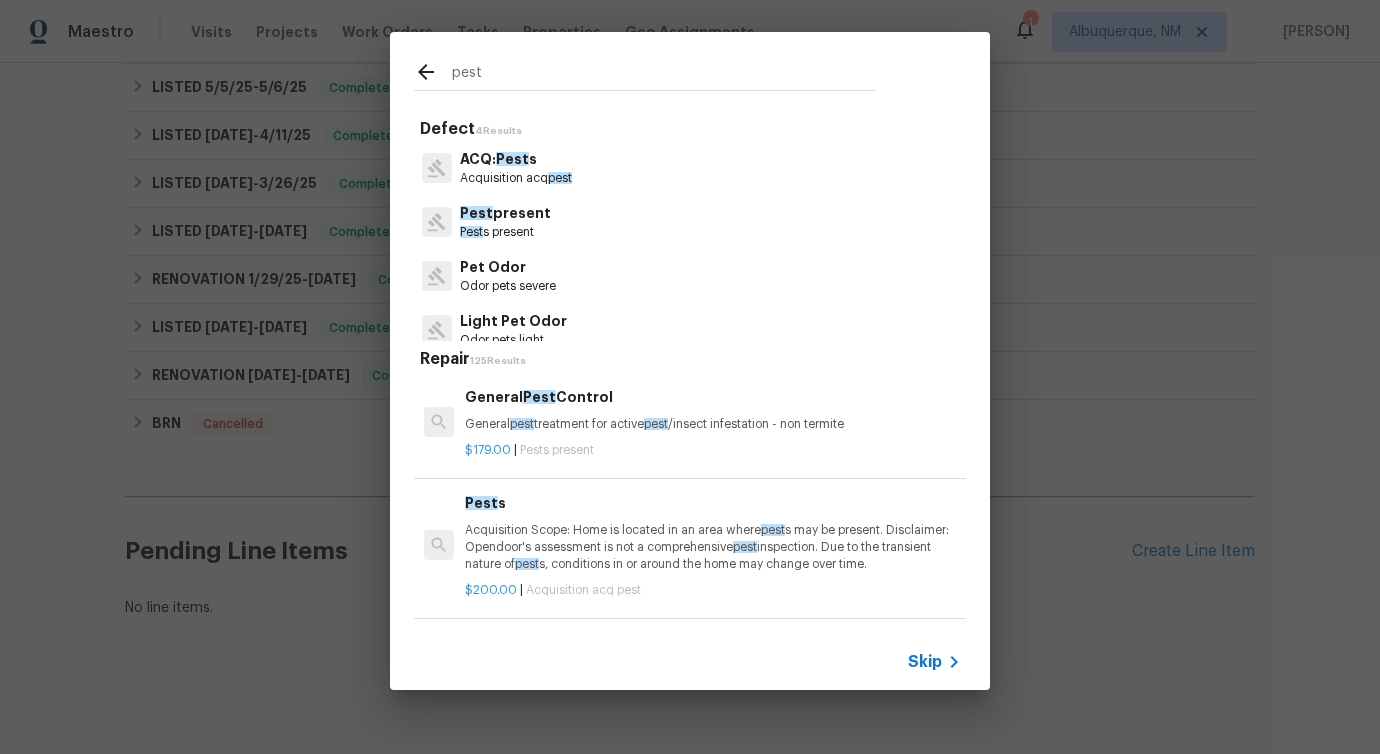 type on "pest" 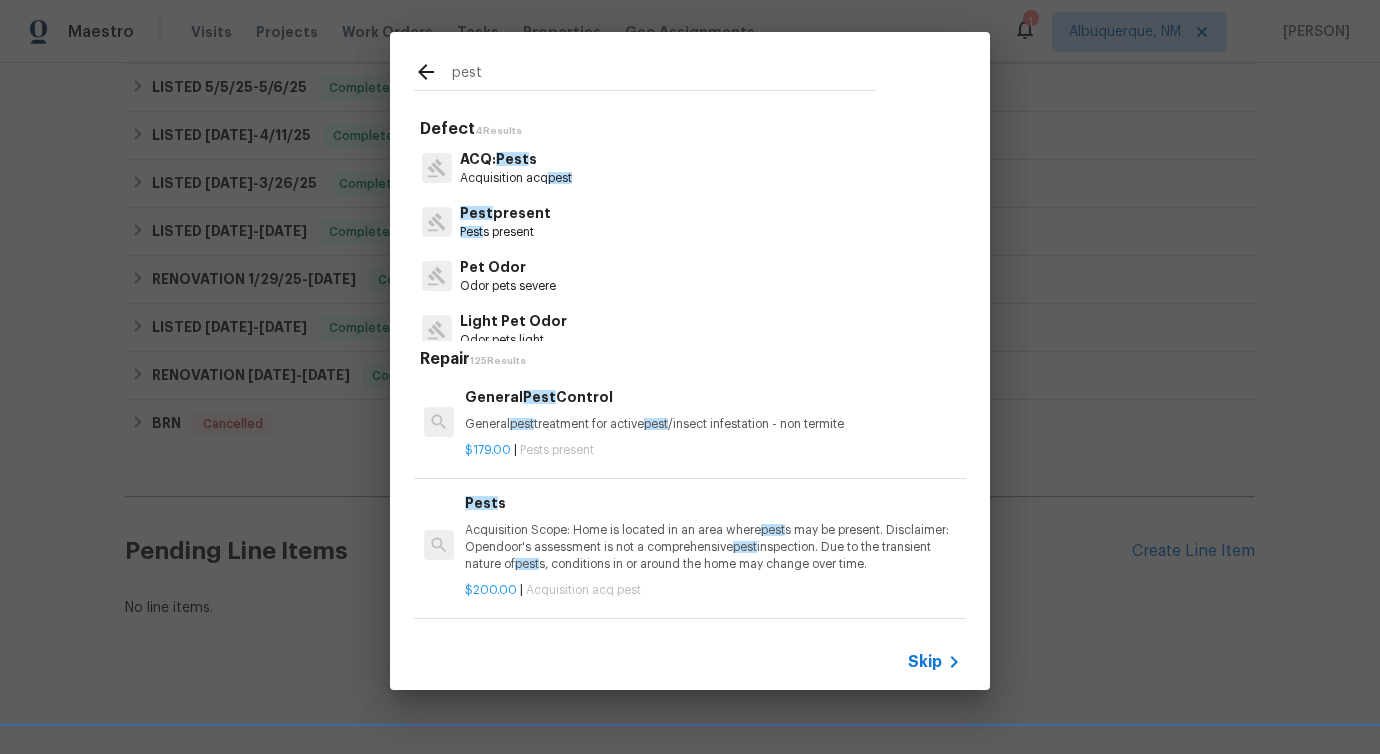 click on "Pest  present" at bounding box center (505, 213) 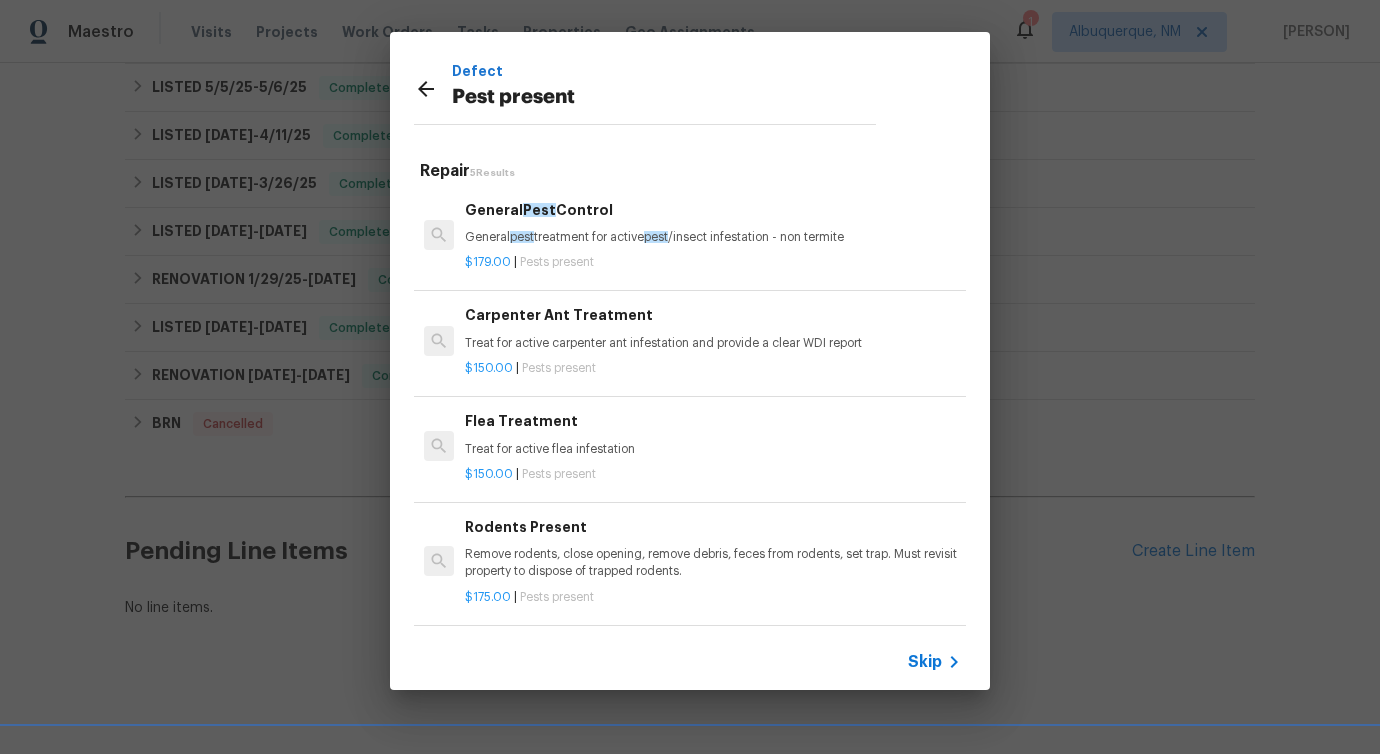 click on "General Pest Control General  pest  treatment for active  pest /insect infestation - non termite" at bounding box center (713, 223) 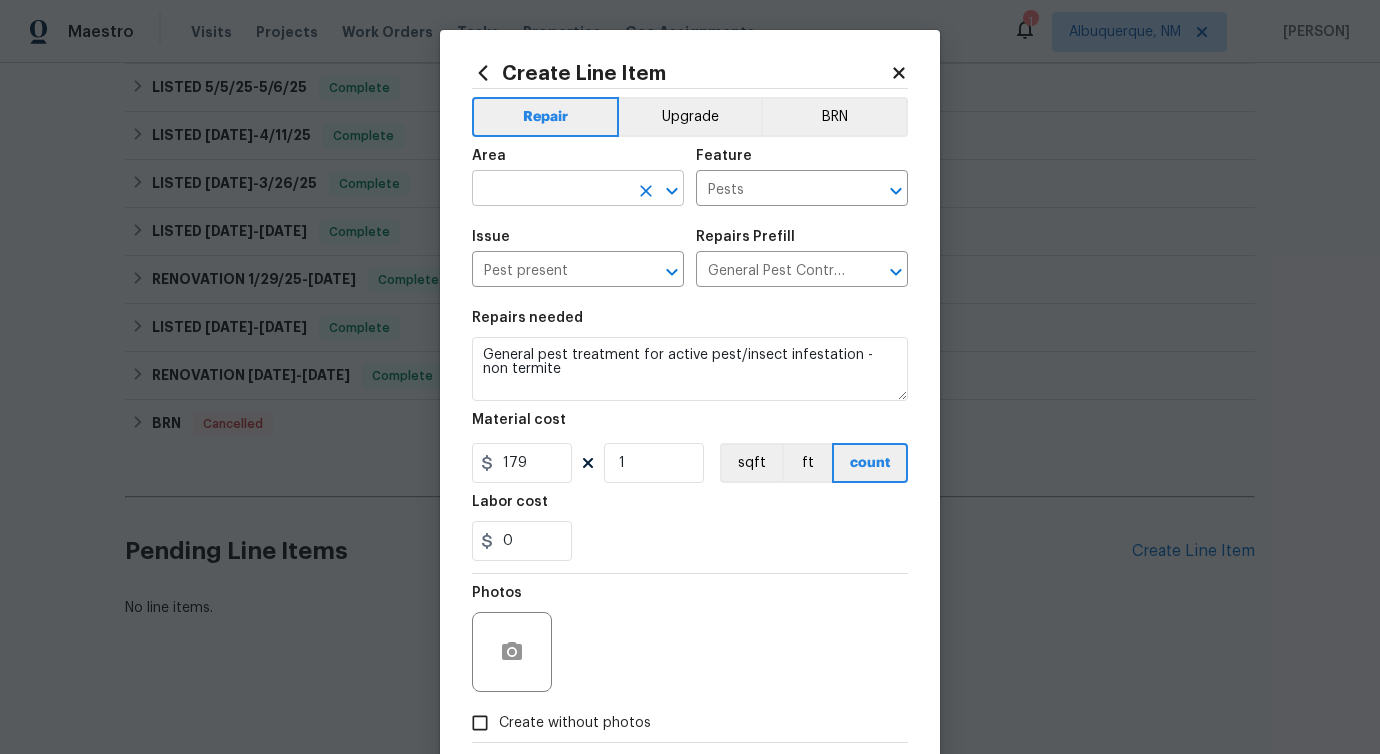click at bounding box center (550, 190) 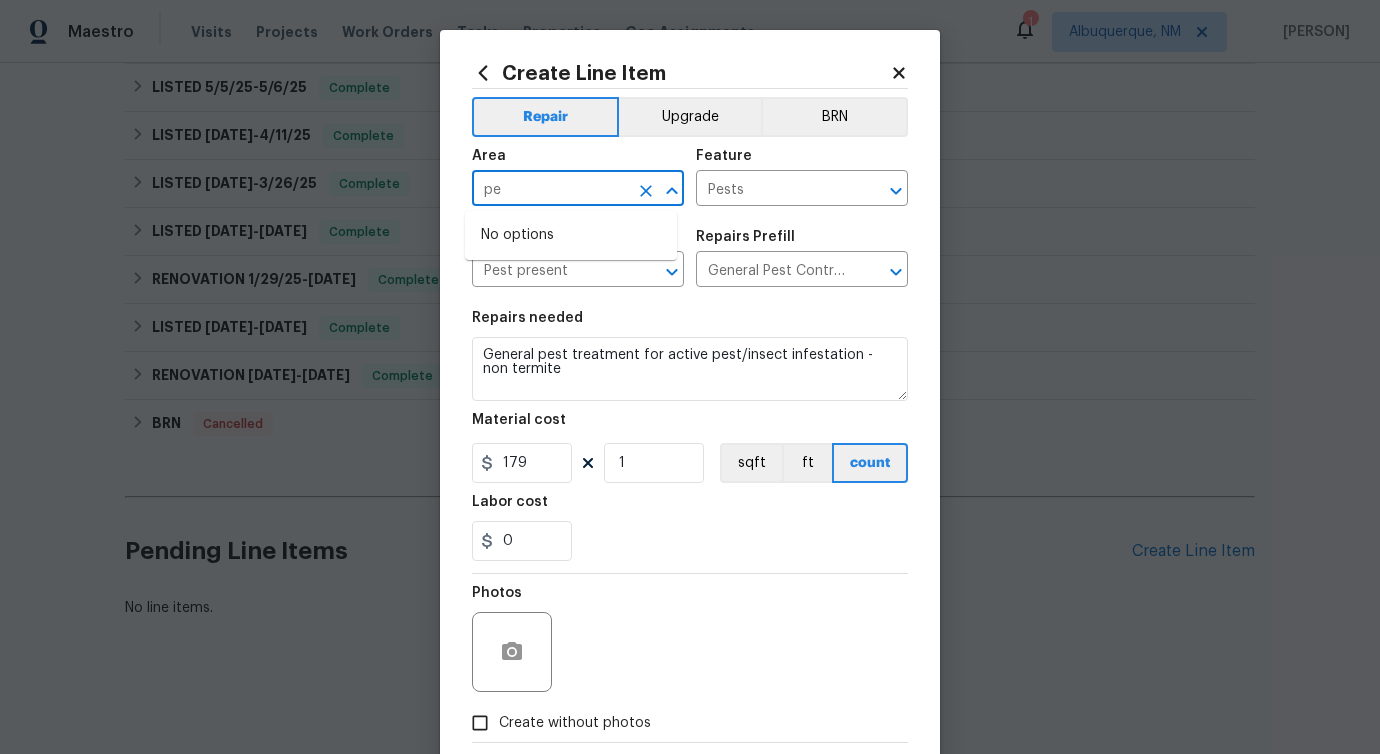 type on "p" 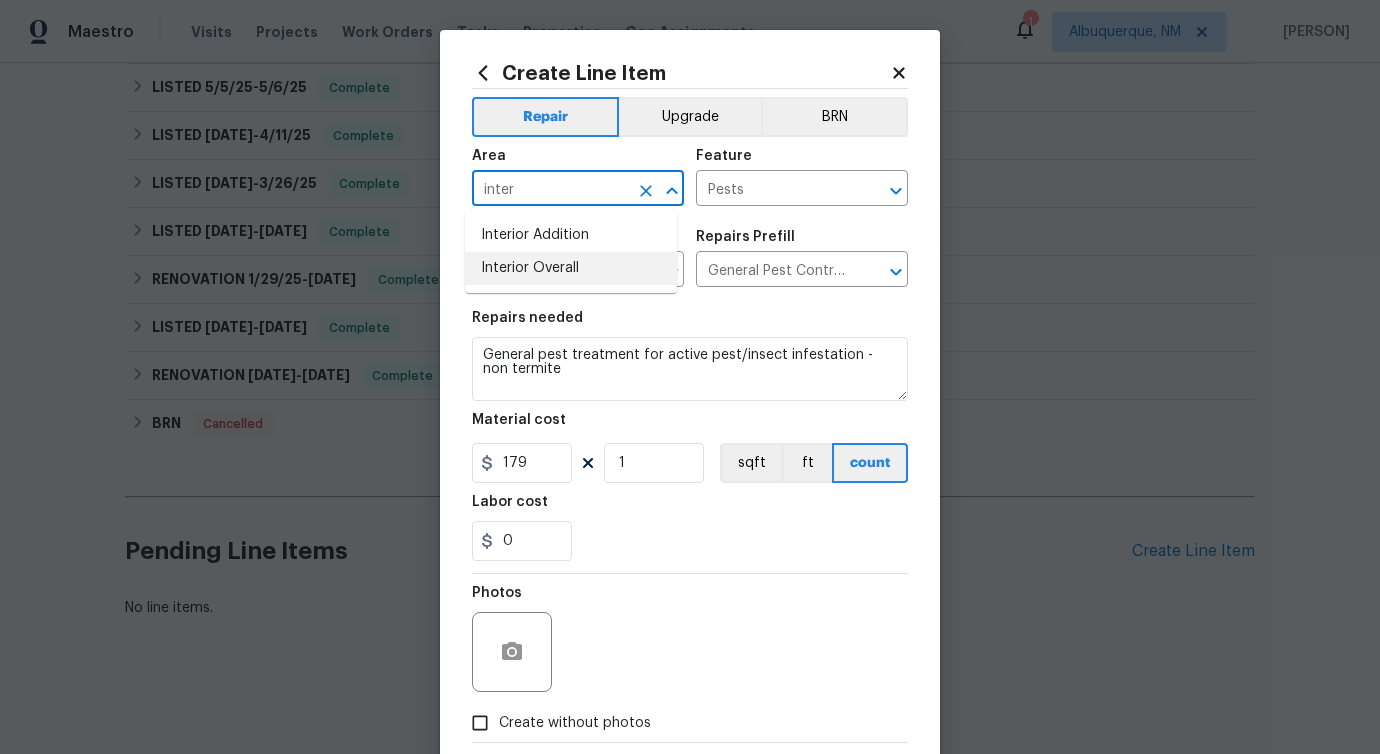 click on "Interior Overall" at bounding box center (571, 268) 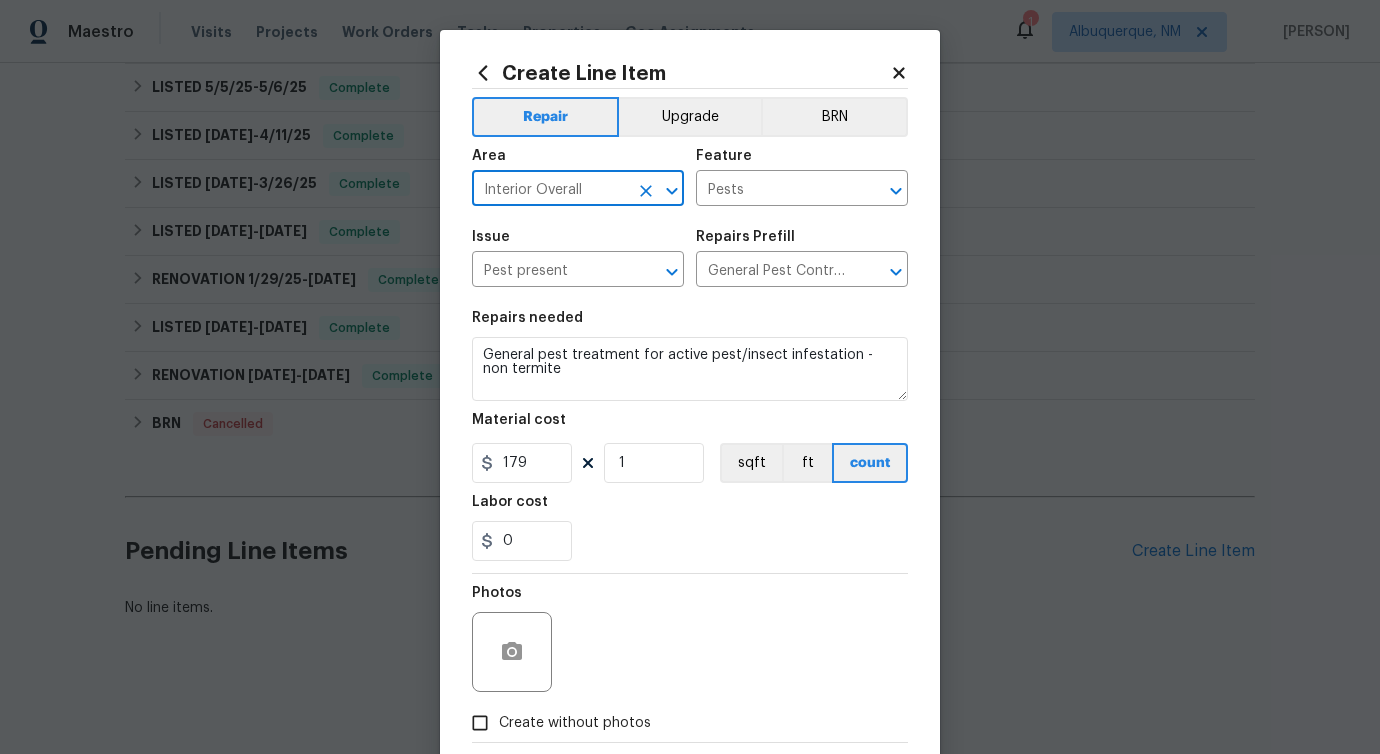 type on "Interior Overall" 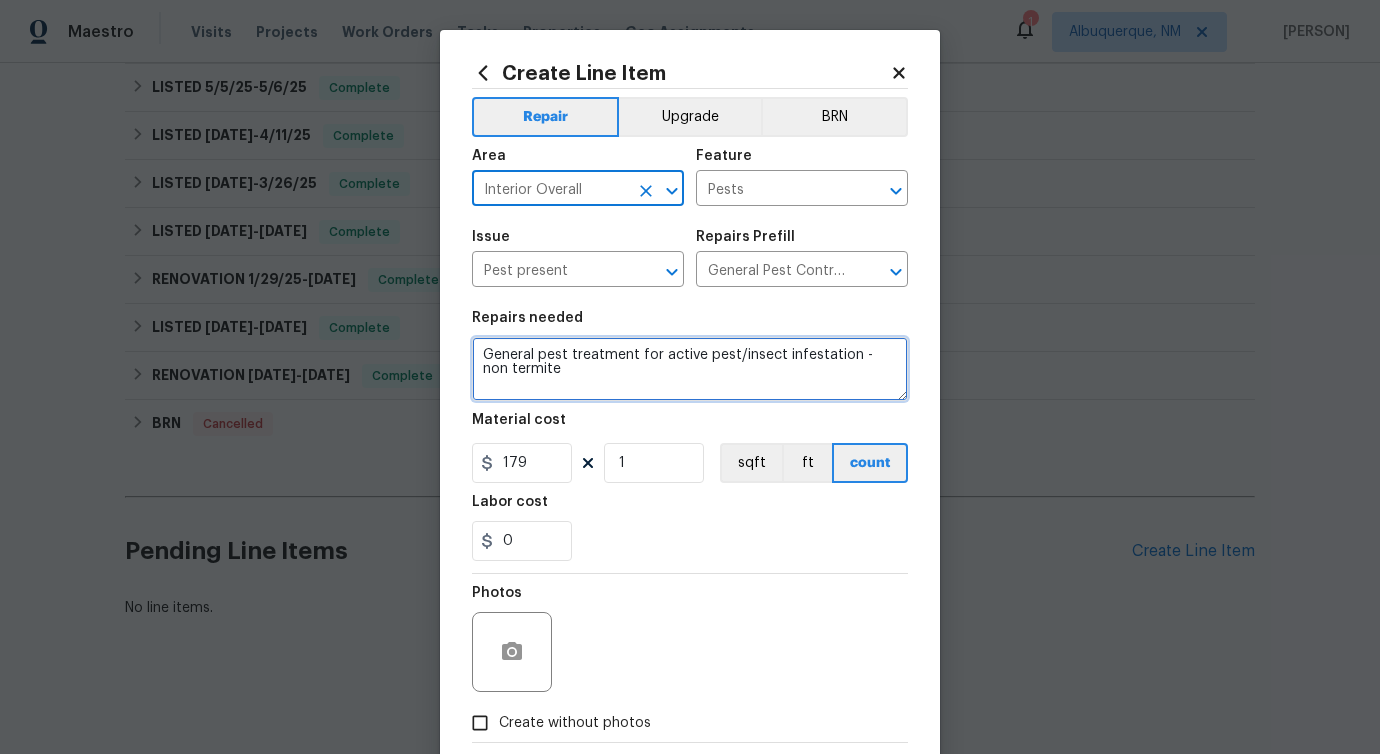 click on "General pest treatment for active pest/insect infestation - non termite" at bounding box center (690, 369) 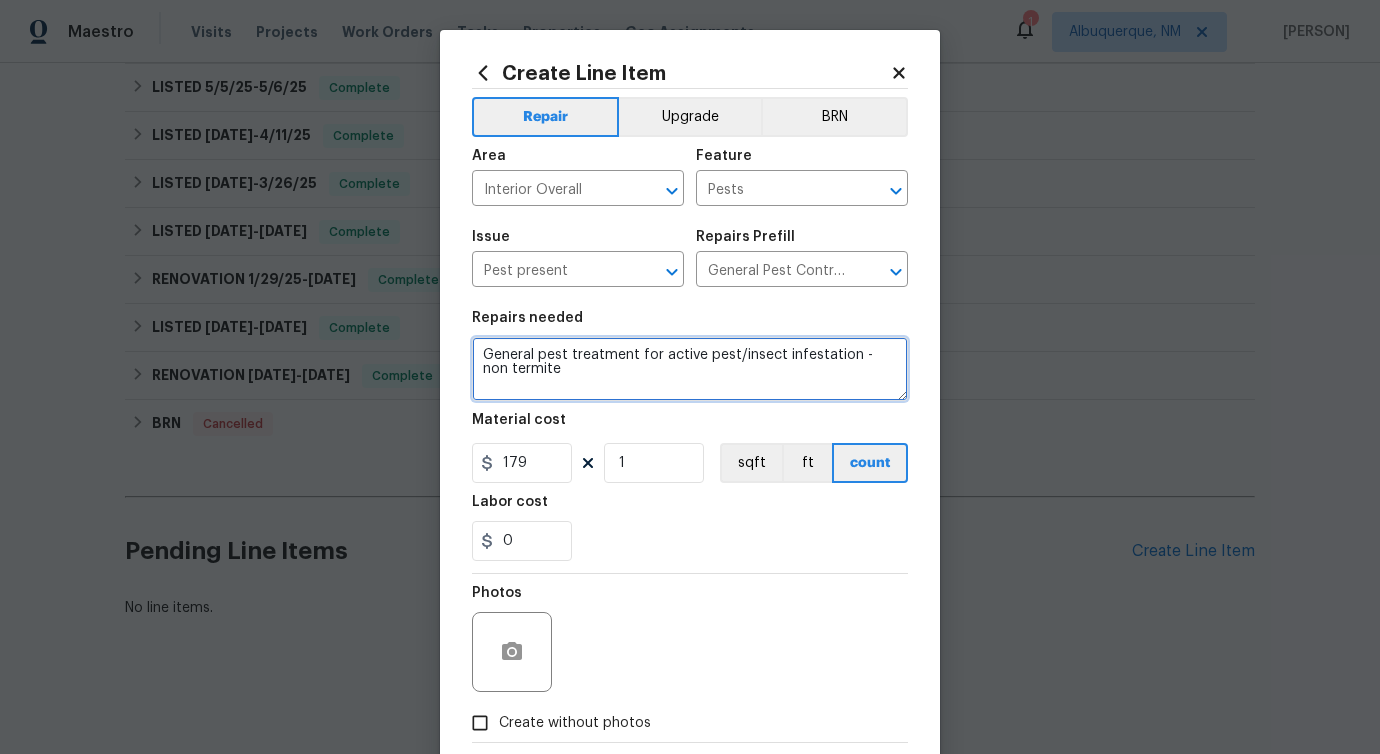 click on "General pest treatment for active pest/insect infestation - non termite" at bounding box center (690, 369) 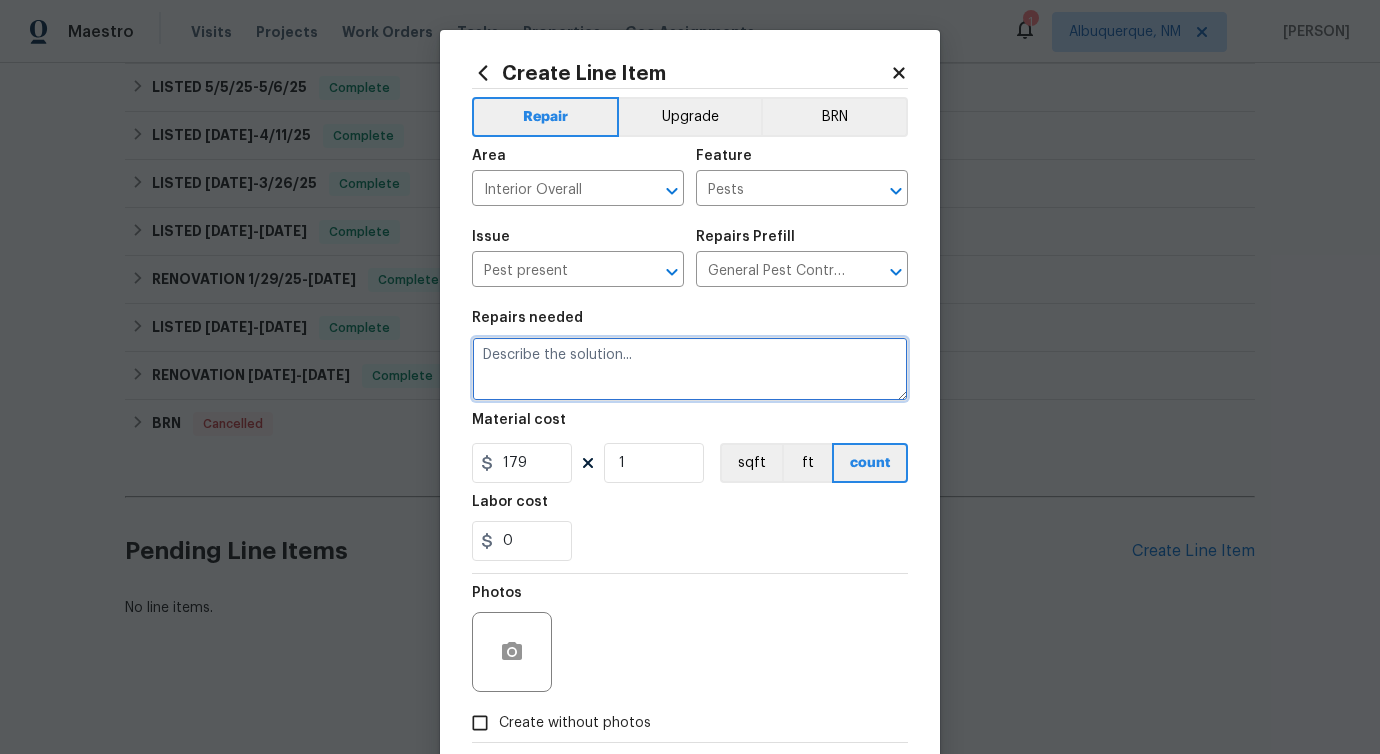 type on "v" 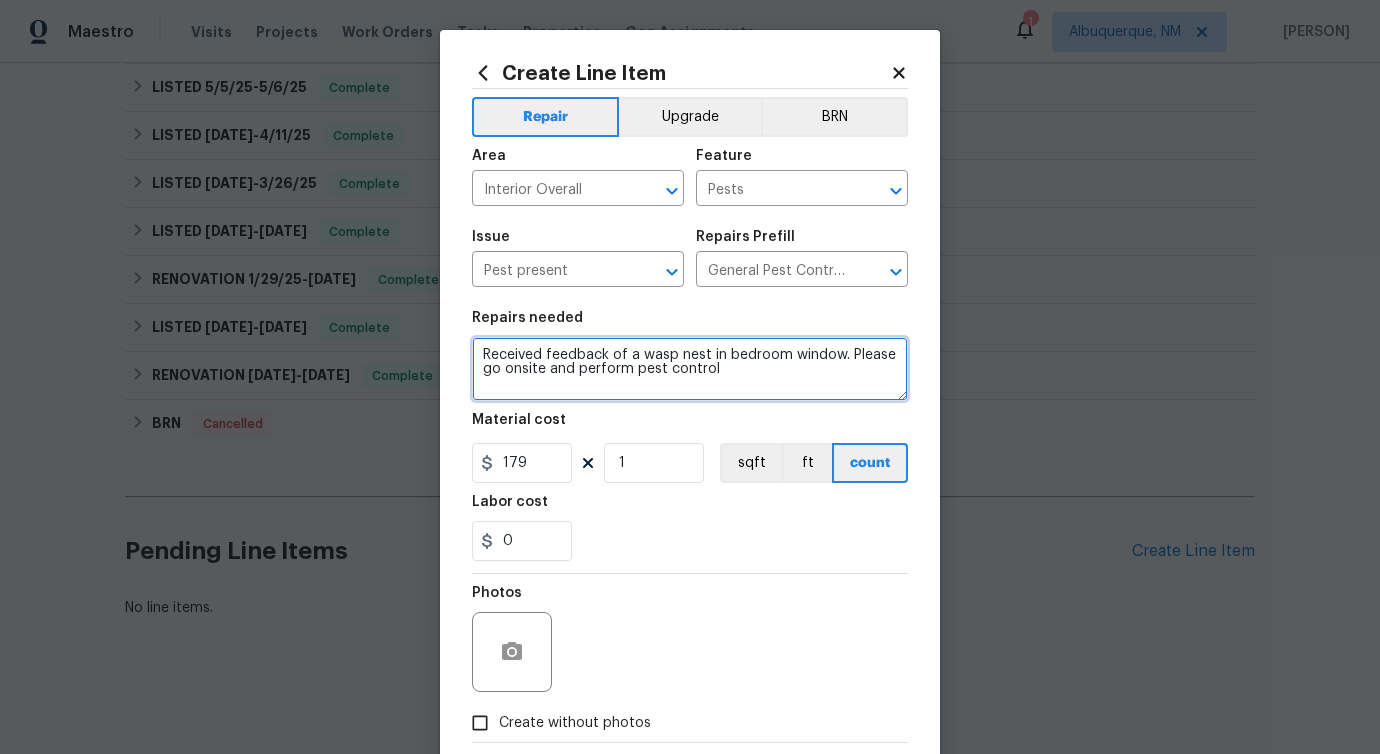 type on "Received feedback of a wasp nest in bedroom window. Please go onsite and perform pest control" 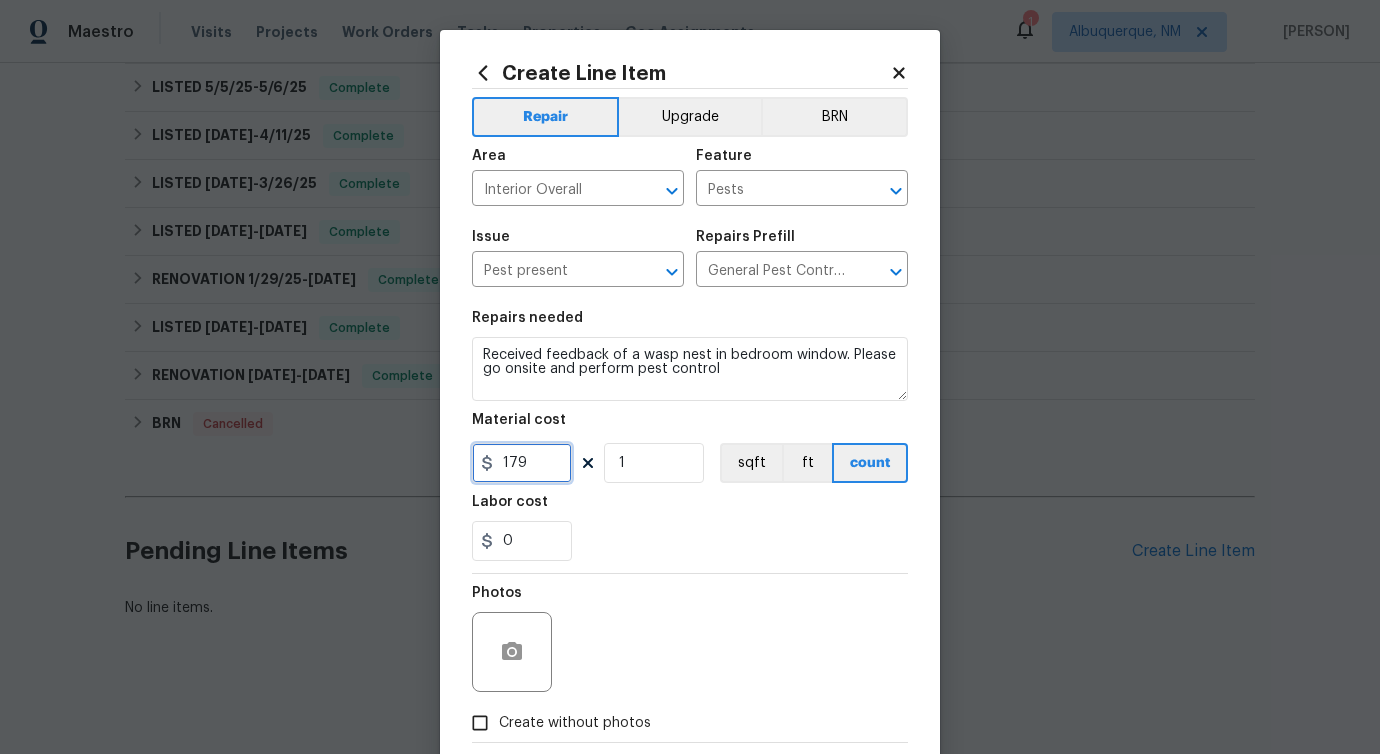 click on "179" at bounding box center (522, 463) 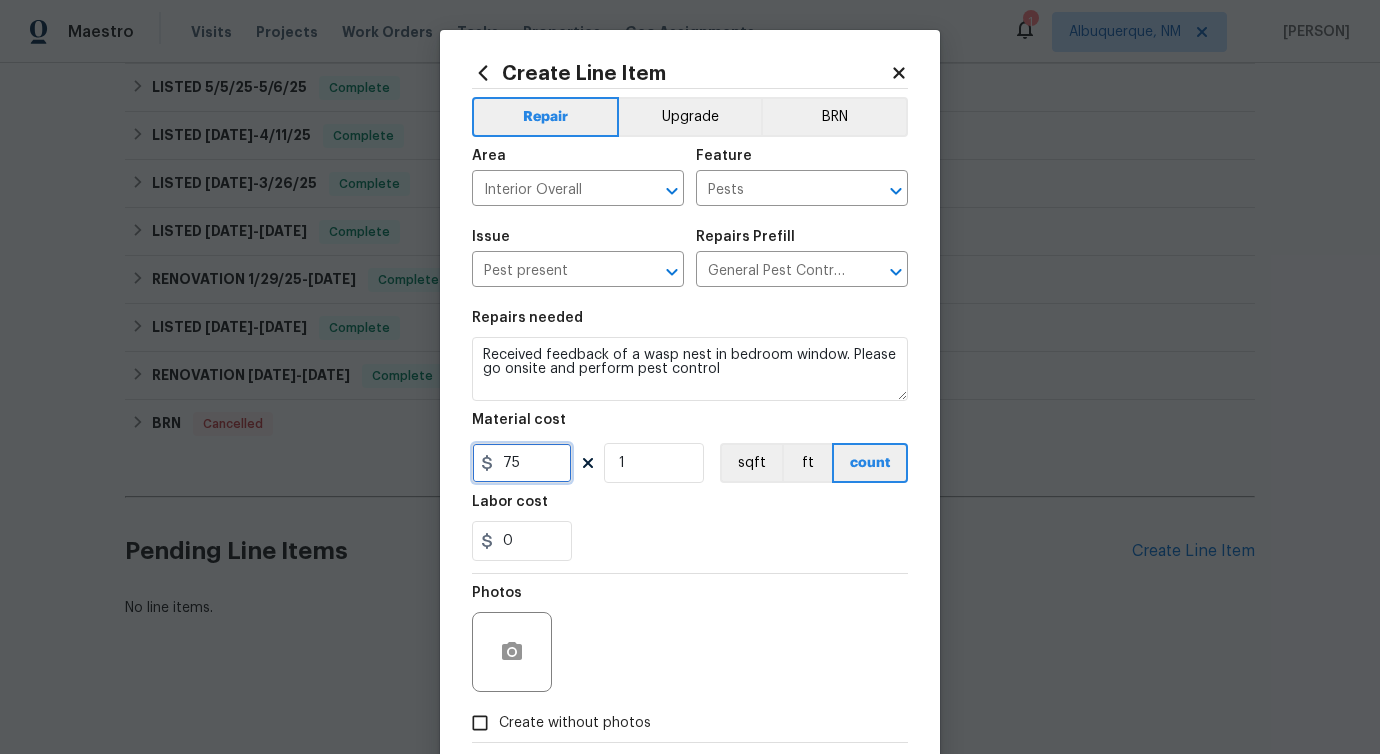 type on "75" 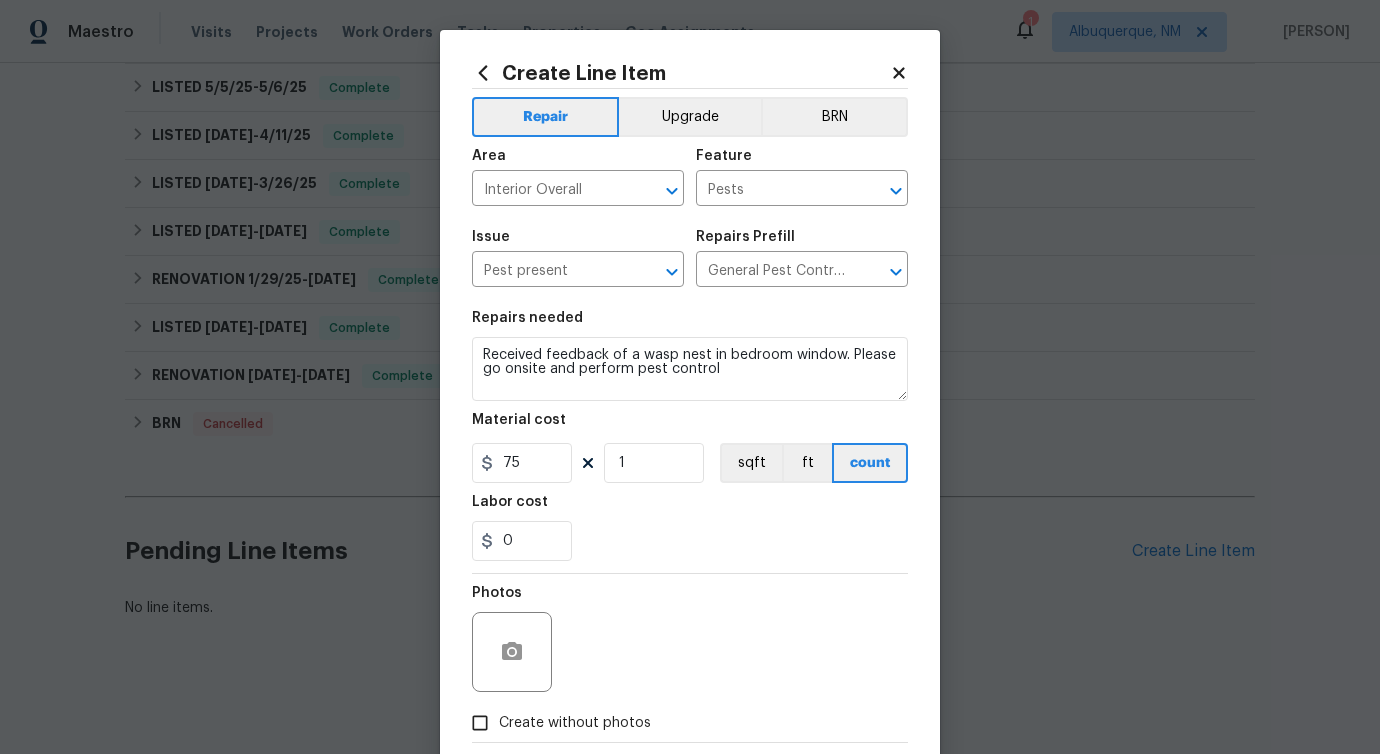 click on "Photos" at bounding box center [690, 639] 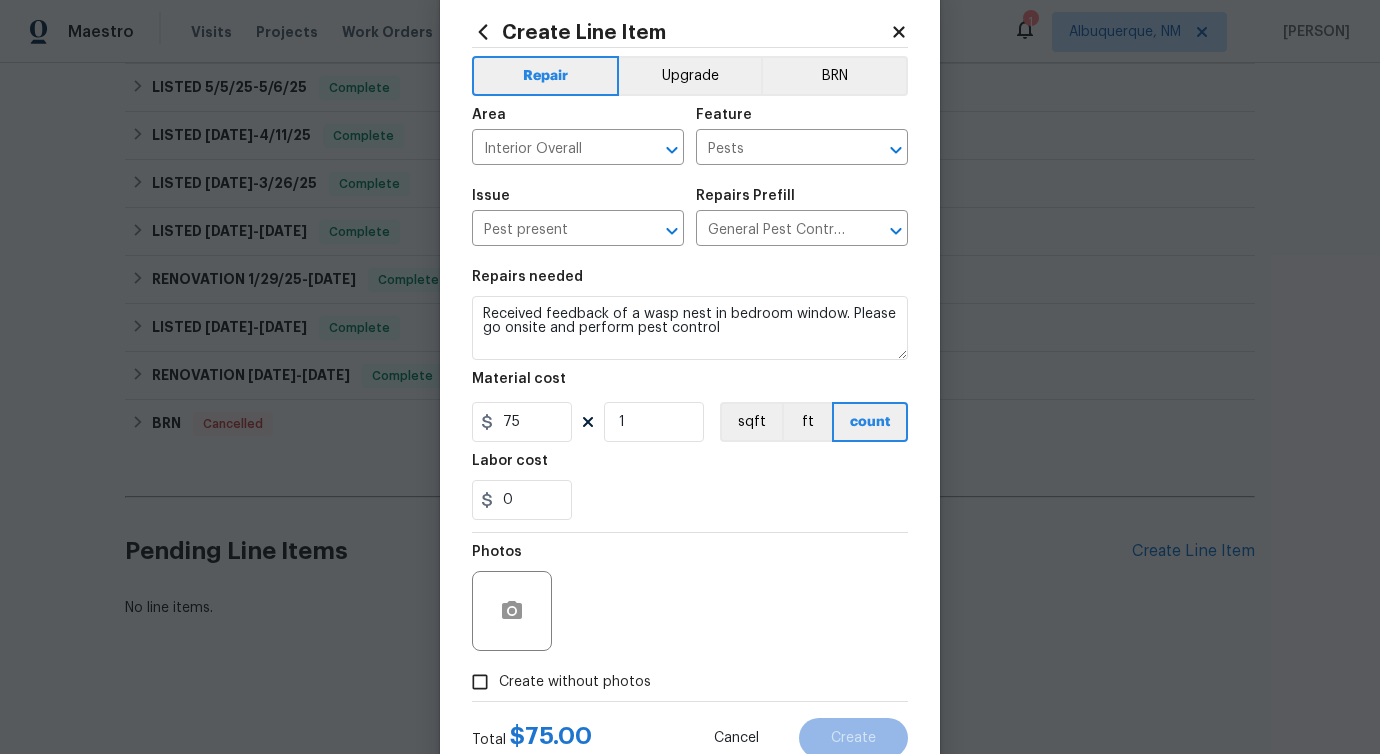 scroll, scrollTop: 0, scrollLeft: 0, axis: both 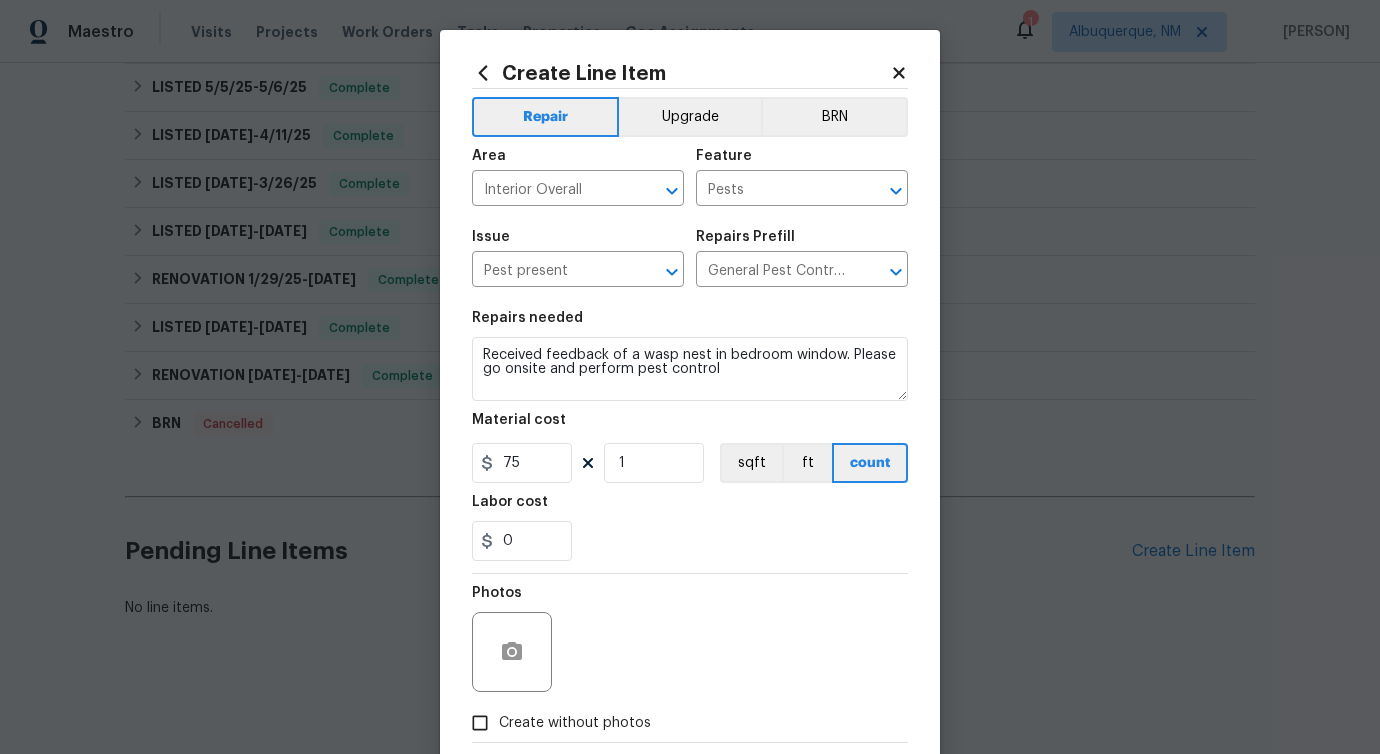 click on "Photos" at bounding box center (690, 639) 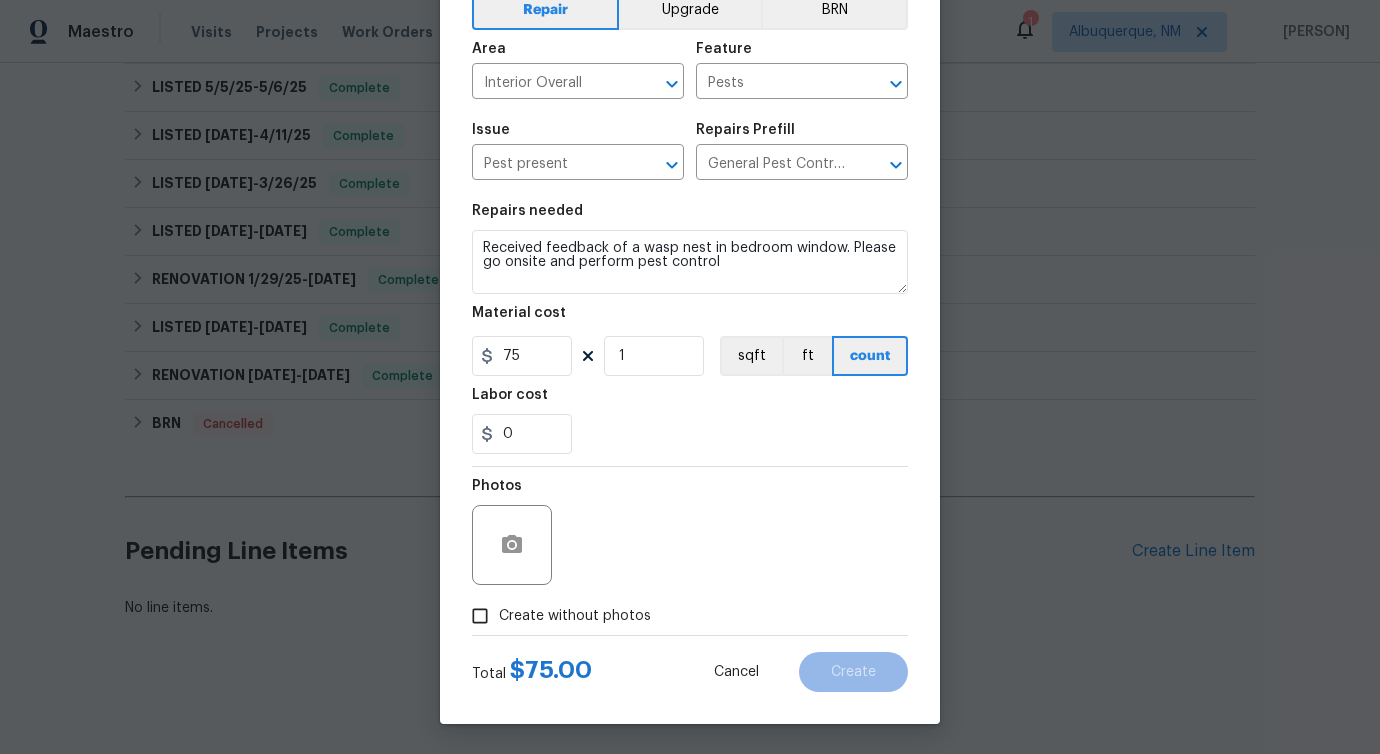 click on "Create without photos" at bounding box center (575, 616) 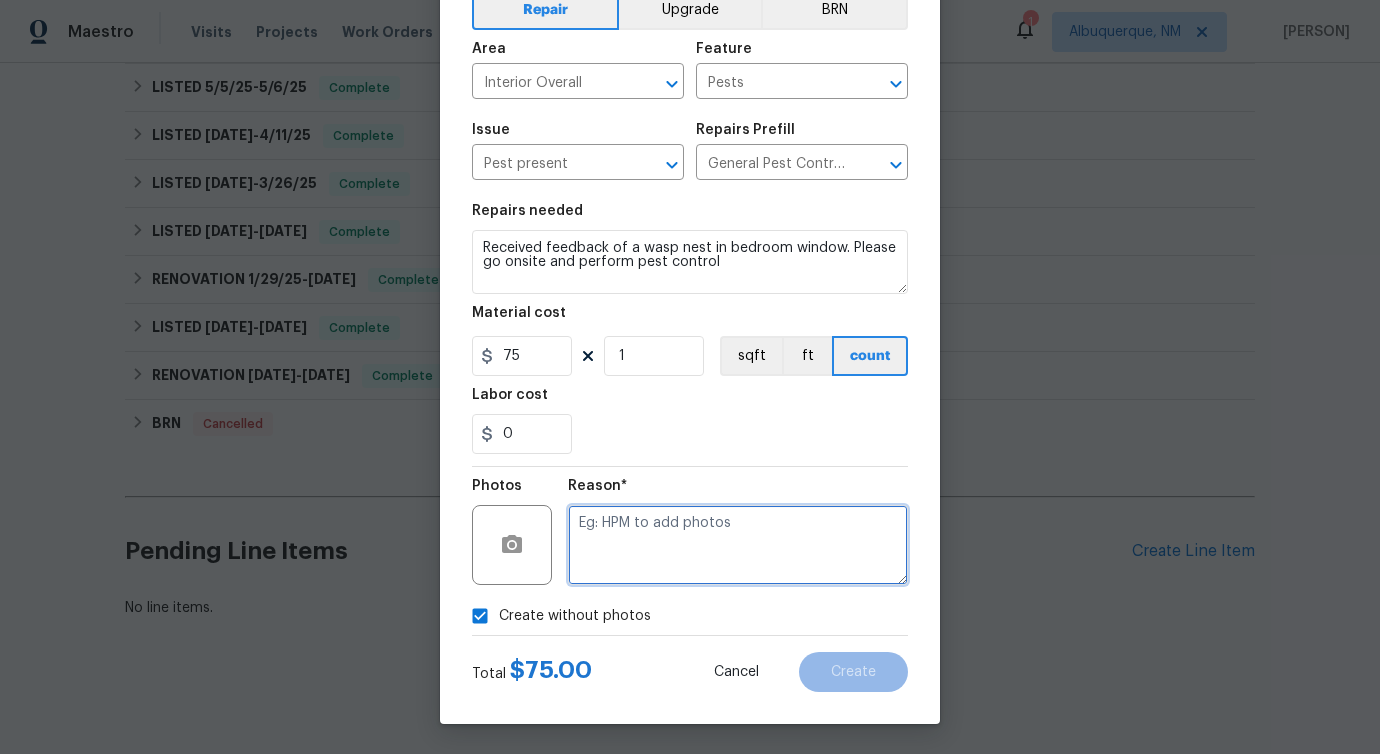 click at bounding box center (738, 545) 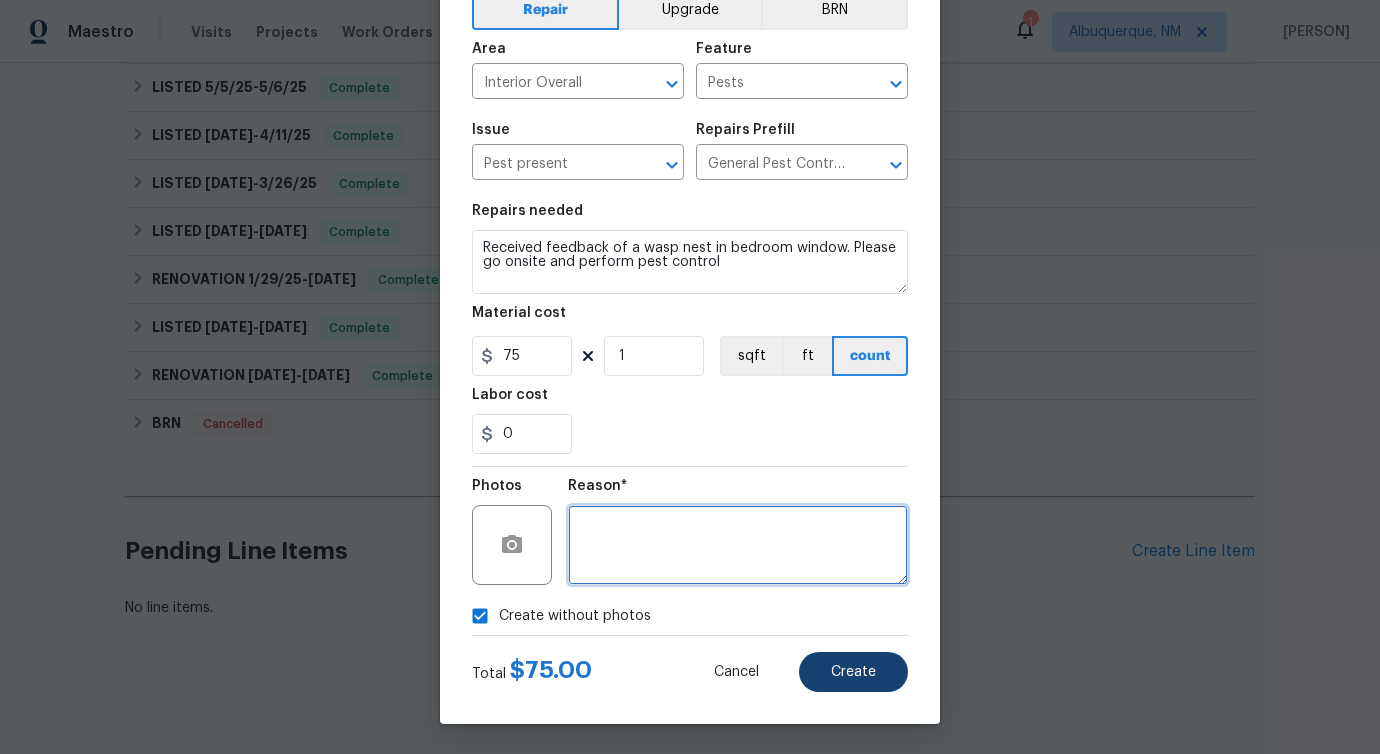 type 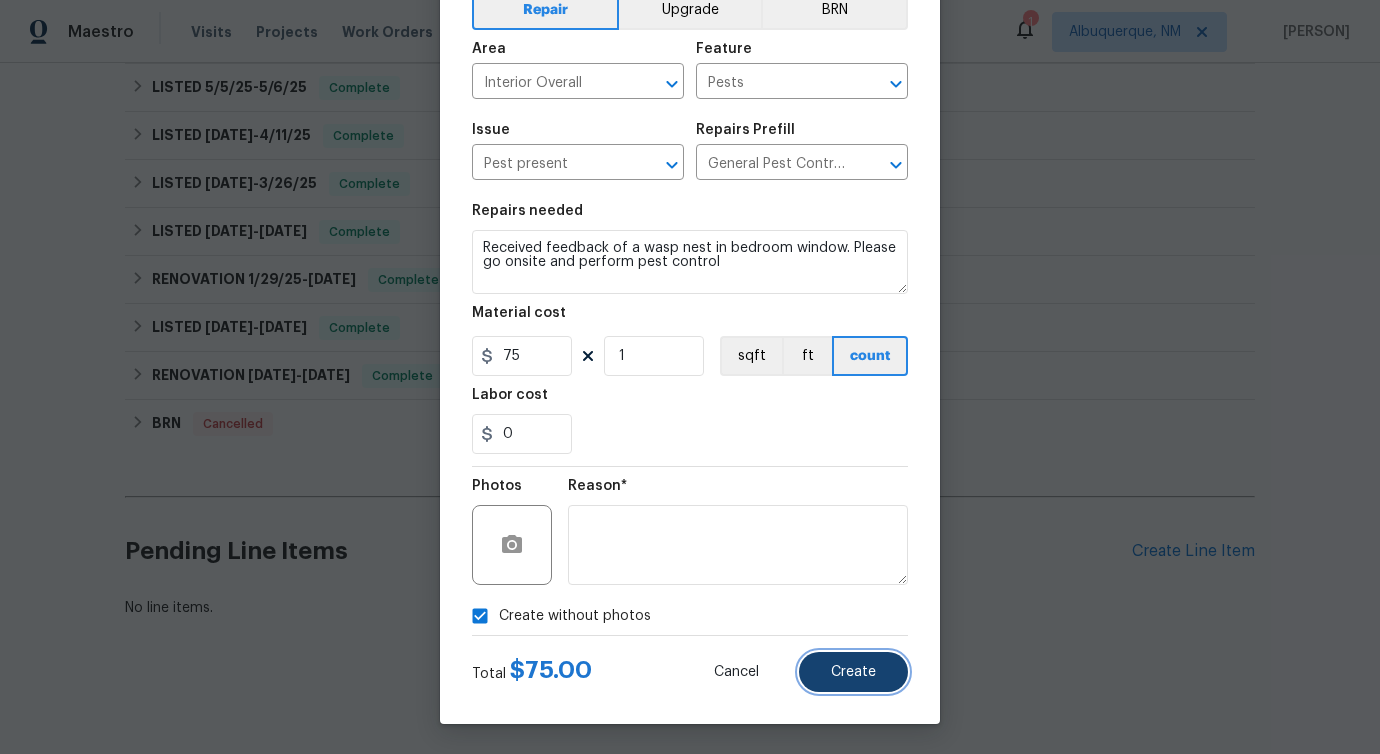 click on "Create" at bounding box center [853, 672] 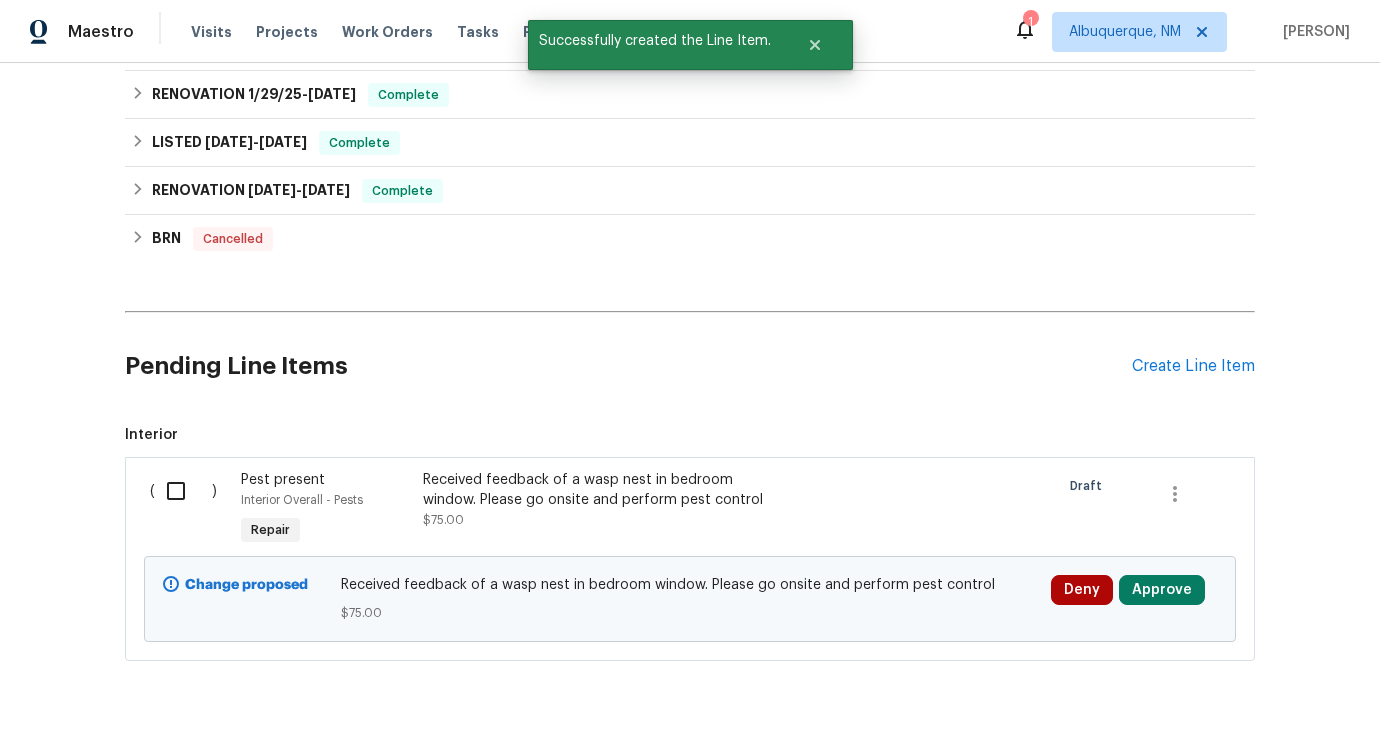 scroll, scrollTop: 764, scrollLeft: 0, axis: vertical 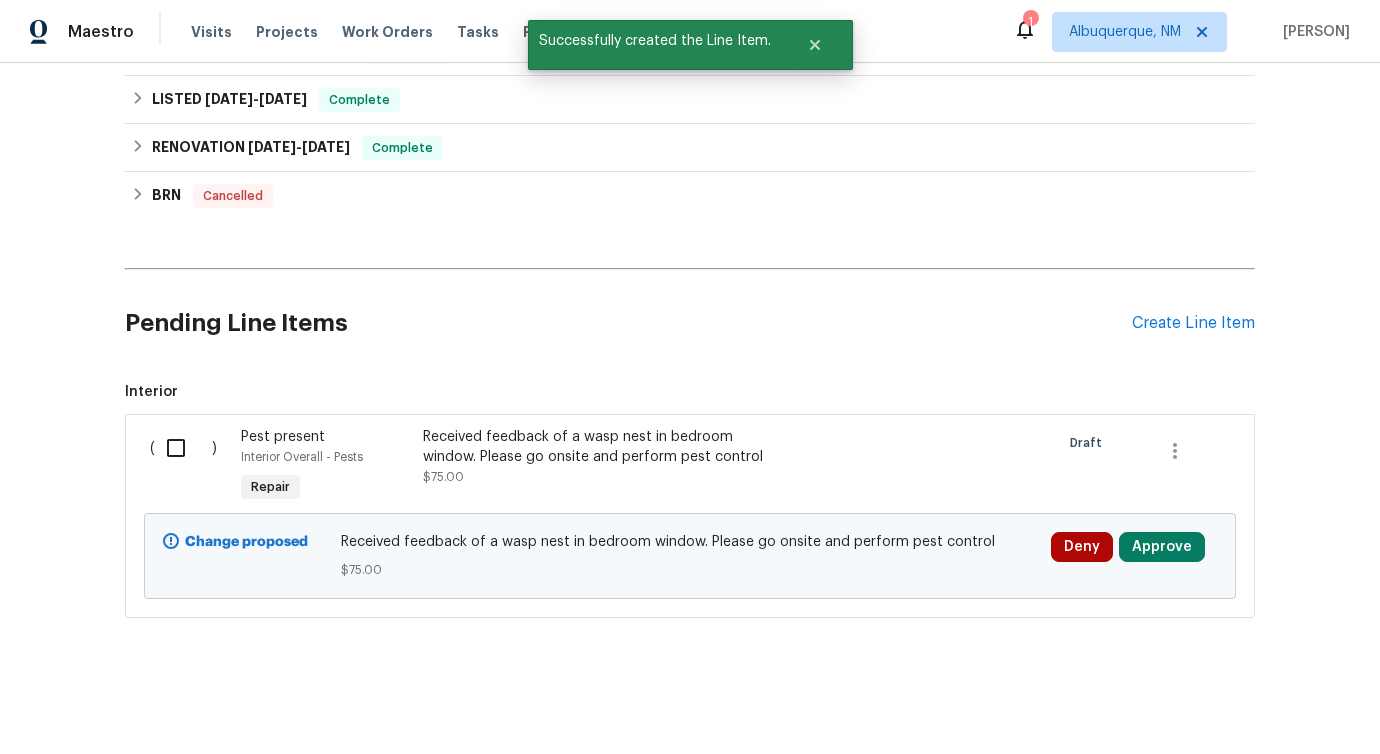 click at bounding box center [183, 448] 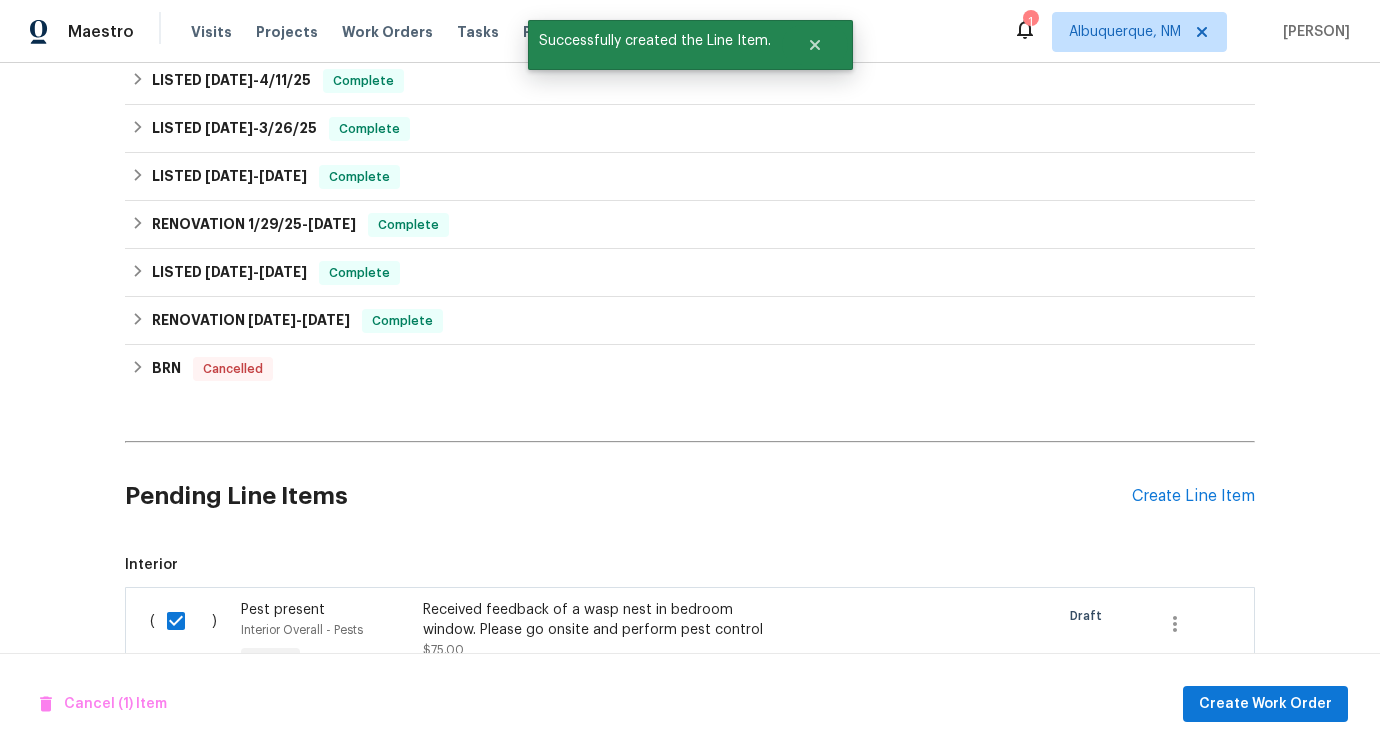 scroll, scrollTop: 764, scrollLeft: 0, axis: vertical 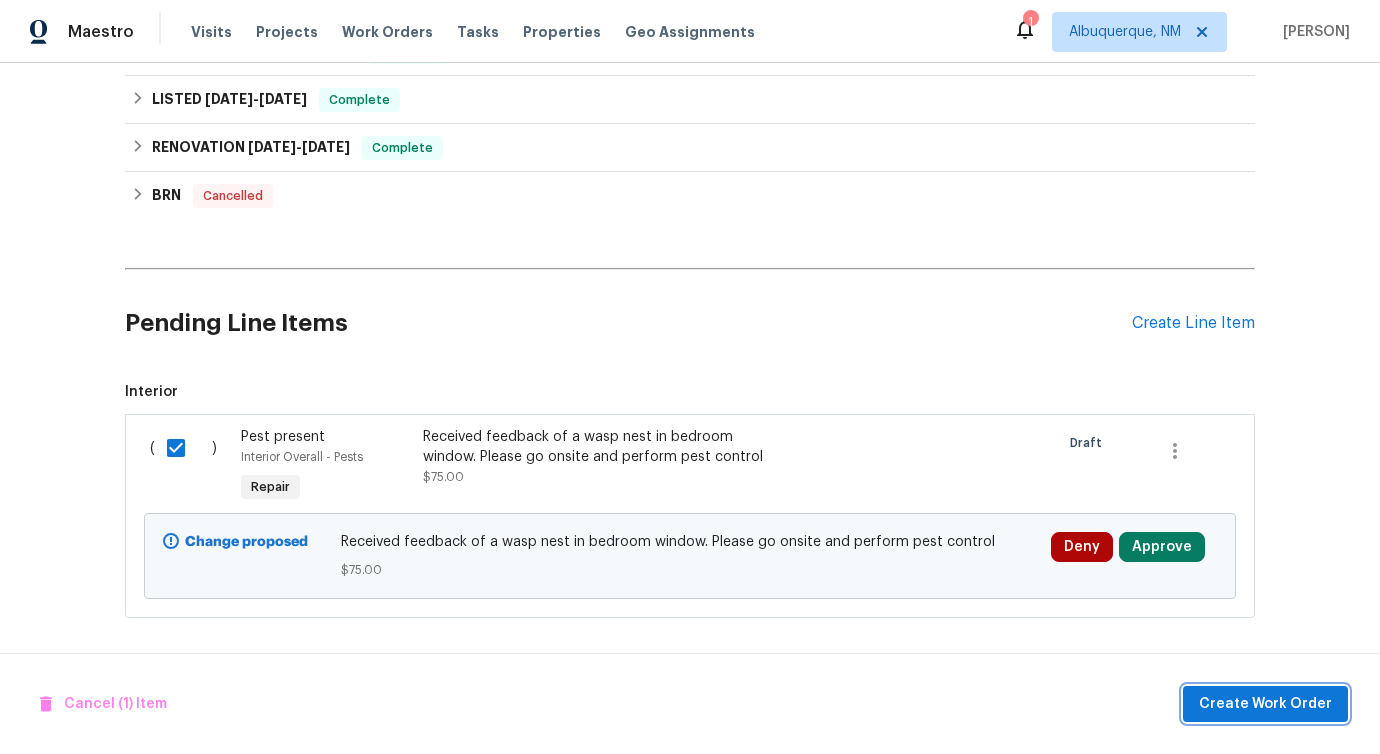 click on "Create Work Order" at bounding box center (1265, 704) 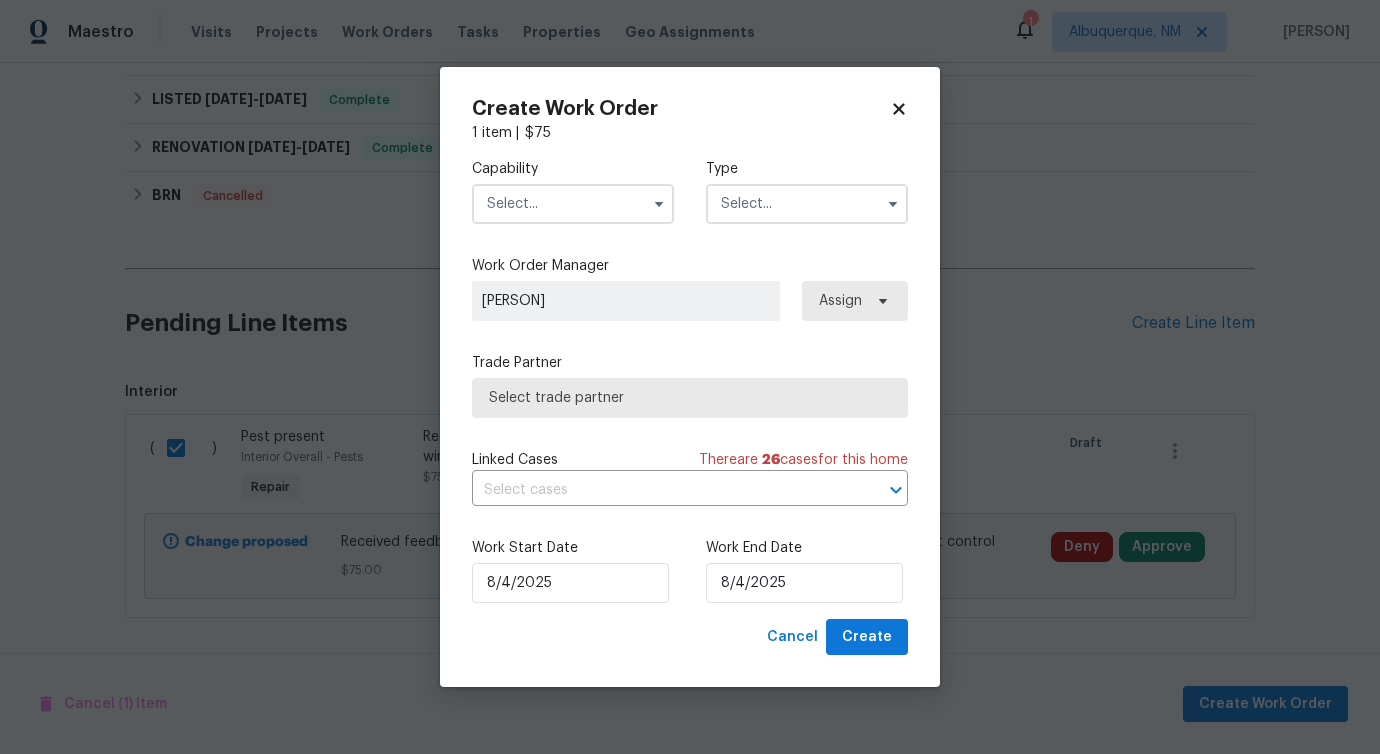 click at bounding box center [573, 204] 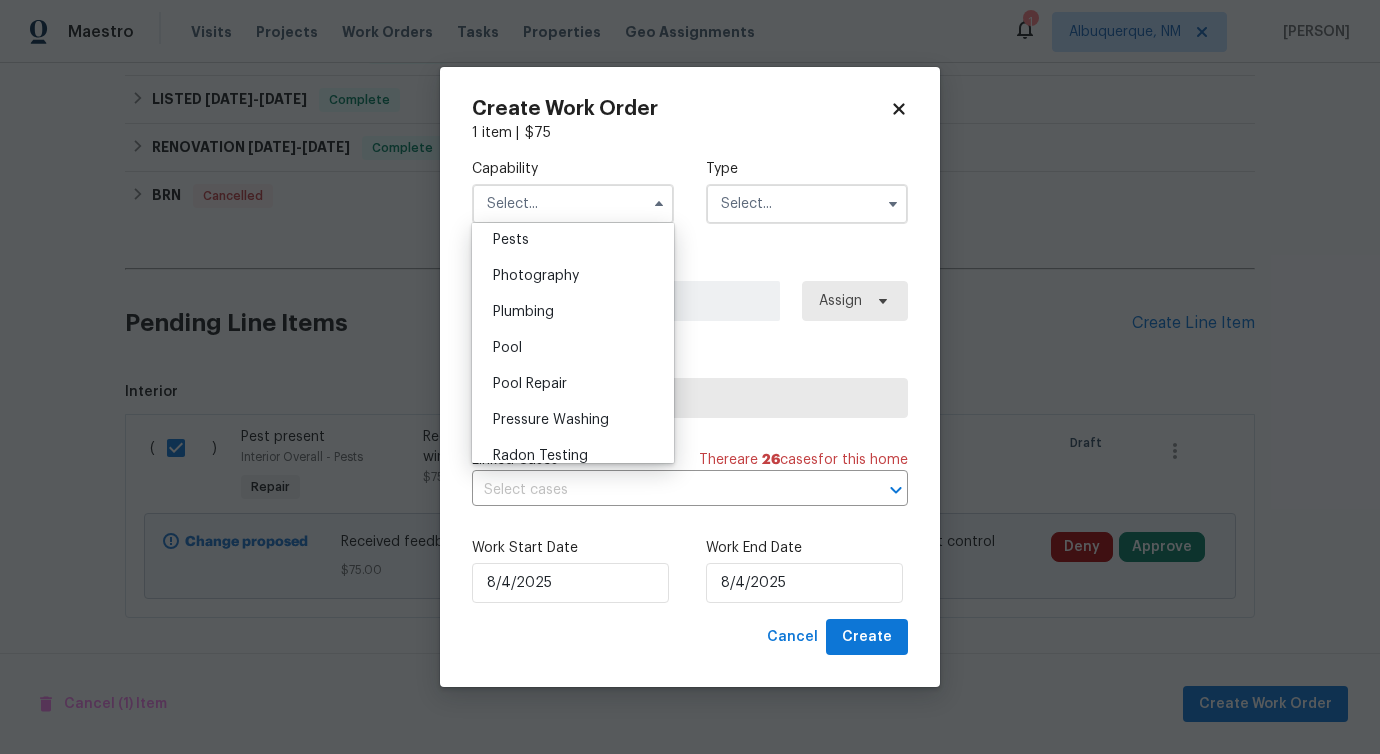 scroll, scrollTop: 1620, scrollLeft: 0, axis: vertical 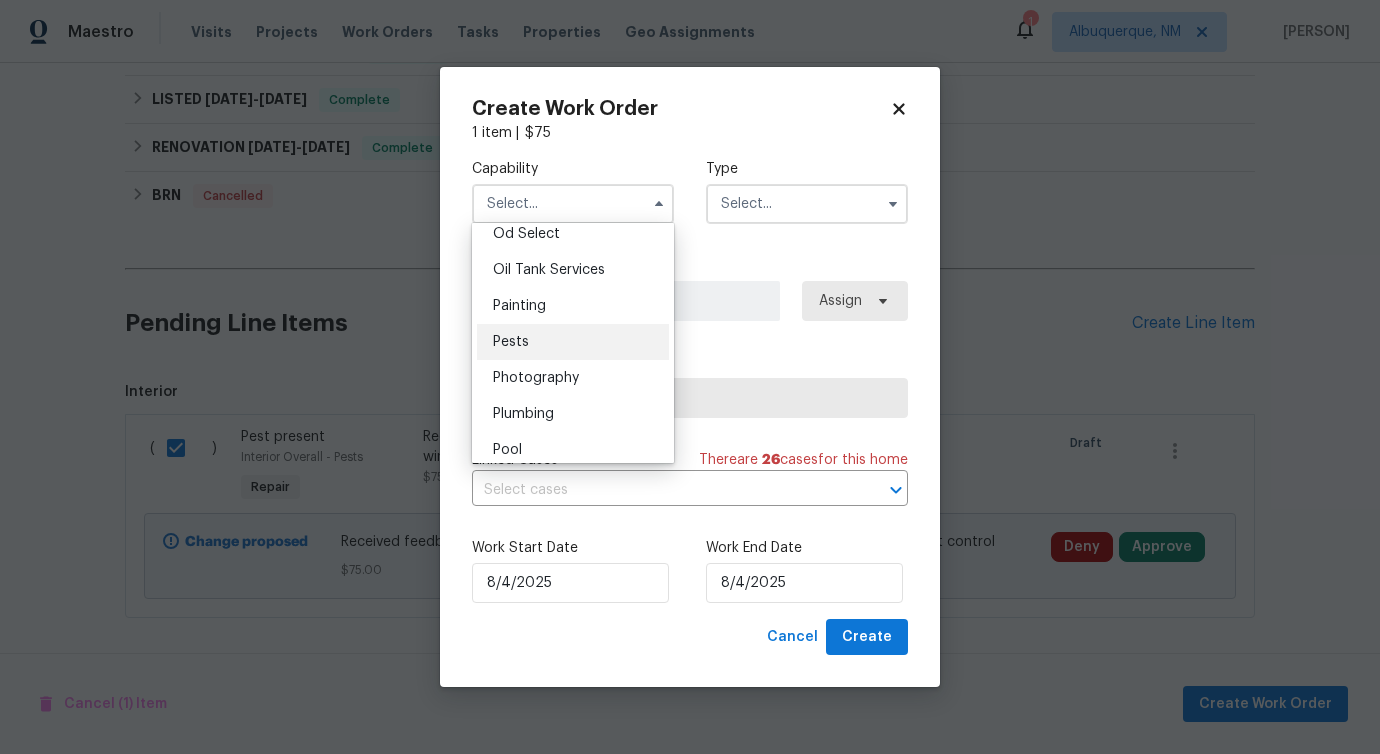 click on "Pests" at bounding box center (573, 342) 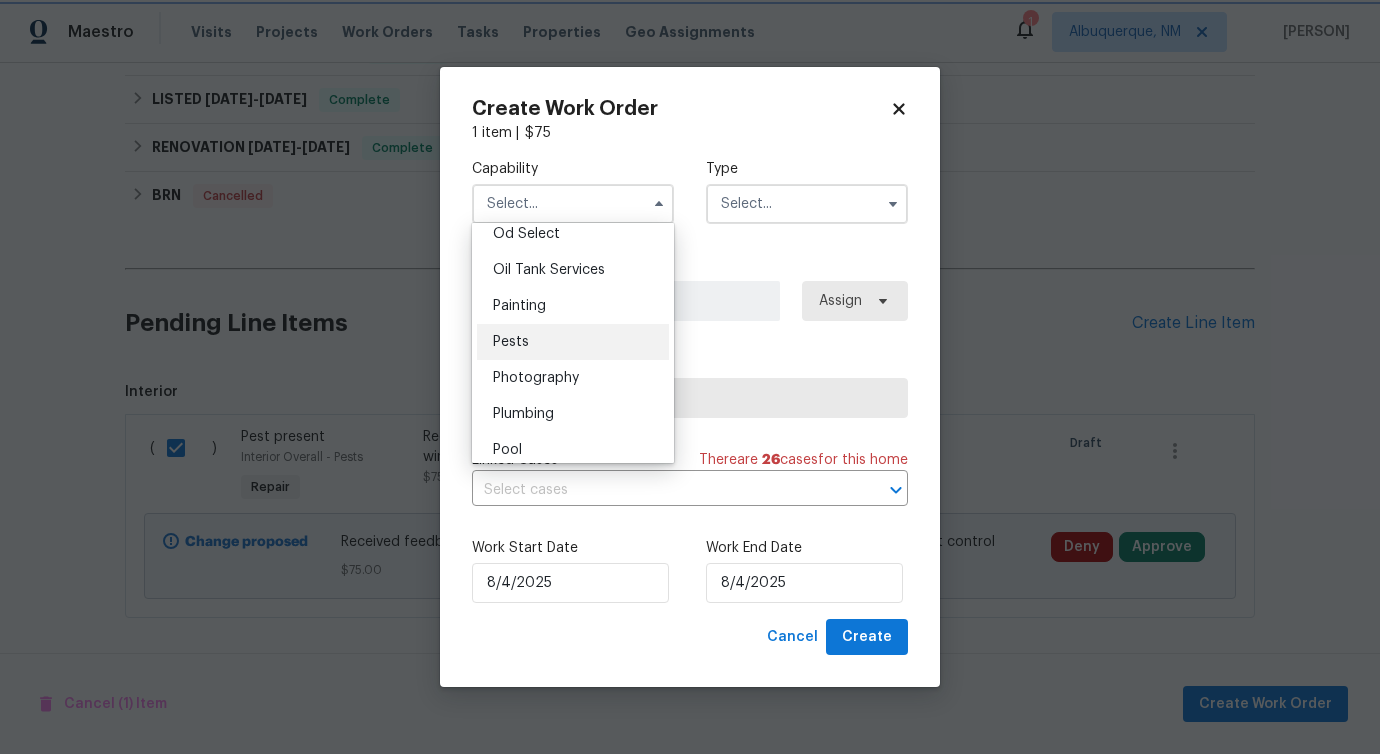 type on "Pests" 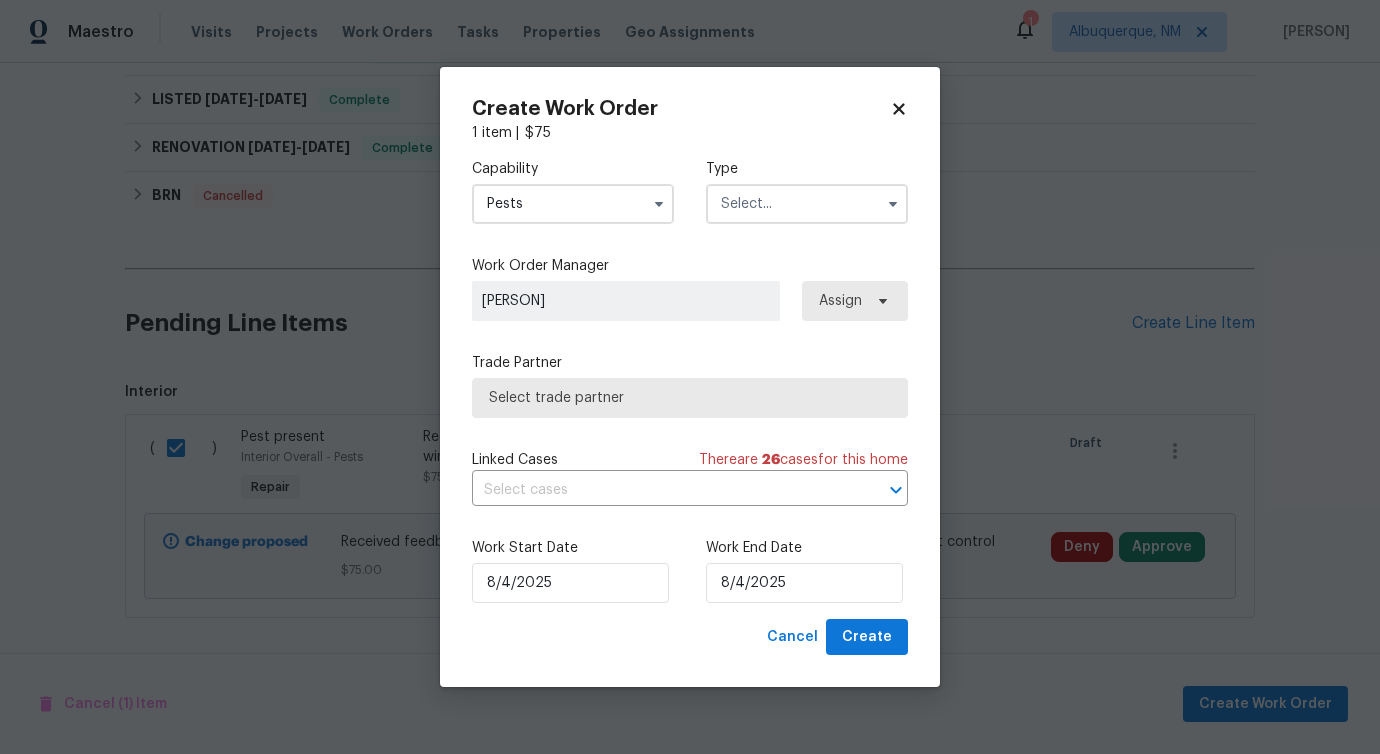 click at bounding box center [807, 204] 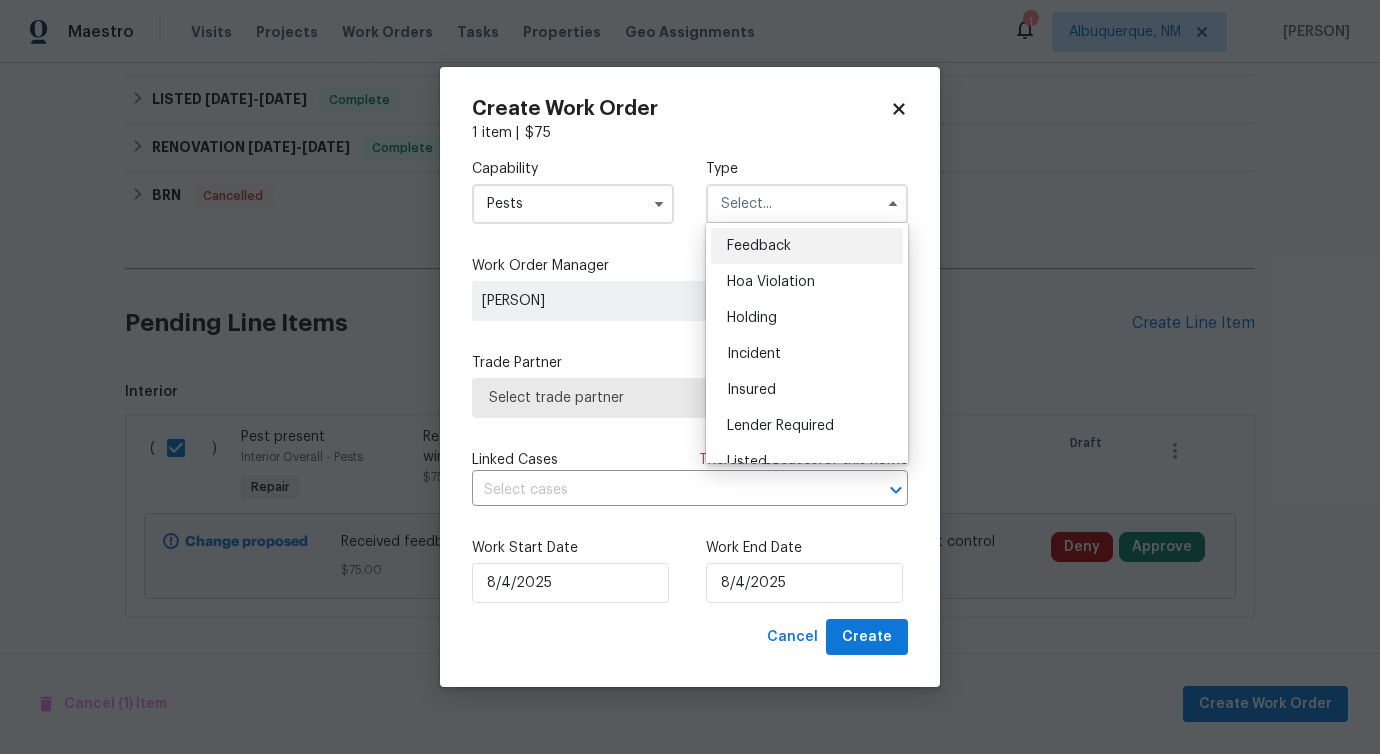 click on "Feedback" at bounding box center (759, 246) 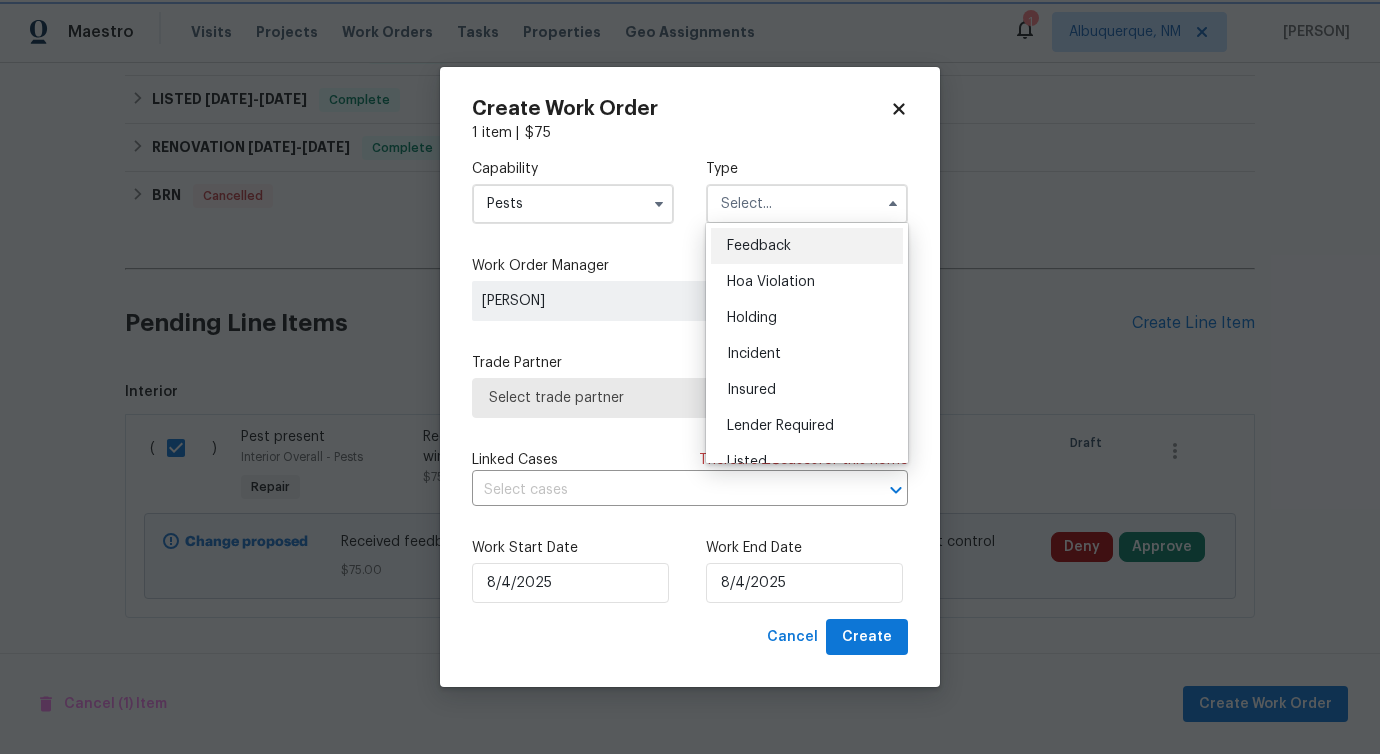 type on "Feedback" 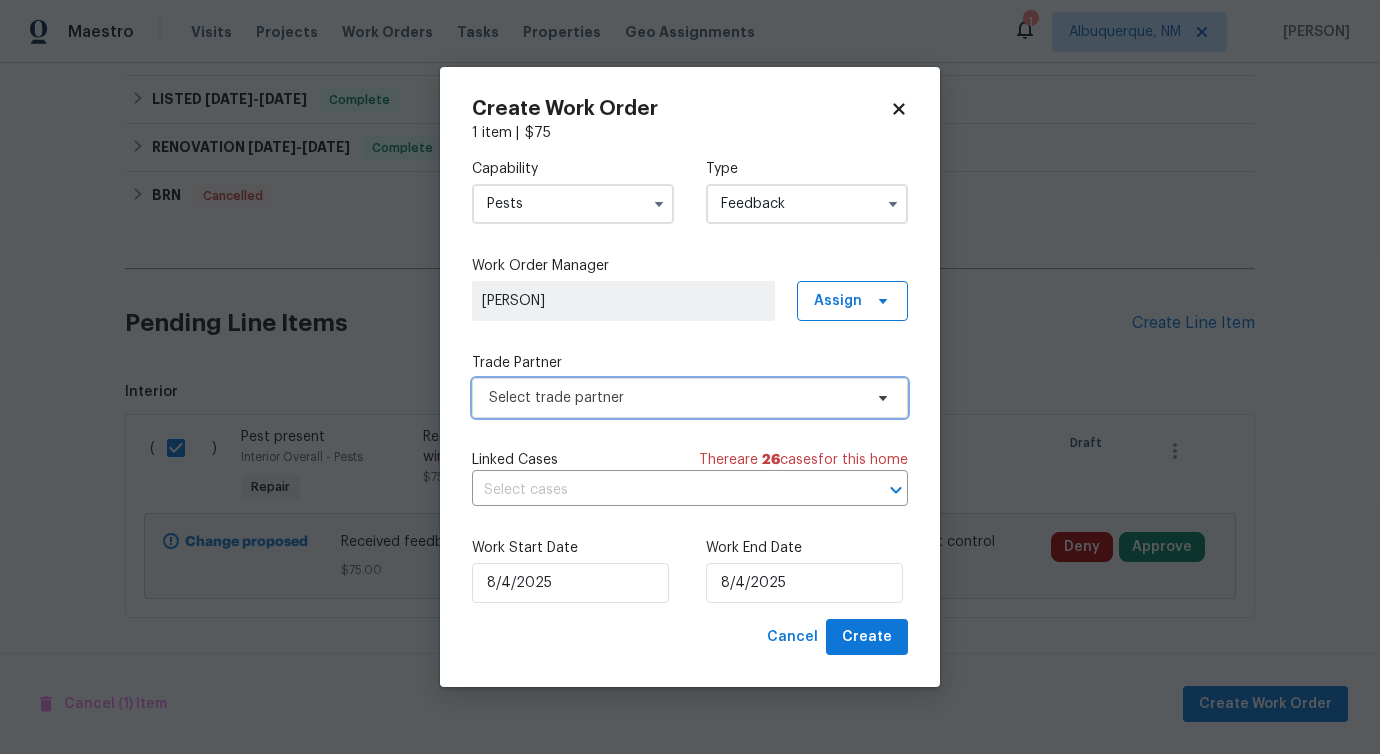 click on "Select trade partner" at bounding box center [675, 398] 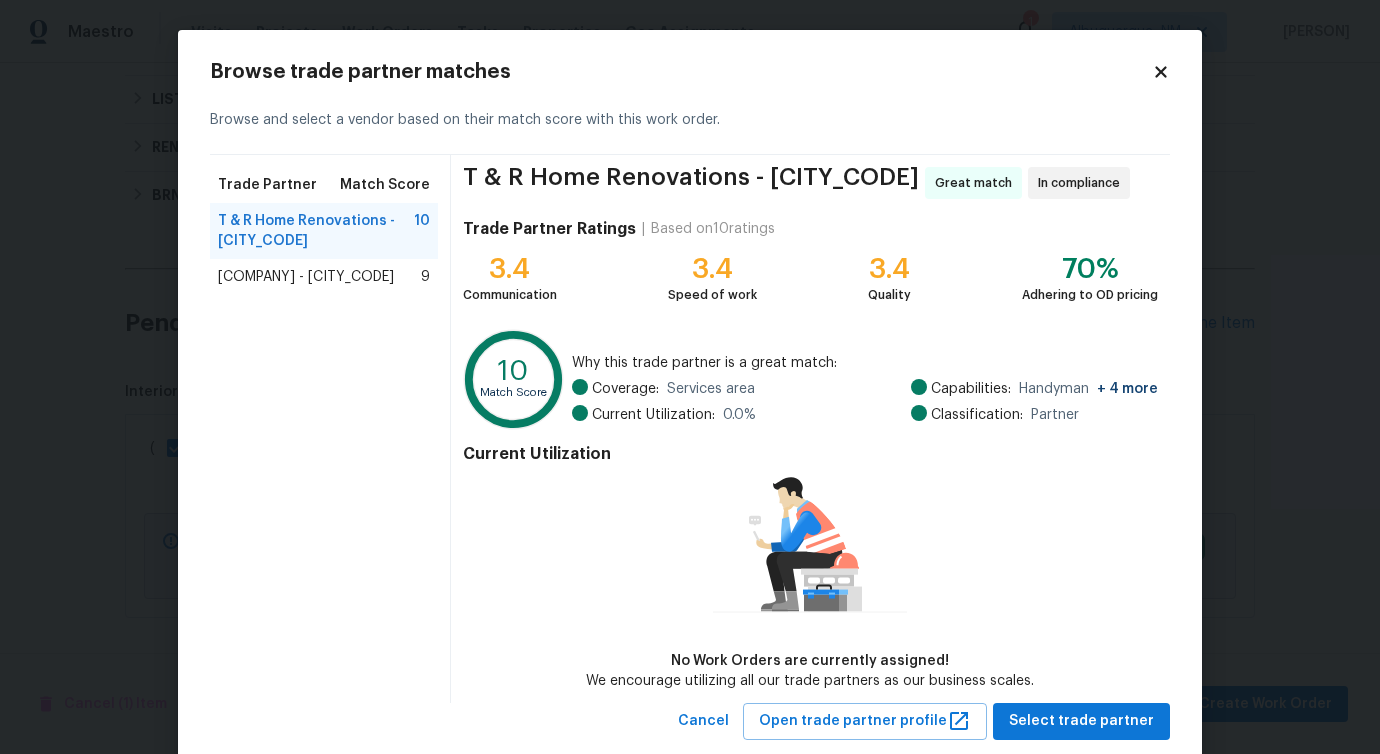 click on "Cleveland Chemical Pest Control - CLE-S" at bounding box center (306, 277) 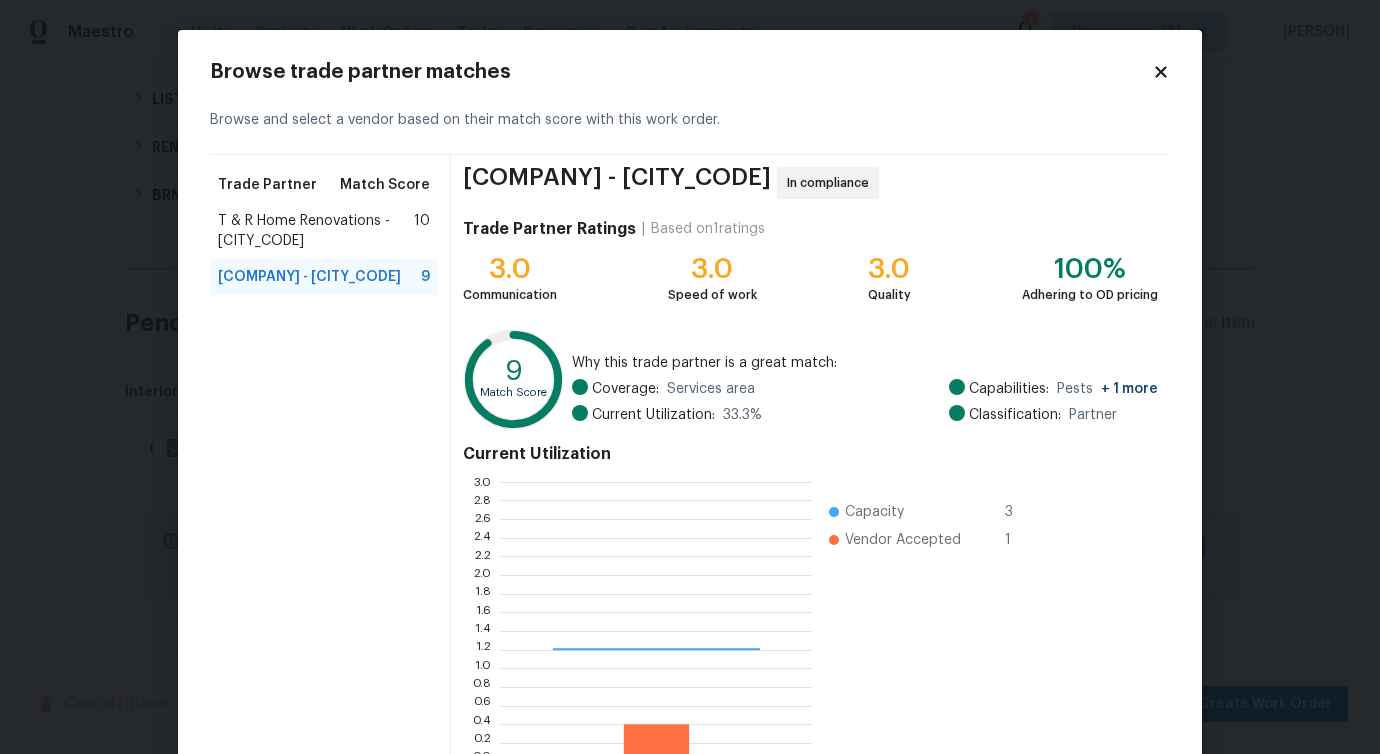 scroll, scrollTop: 2, scrollLeft: 2, axis: both 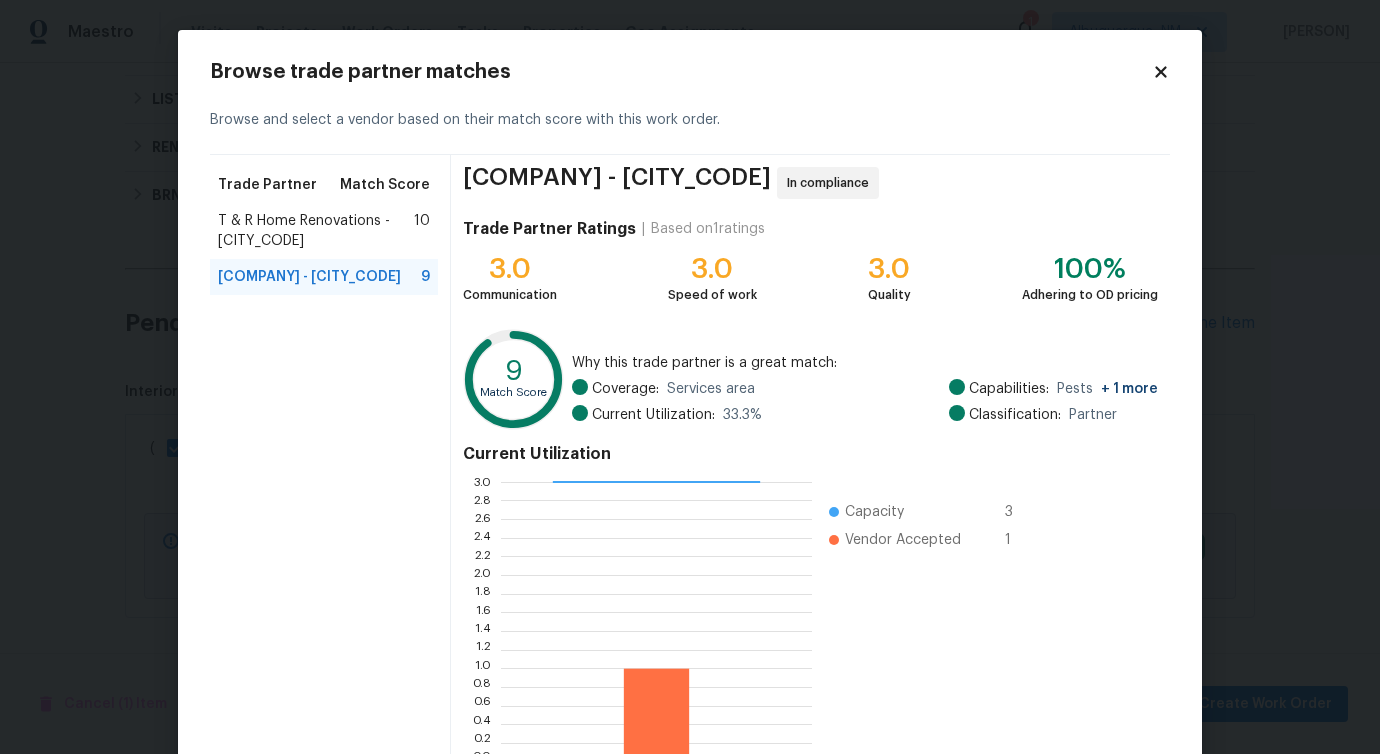 click on "T & R Home Renovations - CLE-S" at bounding box center [316, 231] 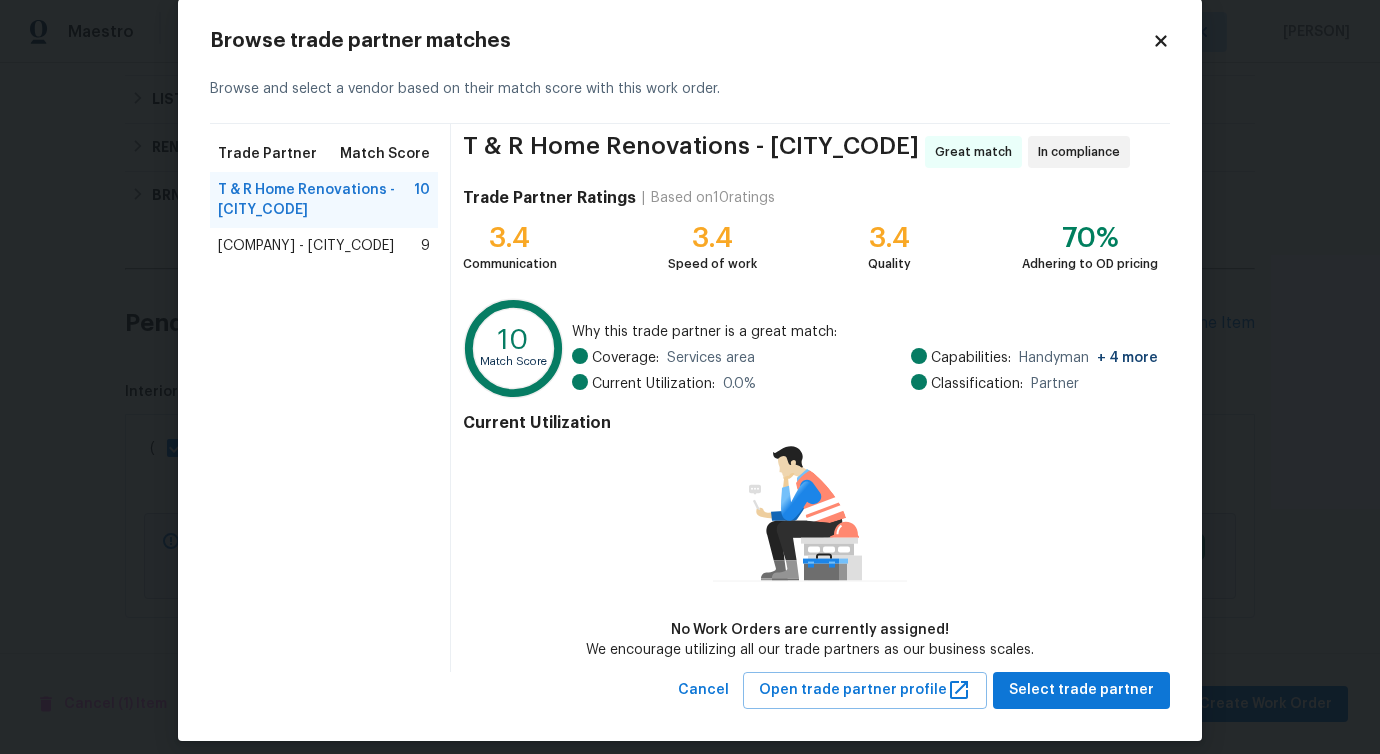 scroll, scrollTop: 46, scrollLeft: 0, axis: vertical 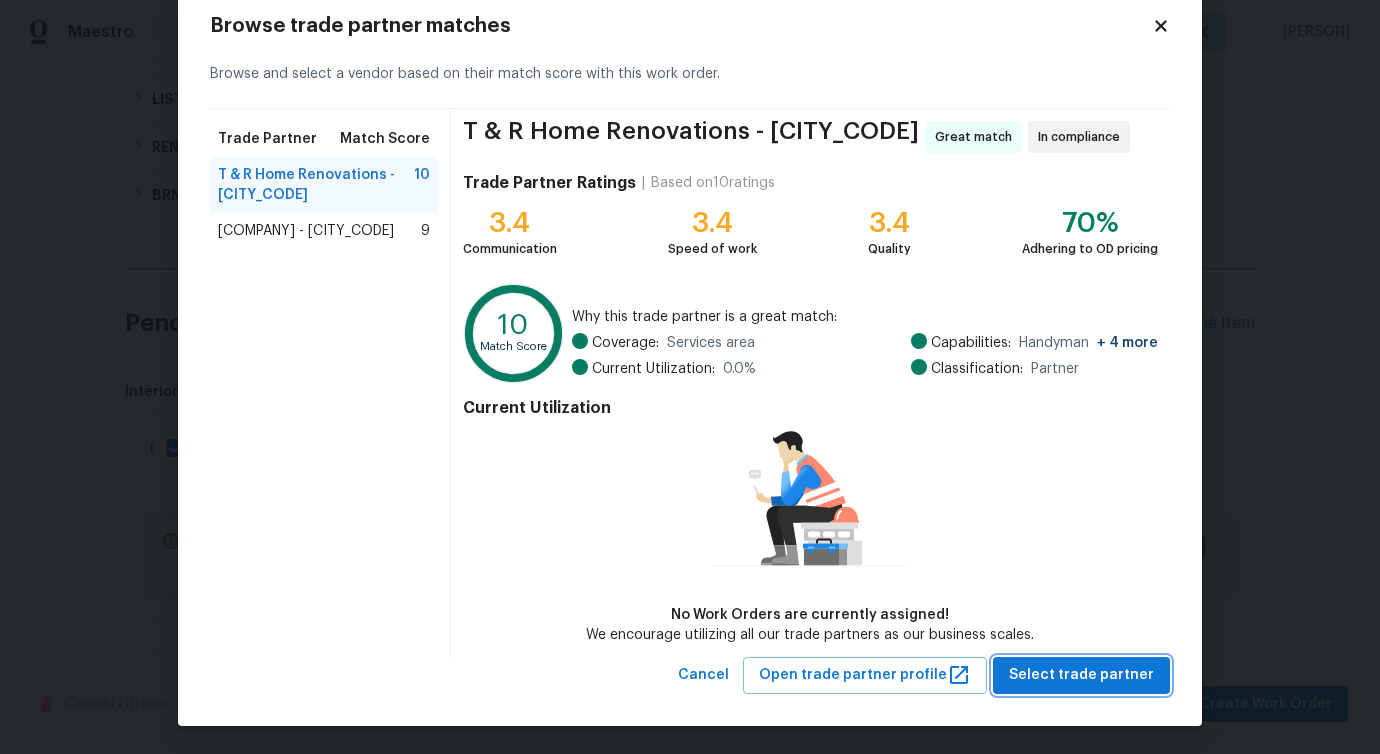 click on "Select trade partner" at bounding box center [1081, 675] 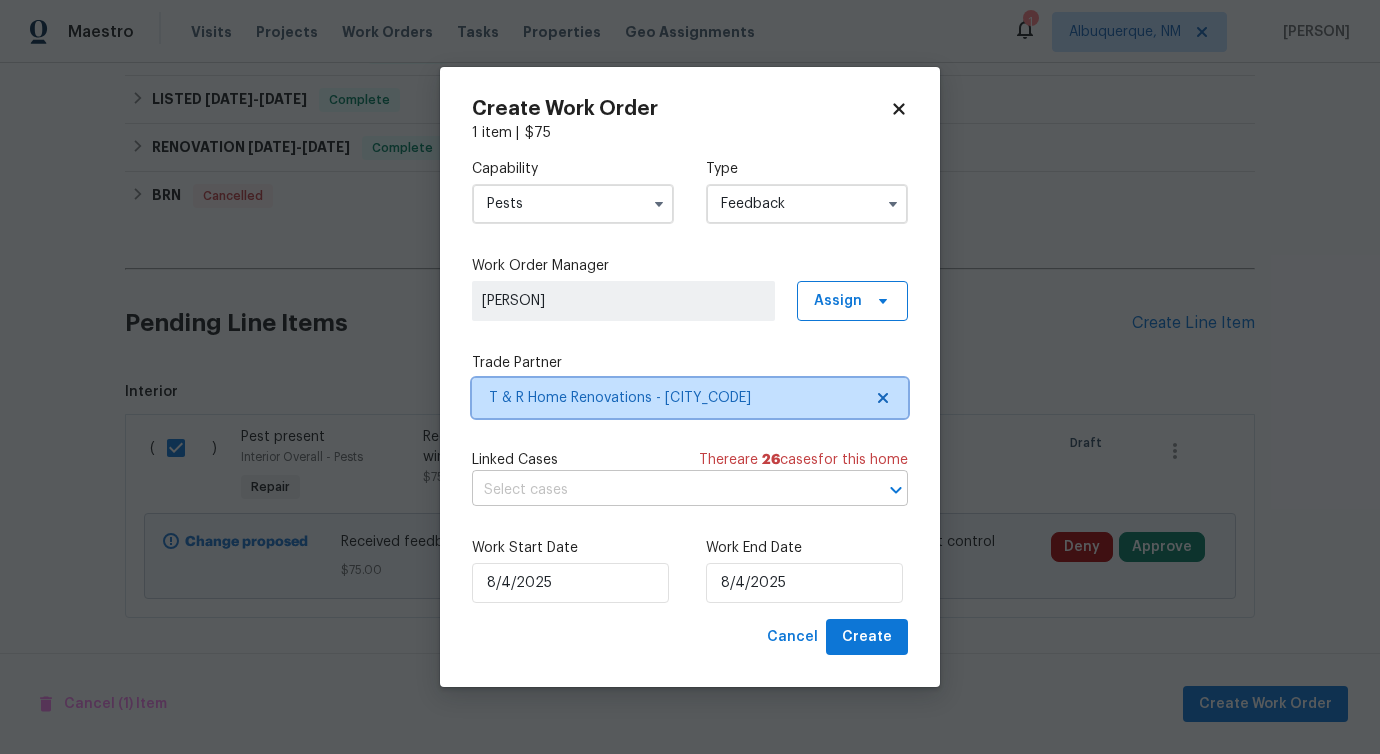 scroll, scrollTop: 0, scrollLeft: 0, axis: both 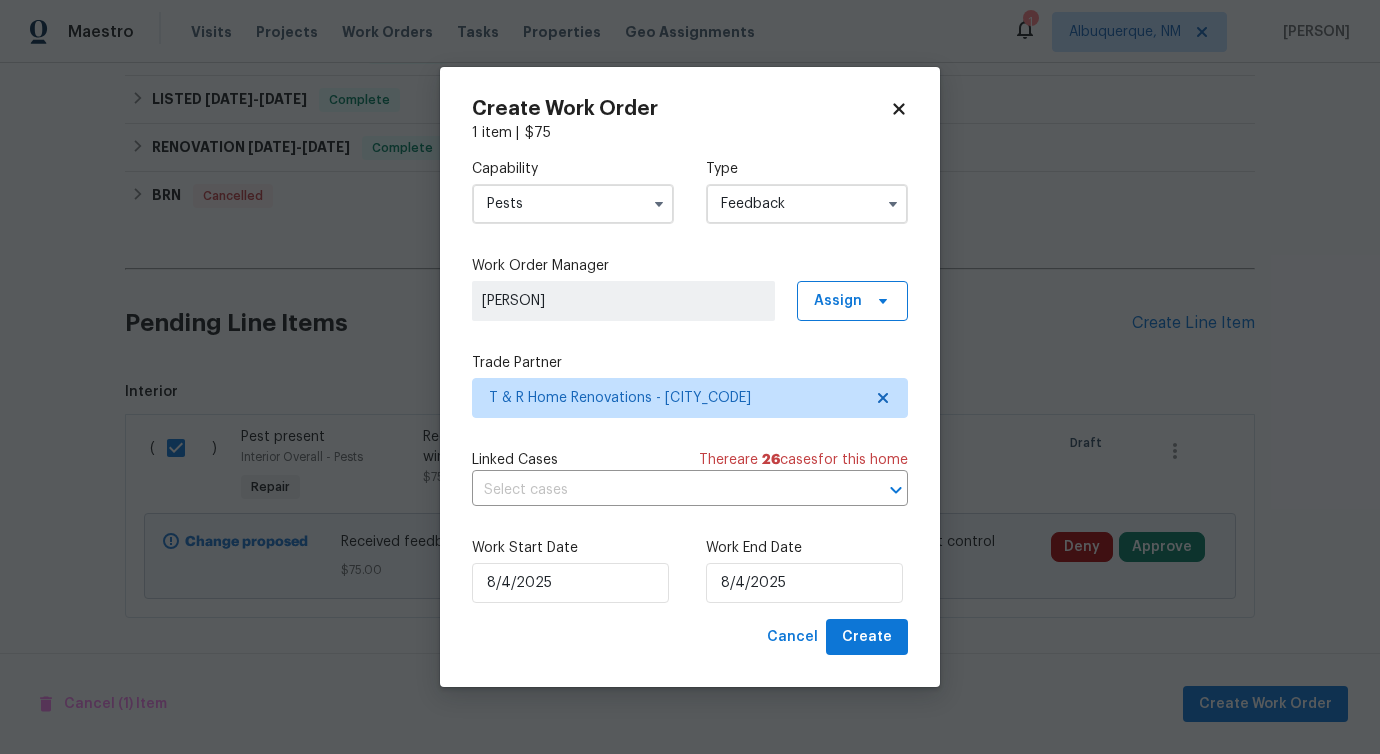 click on "Capability   Pests Type   Feedback Work Order Manager   Pavithra Sekar Assign Trade Partner   T & R Home Renovations - CLE-S Linked Cases There  are   26  case s  for this home   ​ Work Start Date   8/4/2025 Work End Date   8/4/2025" at bounding box center [690, 381] 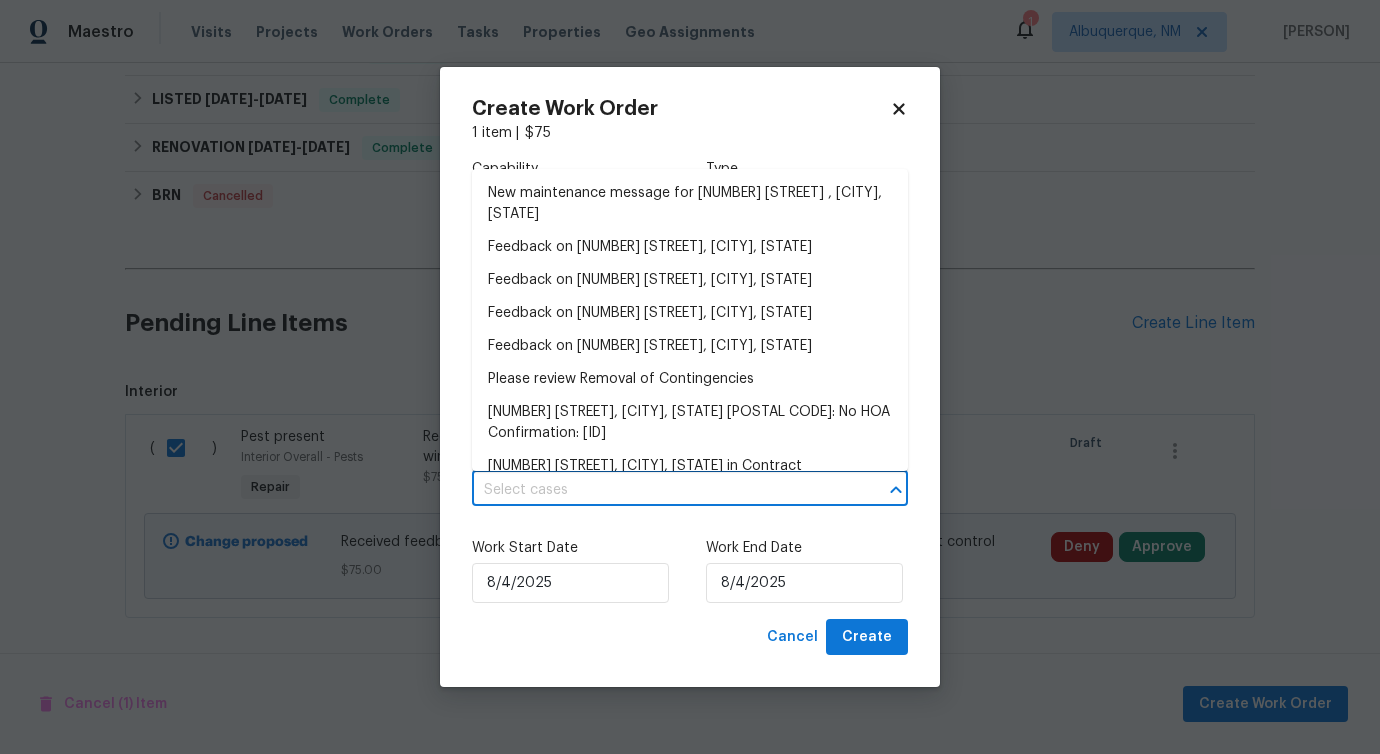 click on "Maestro Visits Projects Work Orders Tasks Properties Geo Assignments 1 Albuquerque, NM Pavithra Sekar Back to all projects 2255 E 46th St, Cleveland, OH 44103 3 Beds | 2 Baths | Total: 1535 ft² | Above Grade: 1535 ft² | Basement Finished: N/A | 2003 Seen today Actions Last Visit Date 7/13/2025  by  Rebecca McMillen   Project BRN   Draft Visits Work Orders Maintenance Notes Condition Adjustments Costs Photos Floor Plans Cases BRN   Draft No work orders. LISTED   7/14/25  -  7/14/25 Complete Prepared Properties HANDYMAN $80.00 1 Repair 7/14/2025  -  7/14/2025 Paid LISTED   6/22/25  -  6/23/25 Complete Burning River General Contracting LLC HARDSCAPE_LANDSCAPE, LANDSCAPING_MAINTENANCE, SNOW $50.00 1 Repair 6/22/2025  -  6/23/2025 Paid LISTED   5/5/25  -  5/6/25 Complete Monthly Upkeep LLC 1 HANDYMAN, BRN_AND_LRR $75.00 1 Repair 5/6/2025  -  5/6/2025 Paid LISTED   4/9/25  -  4/11/25 Complete Burning River General Contracting LLC HANDYMAN, HVAC $75.00 1 Repair 4/9/2025  -  4/11/2025 Paid LISTED   3/25/25  -   -" at bounding box center (690, 377) 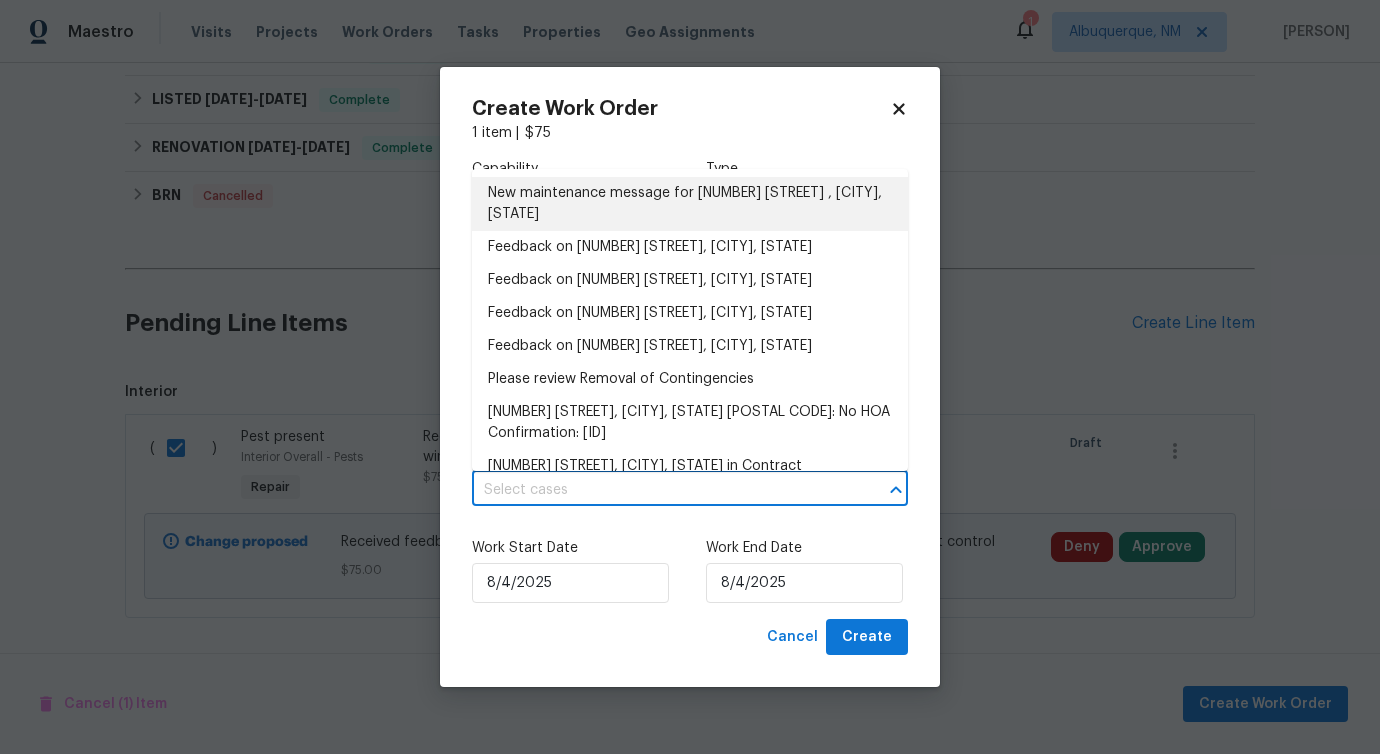 click on "New maintenance message for 2255 E 46th St , Cleveland, OH 44103" at bounding box center [690, 204] 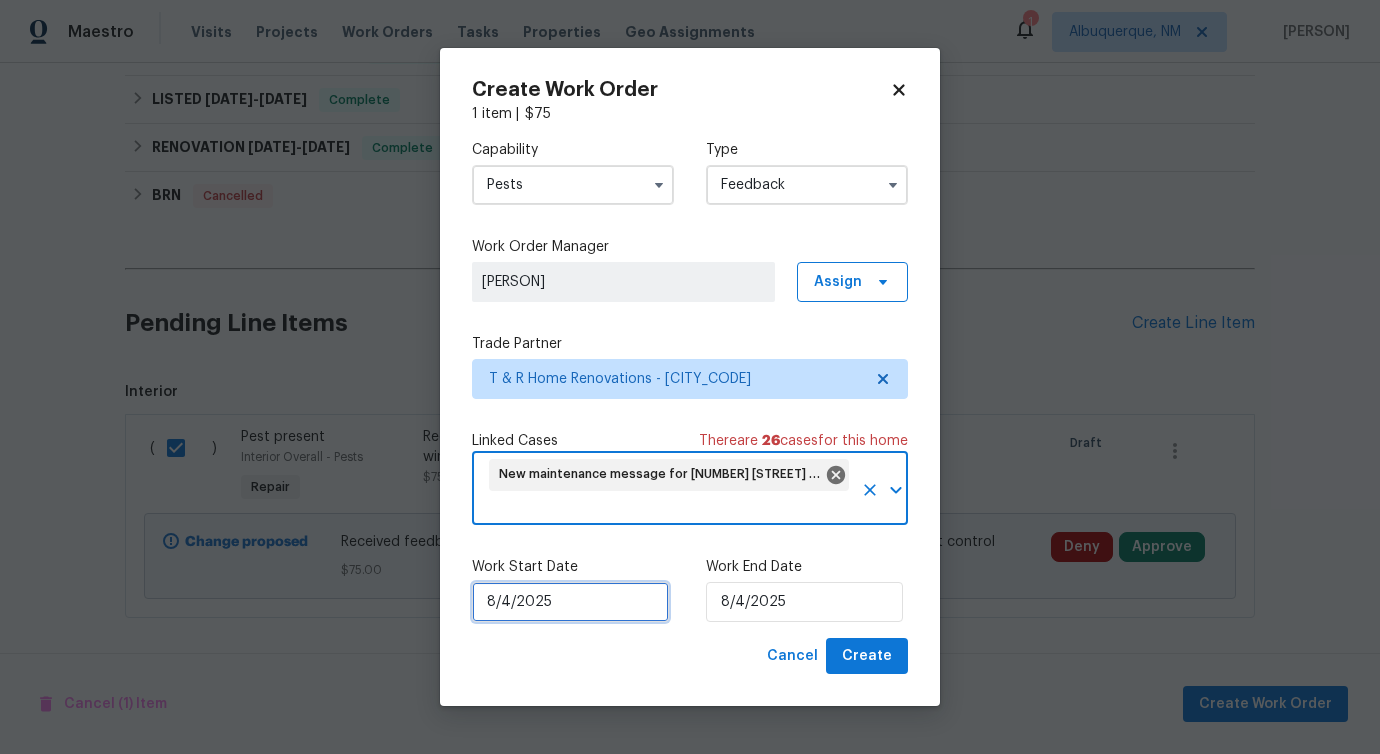 click on "8/4/2025" at bounding box center (570, 602) 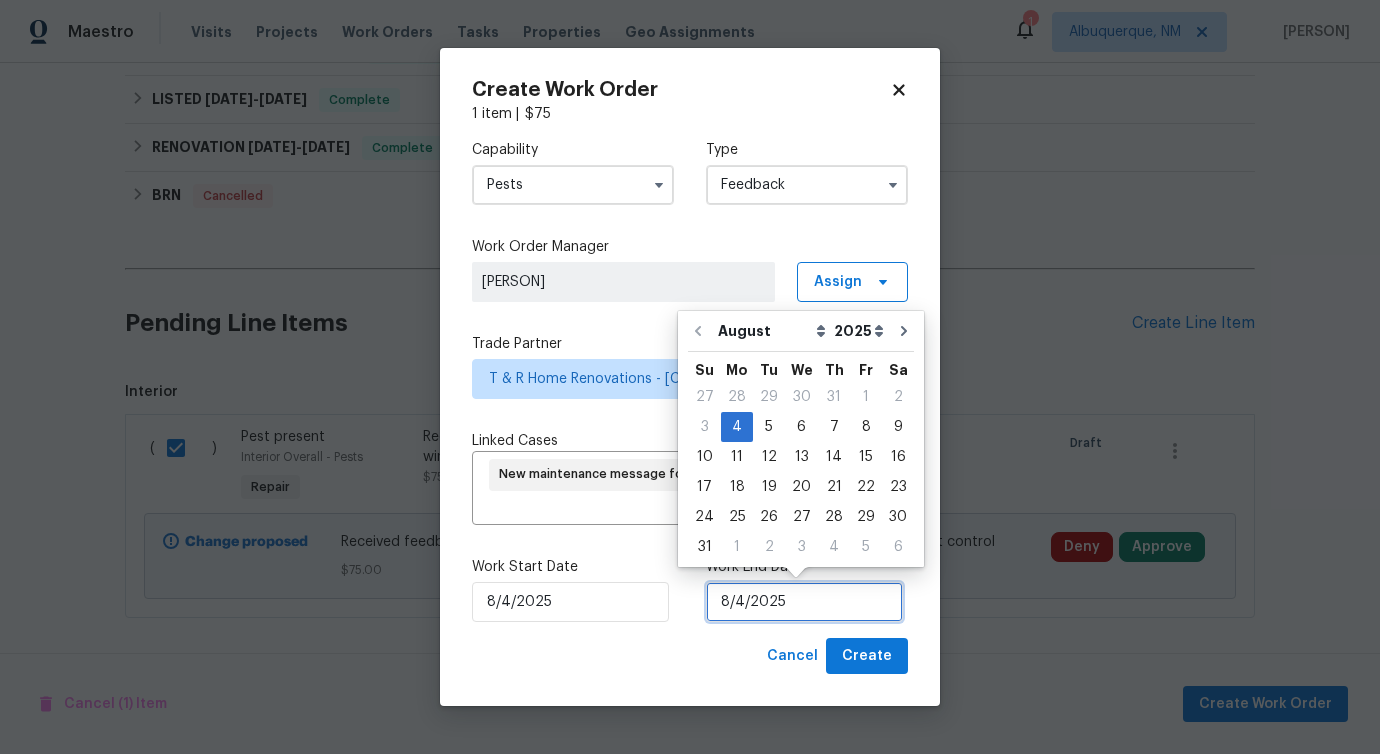 click on "8/4/2025" at bounding box center [804, 602] 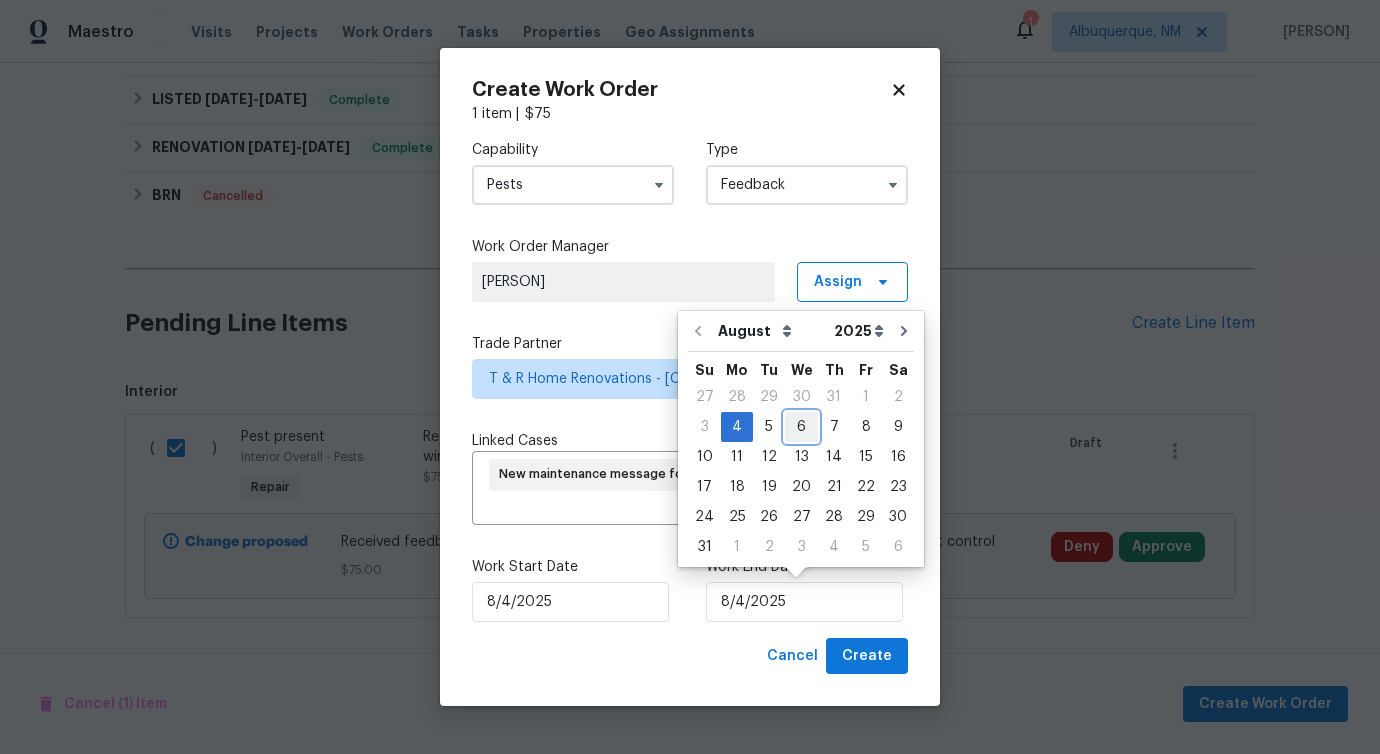 click on "6" at bounding box center (801, 427) 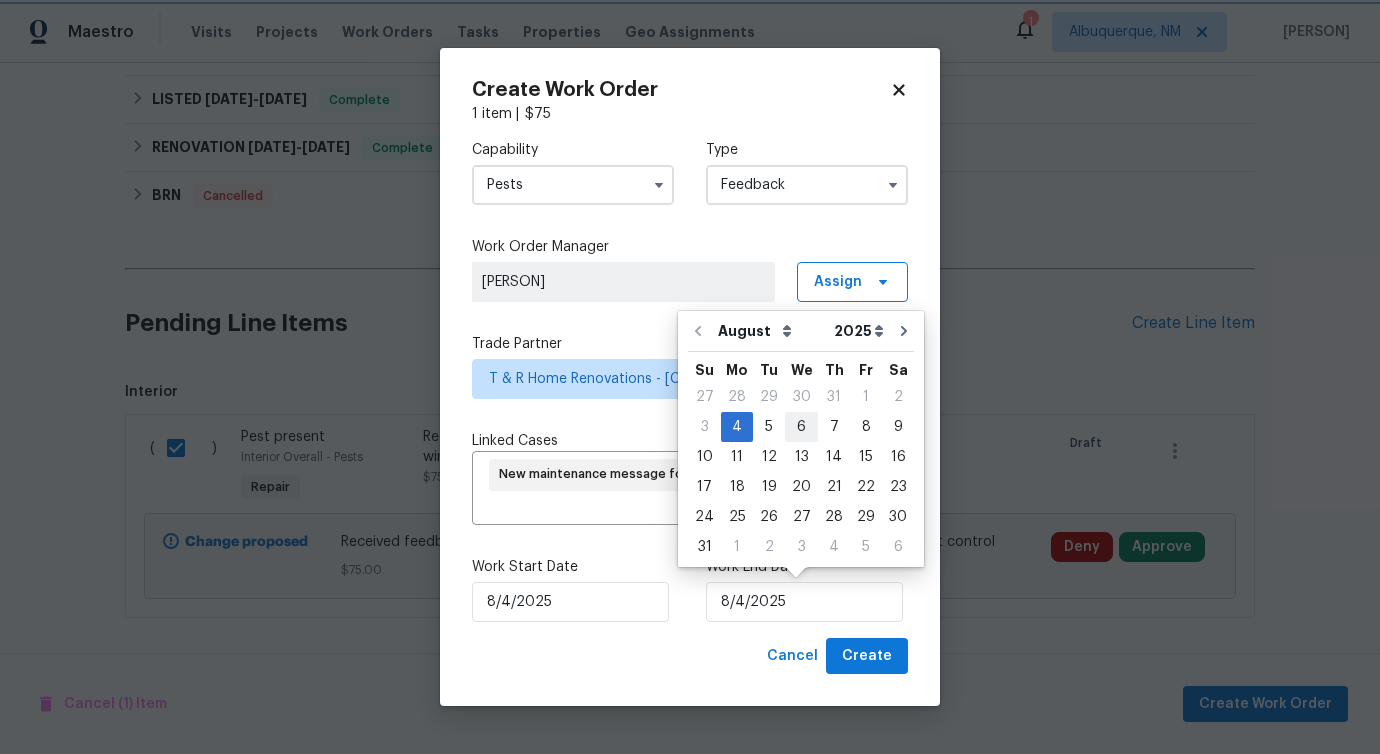 type on "8/6/2025" 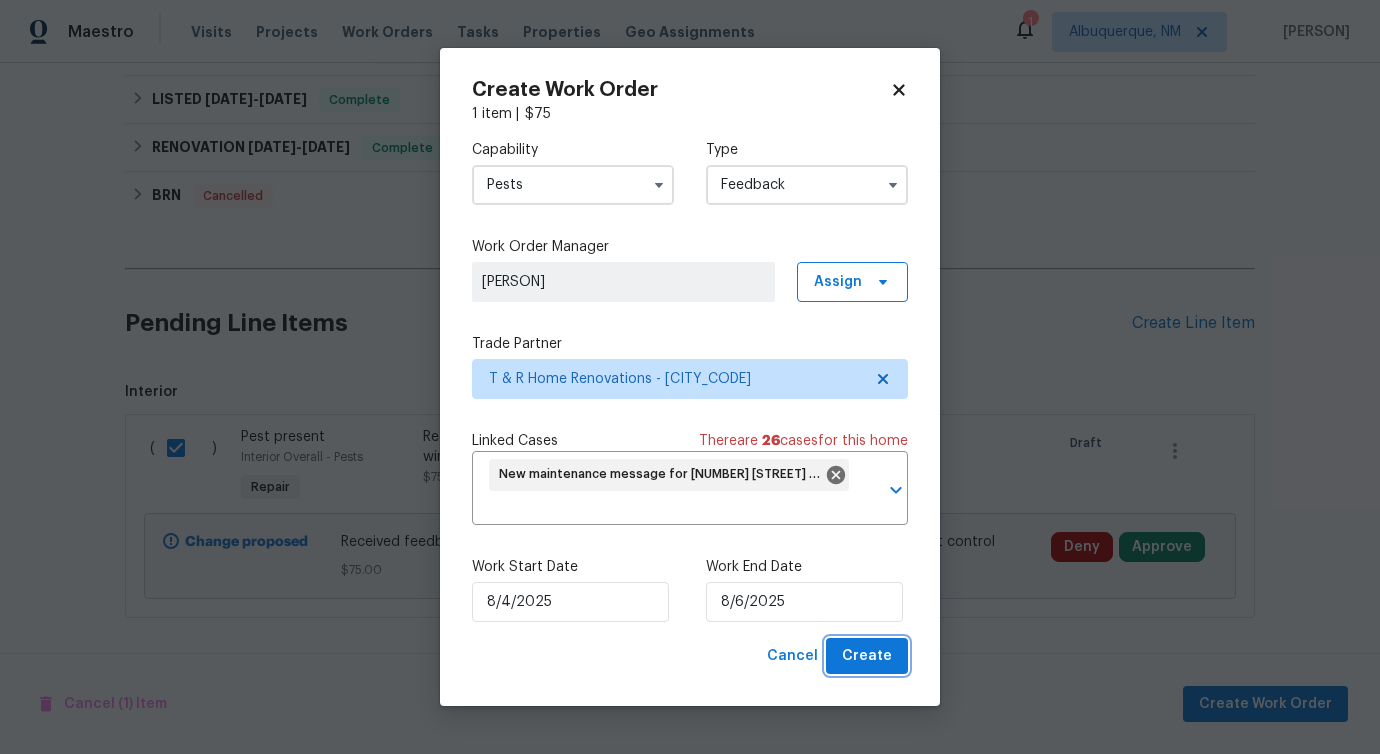 click on "Create" at bounding box center [867, 656] 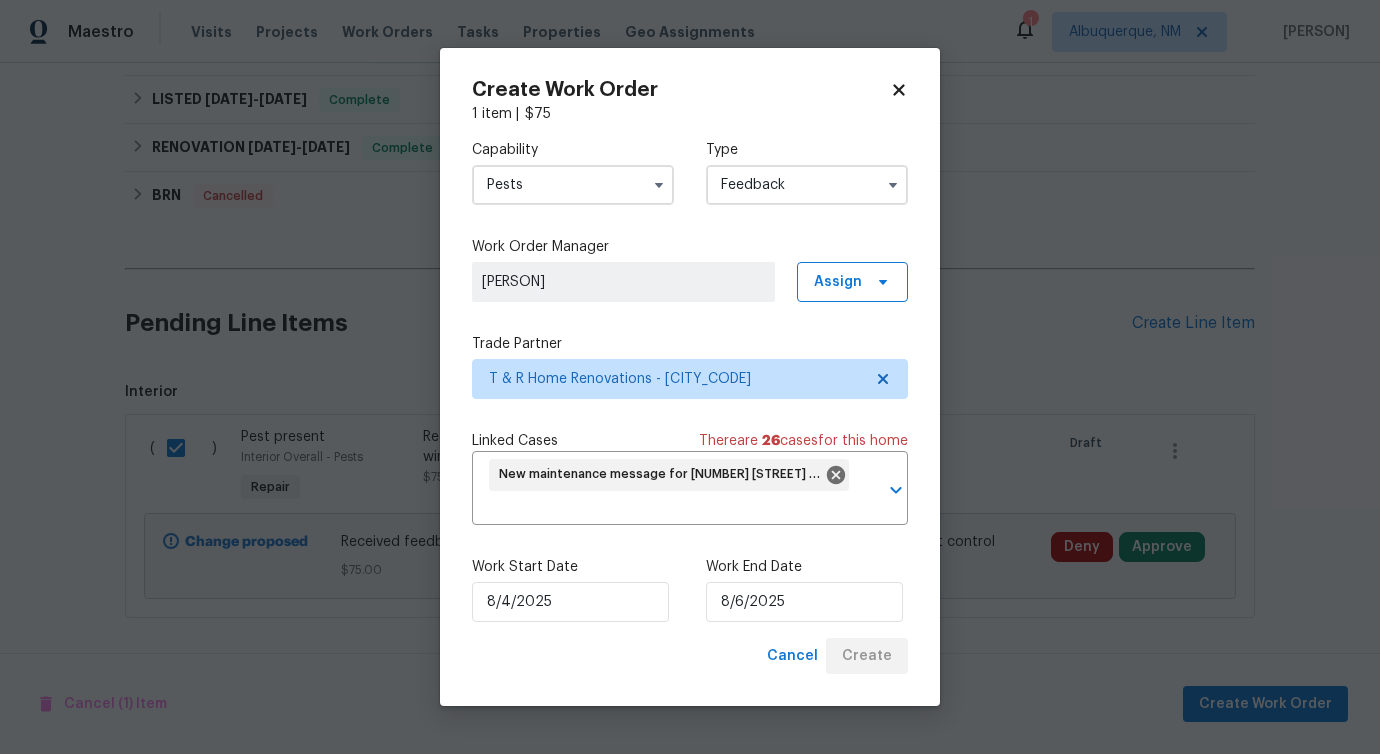 checkbox on "false" 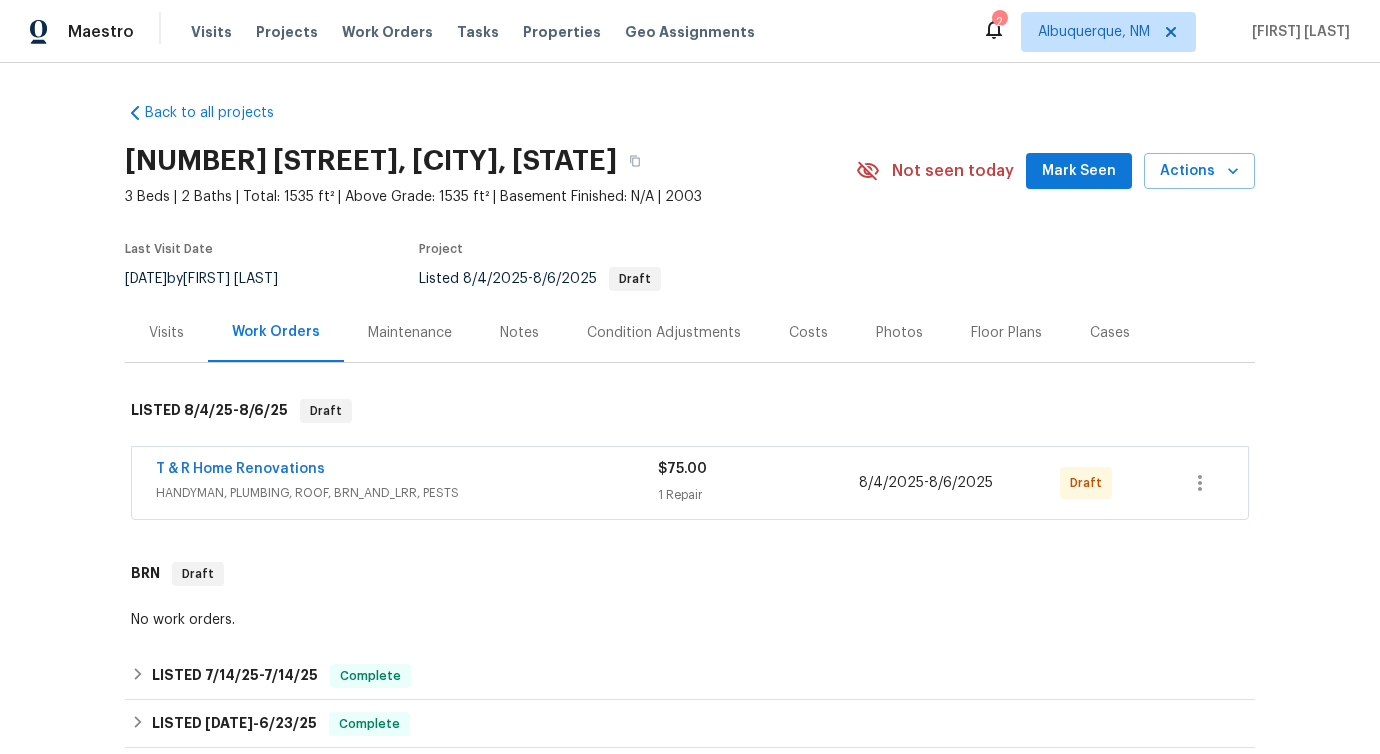 scroll, scrollTop: 0, scrollLeft: 0, axis: both 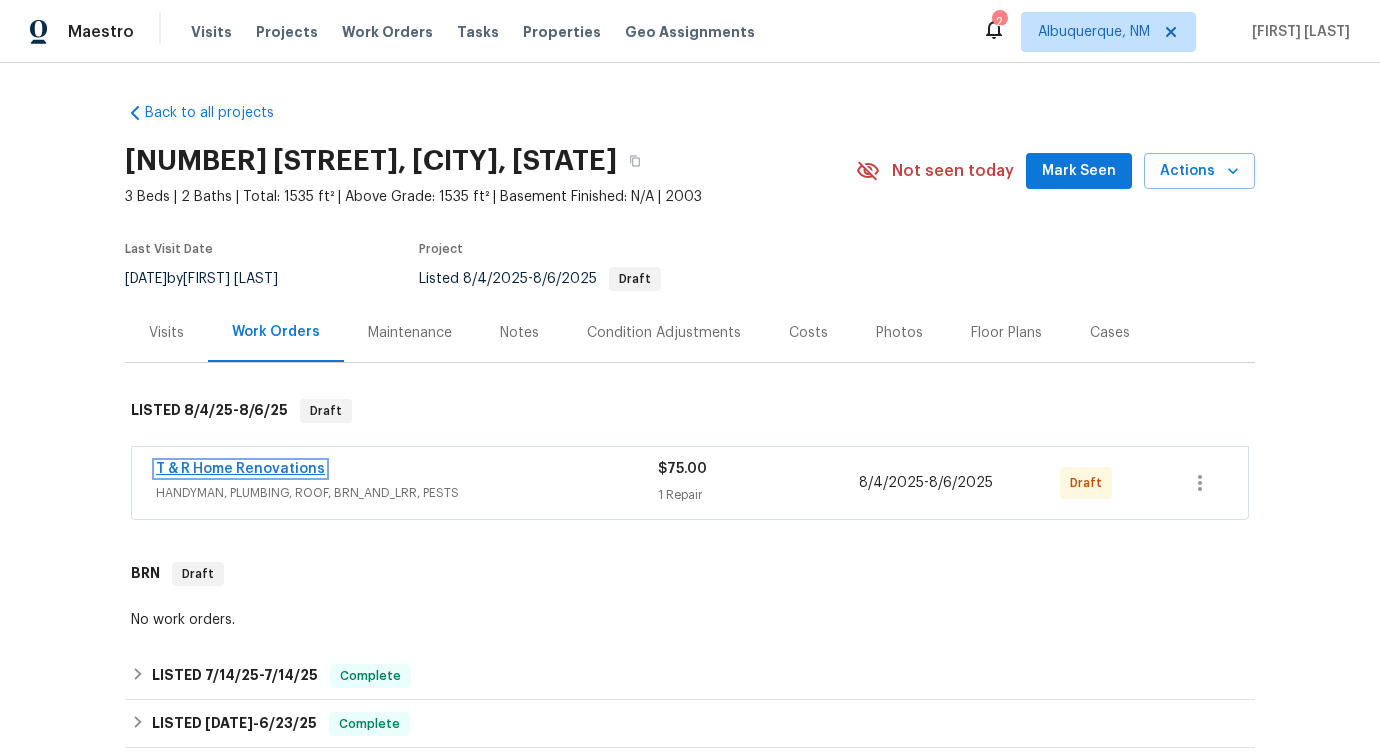 click on "T & R Home Renovations" at bounding box center [240, 469] 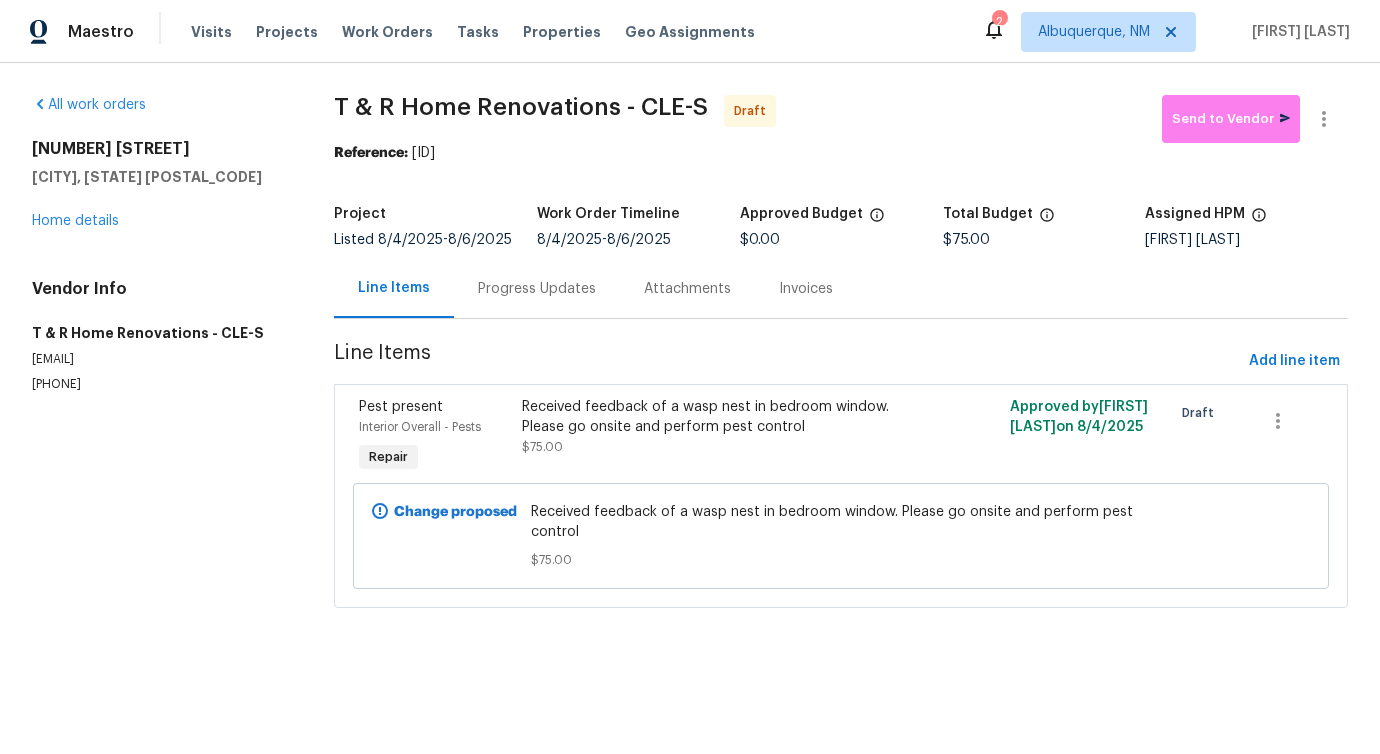 click on "Received feedback of a wasp nest in bedroom window. Please go onsite and perform pest control" at bounding box center [719, 417] 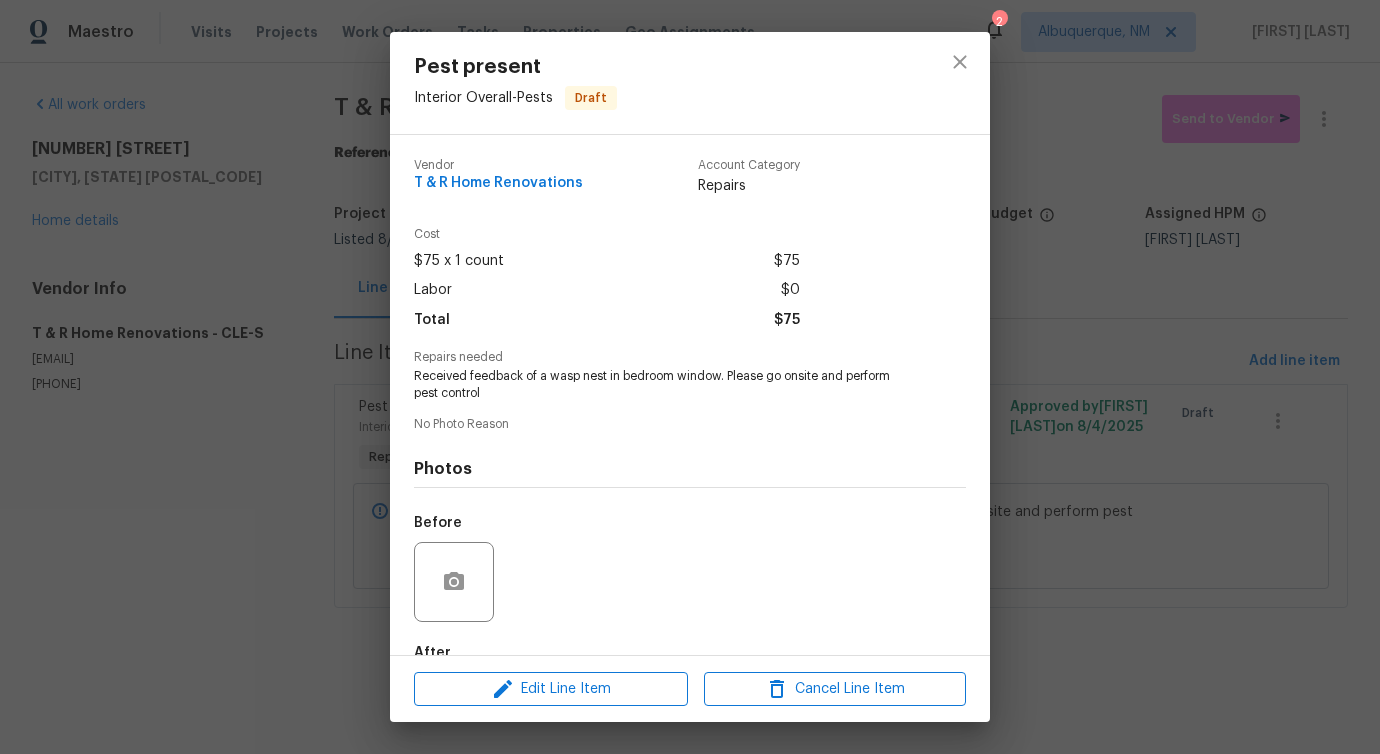 click at bounding box center [454, 582] 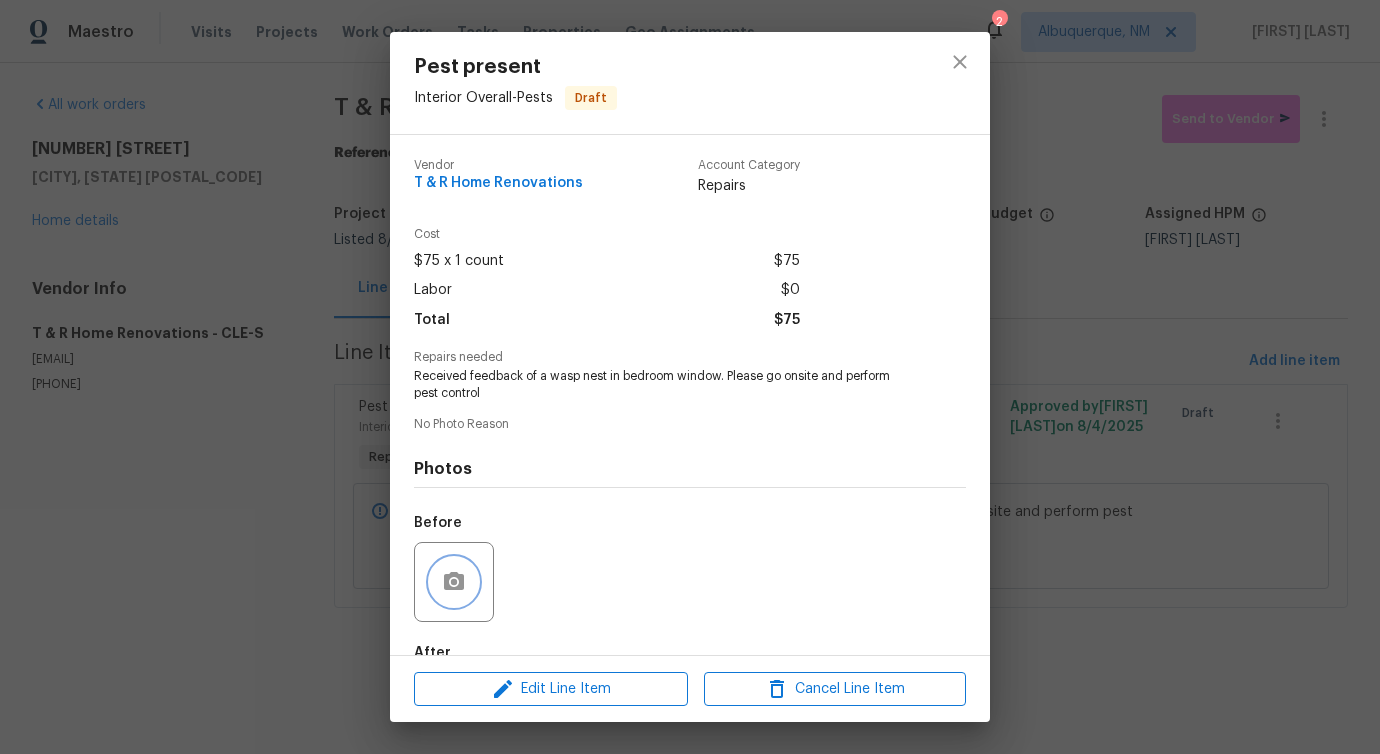 click at bounding box center (454, 582) 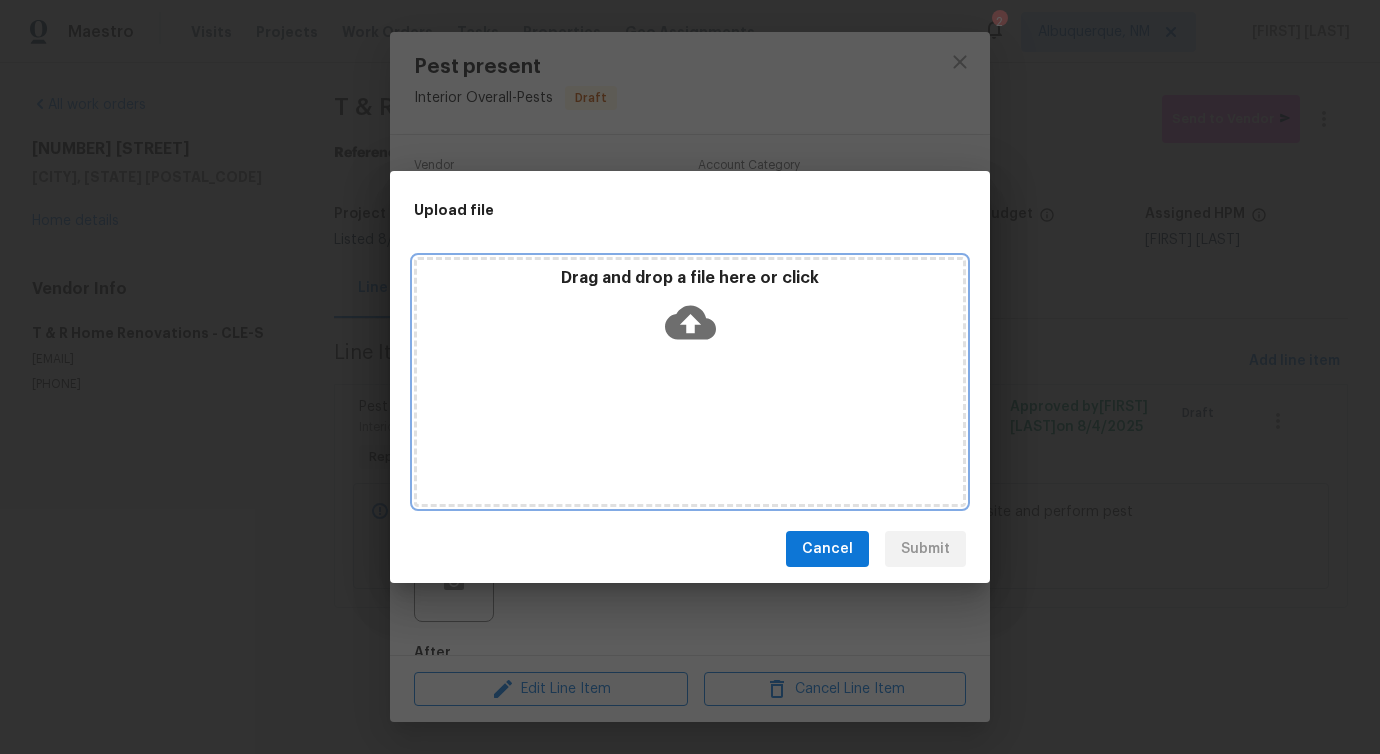 click 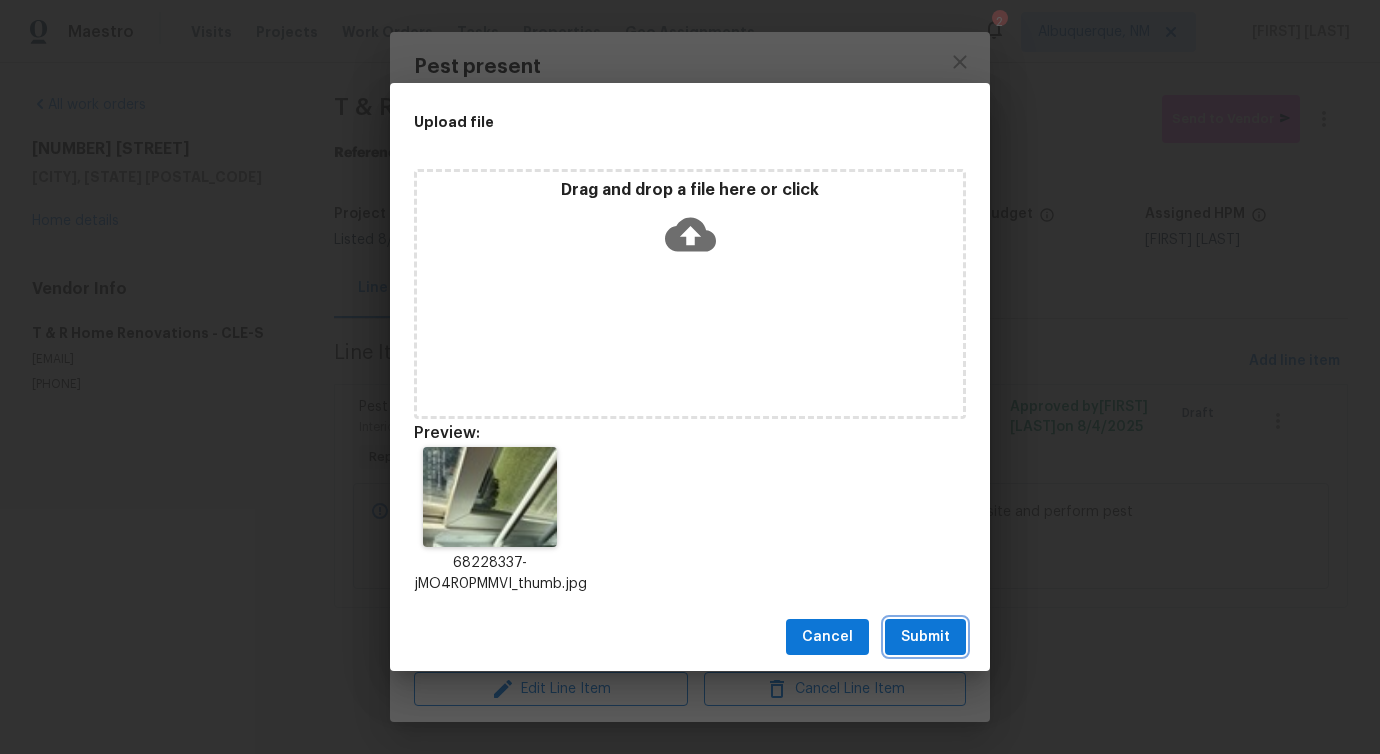 click on "Submit" at bounding box center (925, 637) 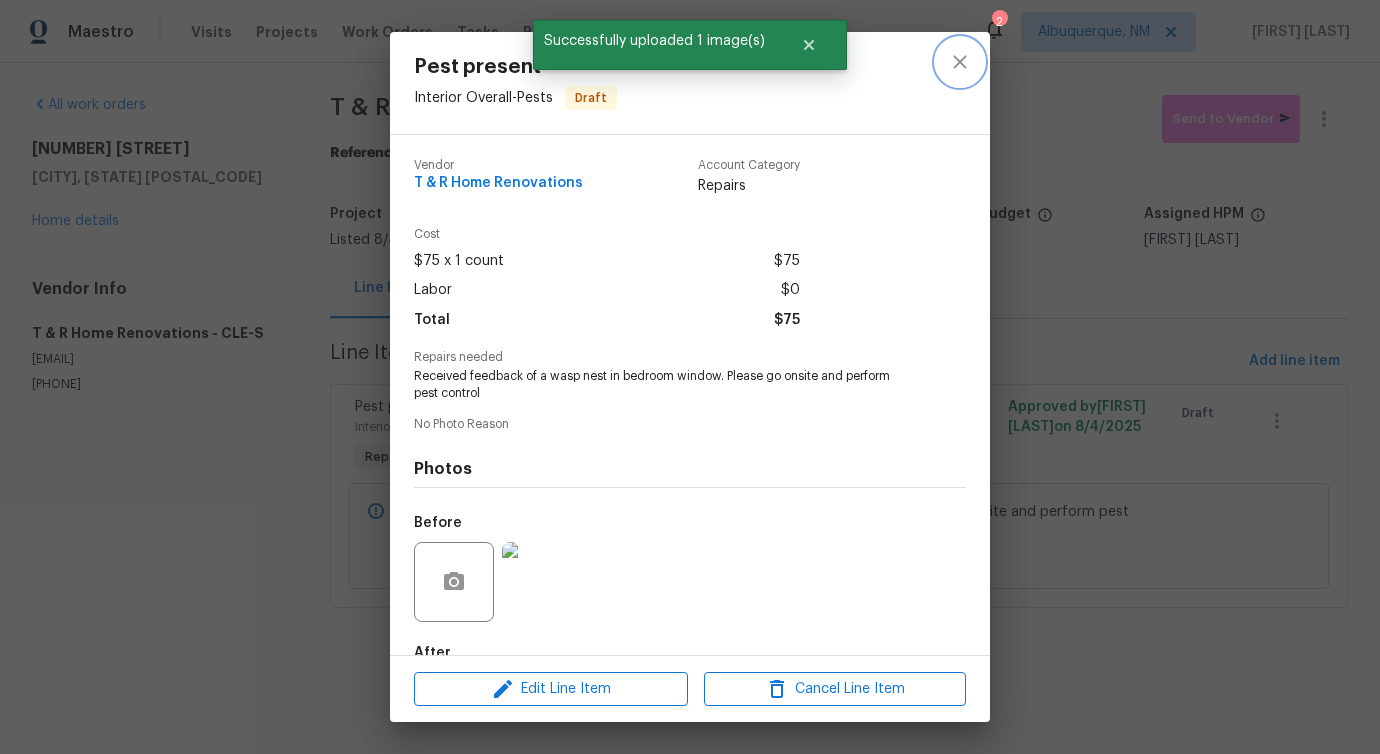 click 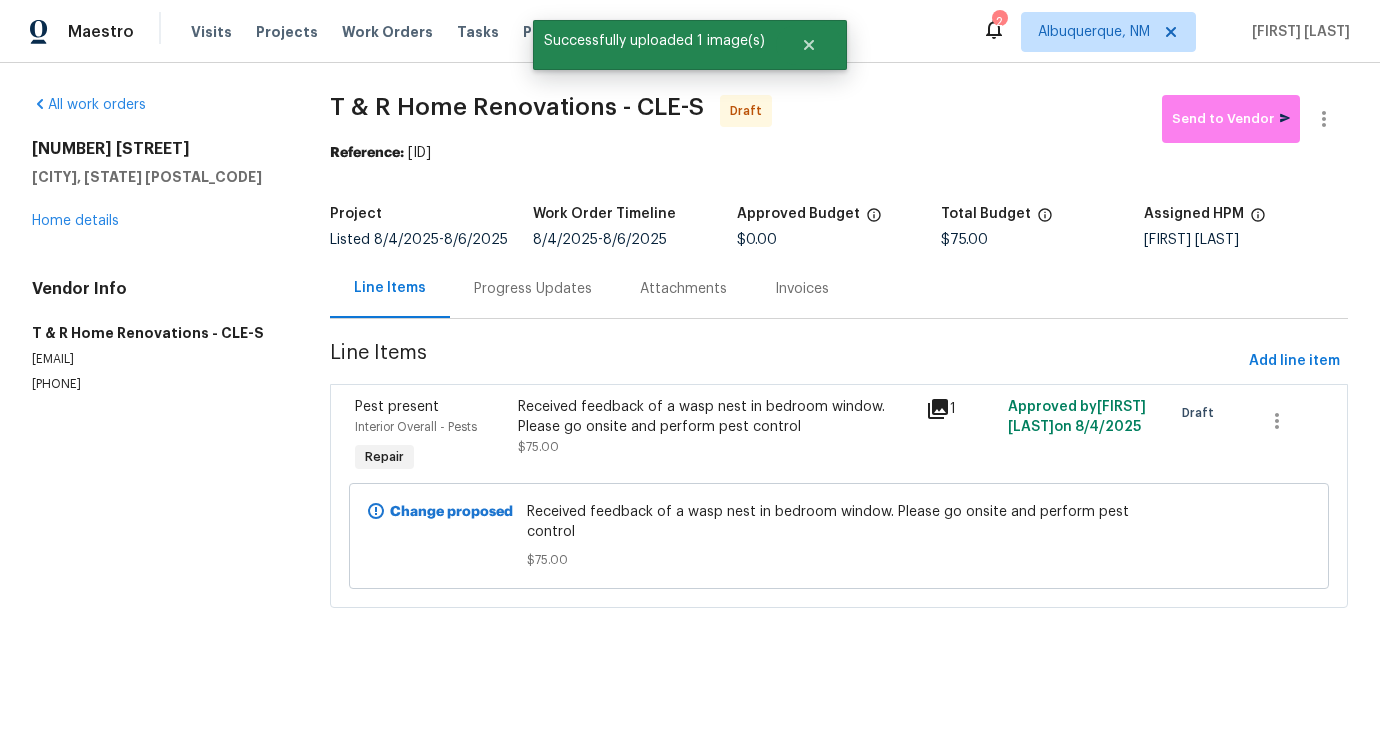 click on "Progress Updates" at bounding box center [533, 289] 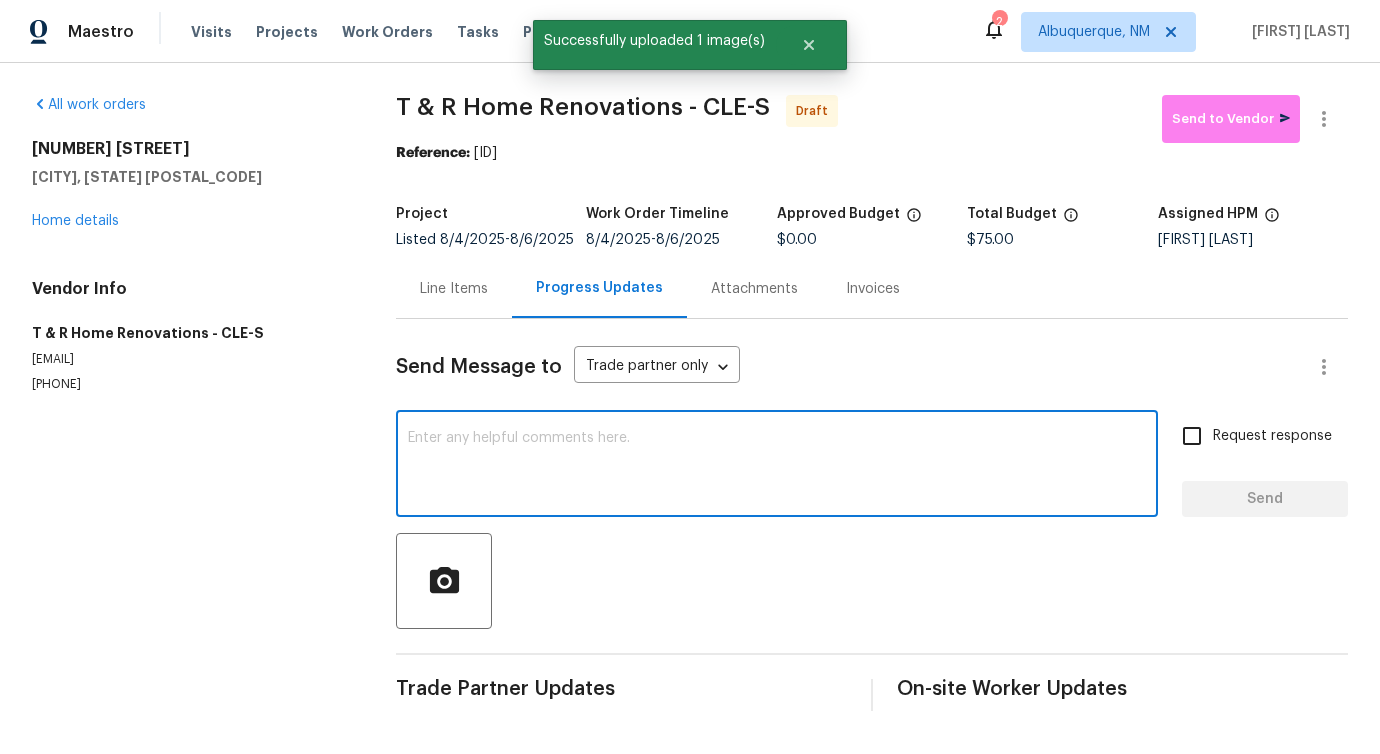 click at bounding box center [777, 466] 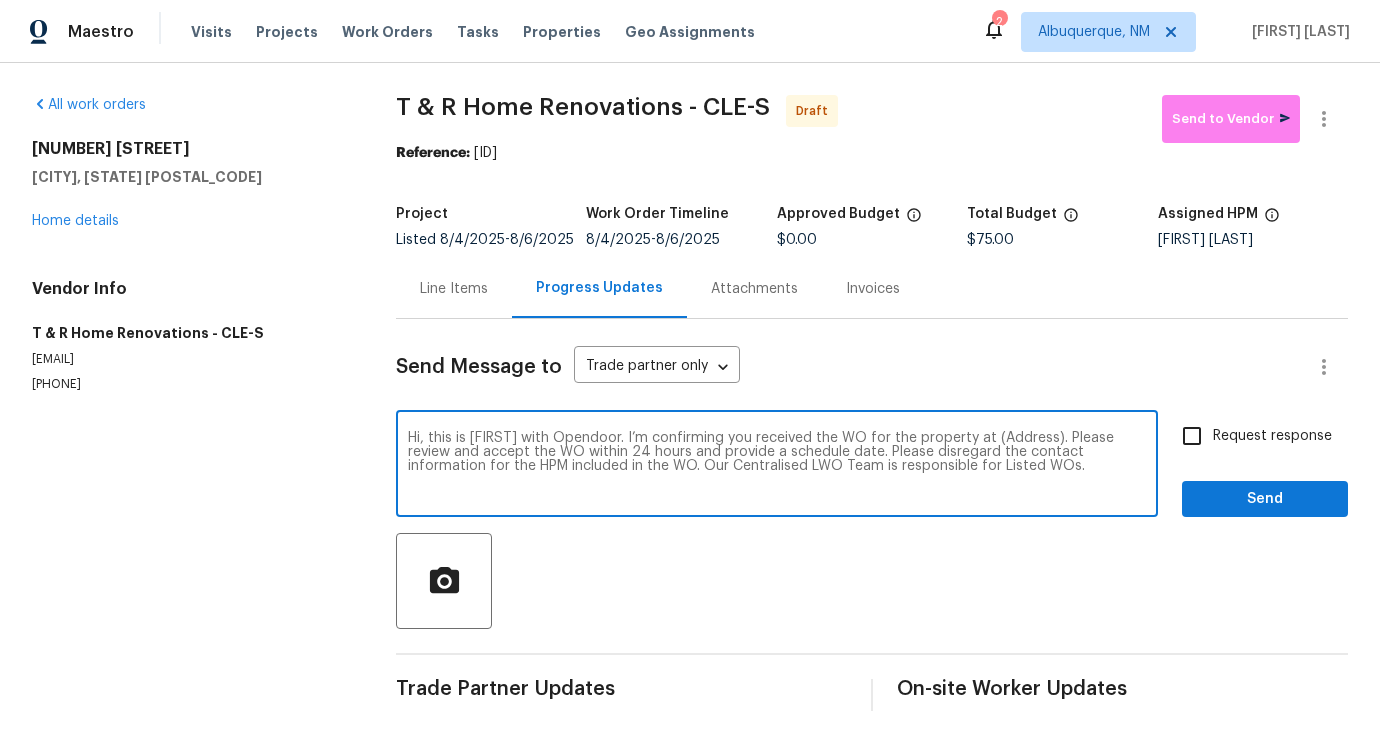 click on "Hi, this is [FIRST] with Opendoor. I’m confirming you received the WO for the property at (Address). Please review and accept the WO within 24 hours and provide a schedule date. Please disregard the contact information for the HPM included in the WO. Our Centralised LWO Team is responsible for Listed WOs." at bounding box center (777, 466) 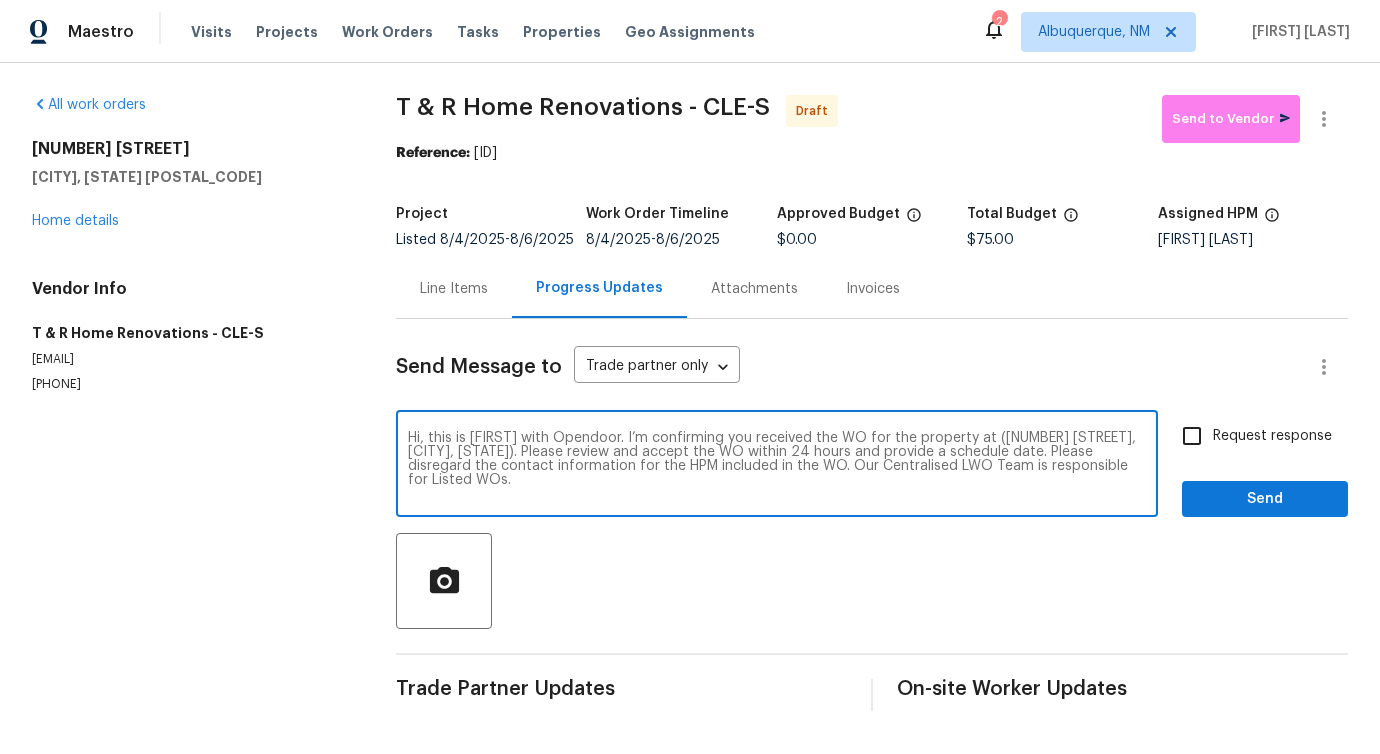 type on "Hi, this is [FIRST] with Opendoor. I’m confirming you received the WO for the property at ([NUMBER] [STREET], [CITY], [STATE]). Please review and accept the WO within 24 hours and provide a schedule date. Please disregard the contact information for the HPM included in the WO. Our Centralised LWO Team is responsible for Listed WOs." 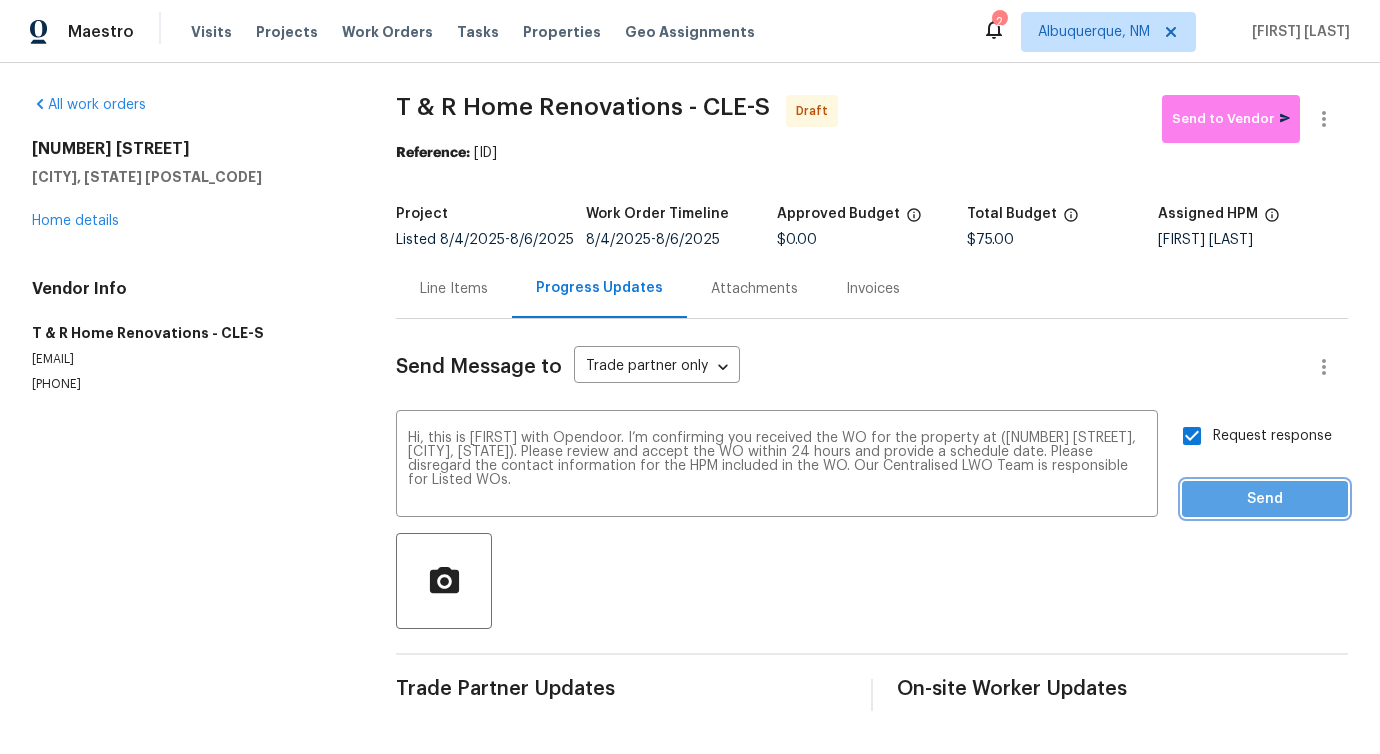 click on "Send" at bounding box center (1265, 499) 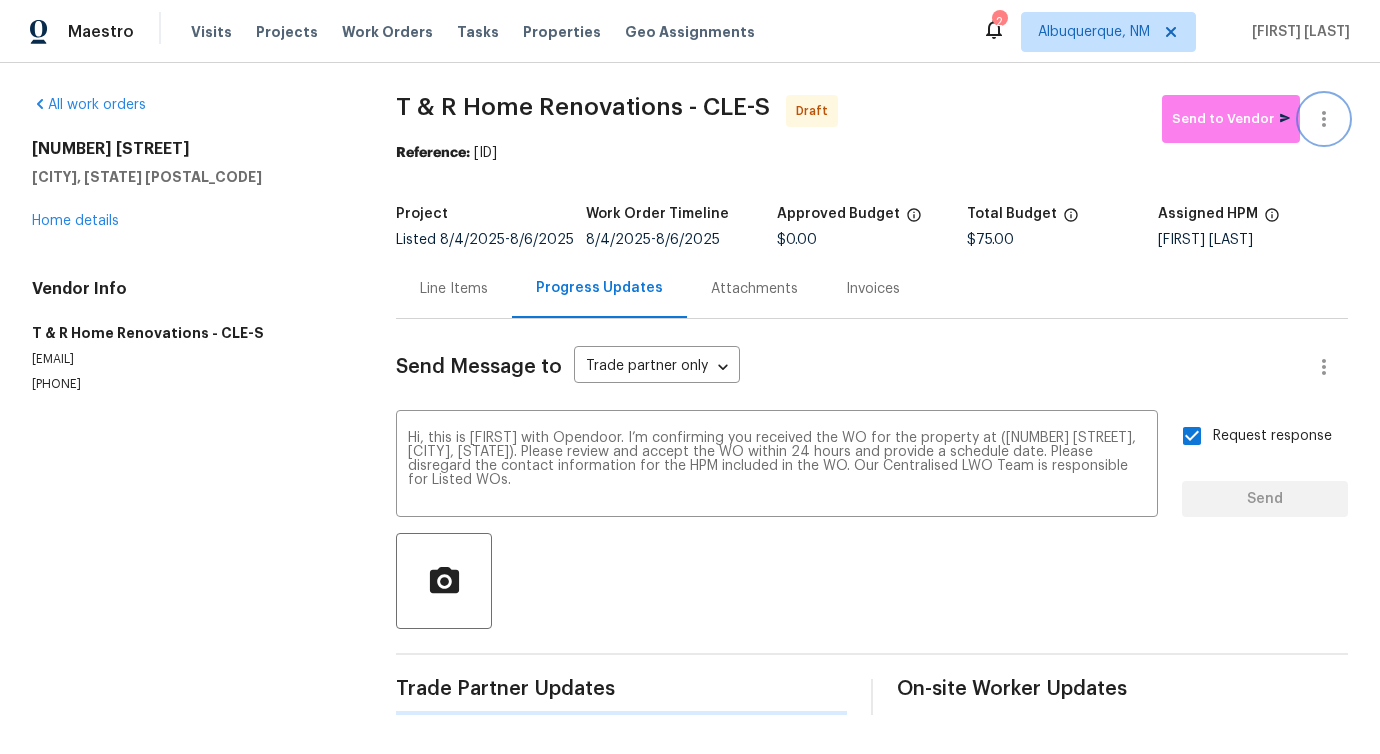 click 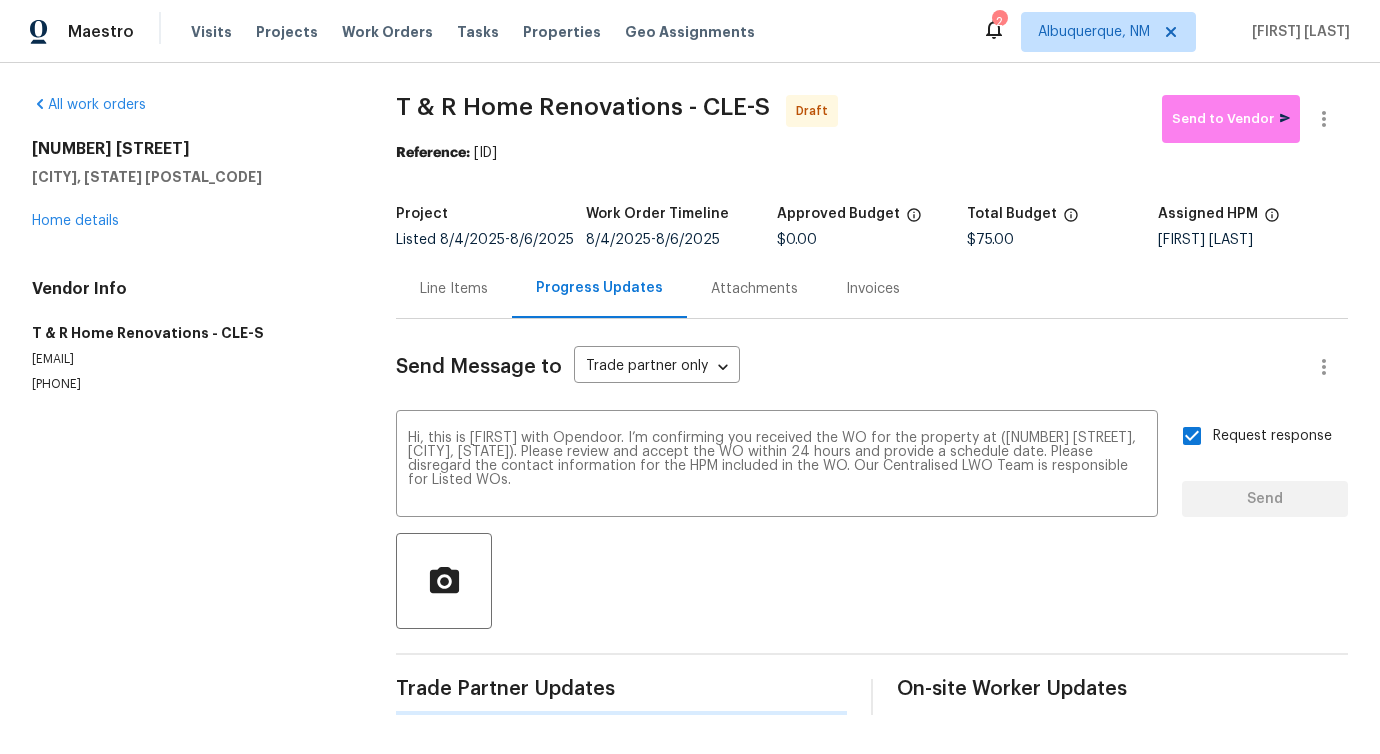 type 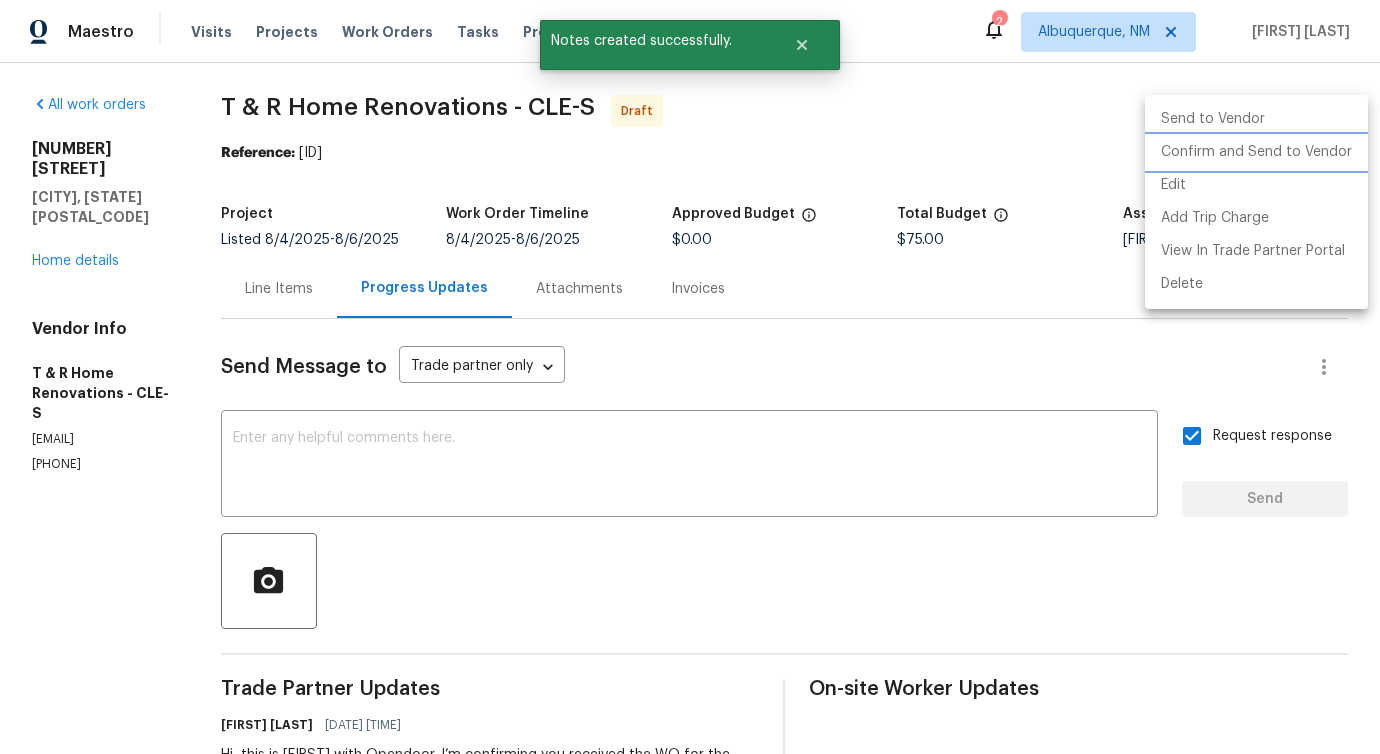click on "Confirm and Send to Vendor" at bounding box center [1256, 152] 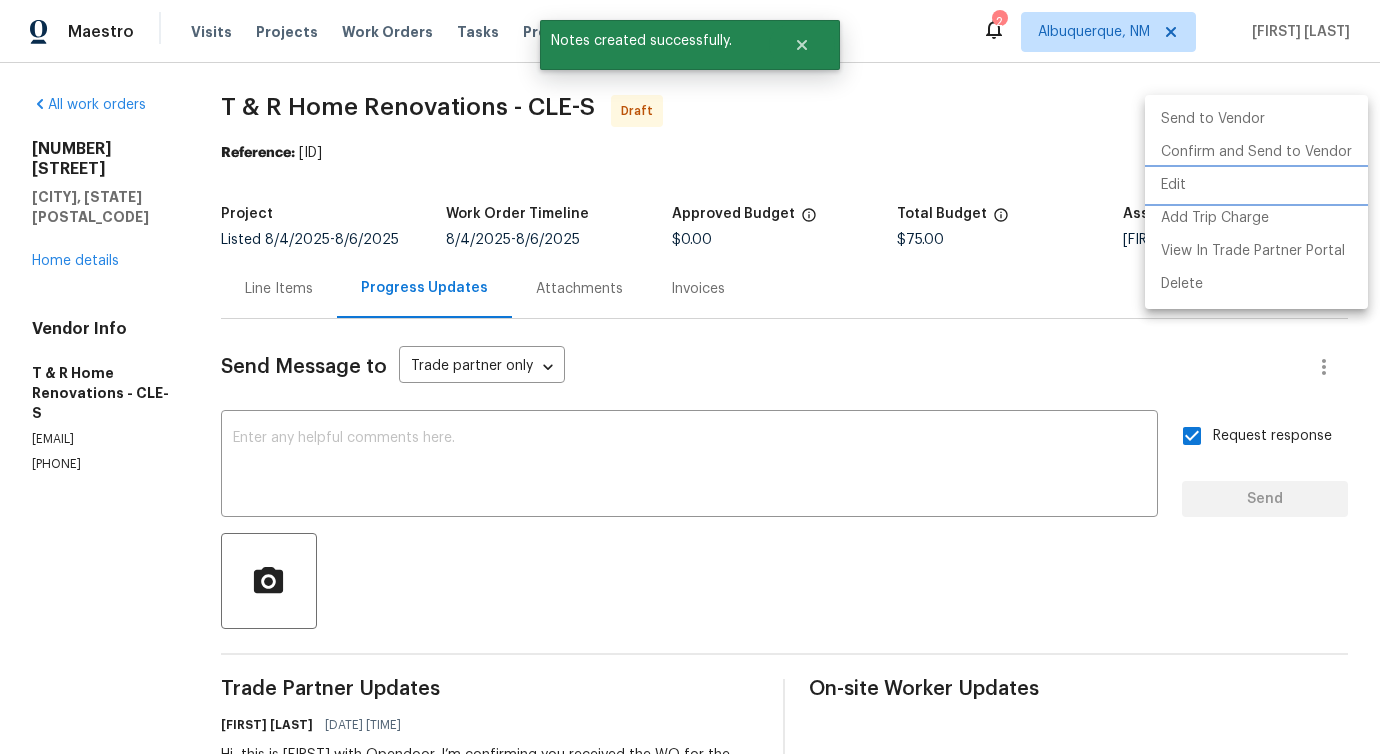 click at bounding box center (690, 377) 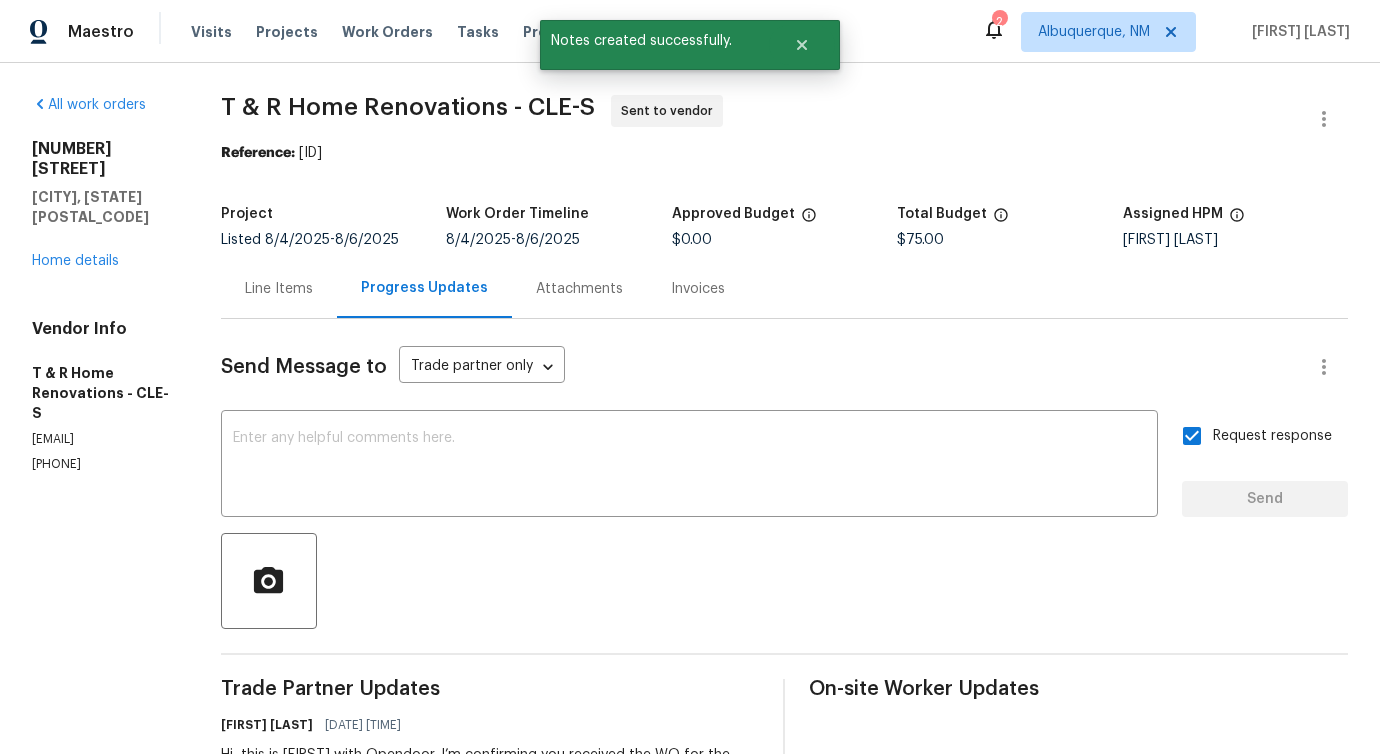 click on "Line Items" at bounding box center (279, 289) 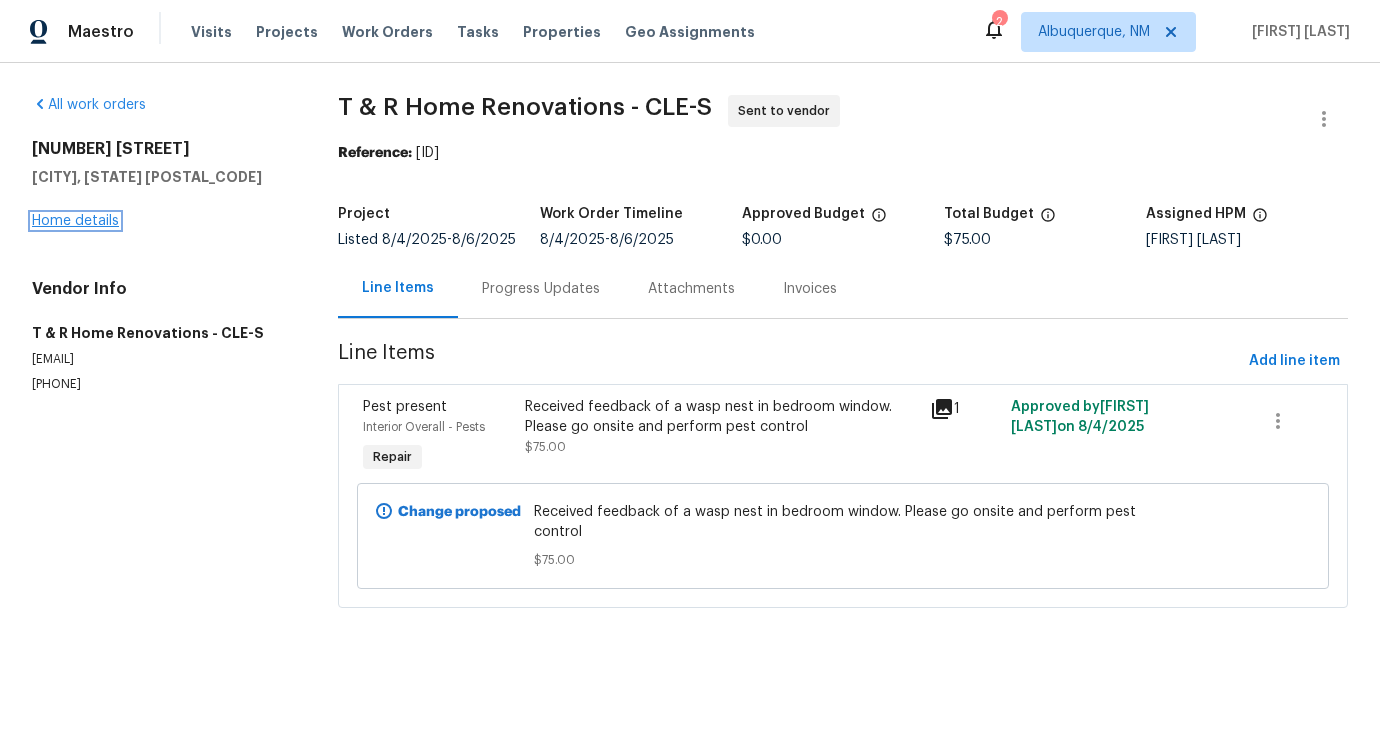 click on "Home details" at bounding box center [75, 221] 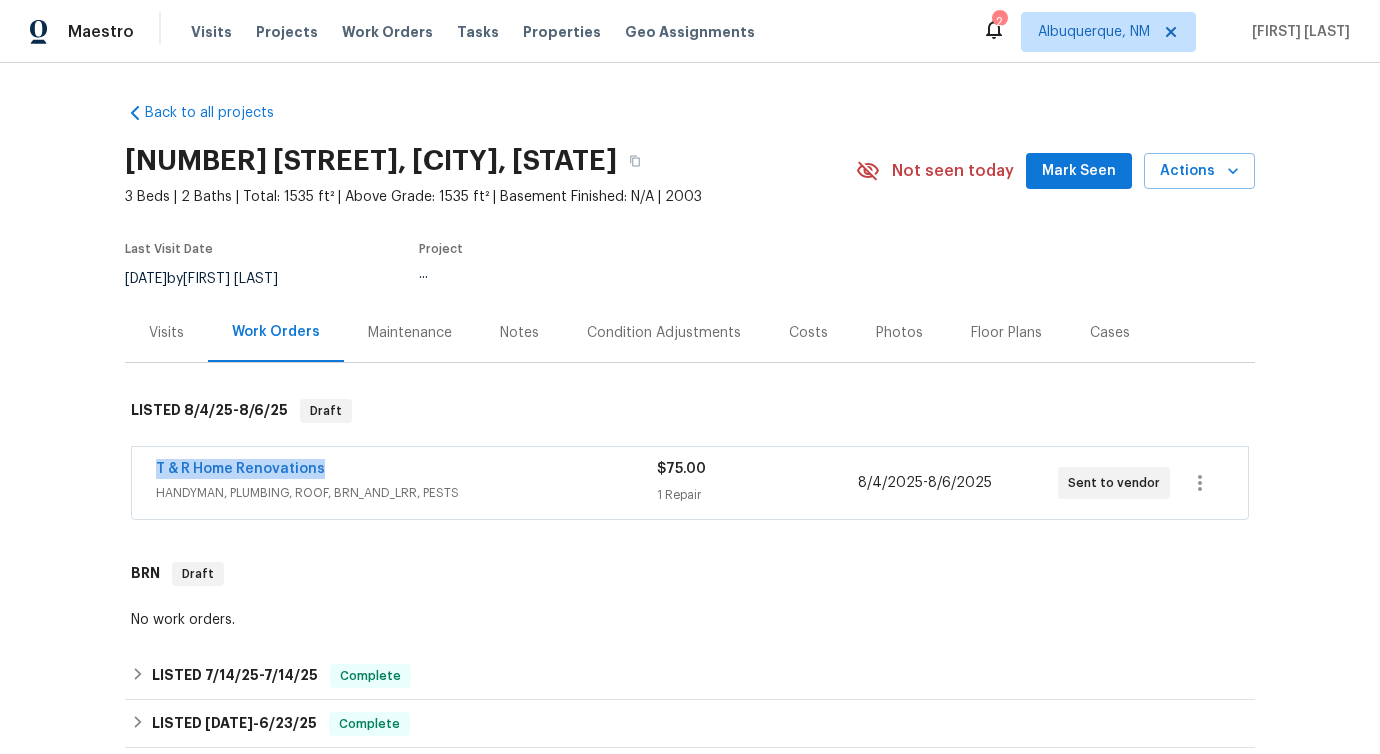 drag, startPoint x: 337, startPoint y: 473, endPoint x: 33, endPoint y: 463, distance: 304.16443 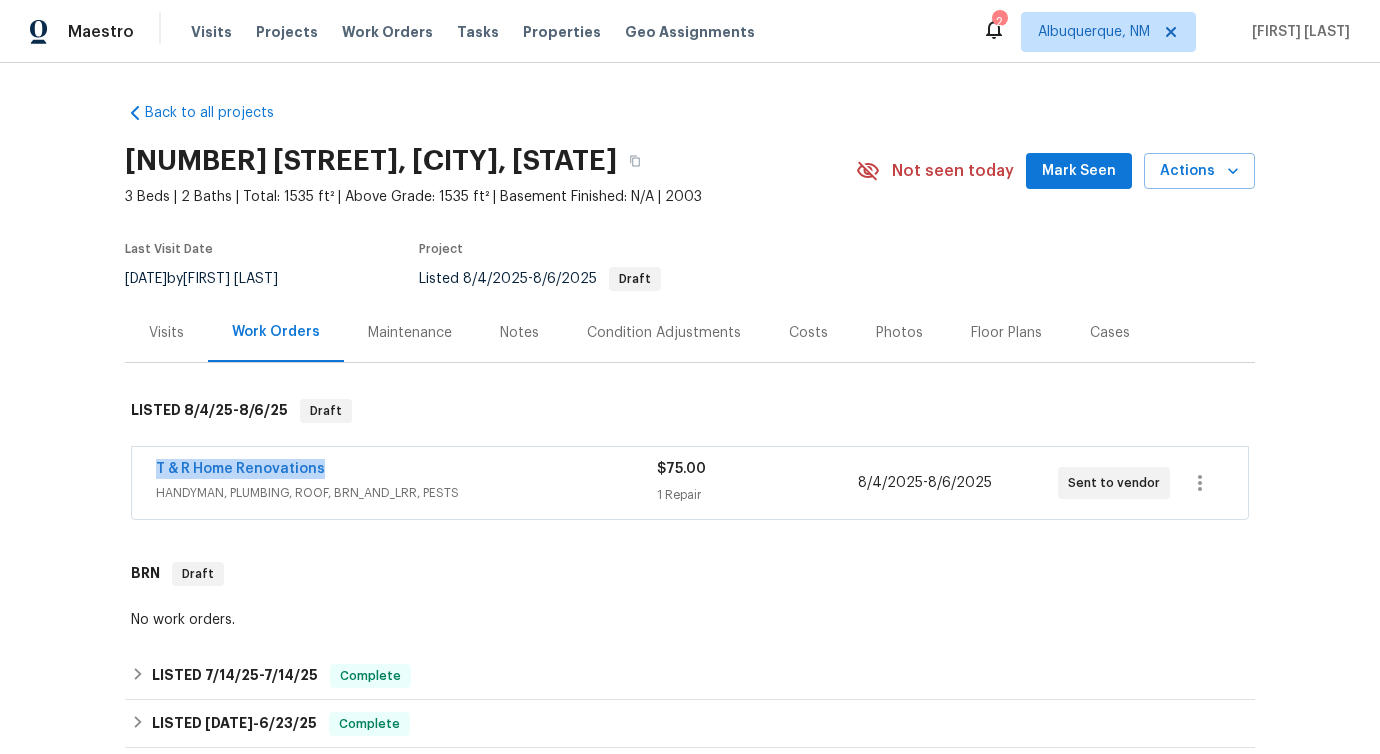 copy on "T & R Home Renovations" 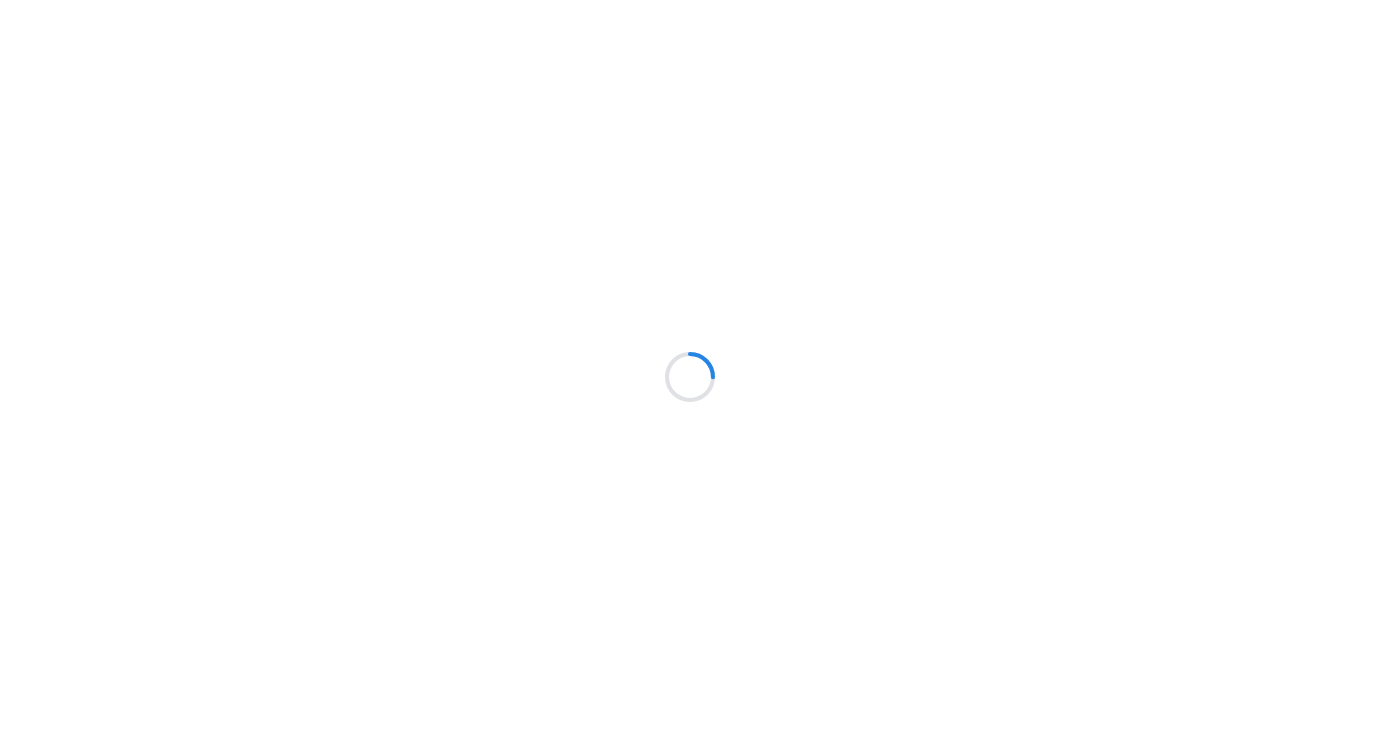 scroll, scrollTop: 0, scrollLeft: 0, axis: both 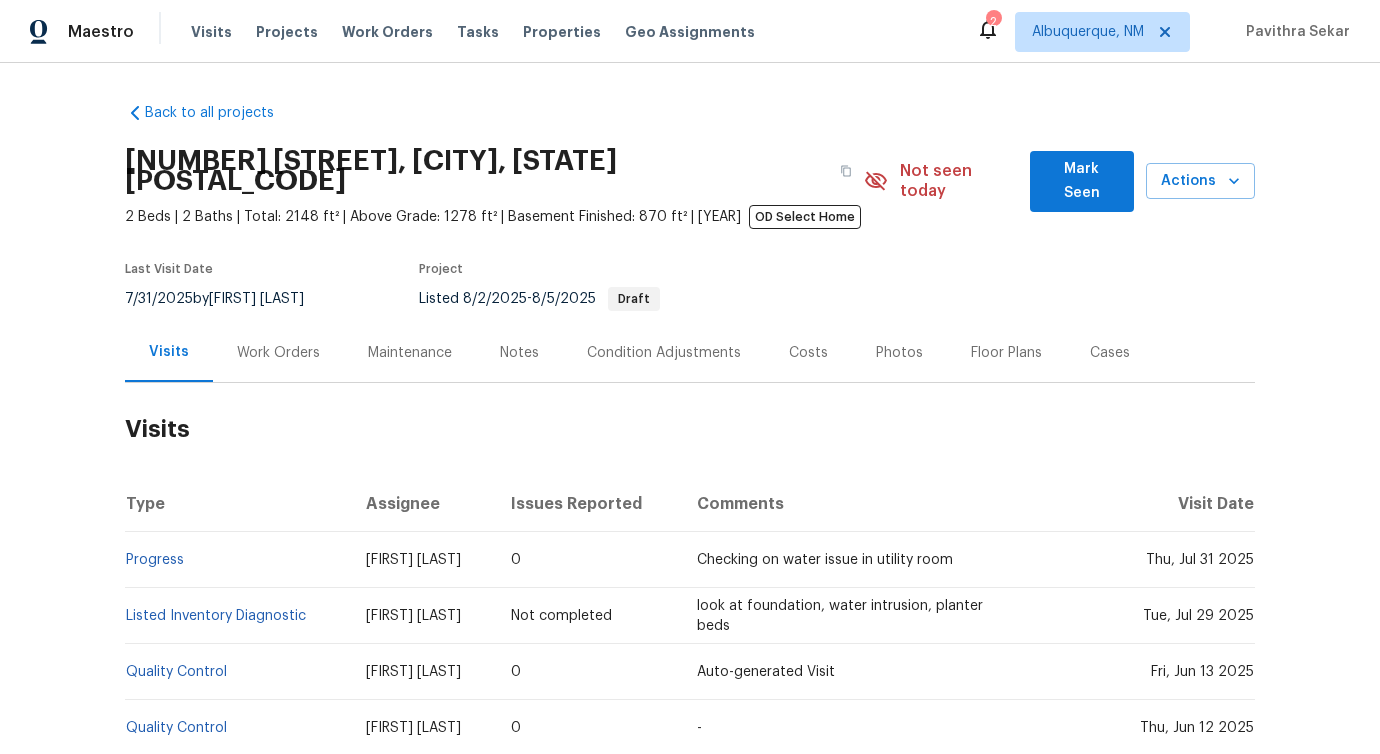 click on "Visits" at bounding box center (690, 429) 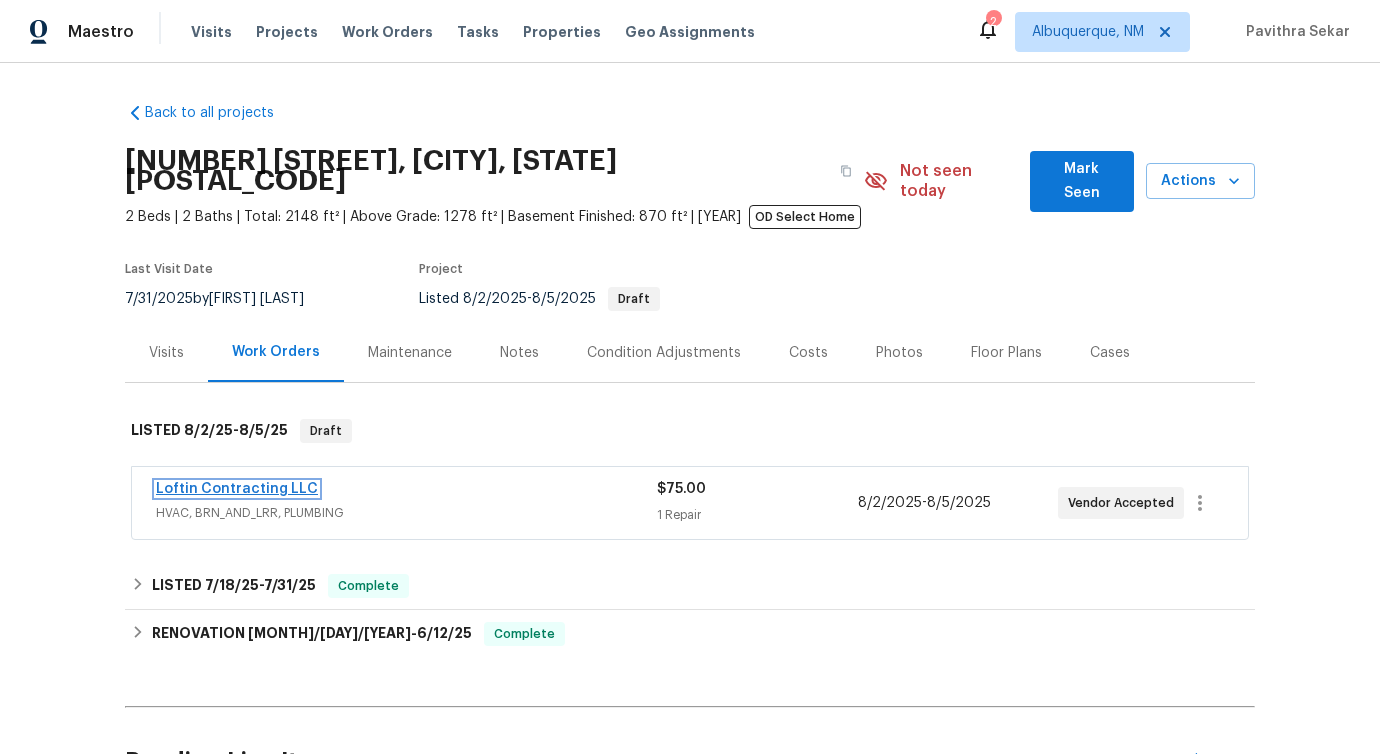 click on "Loftin Contracting LLC" at bounding box center [237, 489] 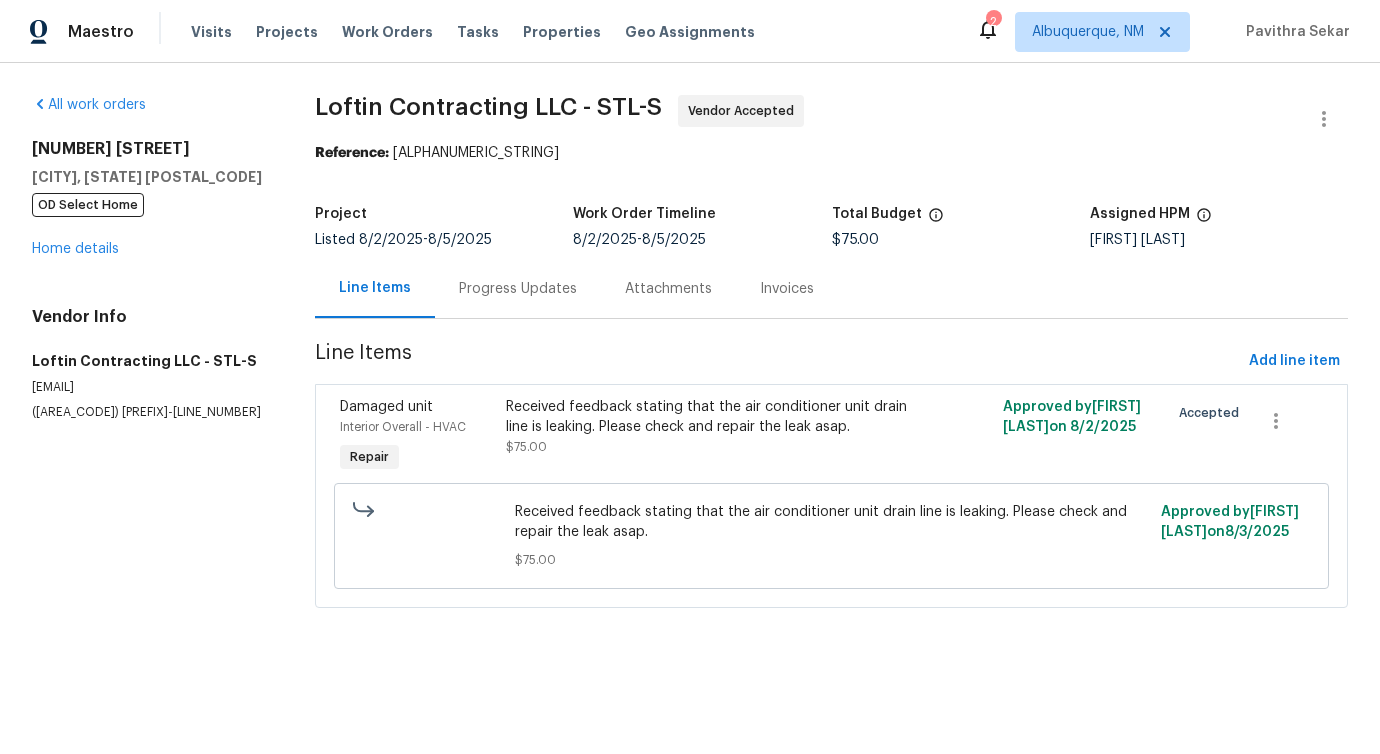 click on "Progress Updates" at bounding box center [518, 288] 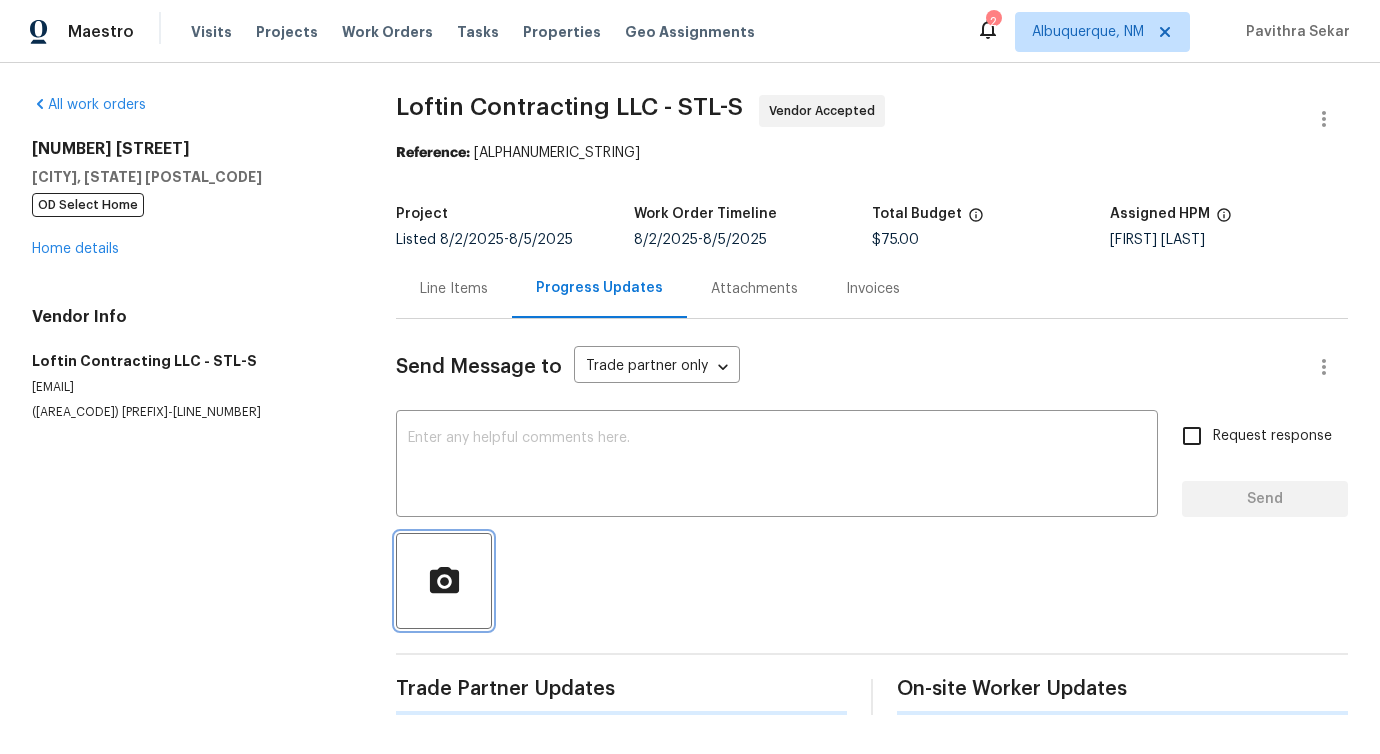 click at bounding box center [444, 581] 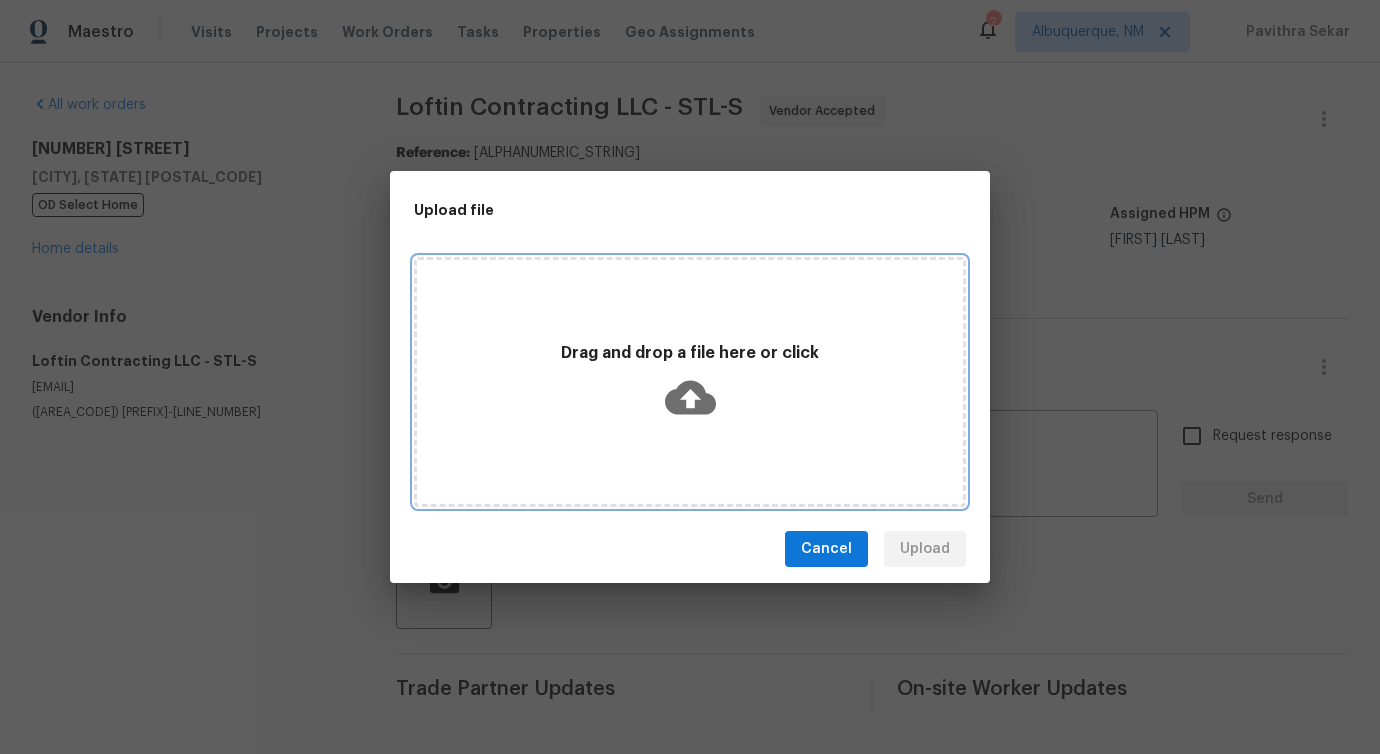 click on "Drag and drop a file here or click" at bounding box center (690, 382) 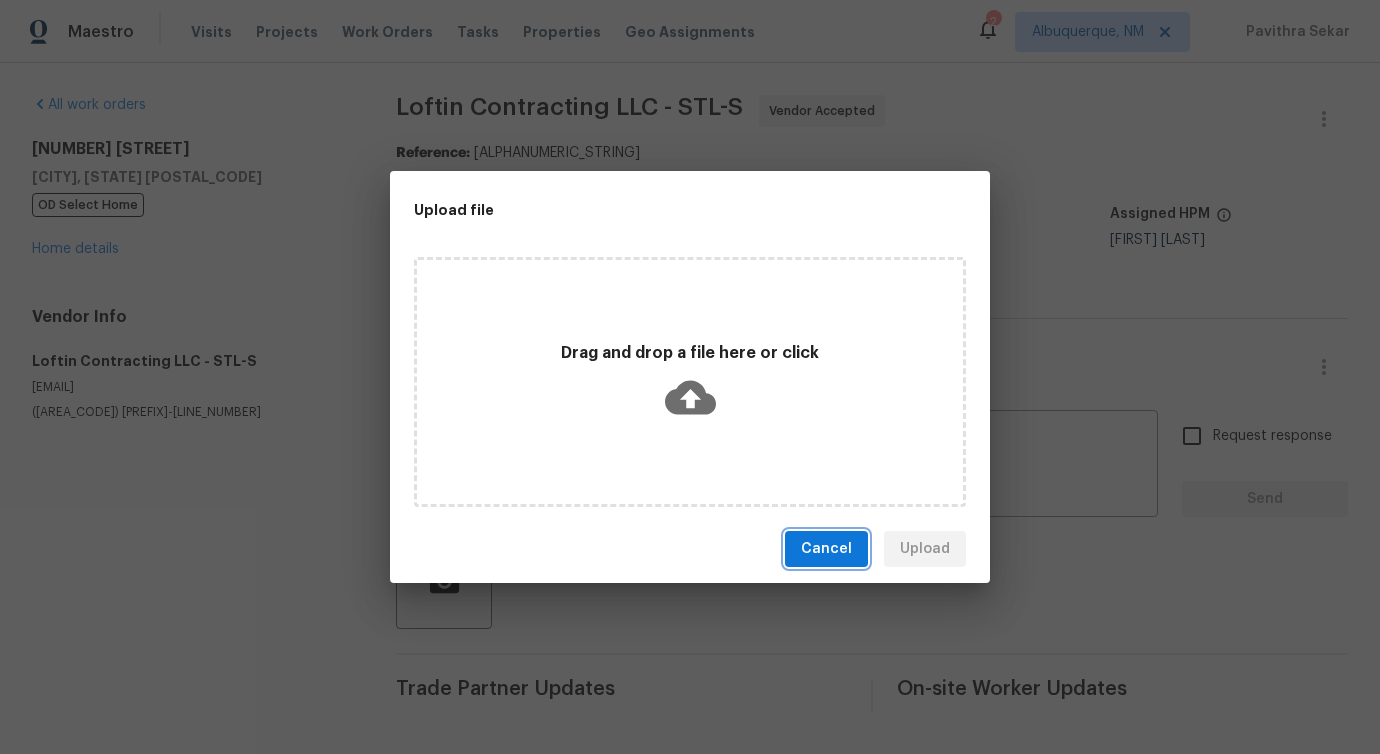 click on "Cancel" at bounding box center [826, 549] 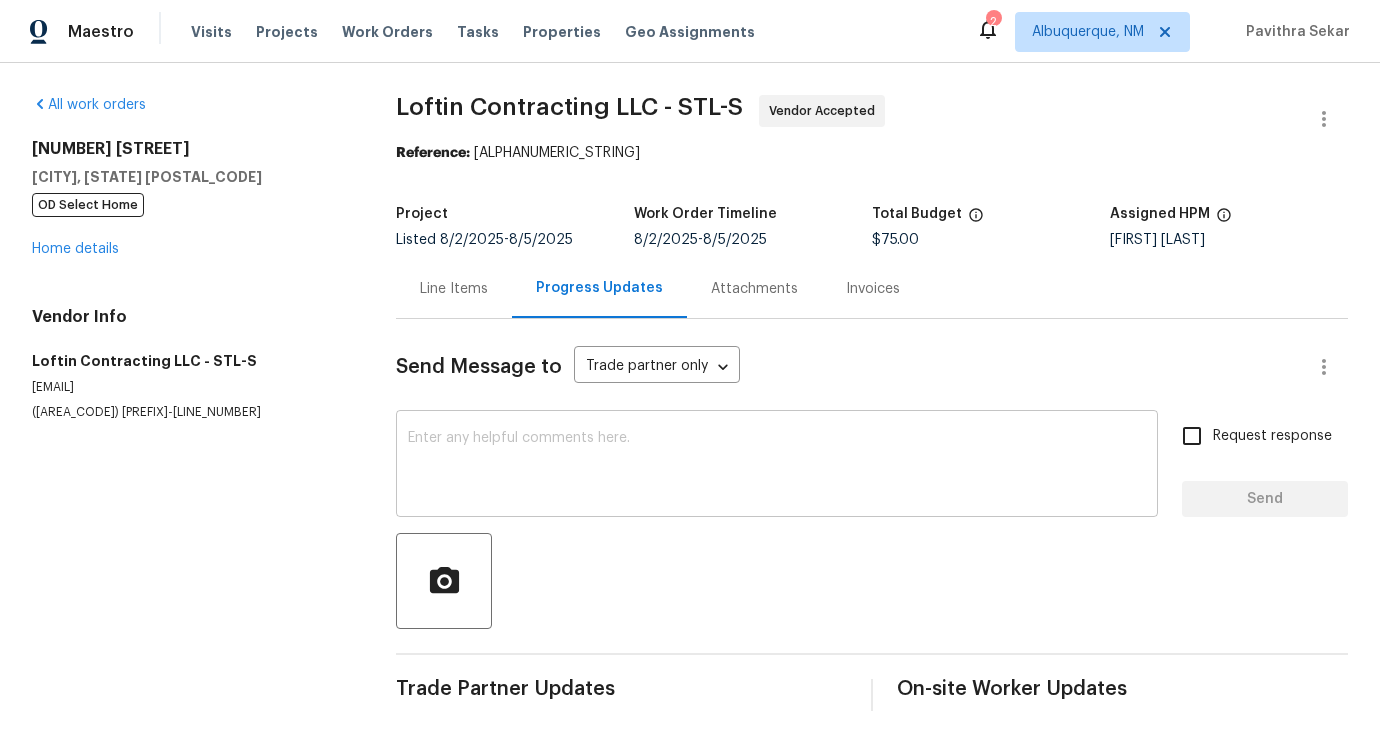 click on "x ​" at bounding box center (777, 466) 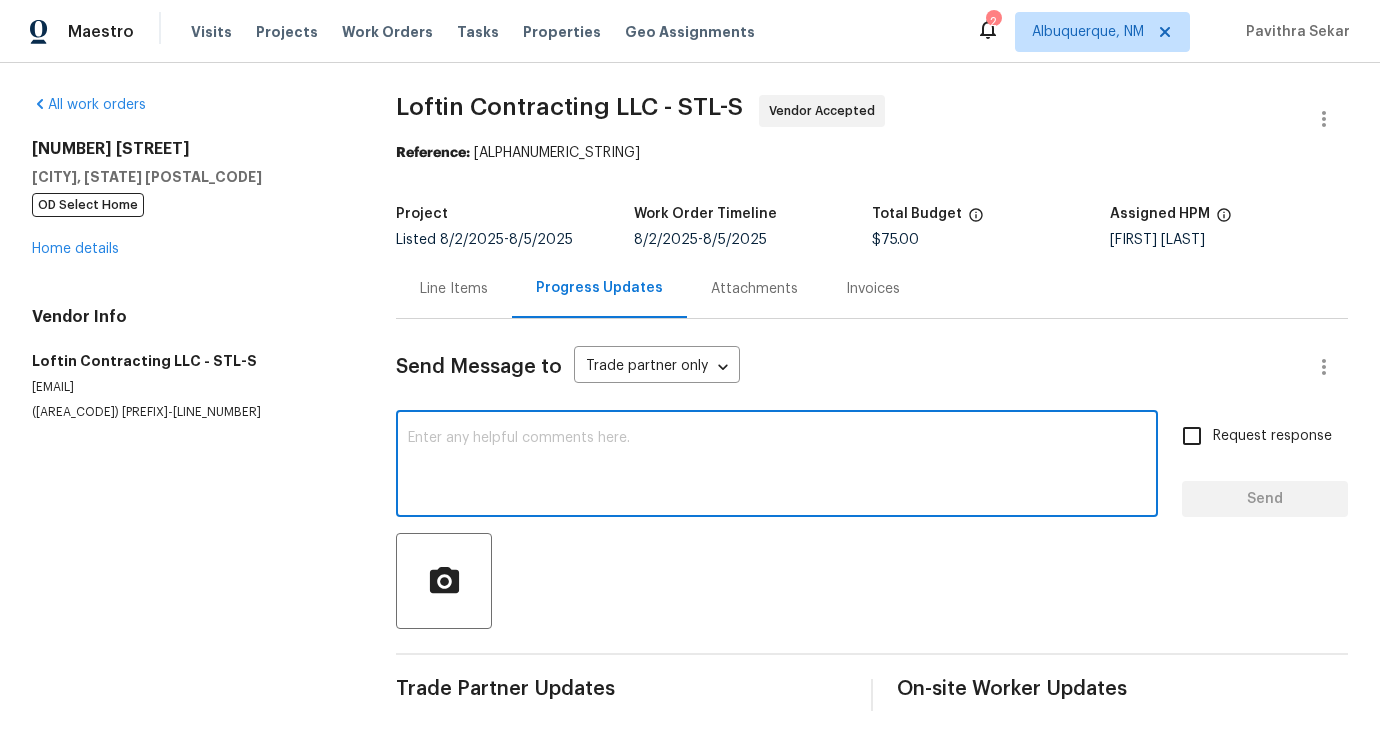 scroll, scrollTop: 4, scrollLeft: 0, axis: vertical 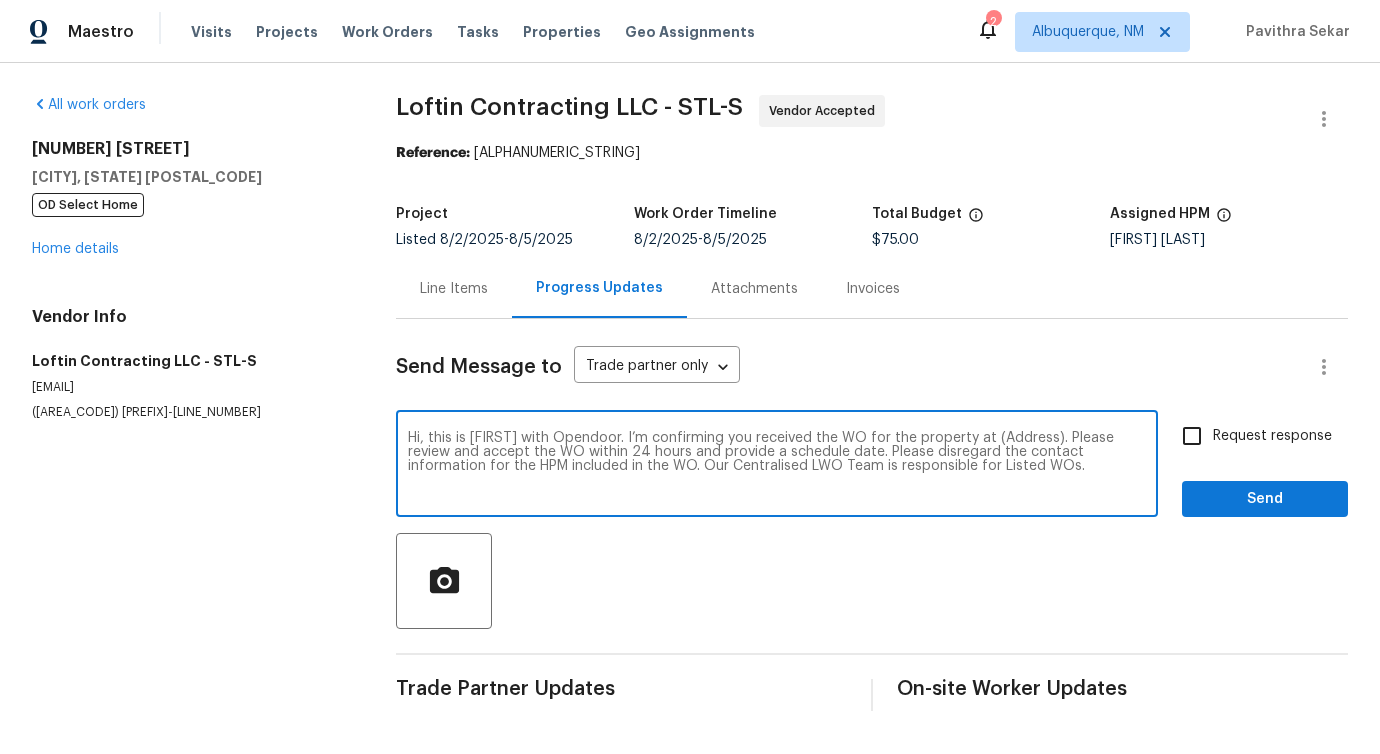 click on "Hi, this is Pavithra with Opendoor. I’m confirming you received the WO for the property at (Address). Please review and accept the WO within 24 hours and provide a schedule date. Please disregard the contact information for the HPM included in the WO. Our Centralised LWO Team is responsible for Listed WOs." at bounding box center (777, 466) 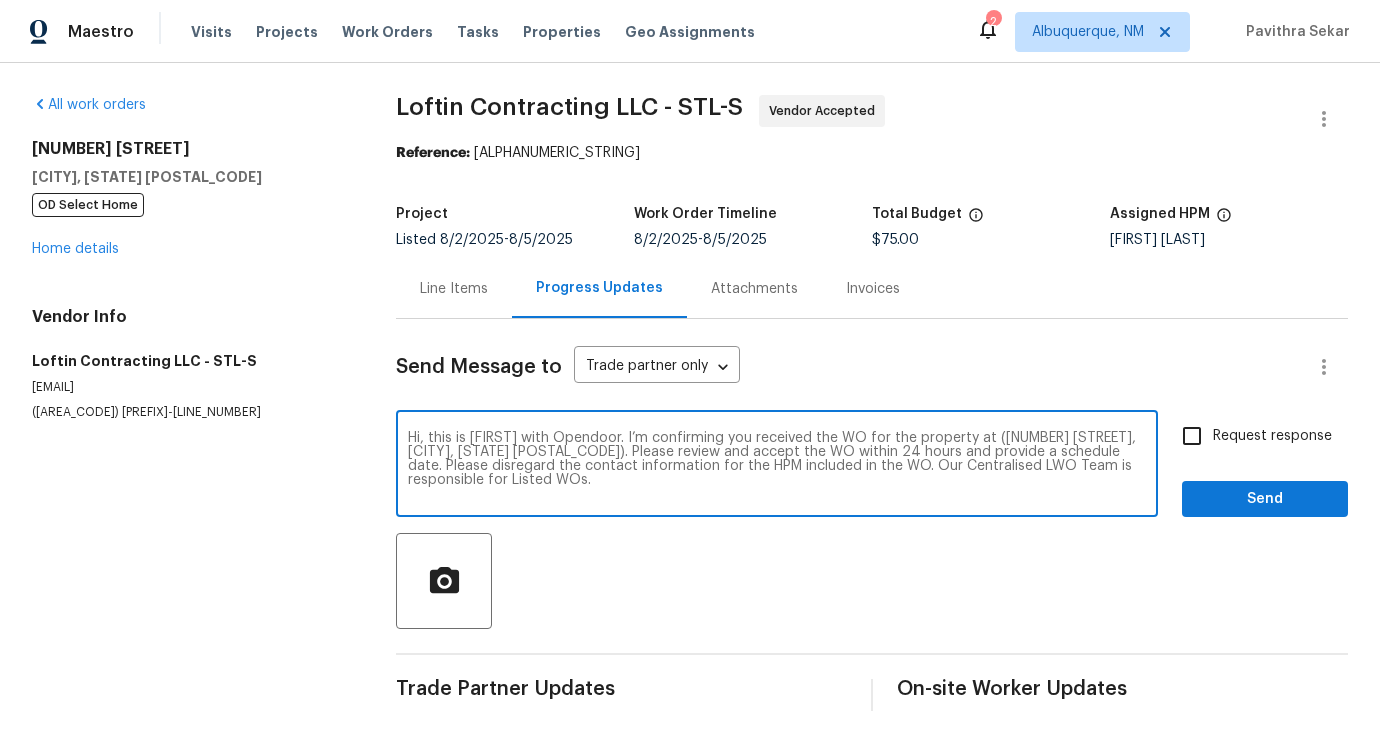 scroll, scrollTop: 0, scrollLeft: 0, axis: both 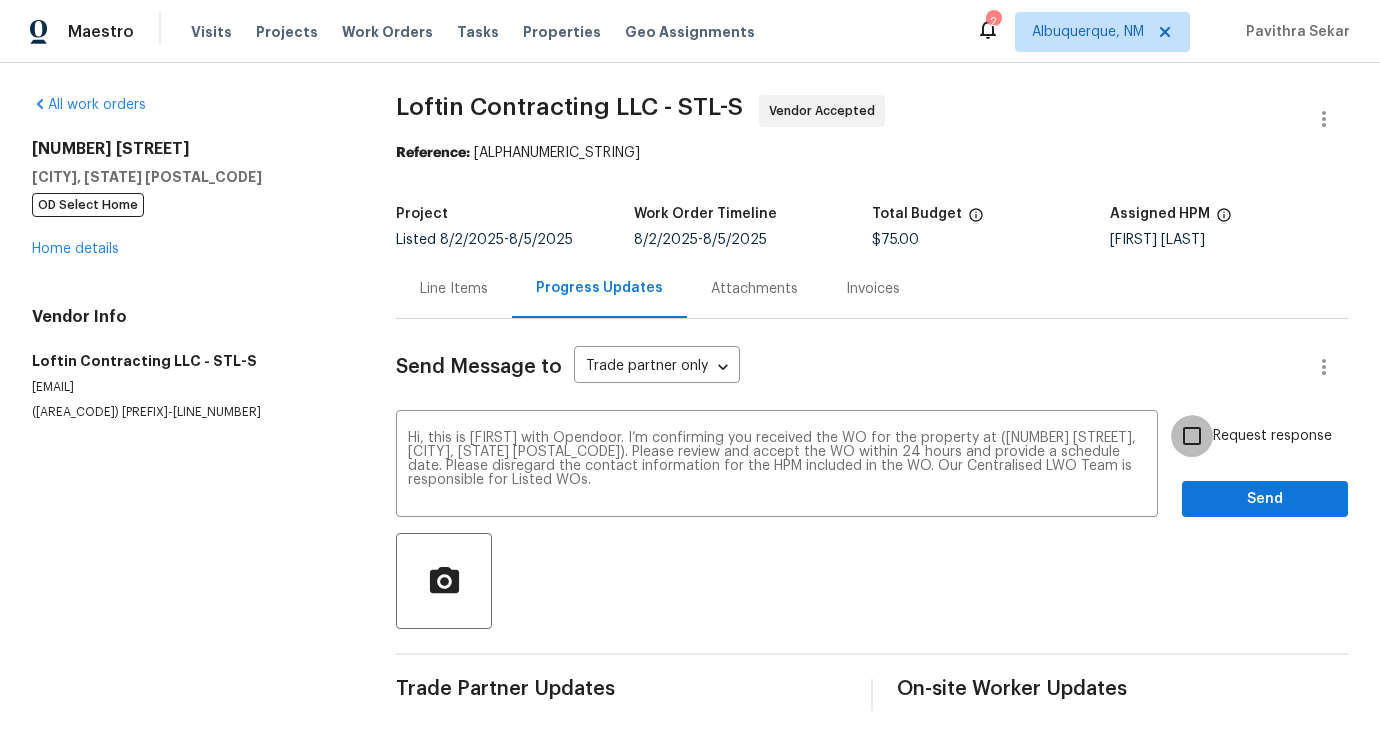 click on "Request response" at bounding box center [1192, 436] 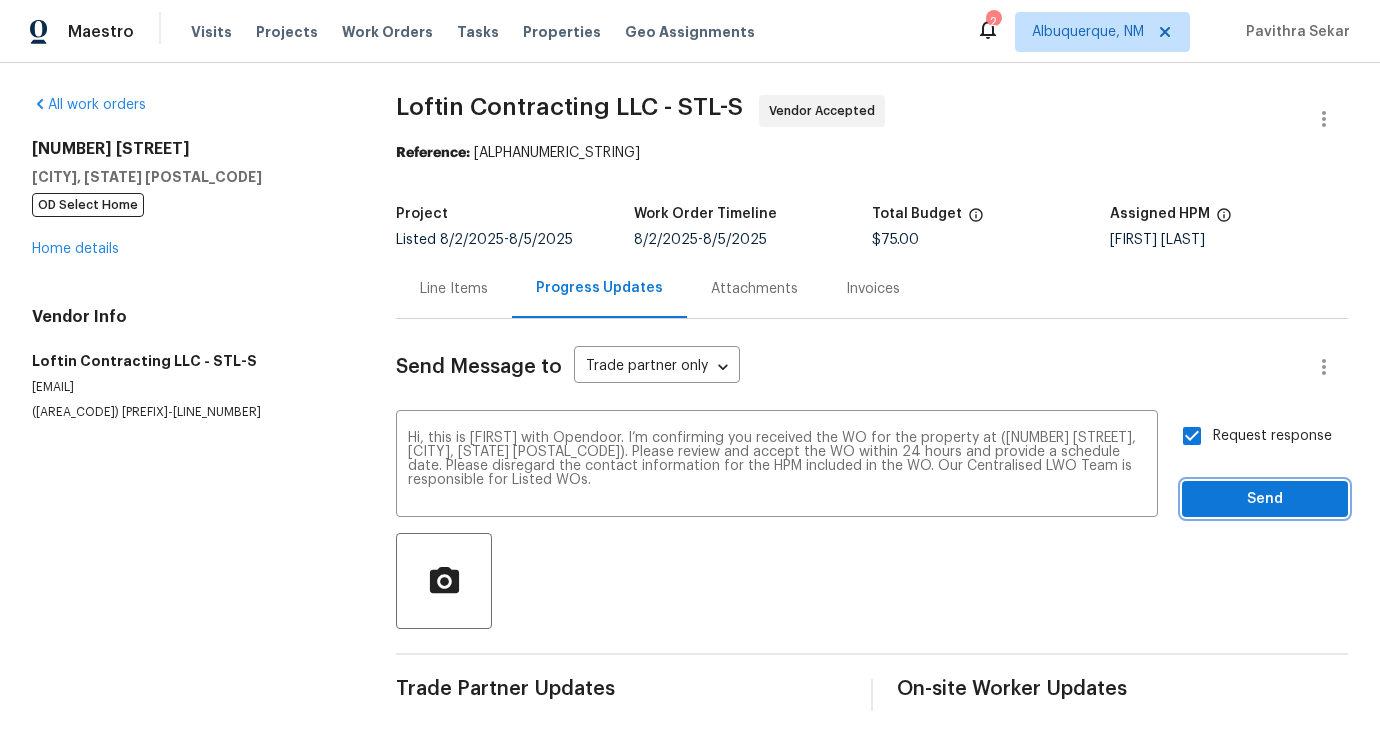 click on "Send" at bounding box center [1265, 499] 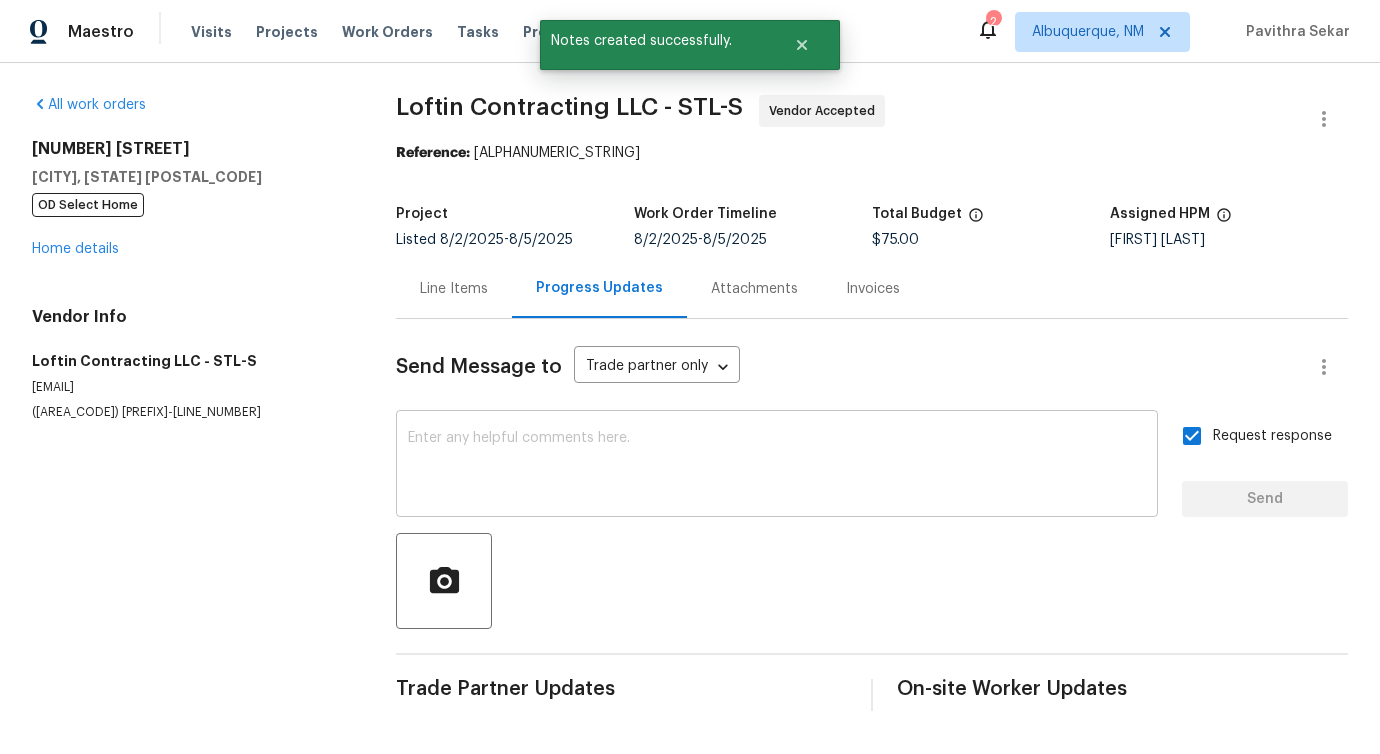 scroll, scrollTop: 0, scrollLeft: 0, axis: both 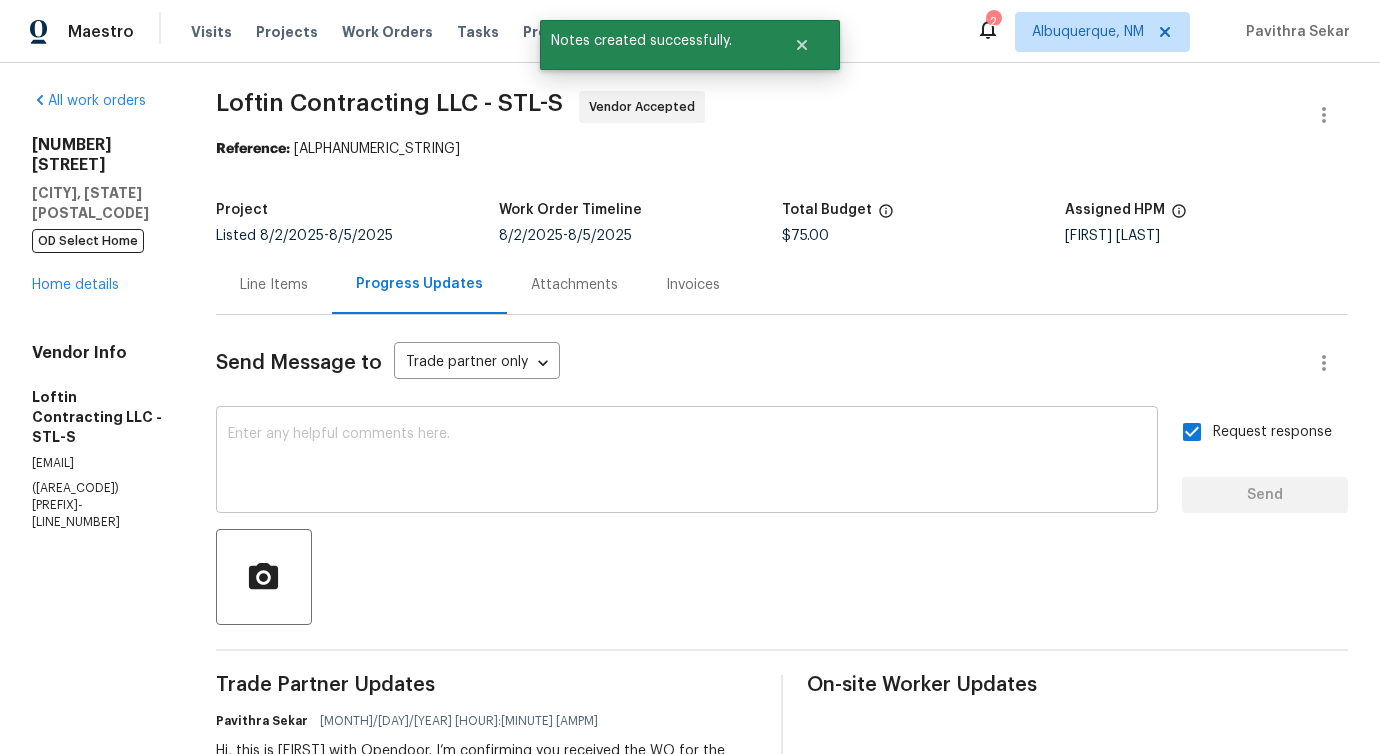 click at bounding box center (687, 462) 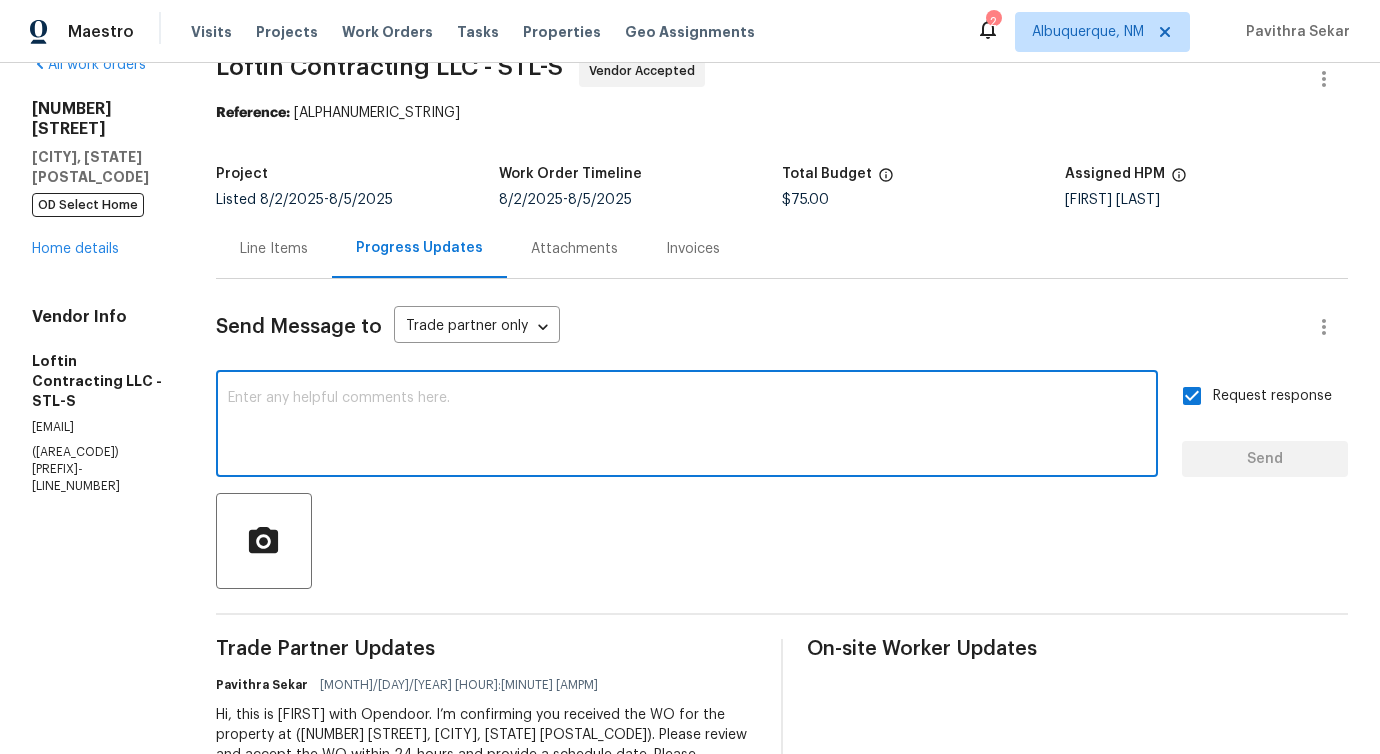 scroll, scrollTop: 0, scrollLeft: 0, axis: both 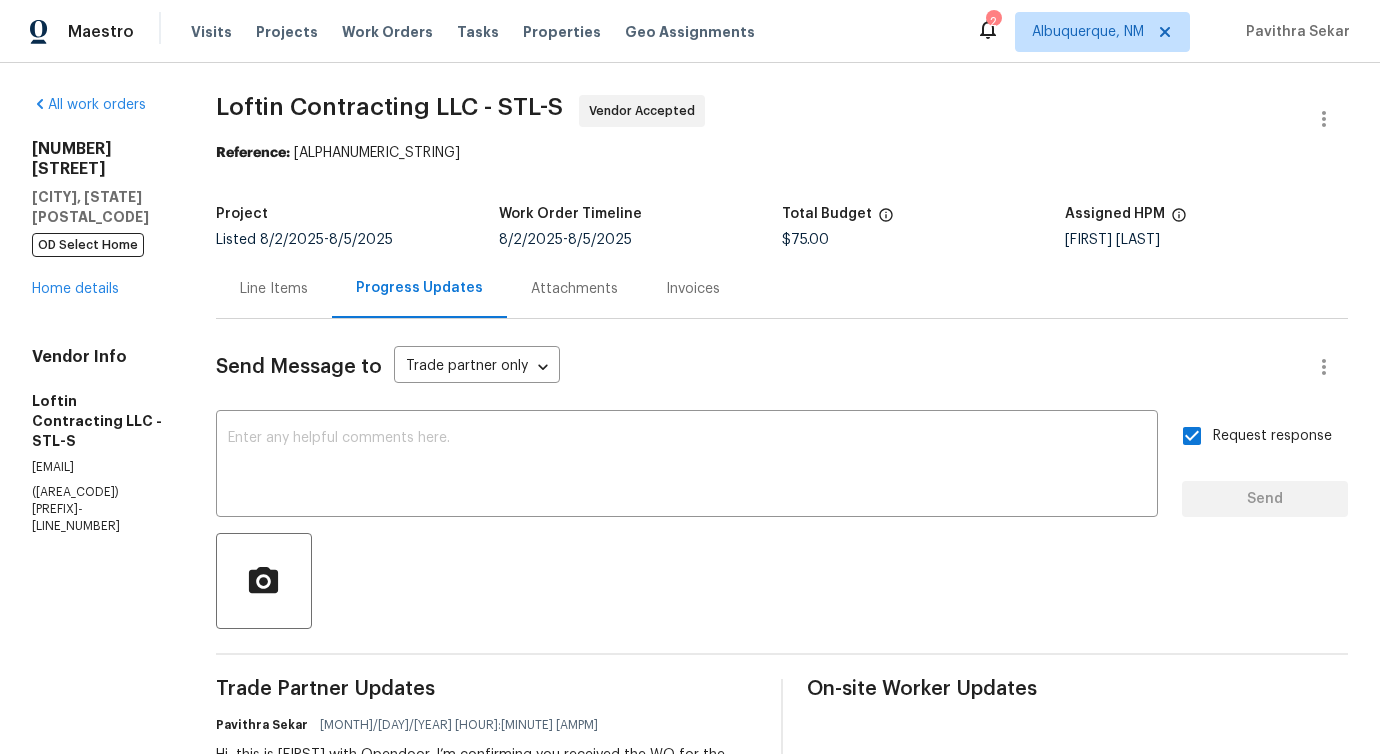 click on "Send Message to Trade partner only Trade partner only ​ x ​ Request response Send Trade Partner Updates Pavithra Sekar 08/04/2025 11:00 AM Hi, this is Pavithra with Opendoor. I’m confirming you received the WO for the property at (5932 Finkman St, Saint Louis, MO 63109). Please review and accept the WO within 24 hours and provide a schedule date. Please disregard the contact information for the HPM included in the WO. Our Centralised LWO Team is responsible for Listed WOs. On-site Worker Updates" at bounding box center (782, 594) 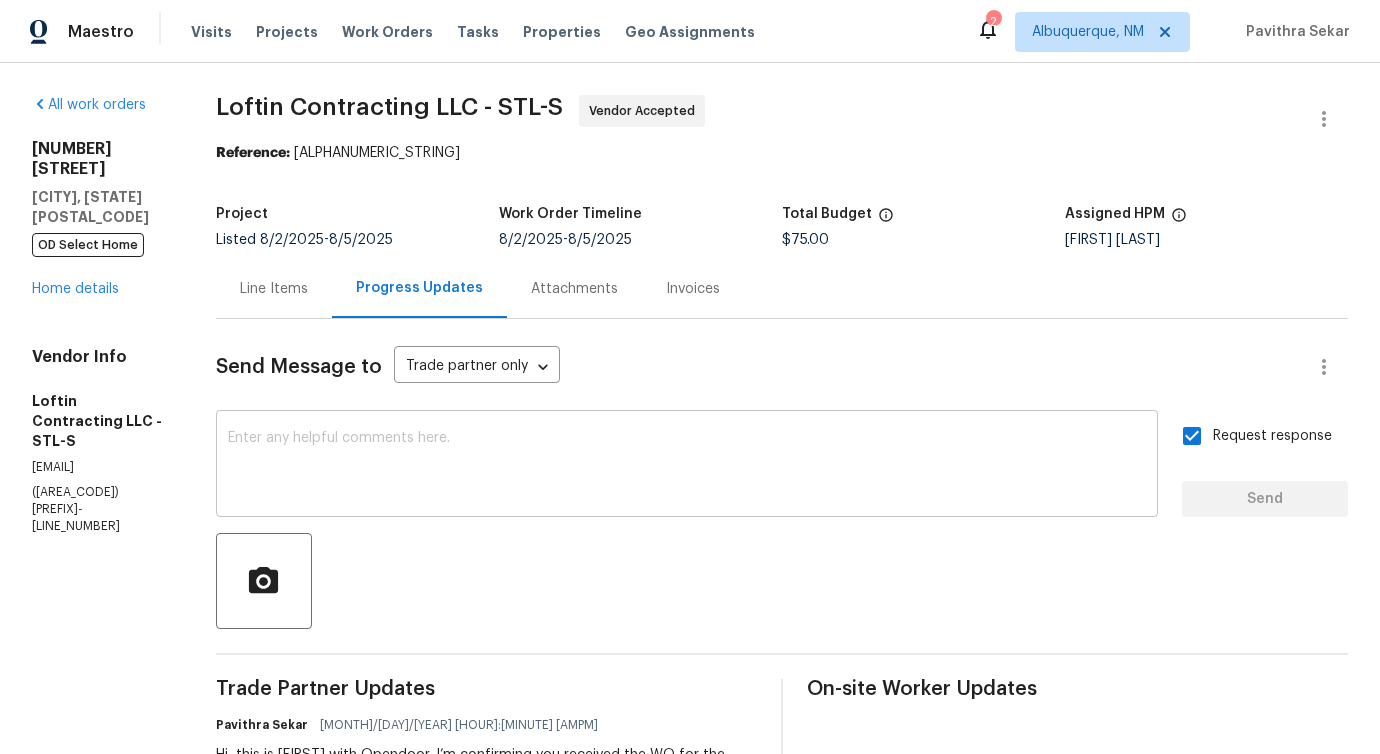 click at bounding box center (687, 466) 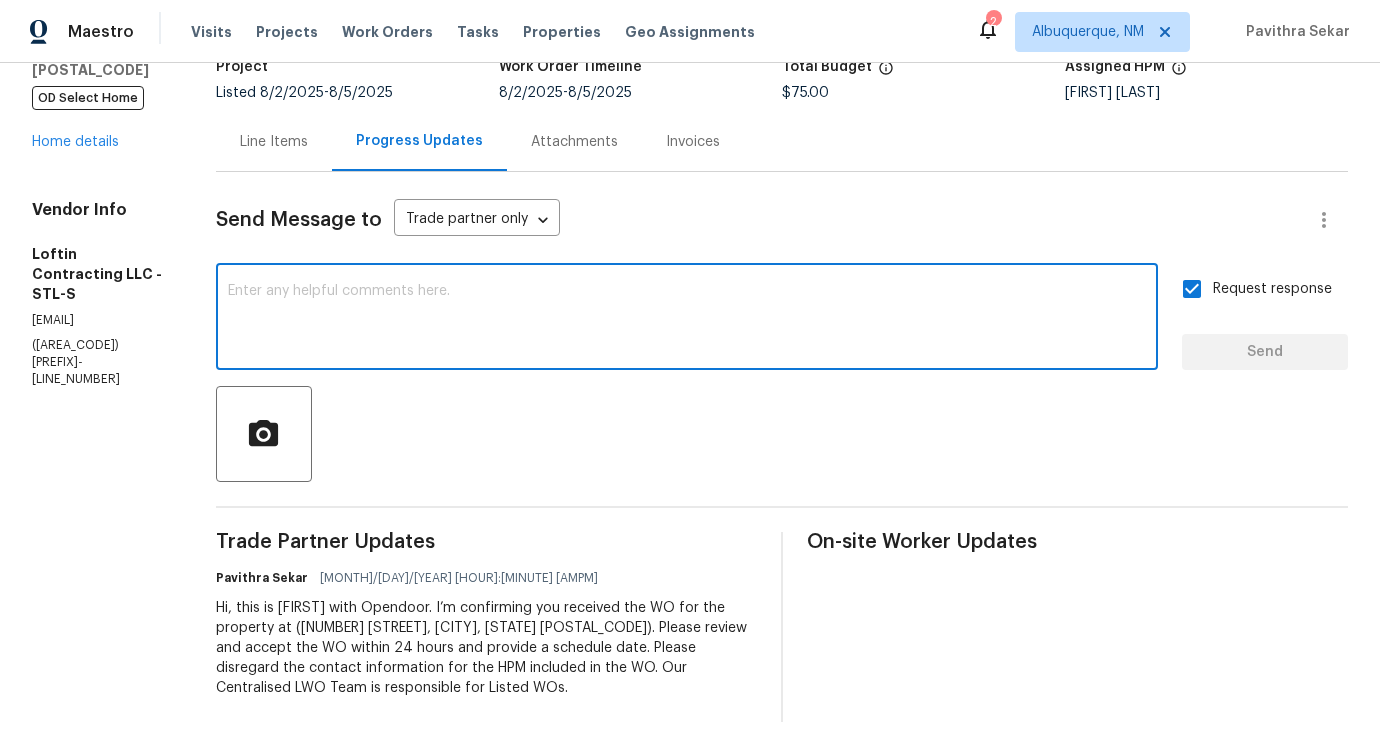 scroll, scrollTop: 0, scrollLeft: 0, axis: both 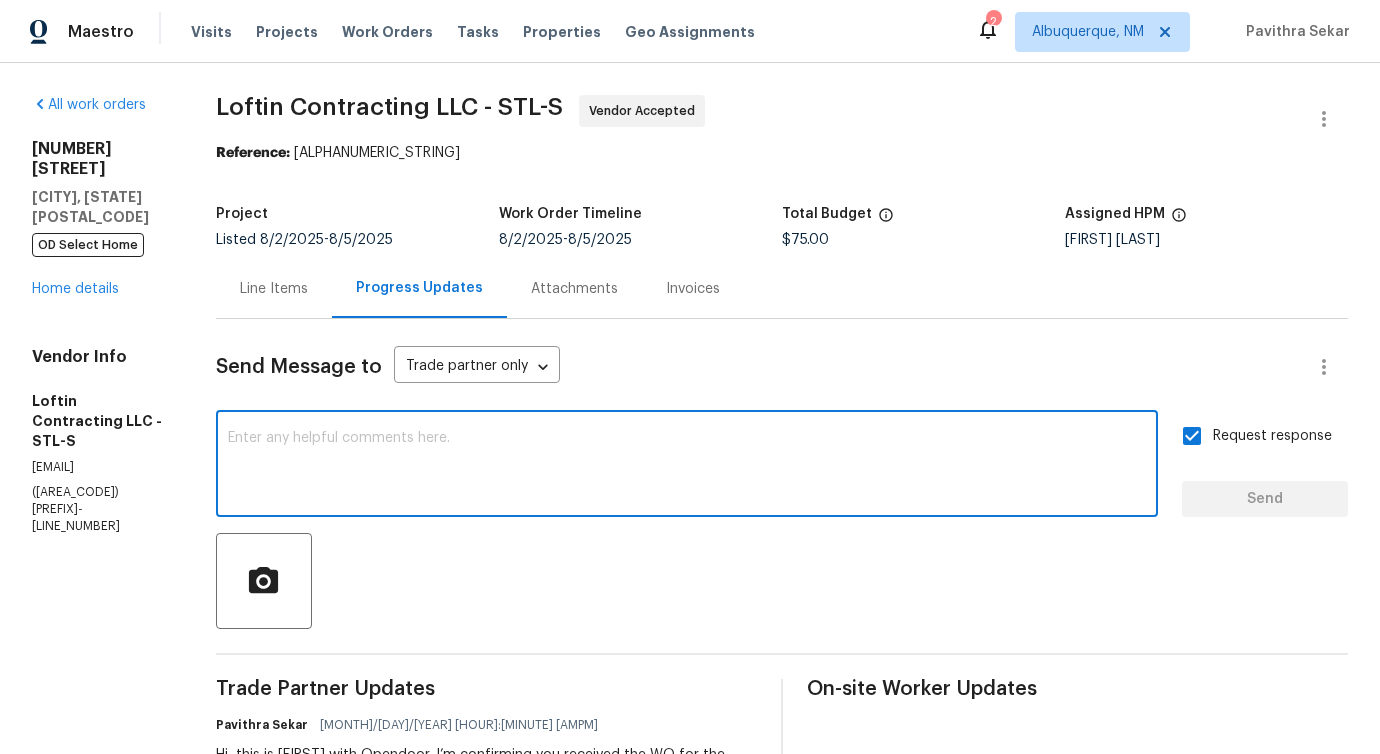 click at bounding box center (687, 466) 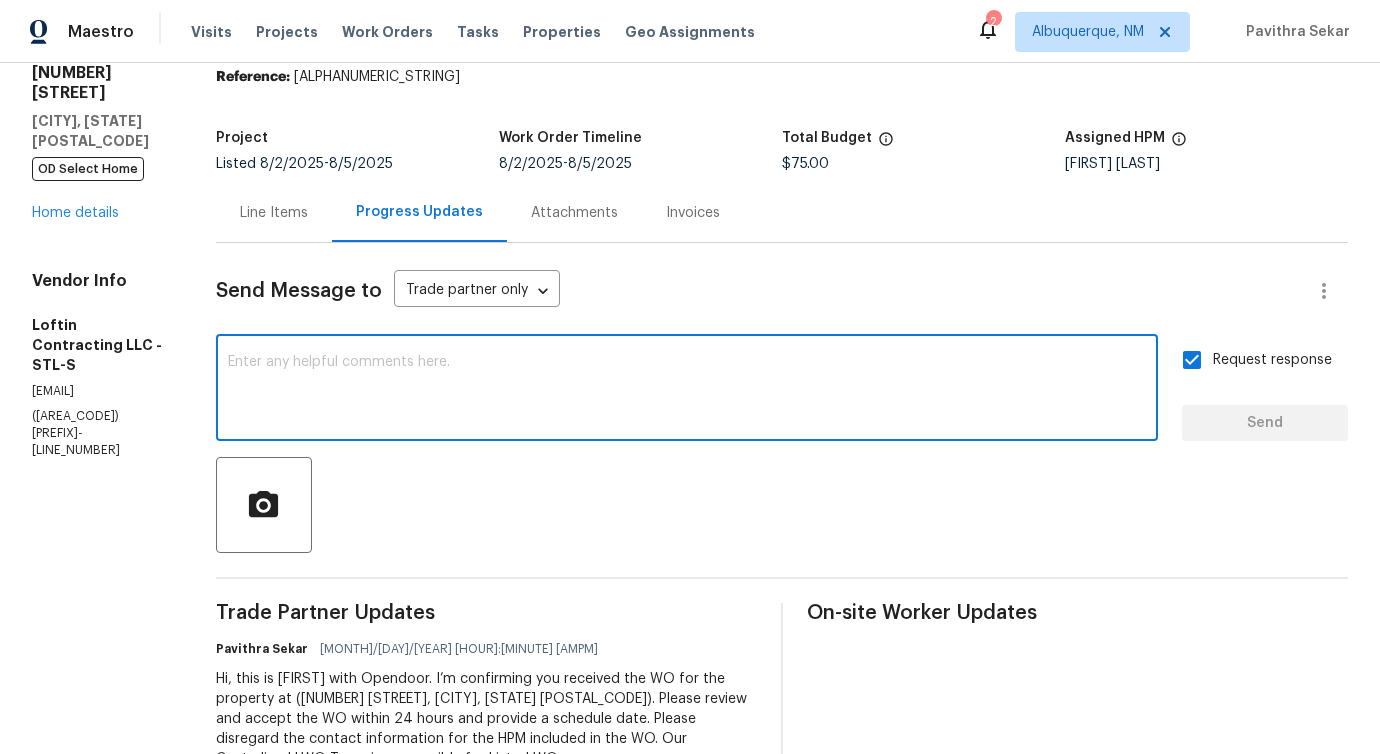 scroll, scrollTop: 0, scrollLeft: 0, axis: both 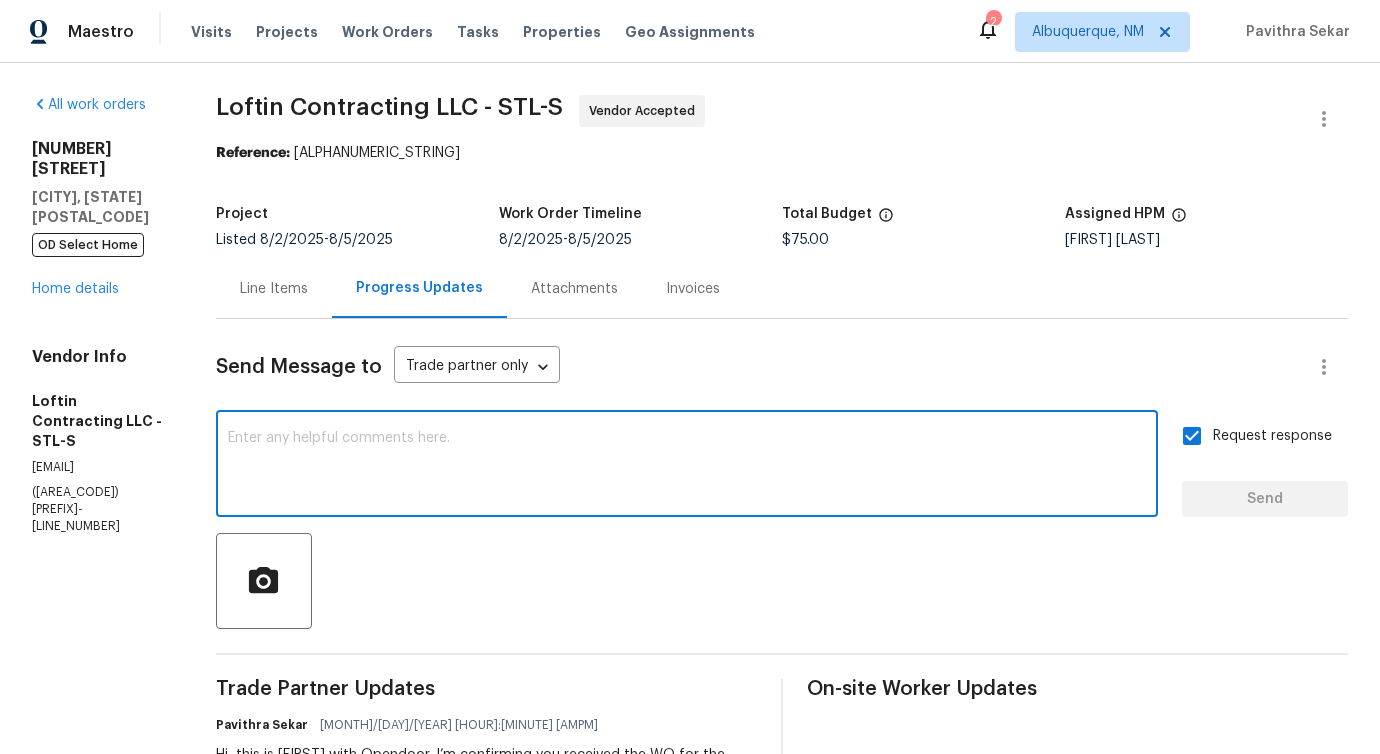click at bounding box center [687, 466] 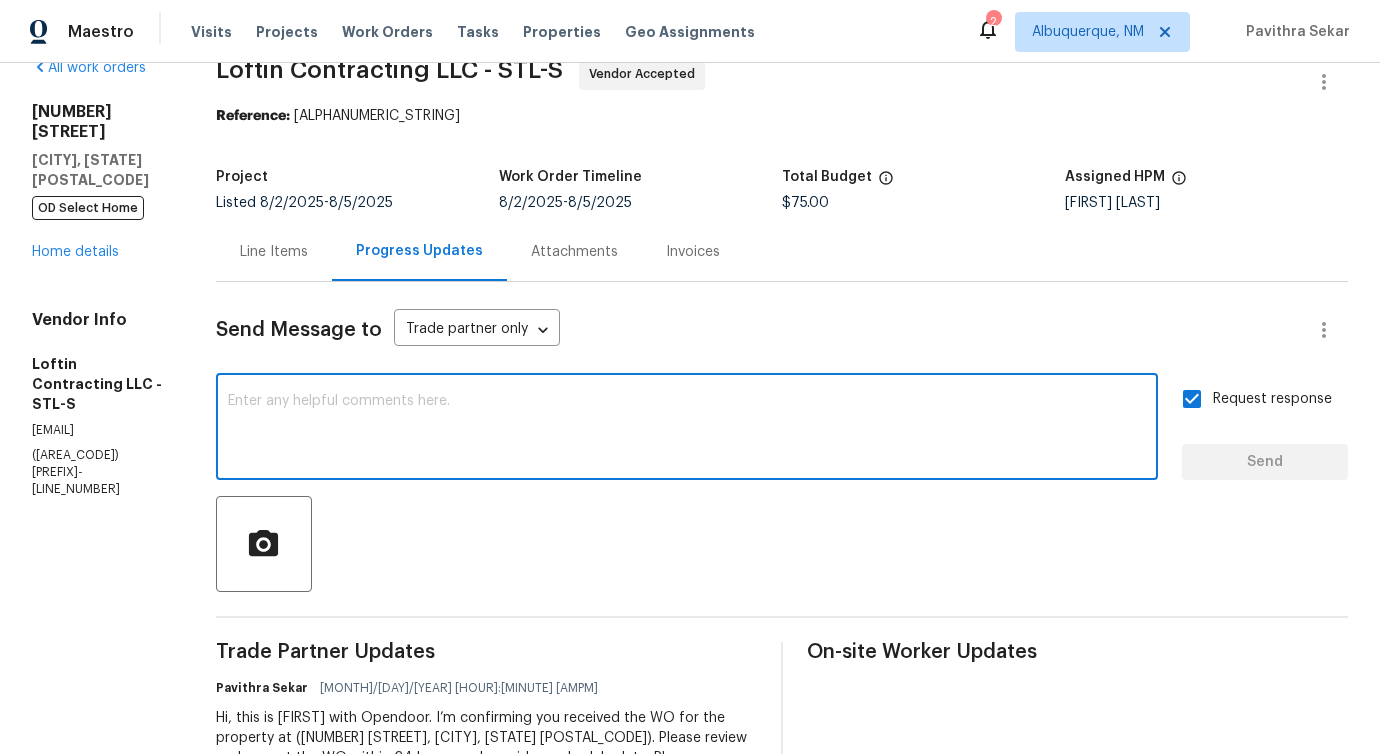 scroll, scrollTop: 0, scrollLeft: 0, axis: both 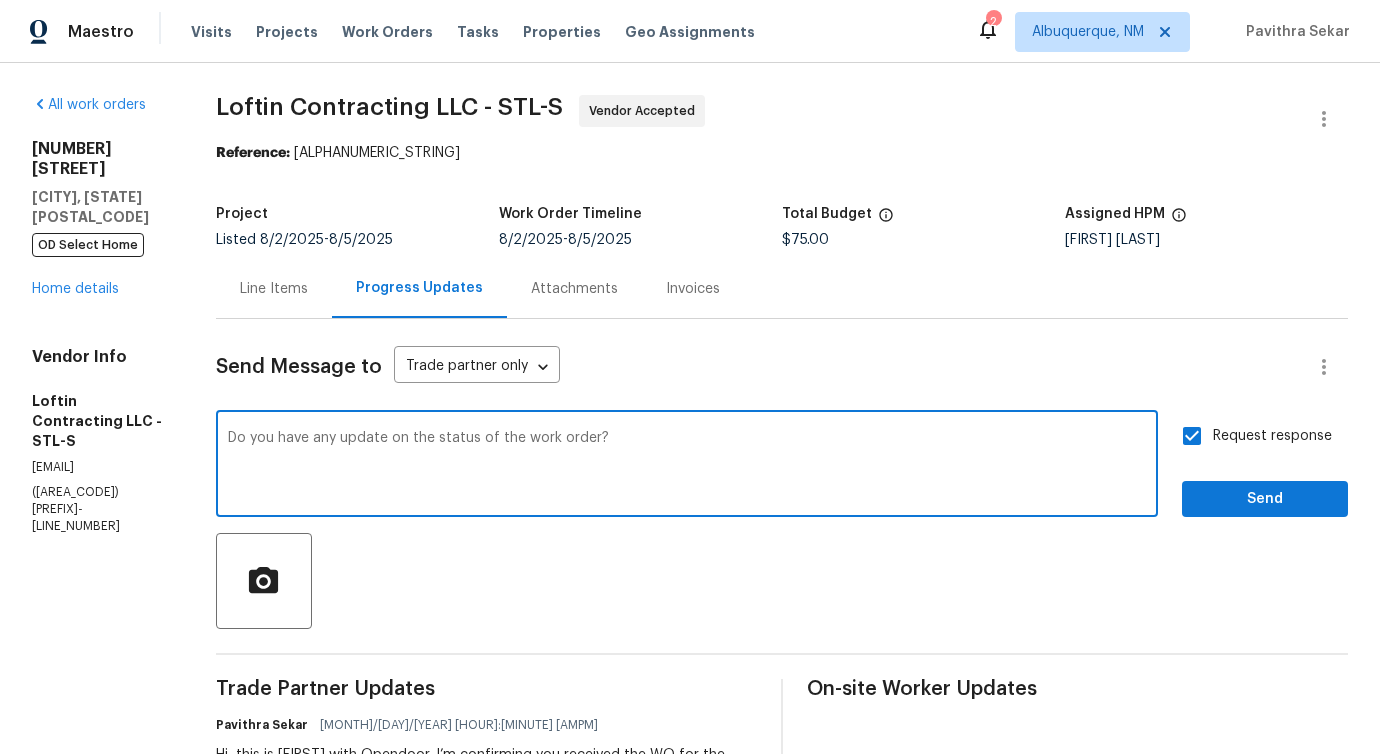 drag, startPoint x: 683, startPoint y: 432, endPoint x: 253, endPoint y: 443, distance: 430.1407 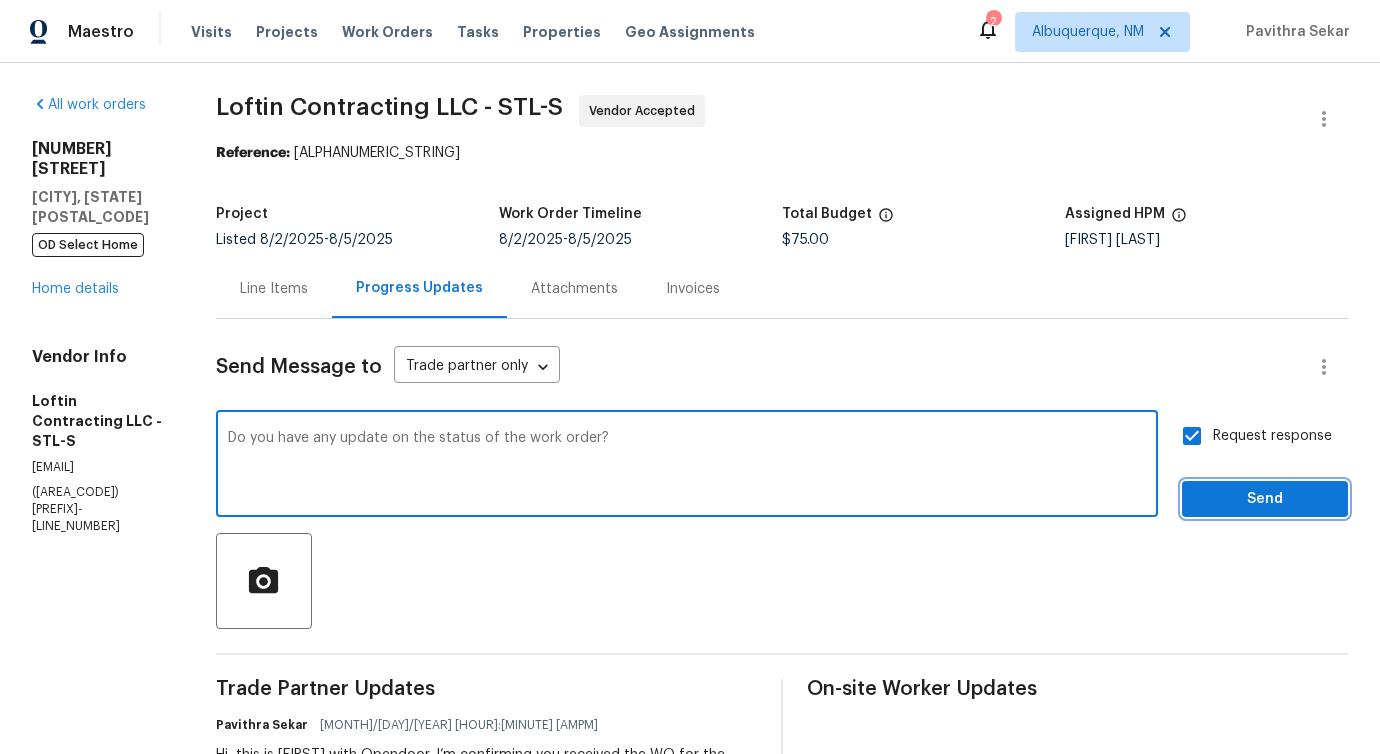 click on "Send" at bounding box center (1265, 499) 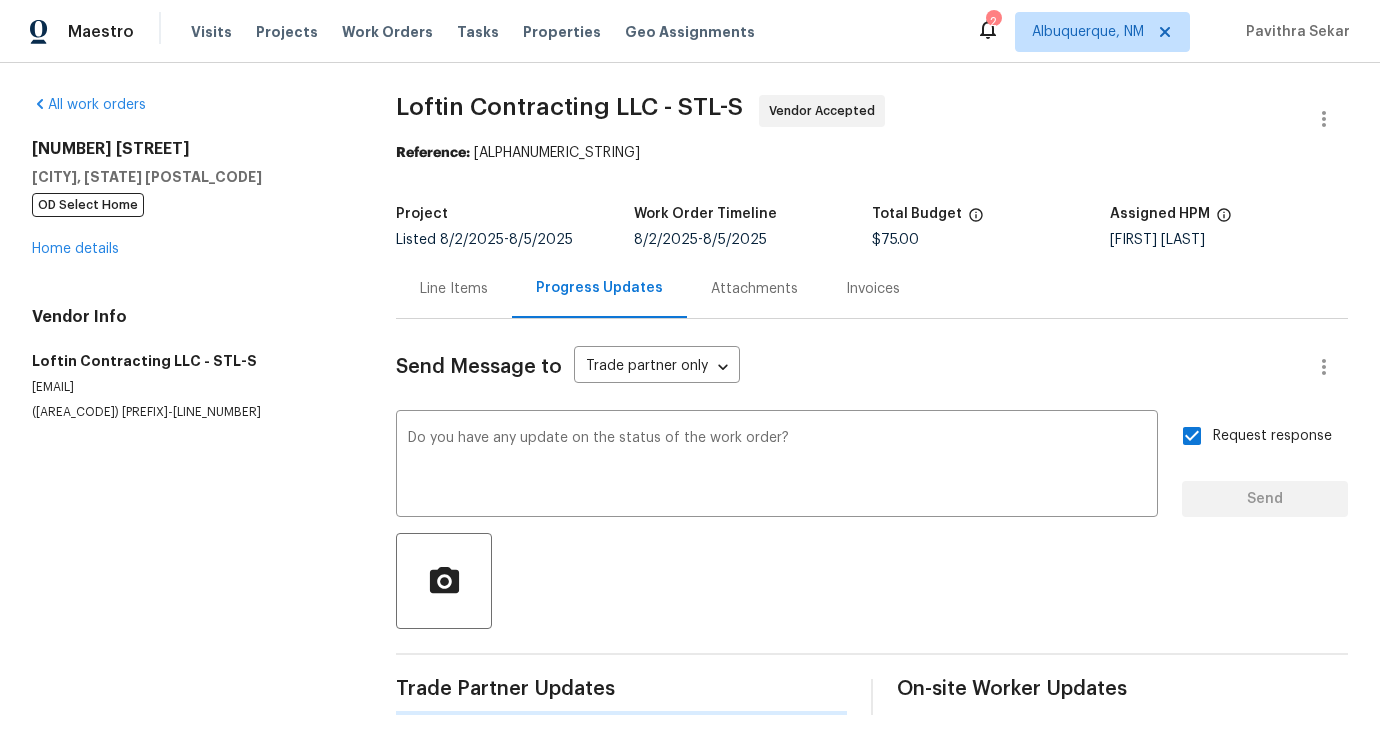 type 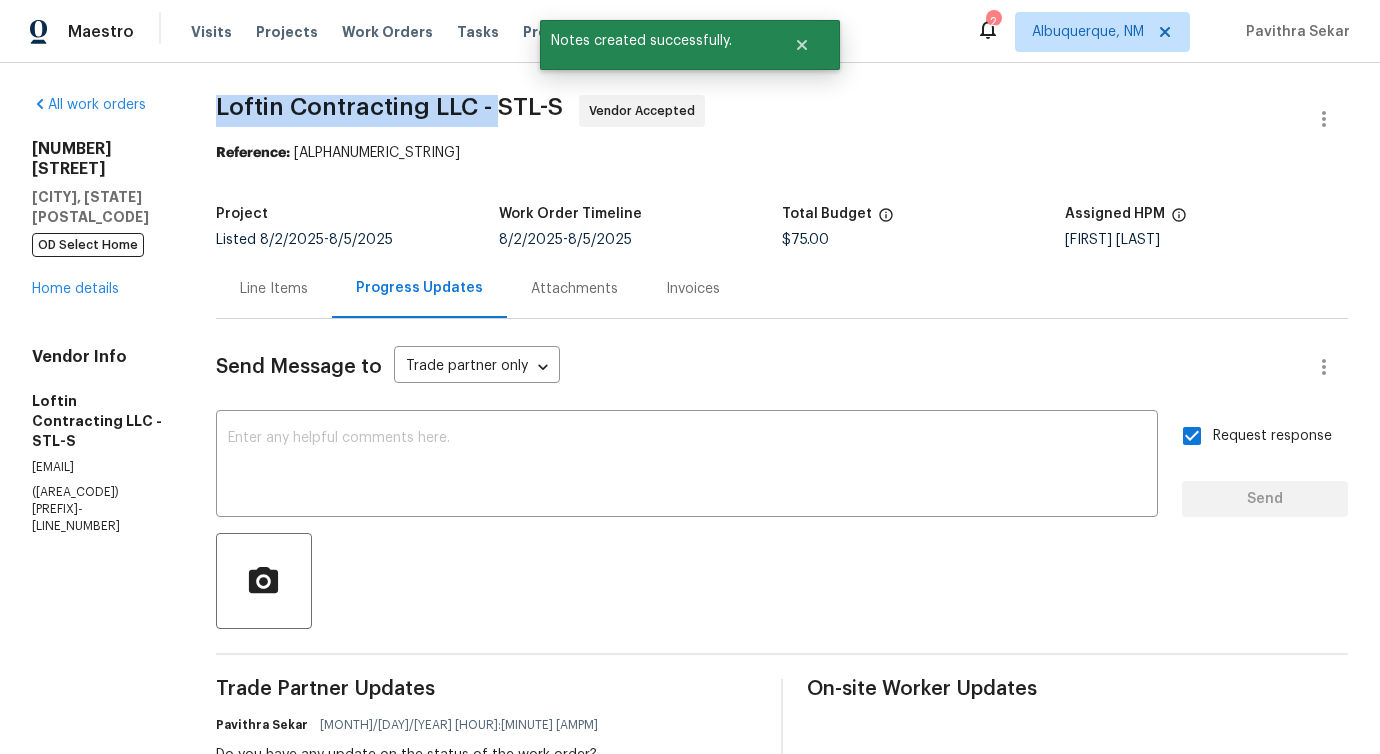 drag, startPoint x: 232, startPoint y: 105, endPoint x: 510, endPoint y: 105, distance: 278 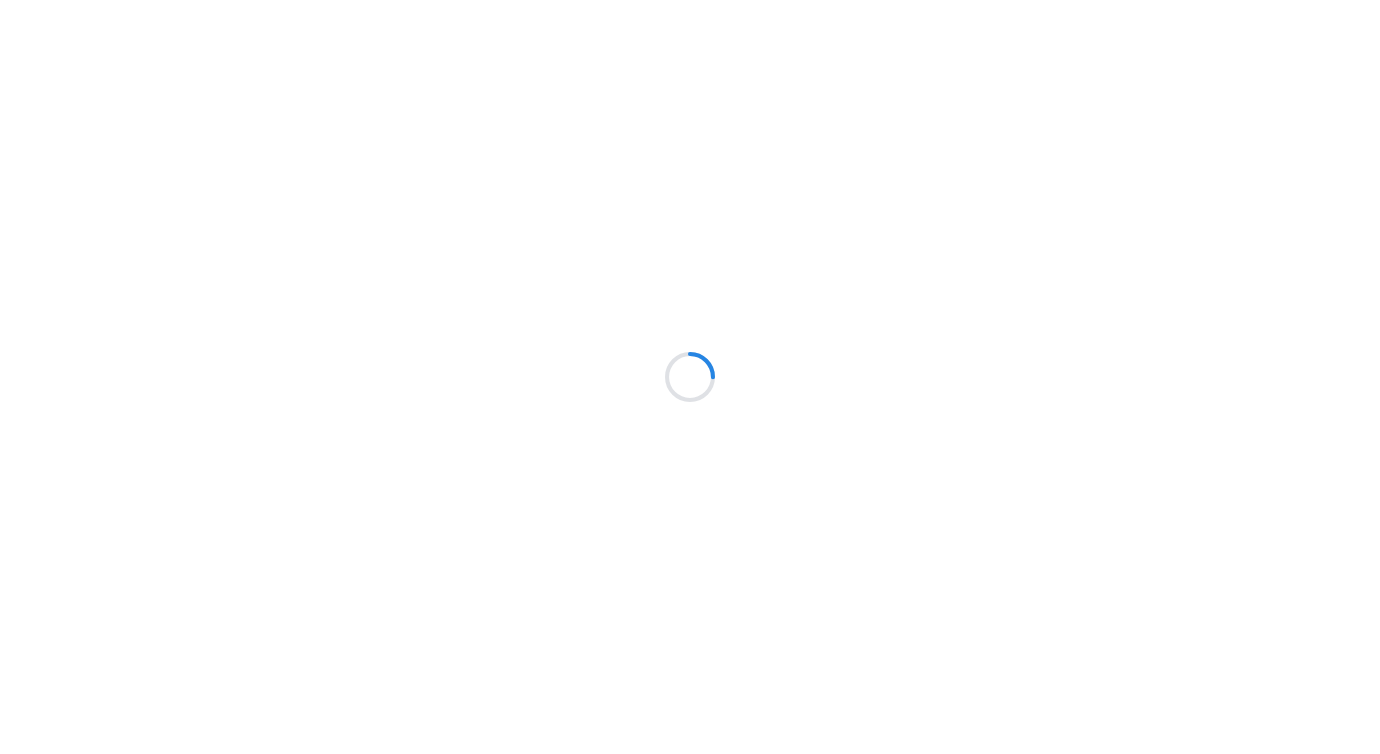 scroll, scrollTop: 0, scrollLeft: 0, axis: both 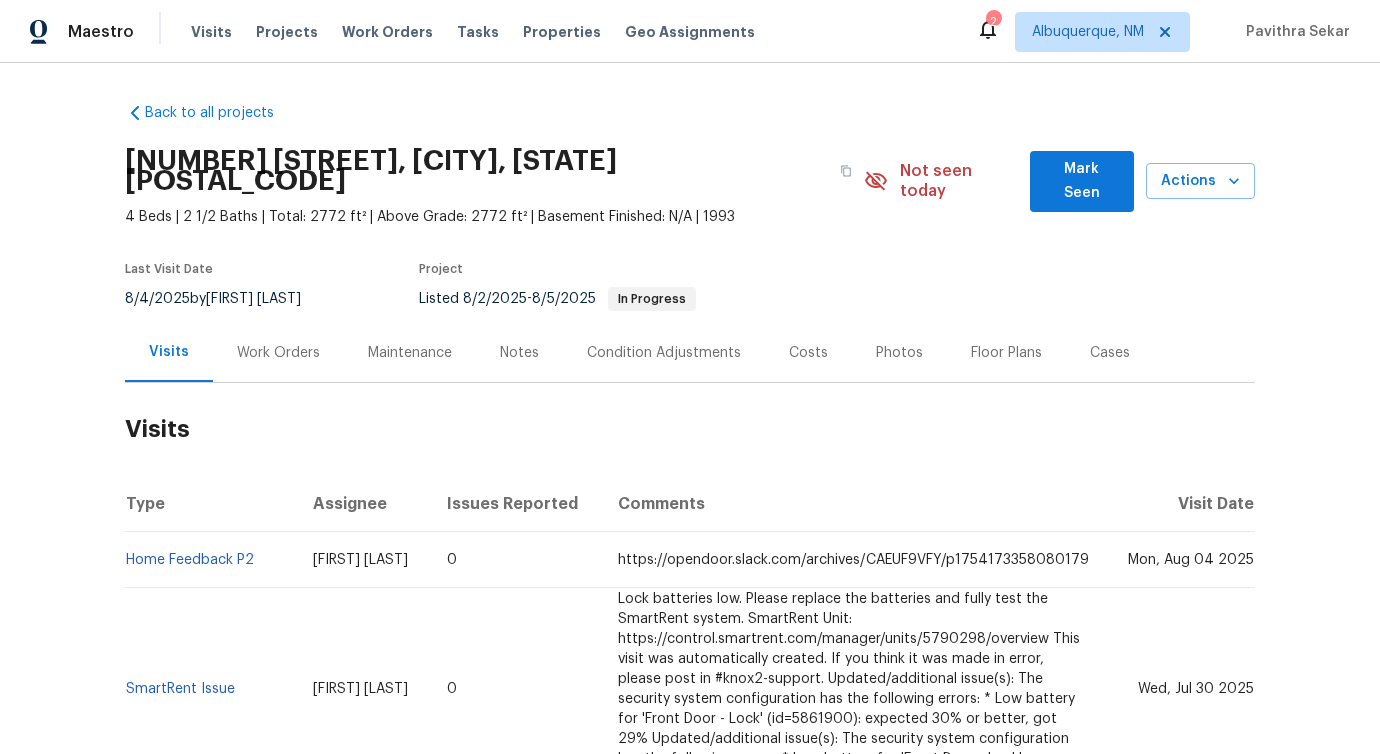 click on "Work Orders" at bounding box center [278, 352] 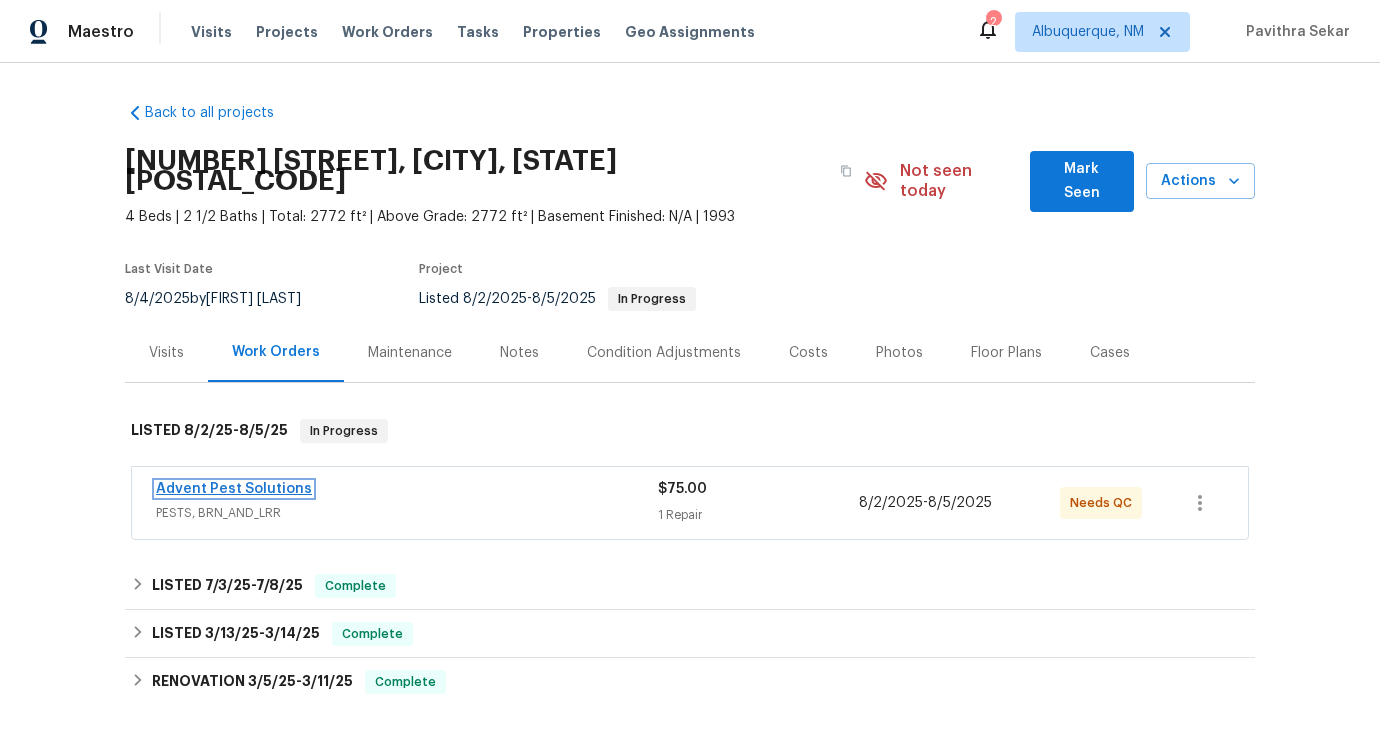 click on "Advent Pest Solutions" at bounding box center [234, 489] 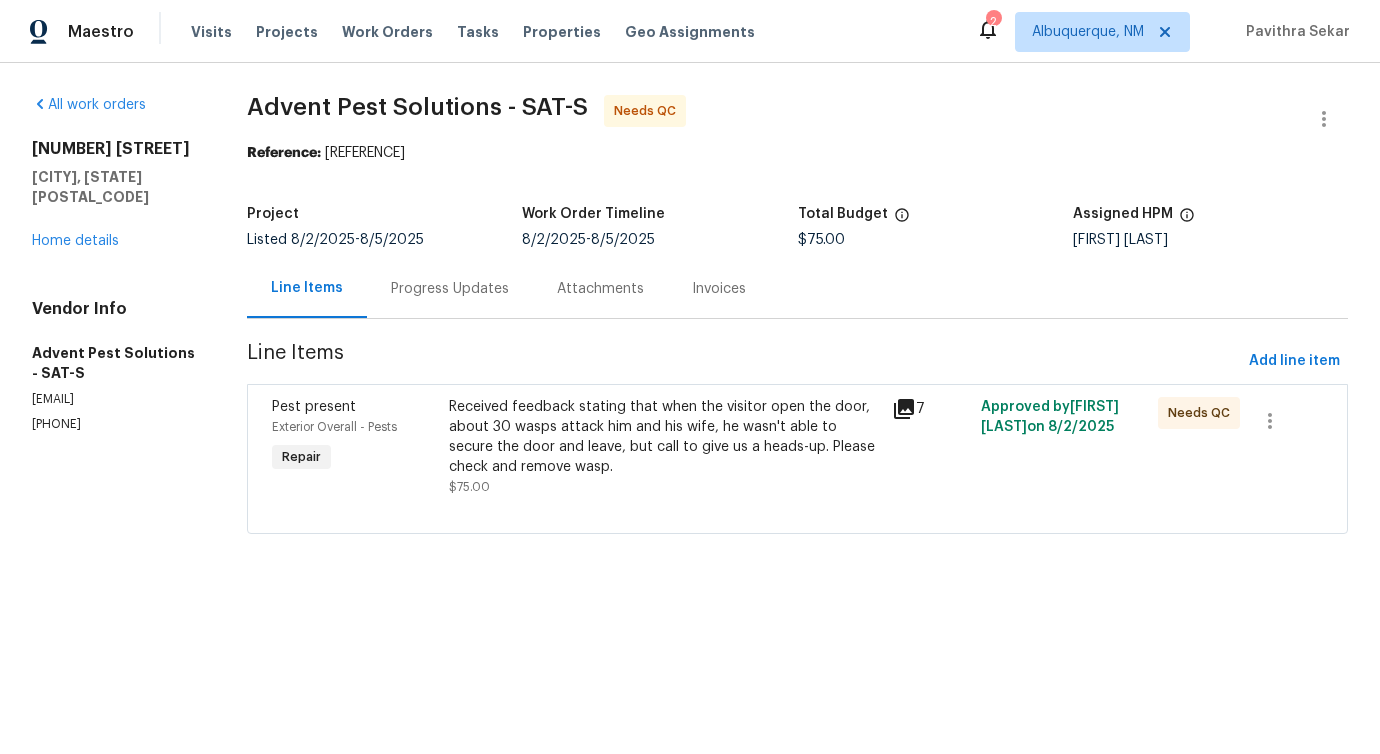 click on "Progress Updates" at bounding box center [450, 288] 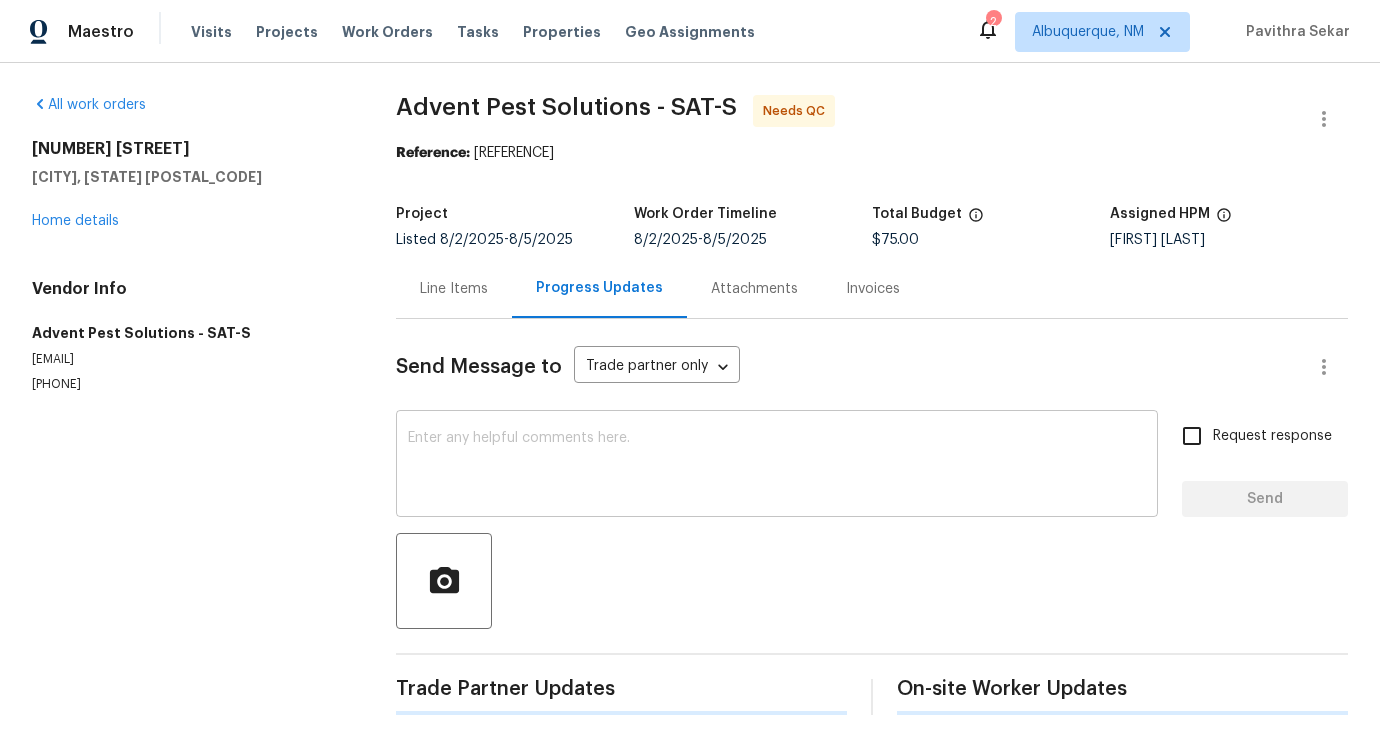 click at bounding box center [777, 466] 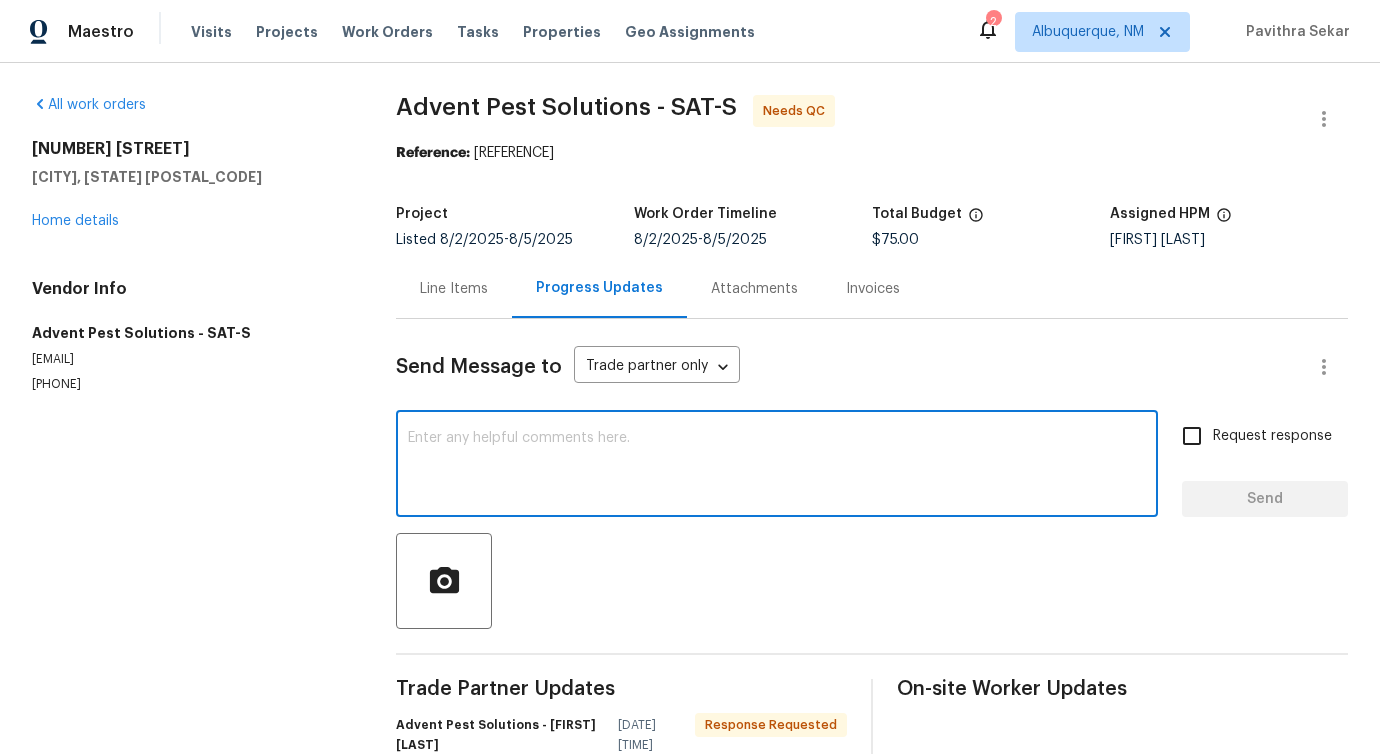 scroll, scrollTop: 102, scrollLeft: 0, axis: vertical 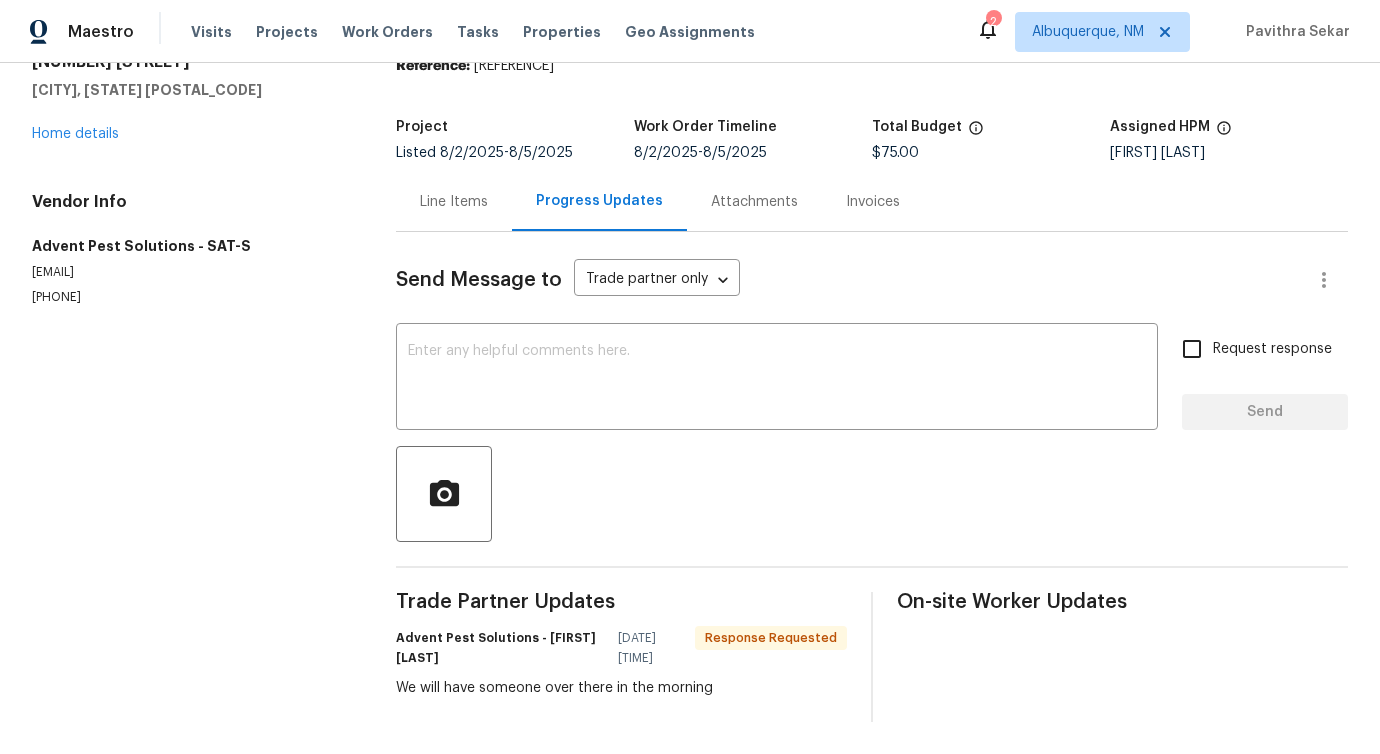click at bounding box center (872, 494) 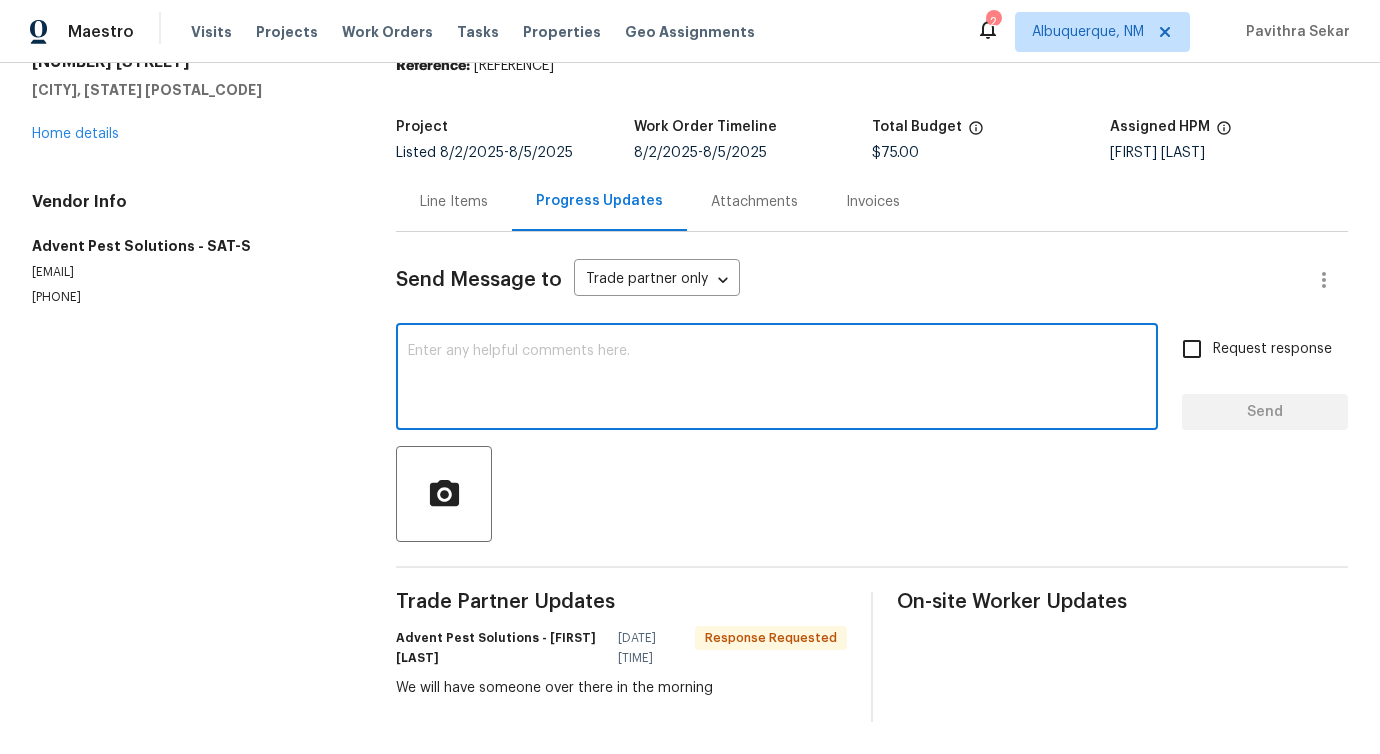 click at bounding box center (777, 379) 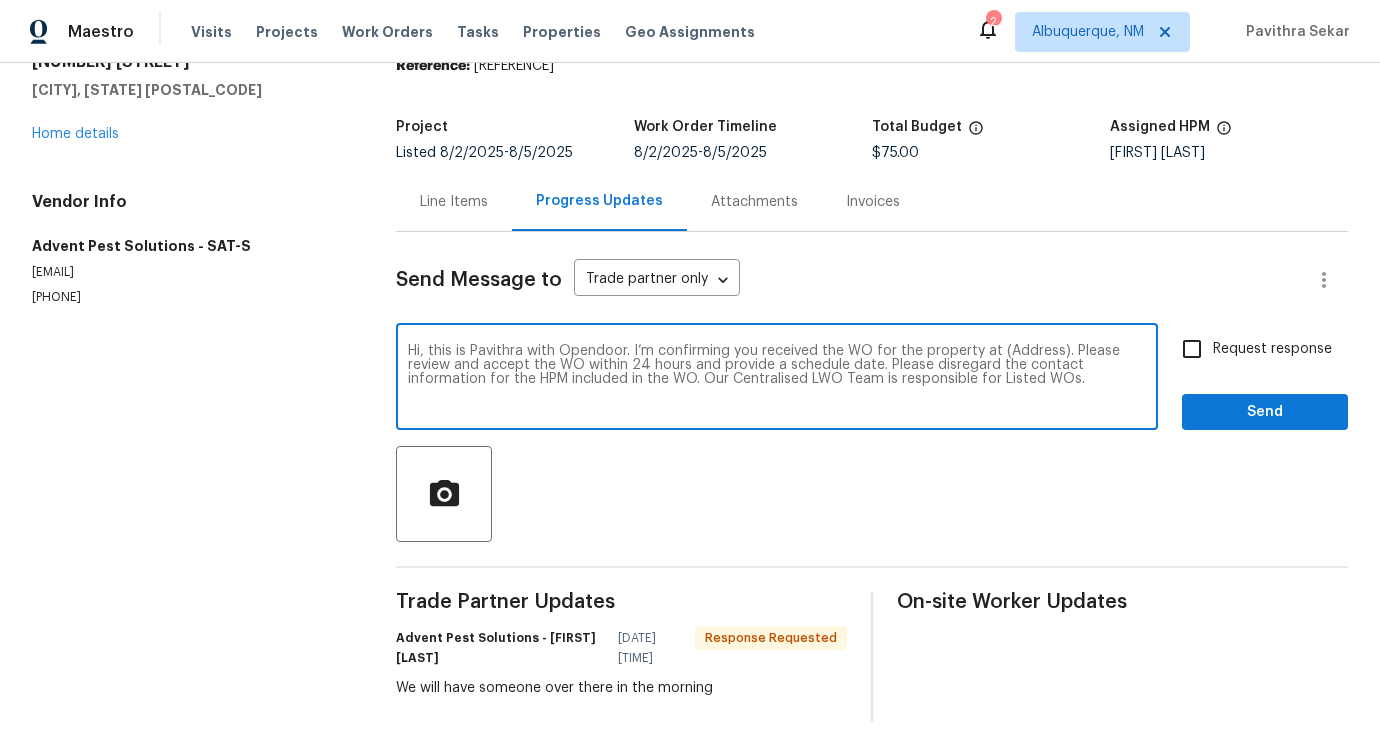 click on "Hi, this is Pavithra with Opendoor. I’m confirming you received the WO for the property at (Address). Please review and accept the WO within 24 hours and provide a schedule date. Please disregard the contact information for the HPM included in the WO. Our Centralised LWO Team is responsible for Listed WOs." at bounding box center (777, 379) 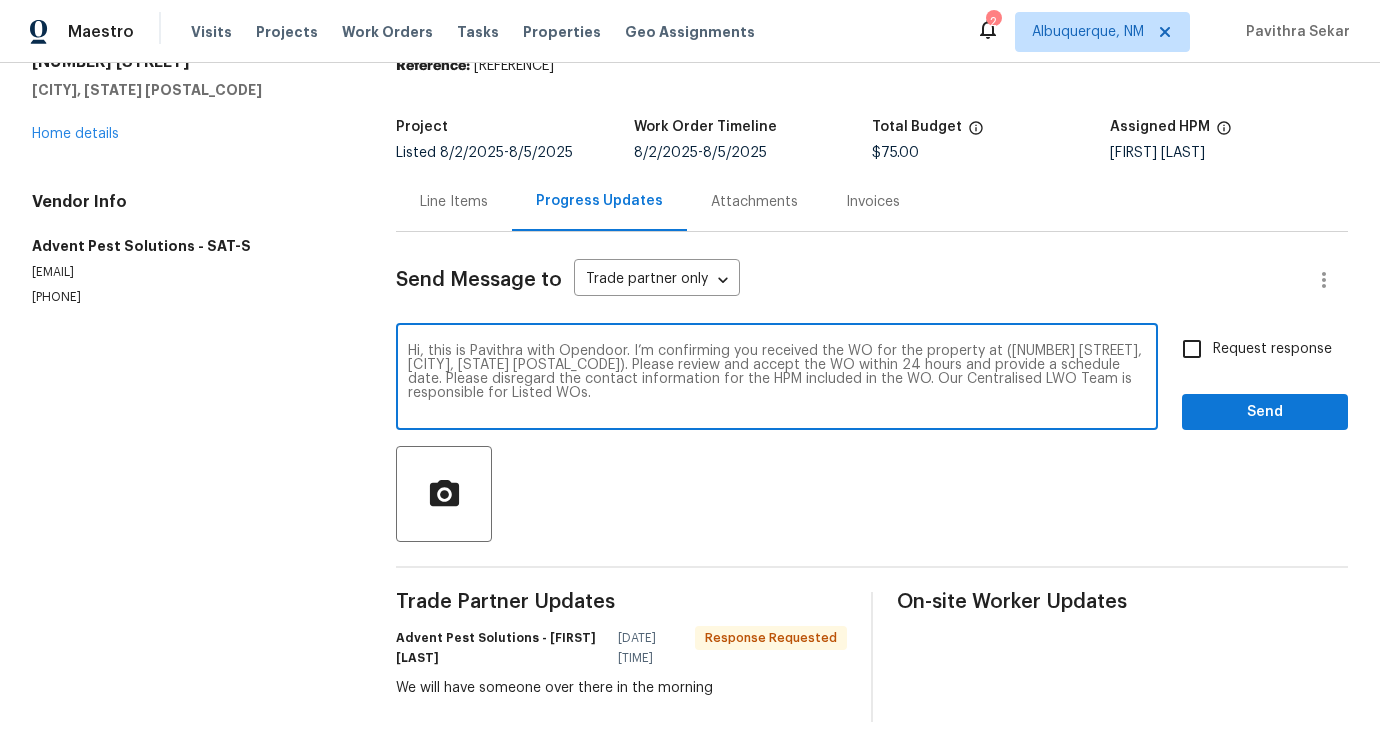 type on "Hi, this is Pavithra with Opendoor. I’m confirming you received the WO for the property at ([NUMBER] [STREET], [CITY], [STATE] [POSTAL_CODE]). Please review and accept the WO within 24 hours and provide a schedule date. Please disregard the contact information for the HPM included in the WO. Our Centralised LWO Team is responsible for Listed WOs." 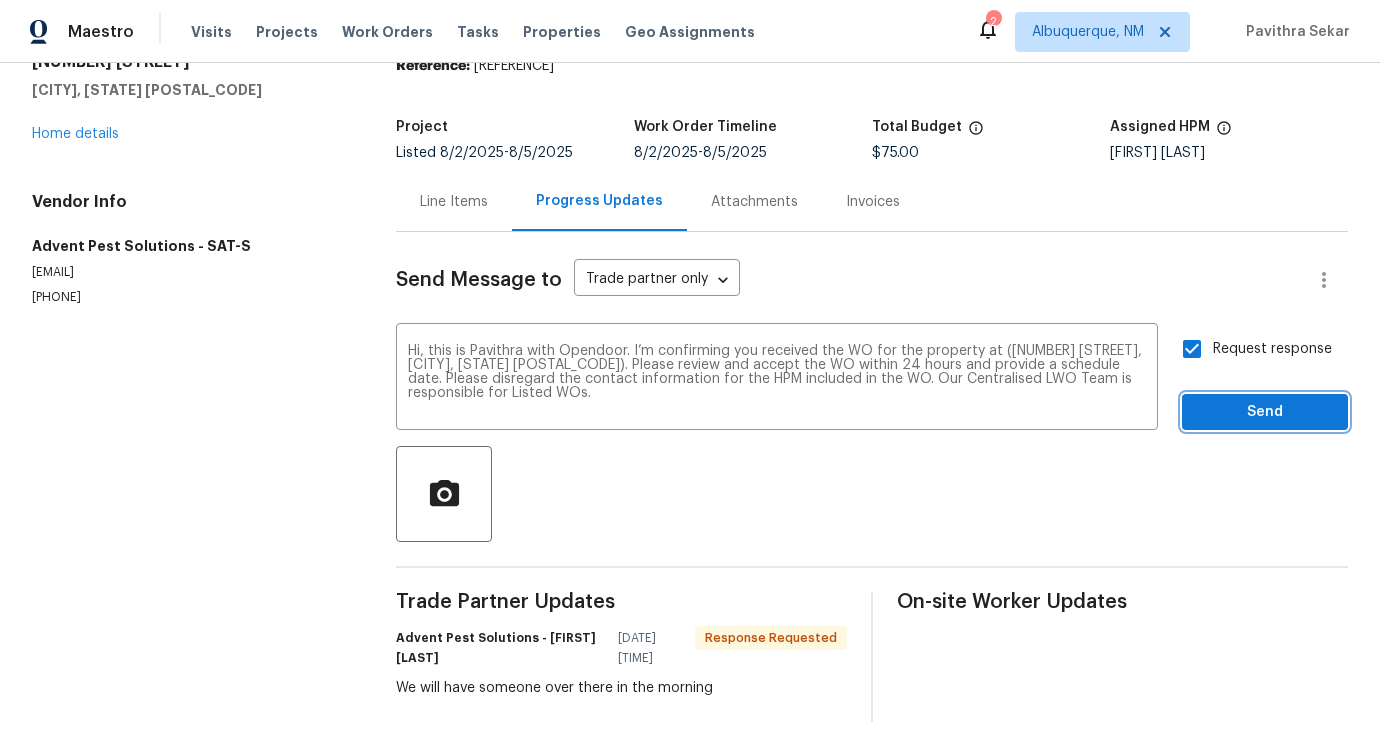 click on "Send" at bounding box center [1265, 412] 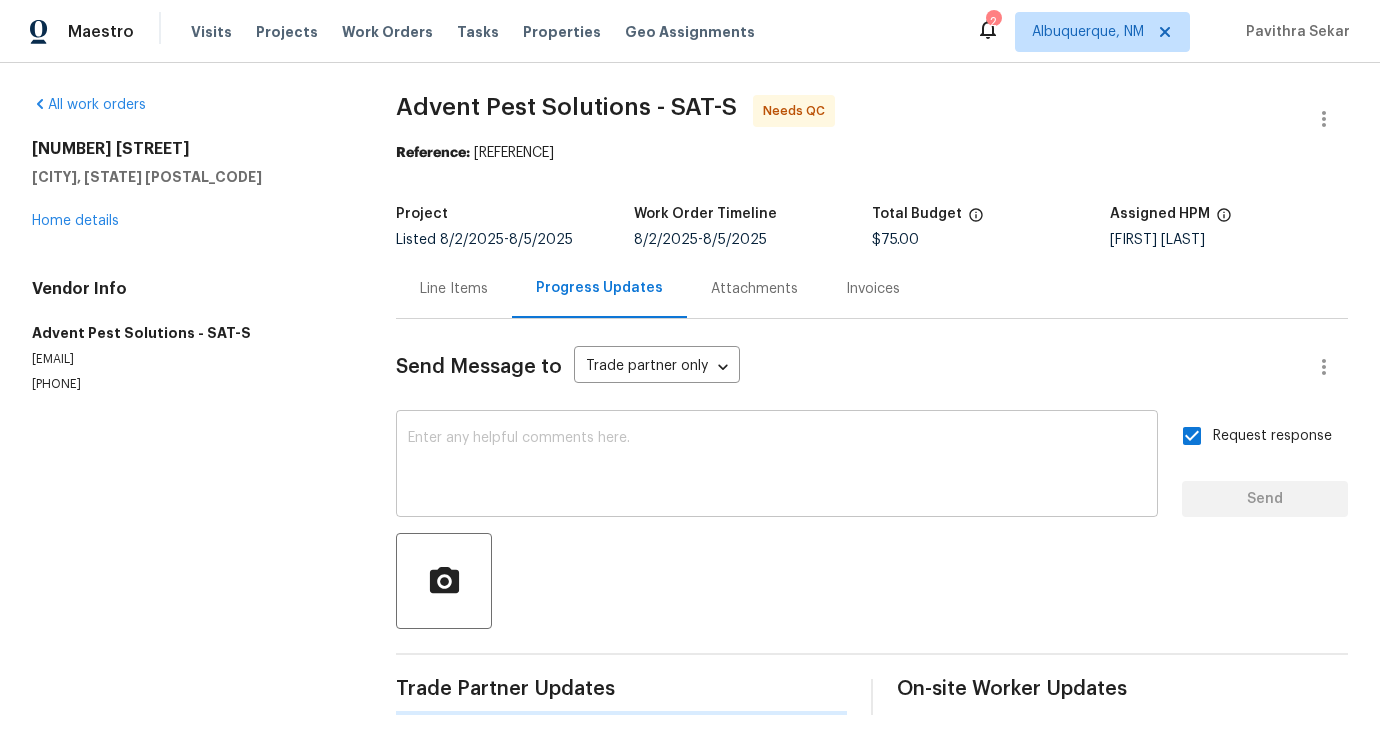 scroll, scrollTop: 102, scrollLeft: 0, axis: vertical 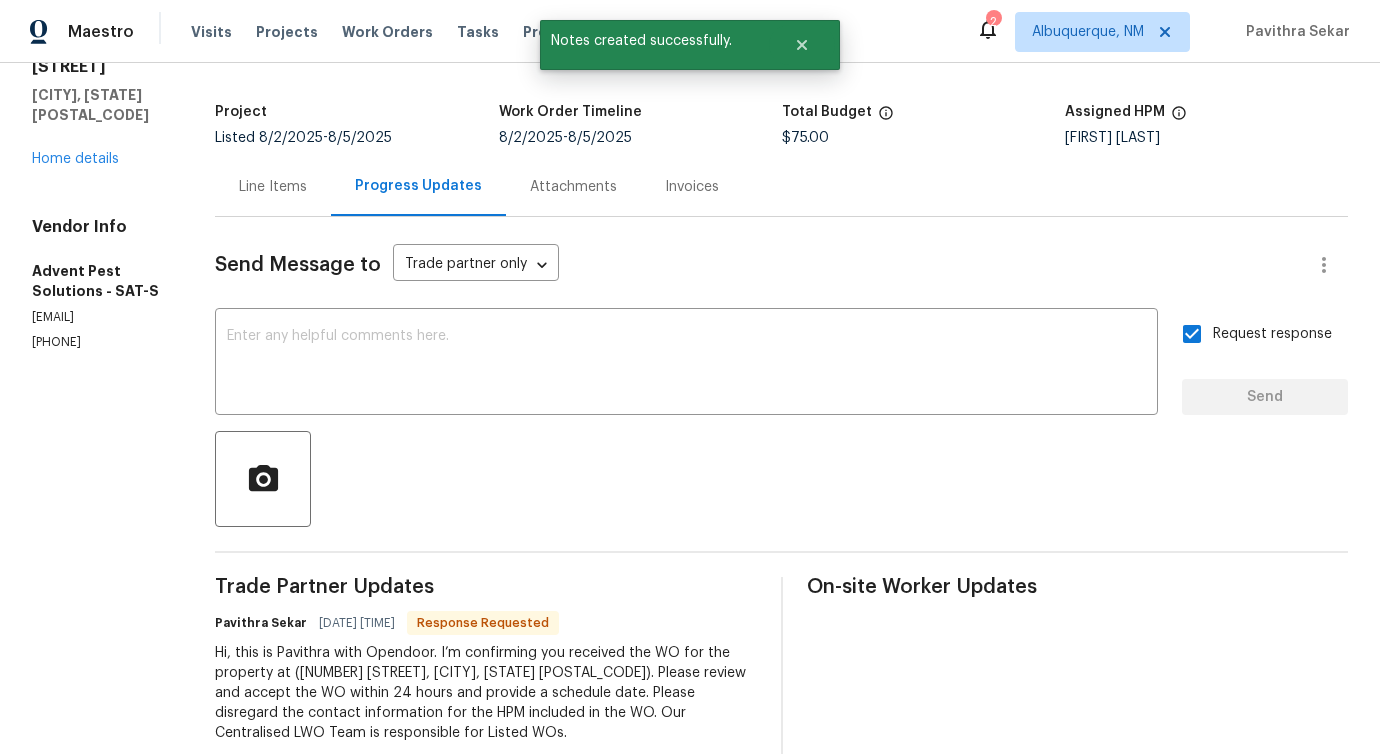 click at bounding box center (781, 479) 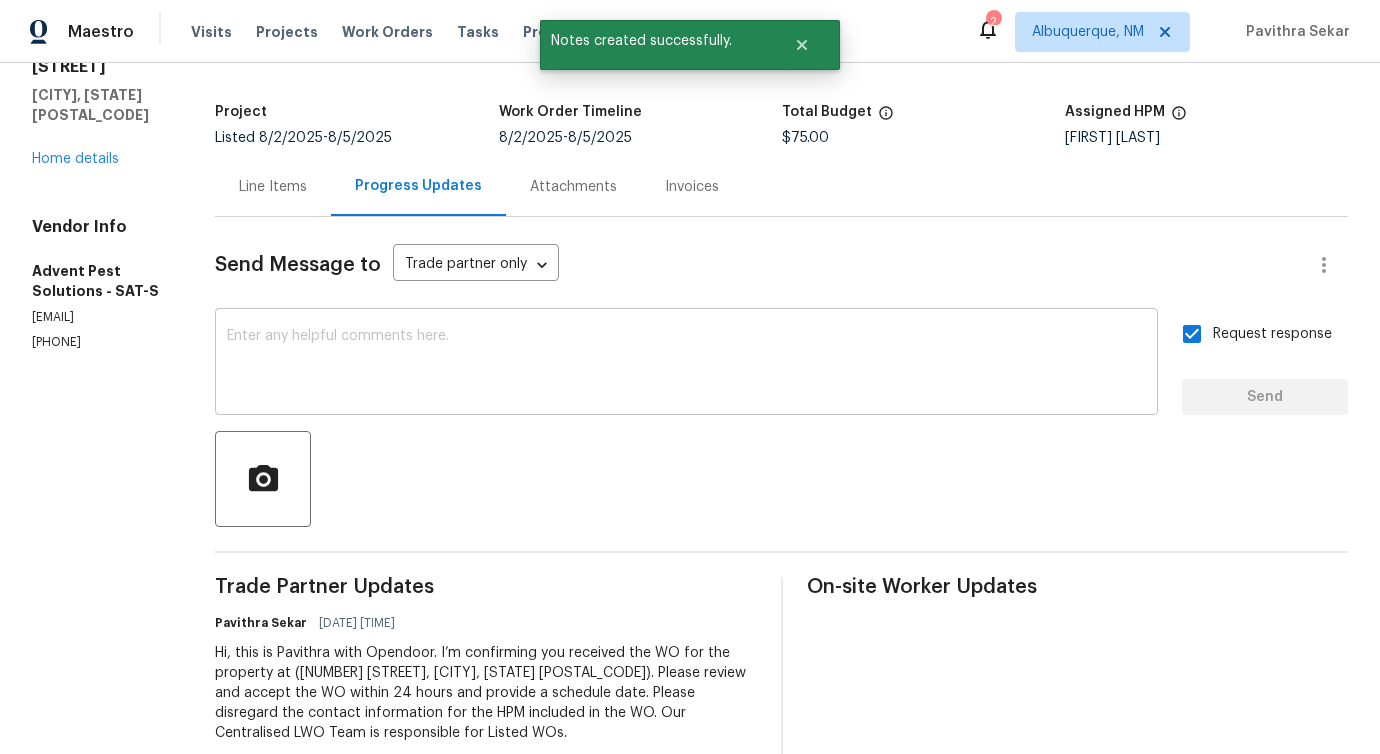 click at bounding box center [686, 364] 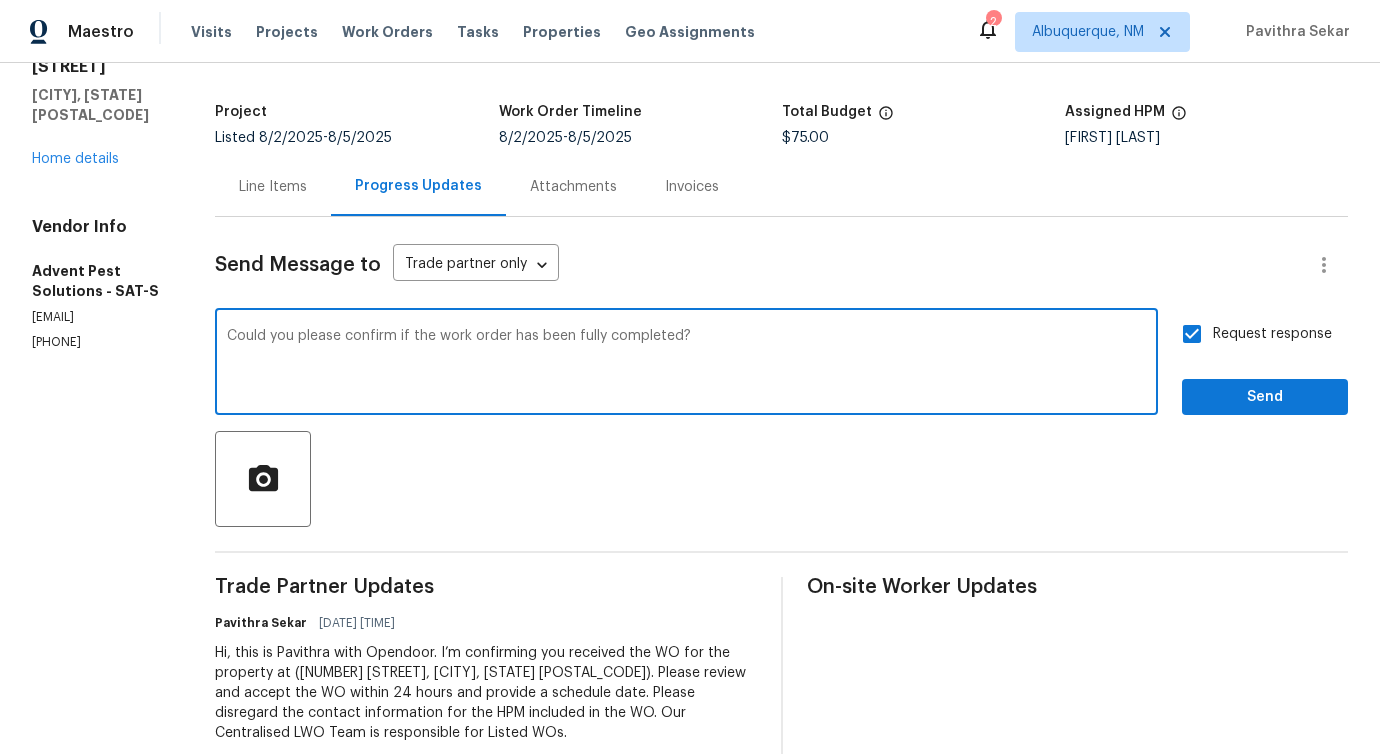 drag, startPoint x: 886, startPoint y: 347, endPoint x: 290, endPoint y: 339, distance: 596.0537 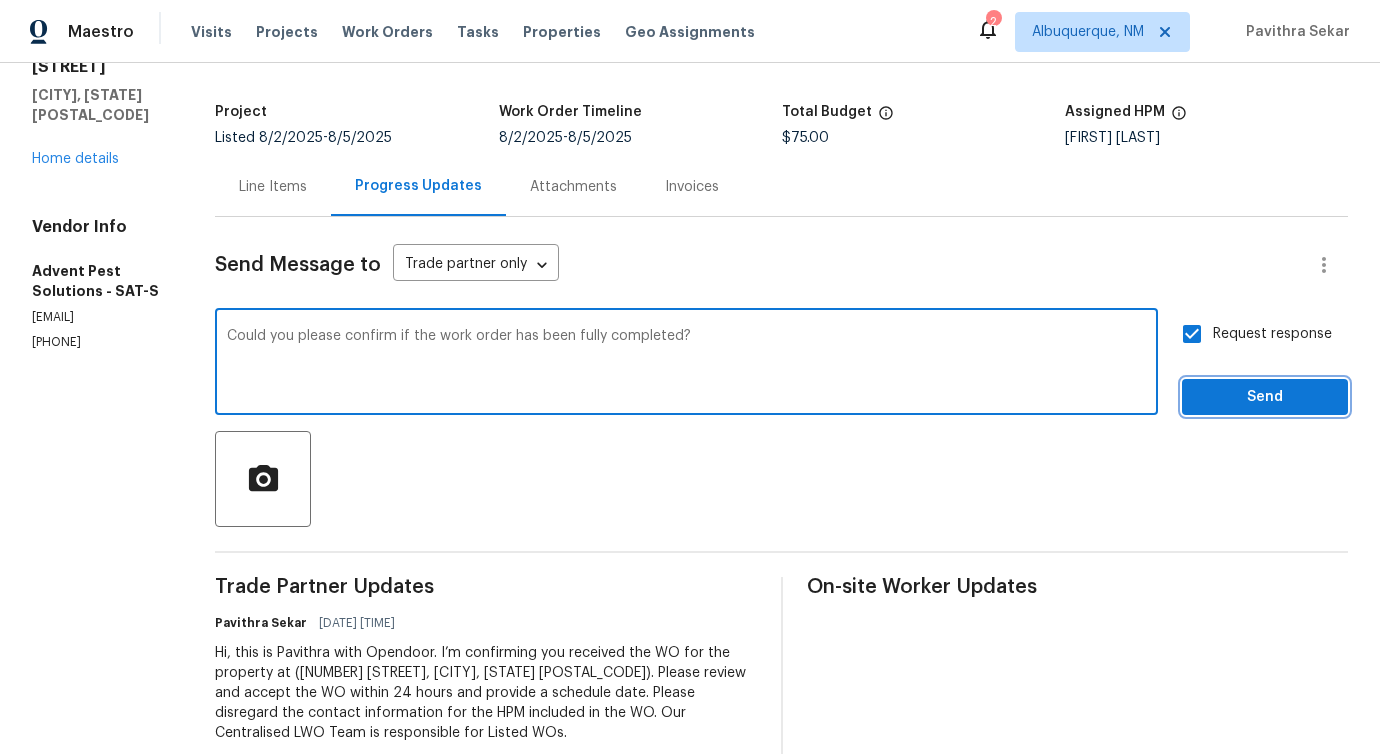 click on "Send" at bounding box center (1265, 397) 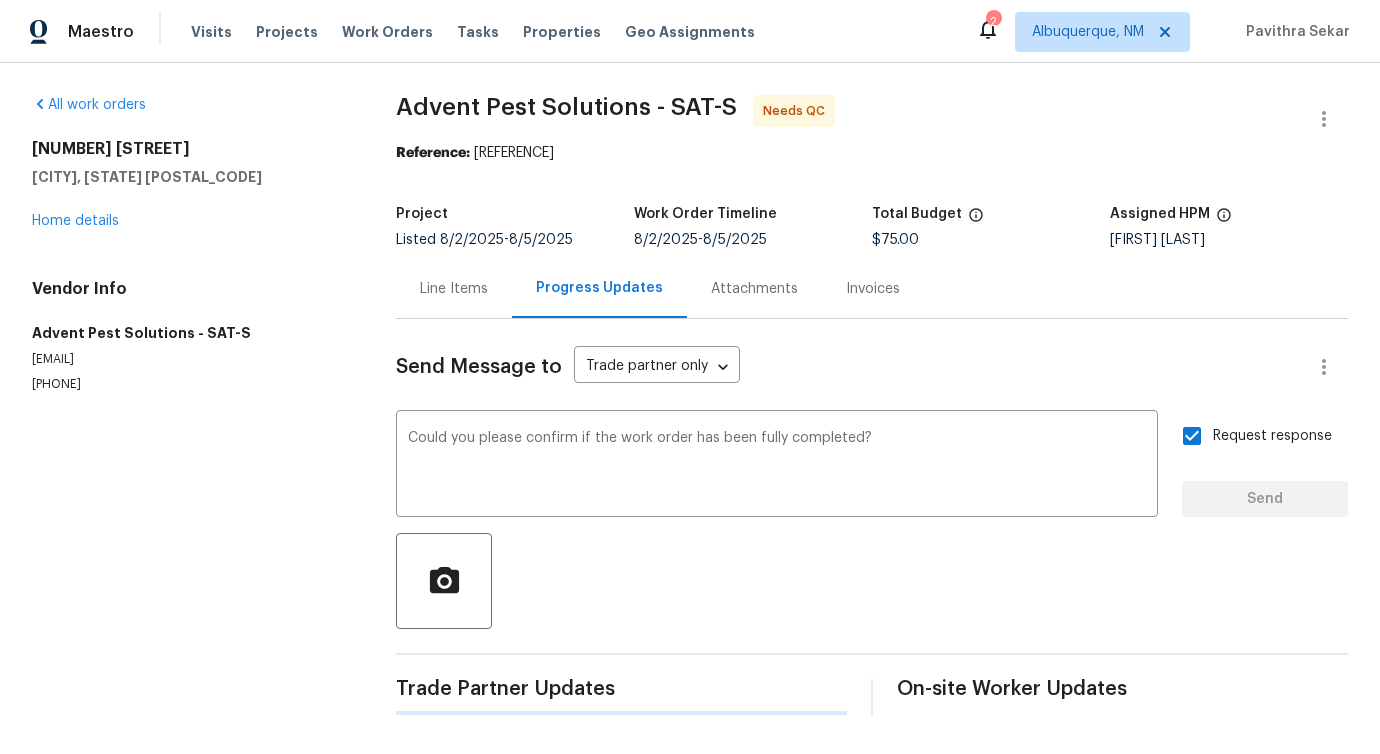 type 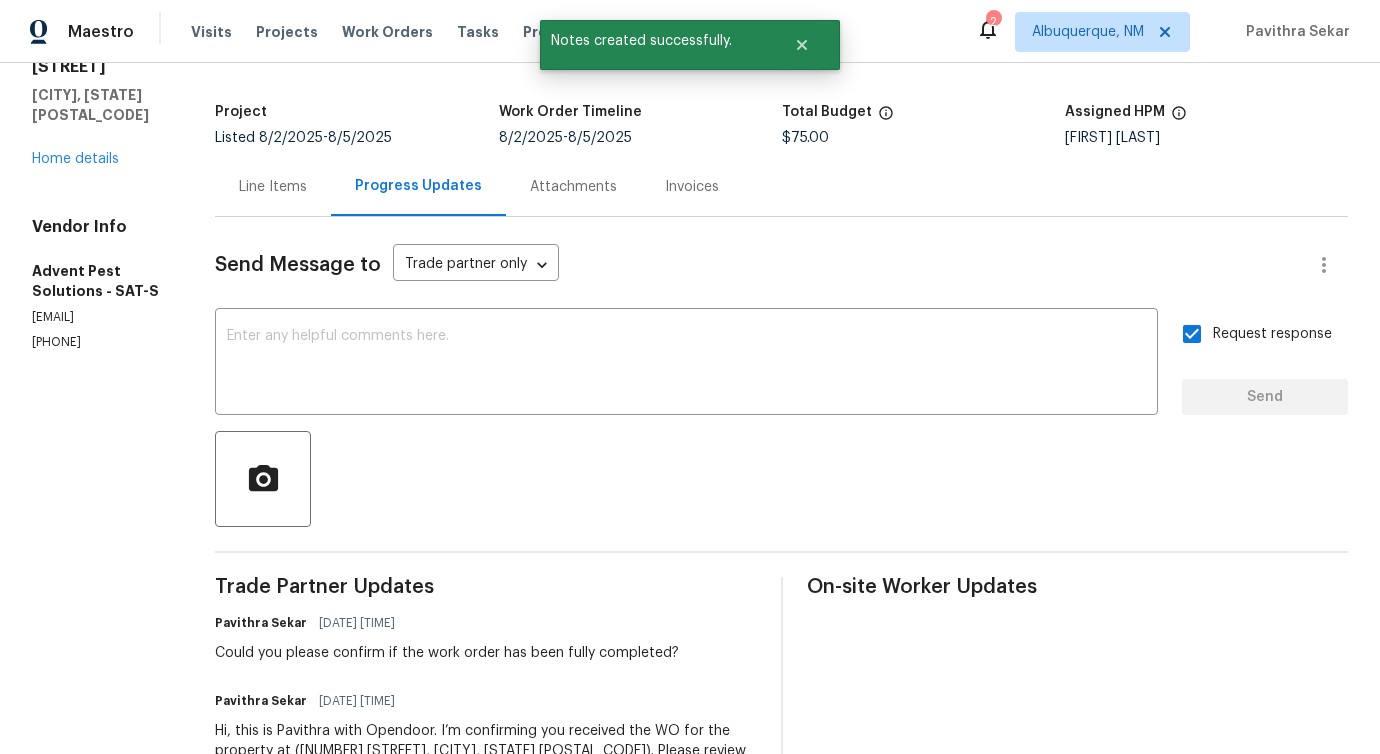 scroll, scrollTop: 0, scrollLeft: 0, axis: both 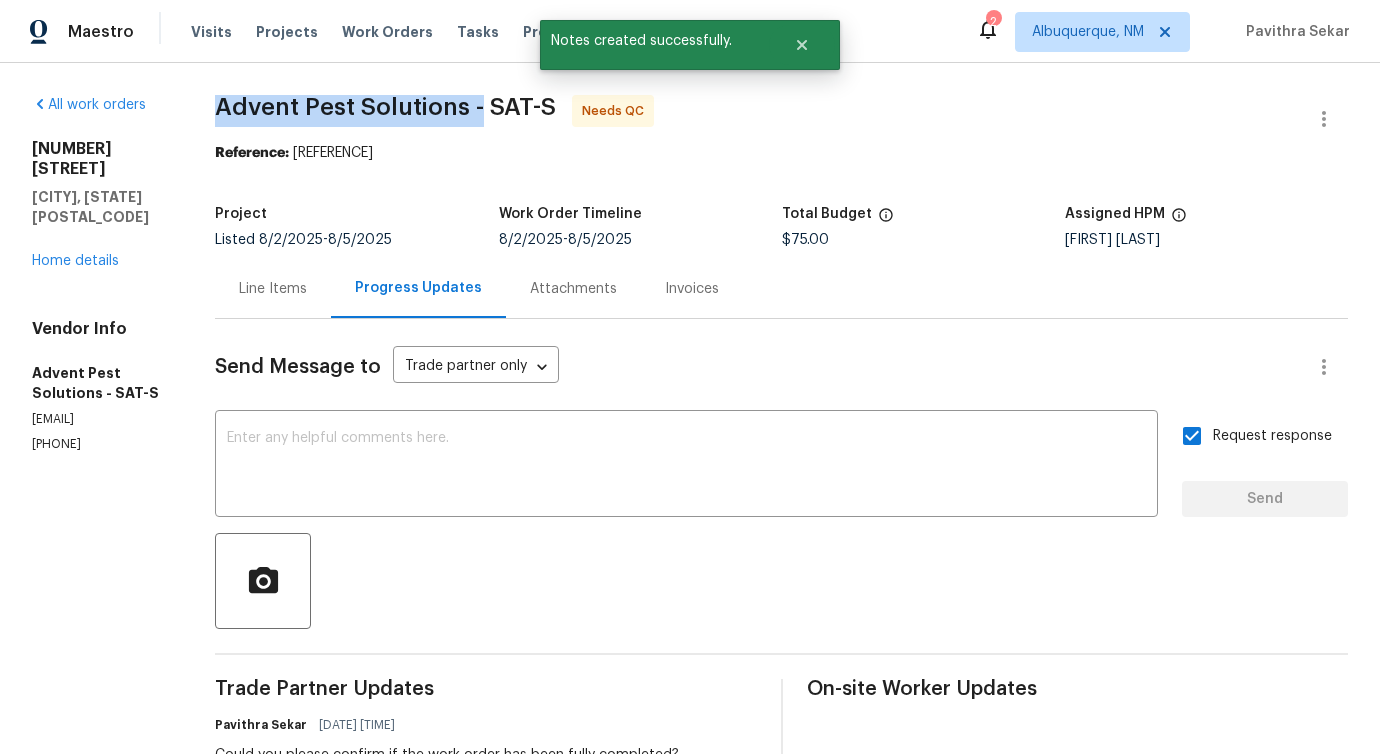 drag, startPoint x: 264, startPoint y: 106, endPoint x: 534, endPoint y: 112, distance: 270.06665 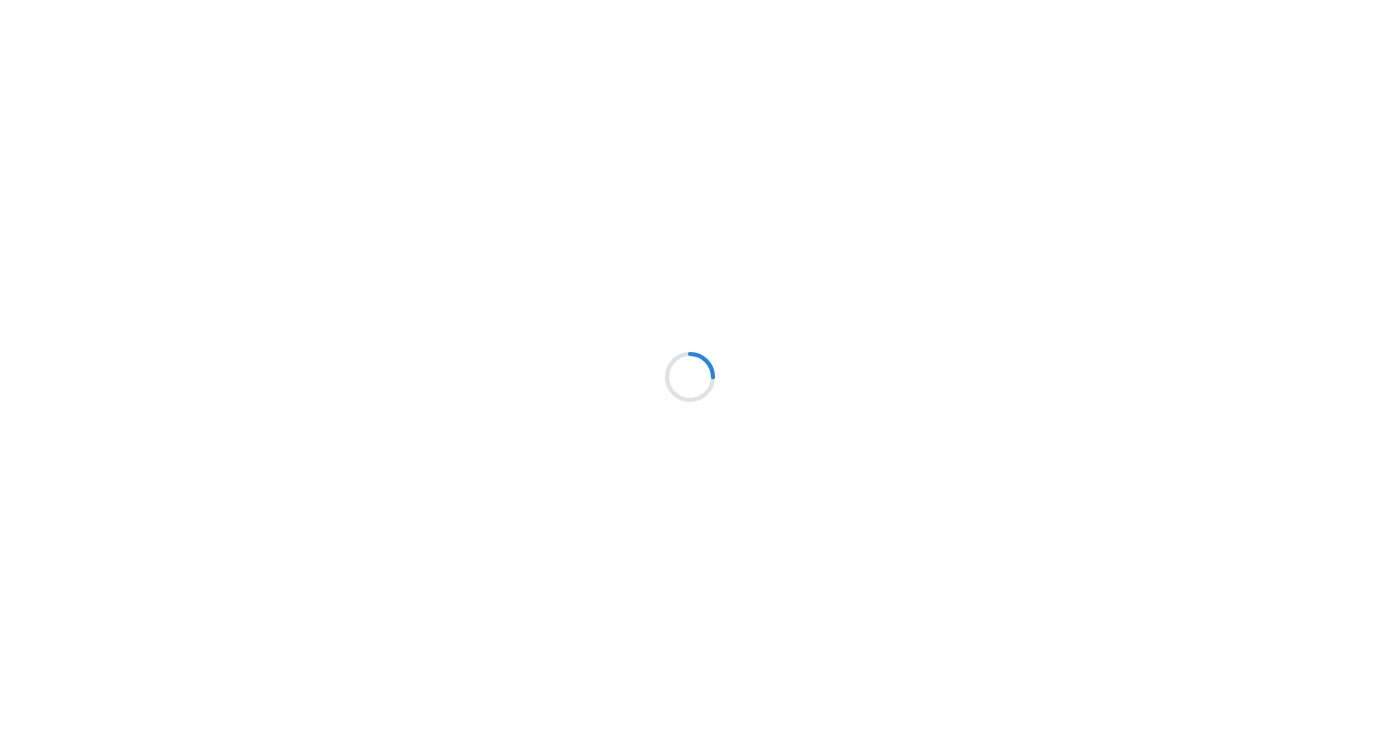 scroll, scrollTop: 0, scrollLeft: 0, axis: both 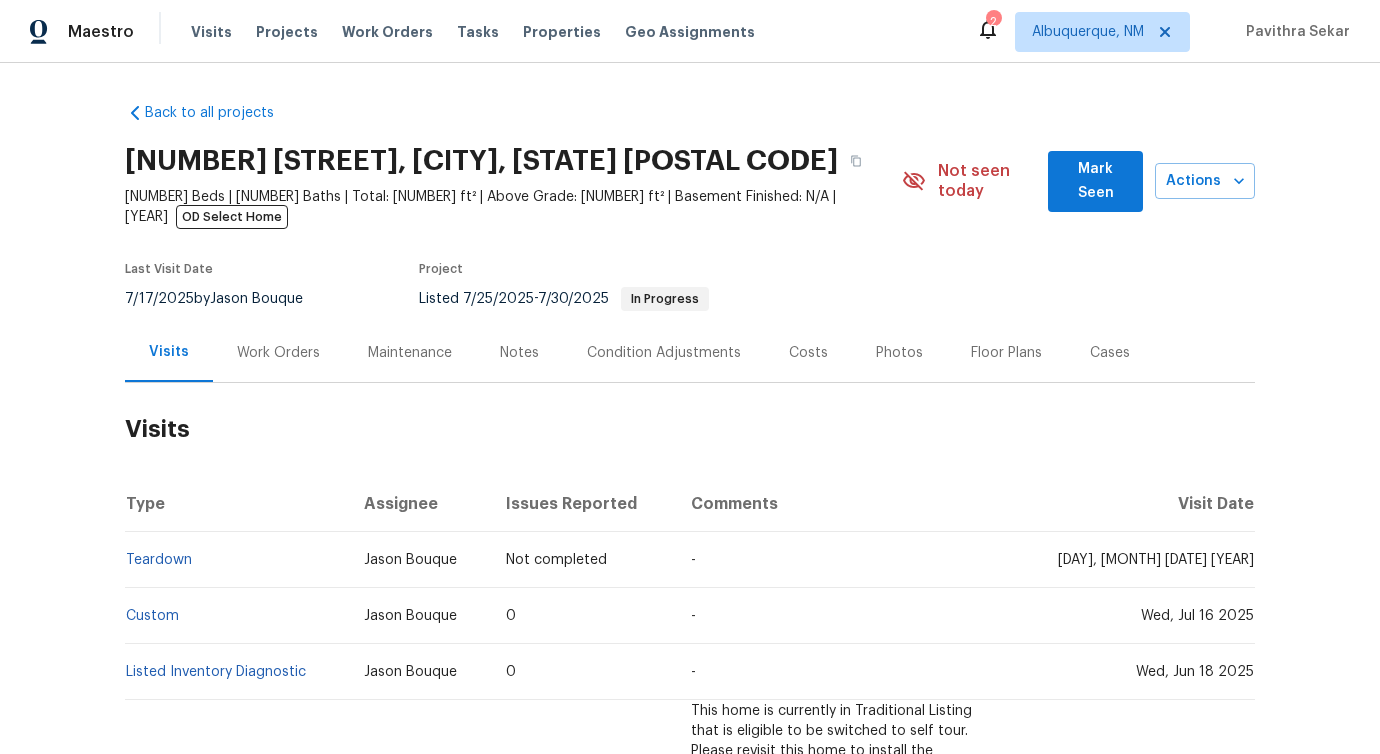 click on "Work Orders" at bounding box center (278, 352) 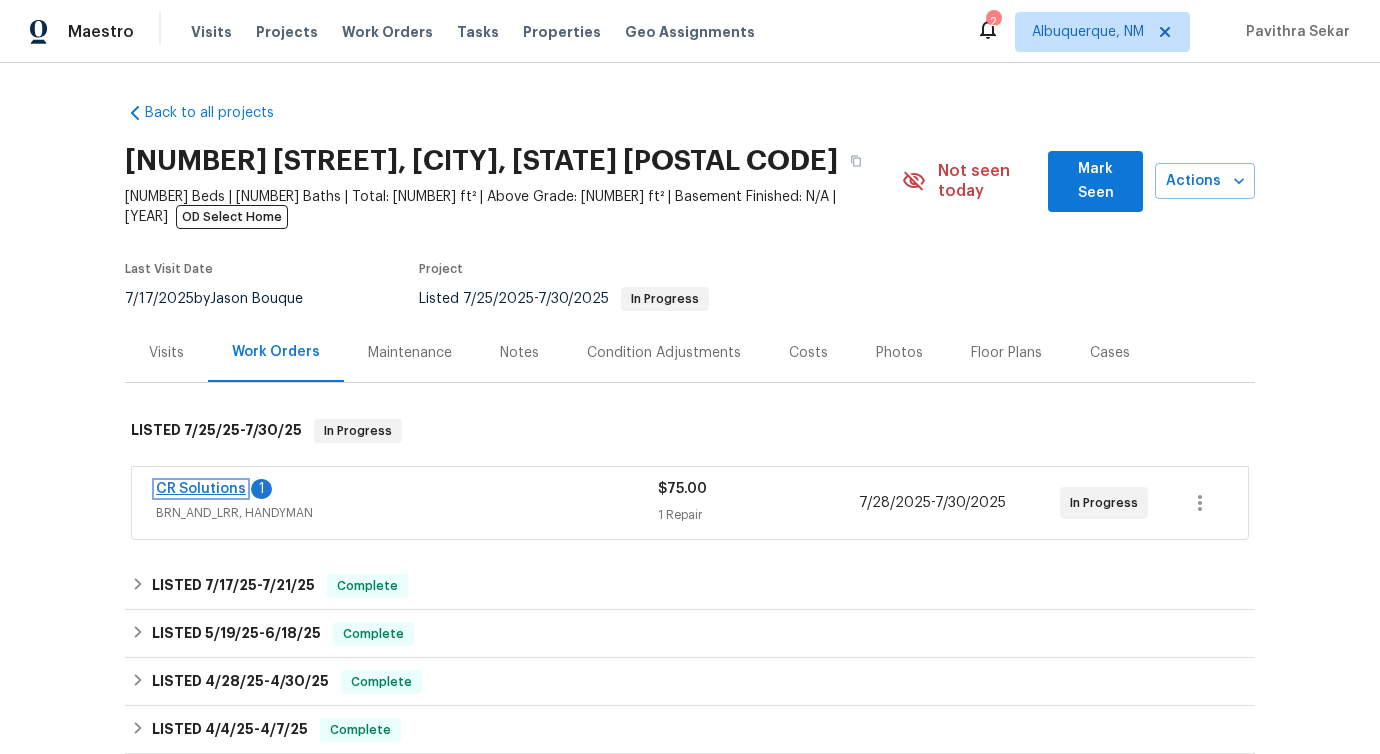 click on "CR Solutions" at bounding box center (201, 489) 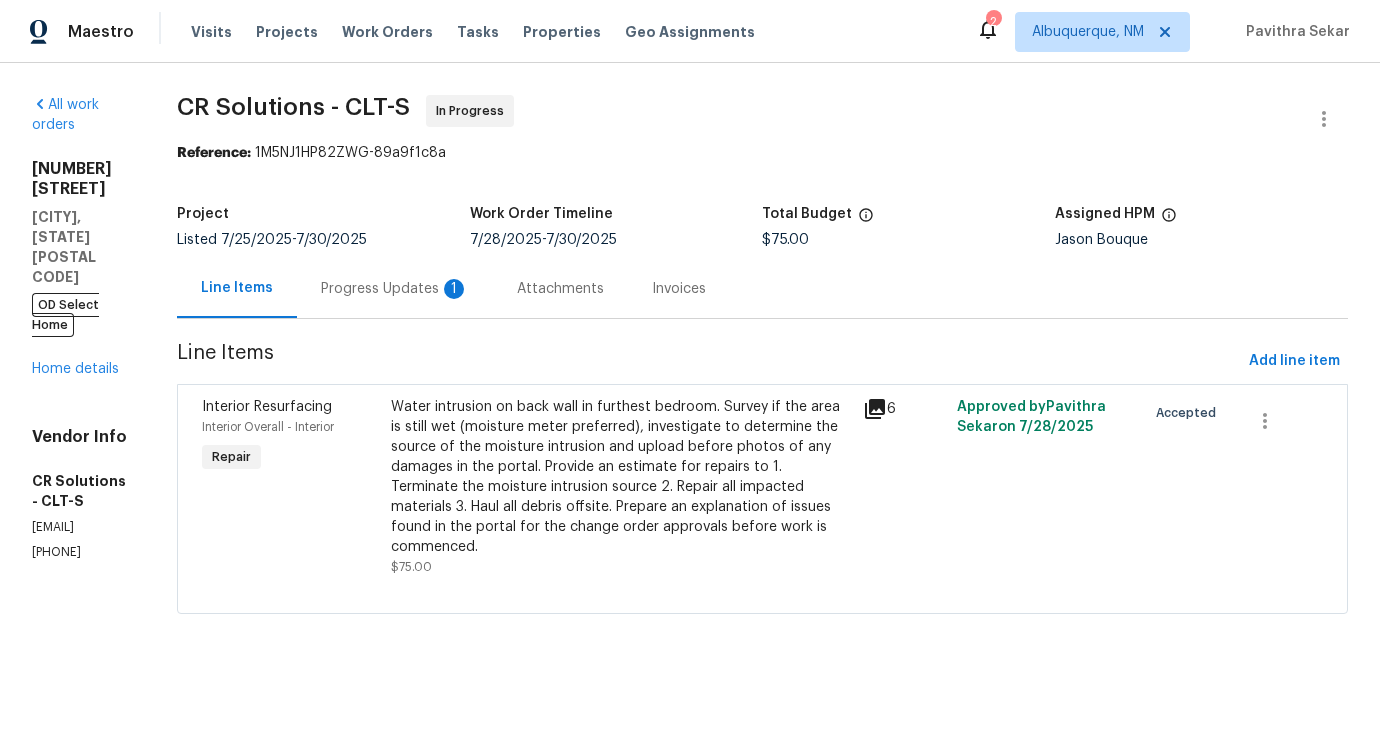 click on "Attachments" at bounding box center (560, 288) 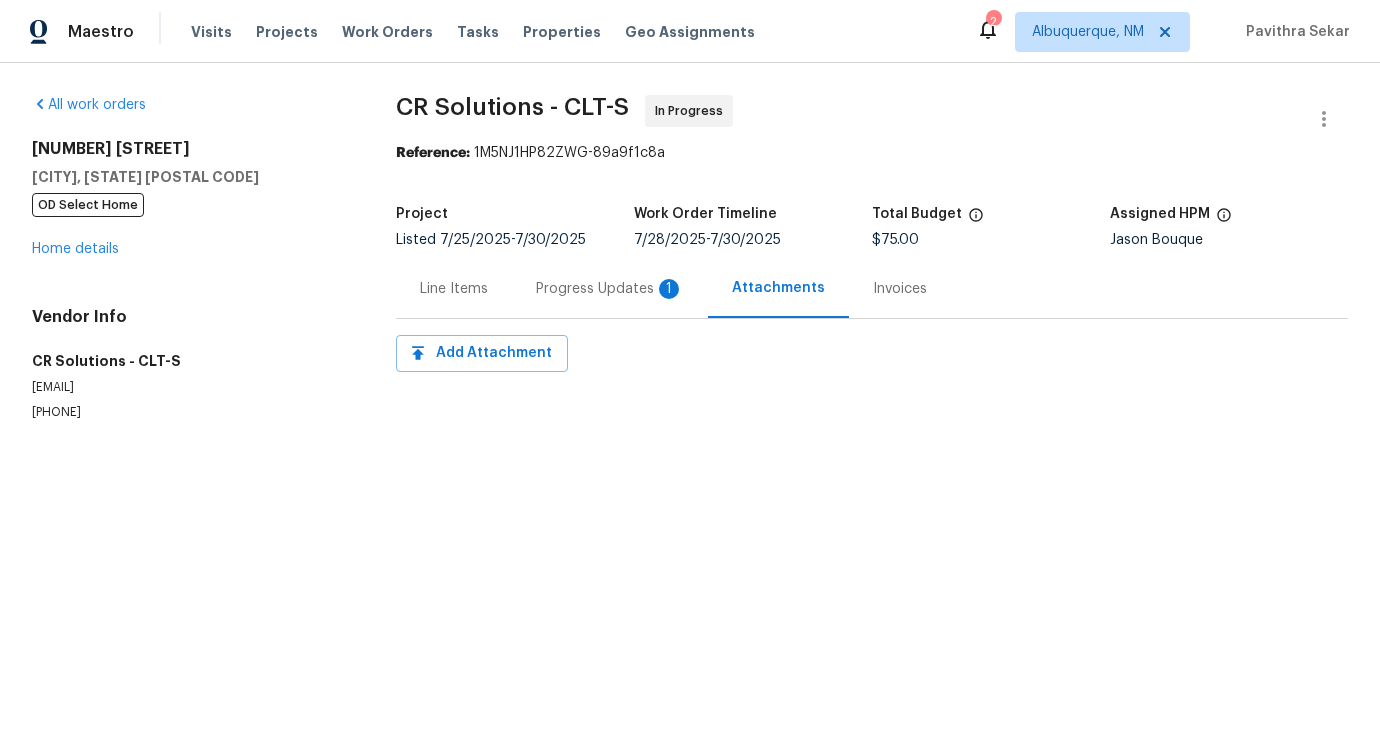 click on "Progress Updates 1" at bounding box center (610, 288) 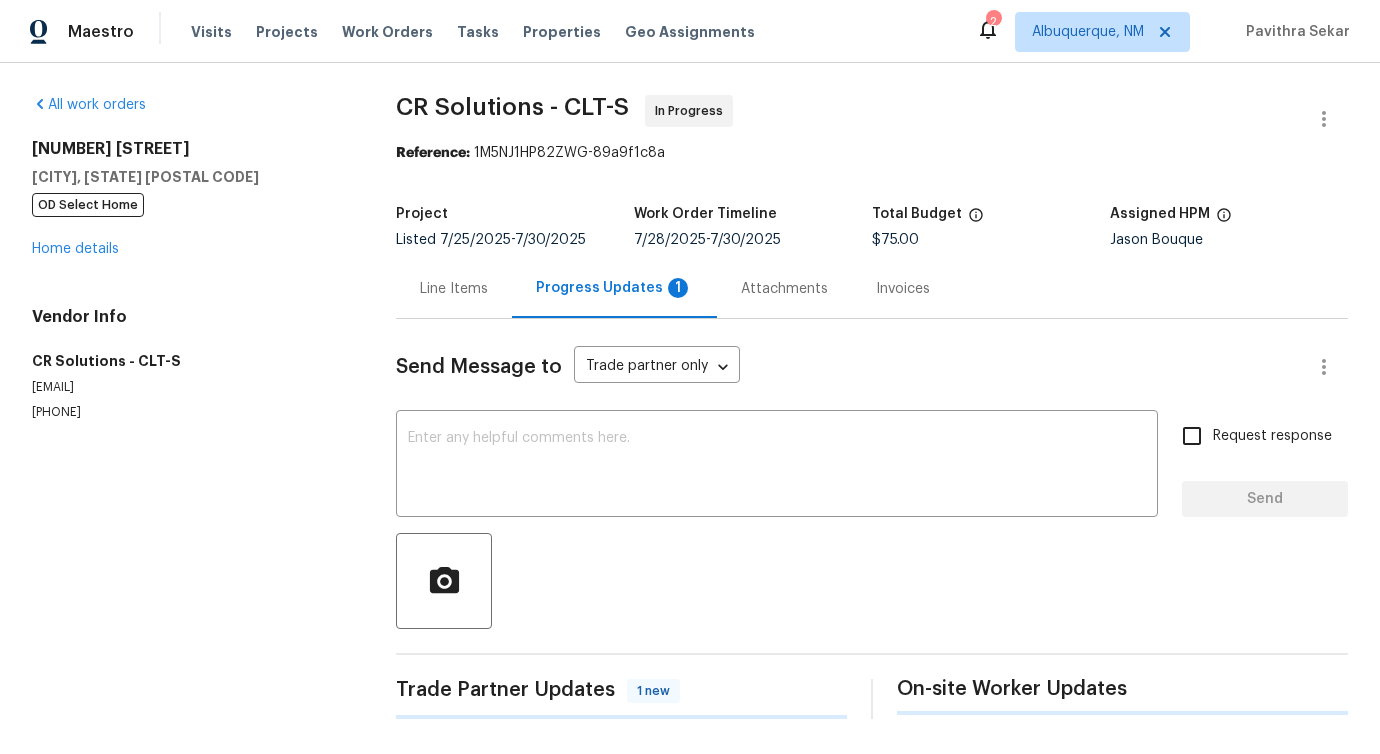 click on "Progress Updates 1" at bounding box center (614, 288) 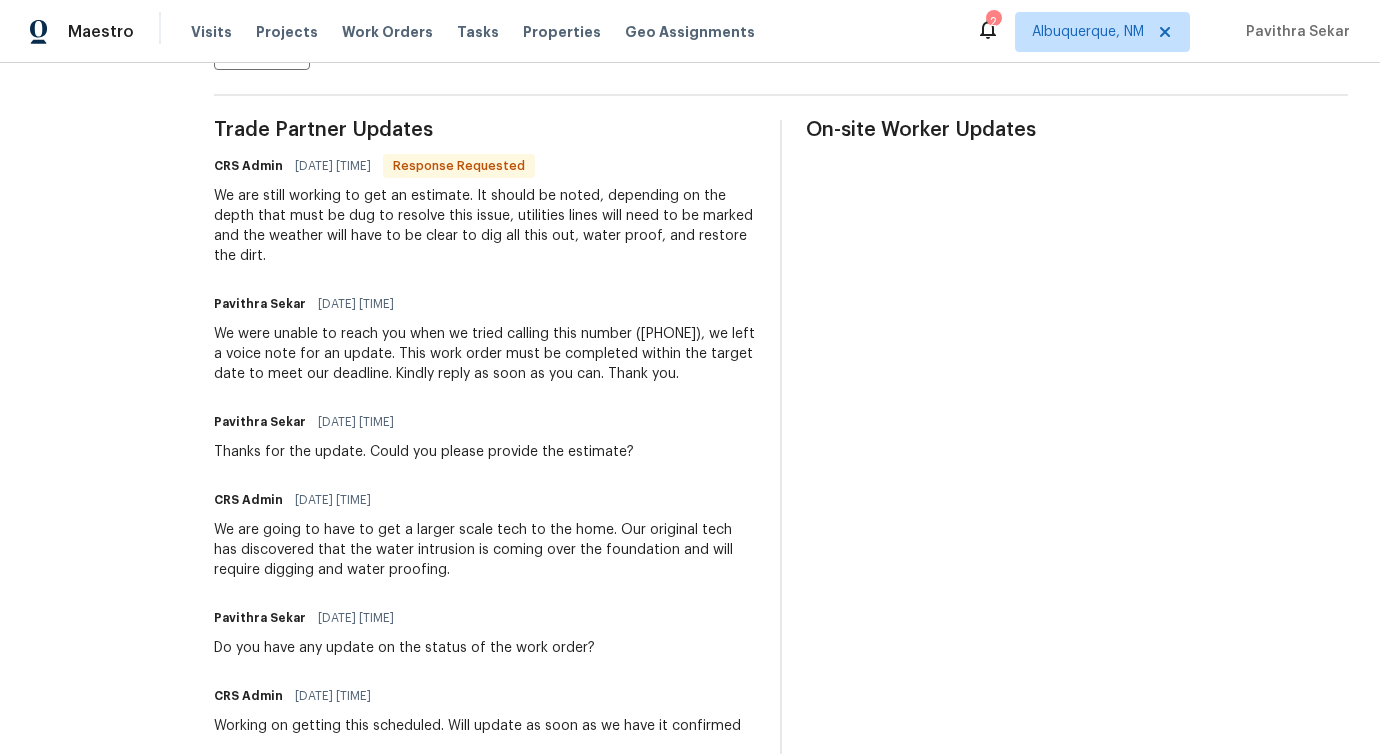 scroll, scrollTop: 469, scrollLeft: 0, axis: vertical 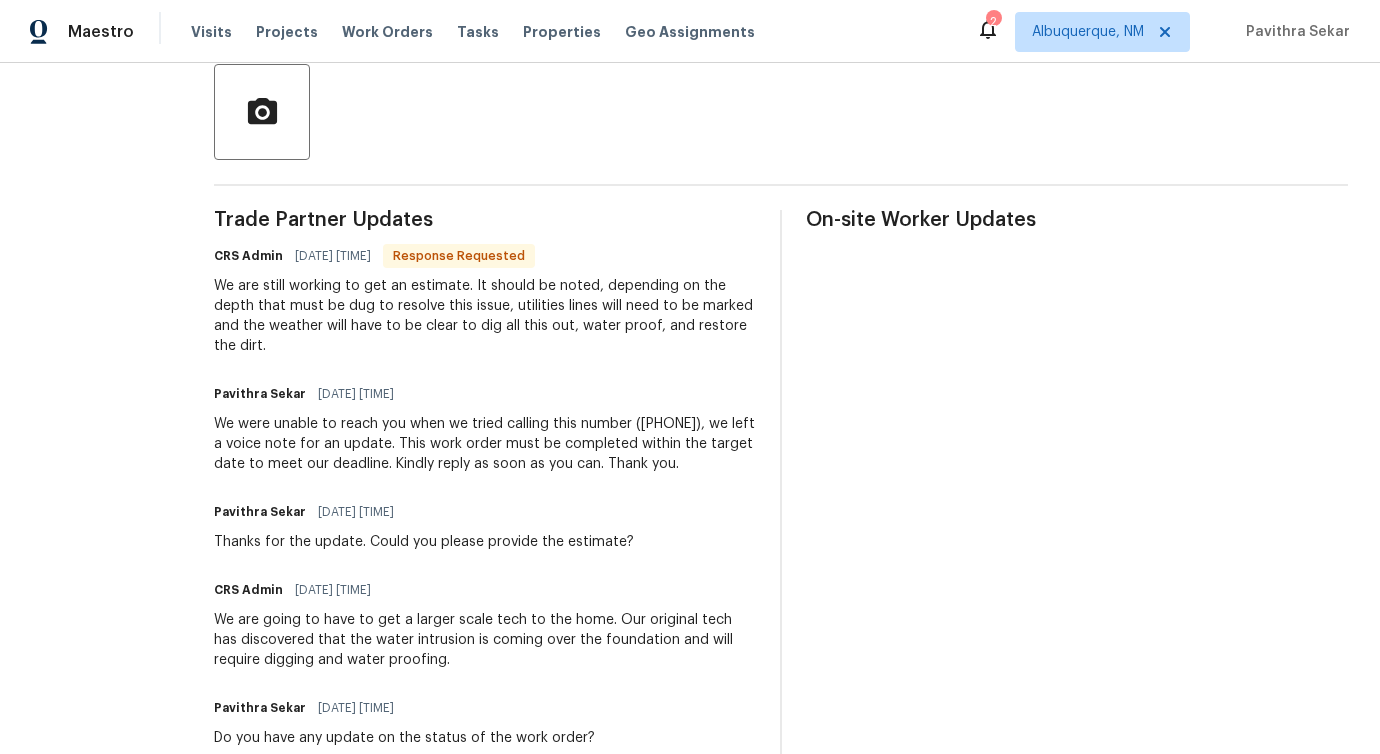 drag, startPoint x: 210, startPoint y: 418, endPoint x: 740, endPoint y: 462, distance: 531.8233 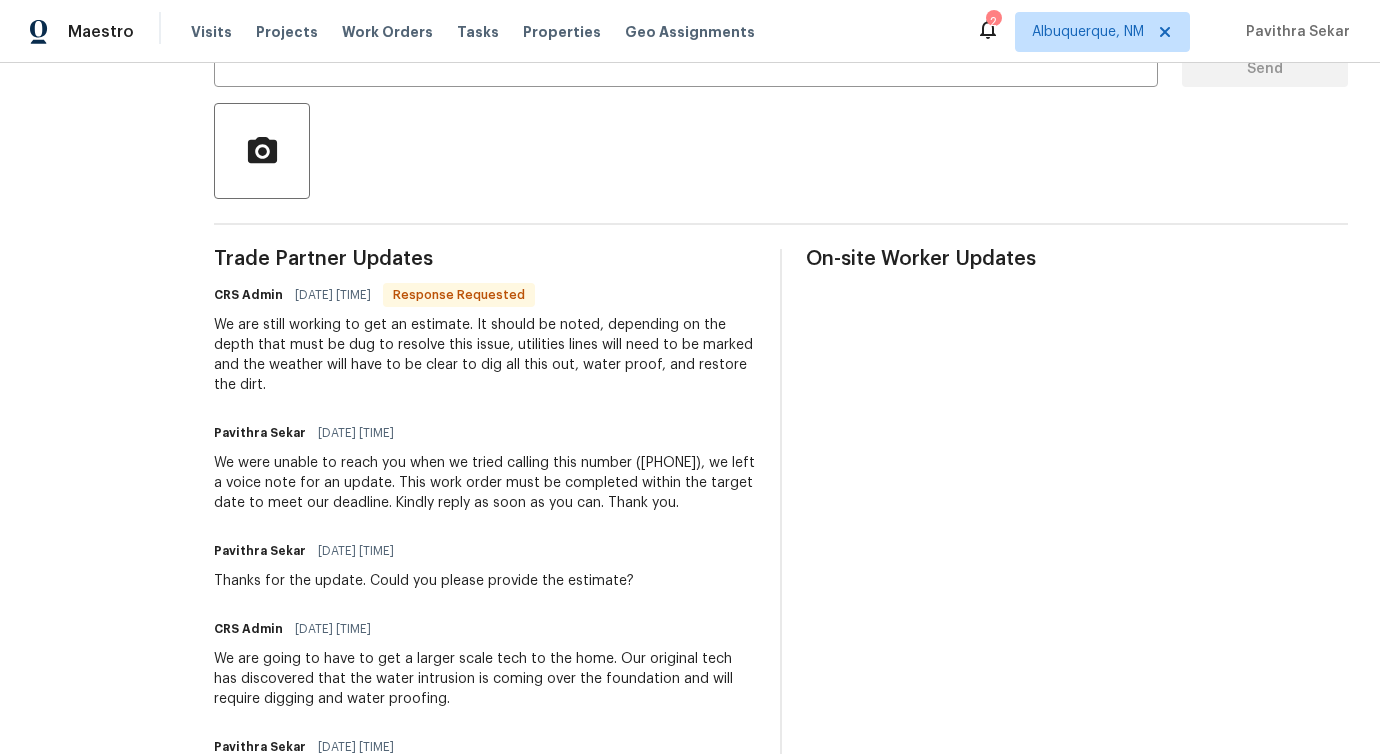 scroll, scrollTop: 430, scrollLeft: 0, axis: vertical 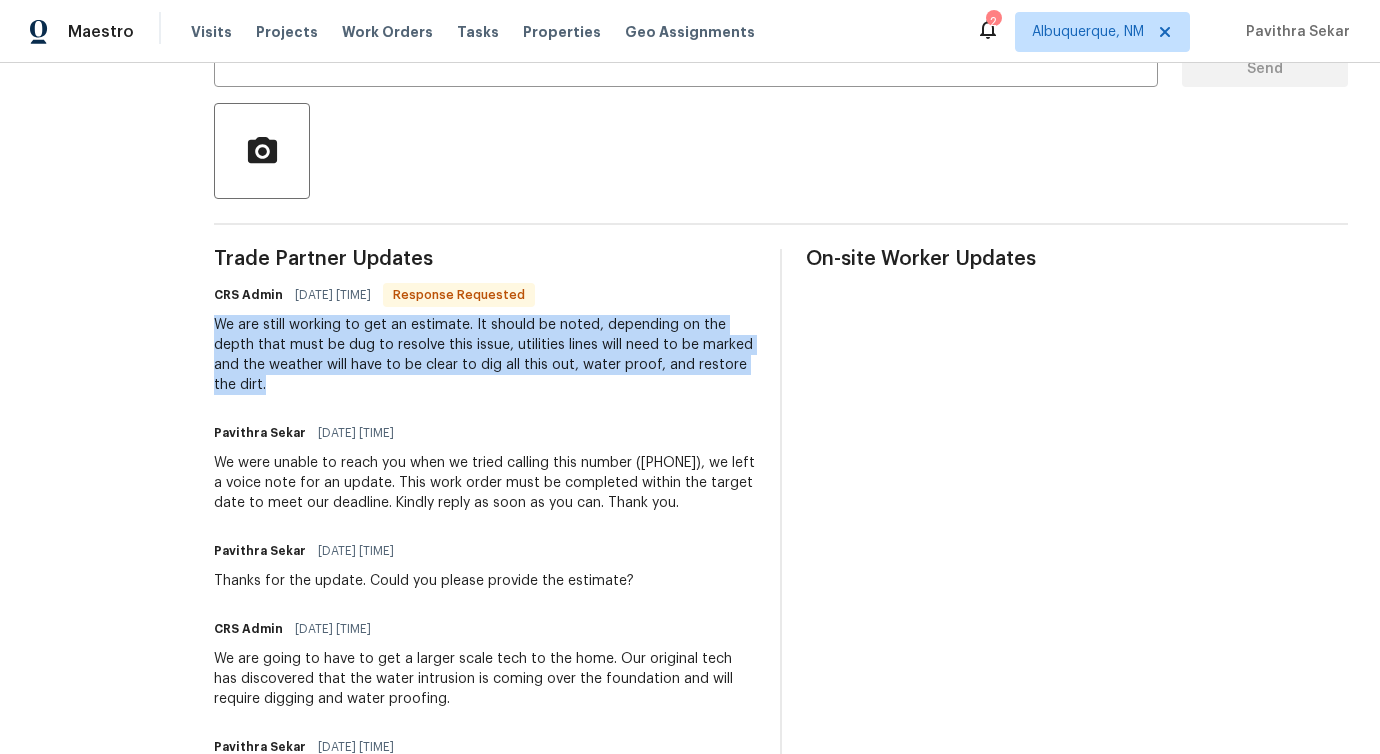 drag, startPoint x: 214, startPoint y: 321, endPoint x: 304, endPoint y: 380, distance: 107.61505 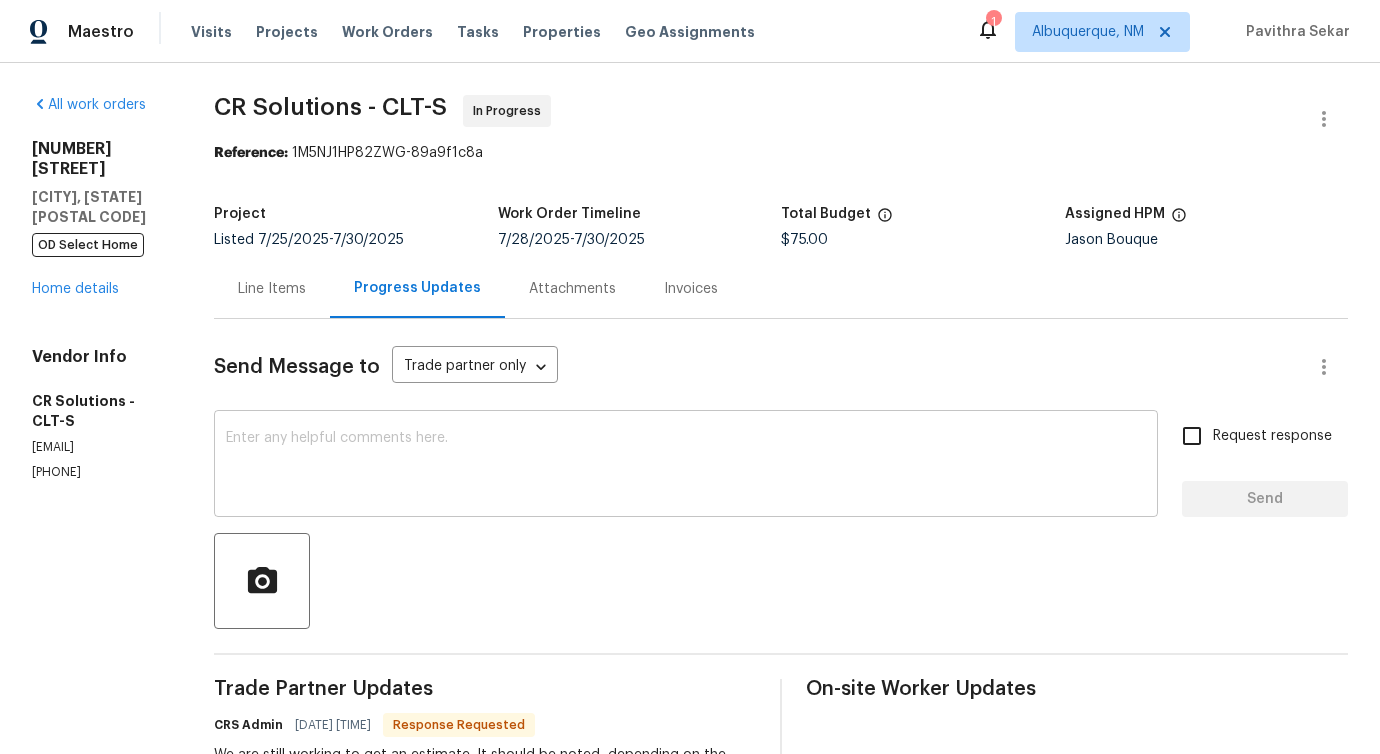 click at bounding box center (686, 466) 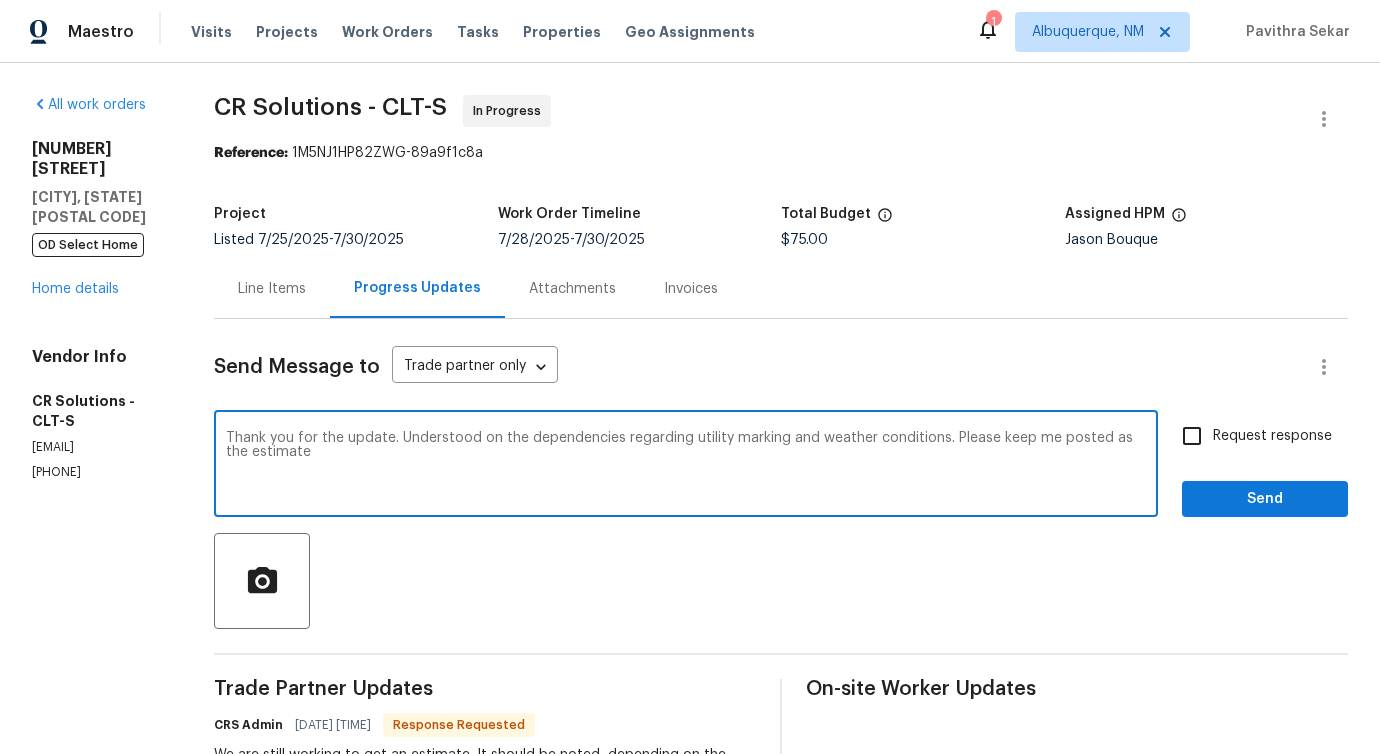 click on "Thank you for the update. Understood on the dependencies regarding utility marking and weather conditions. Please keep me posted as the estimate" at bounding box center [686, 466] 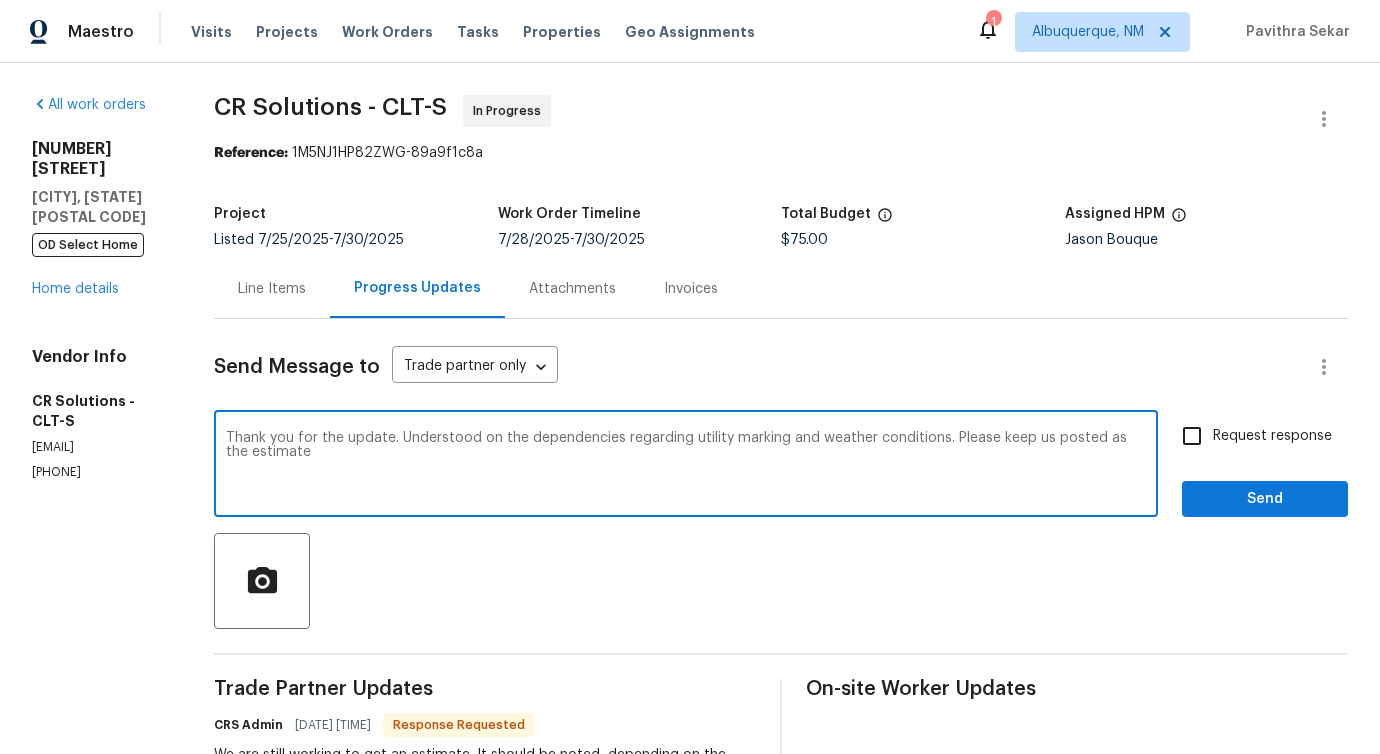 type on "Thank you for the update. Understood on the dependencies regarding utility marking and weather conditions. Please keep us posted as the estimate" 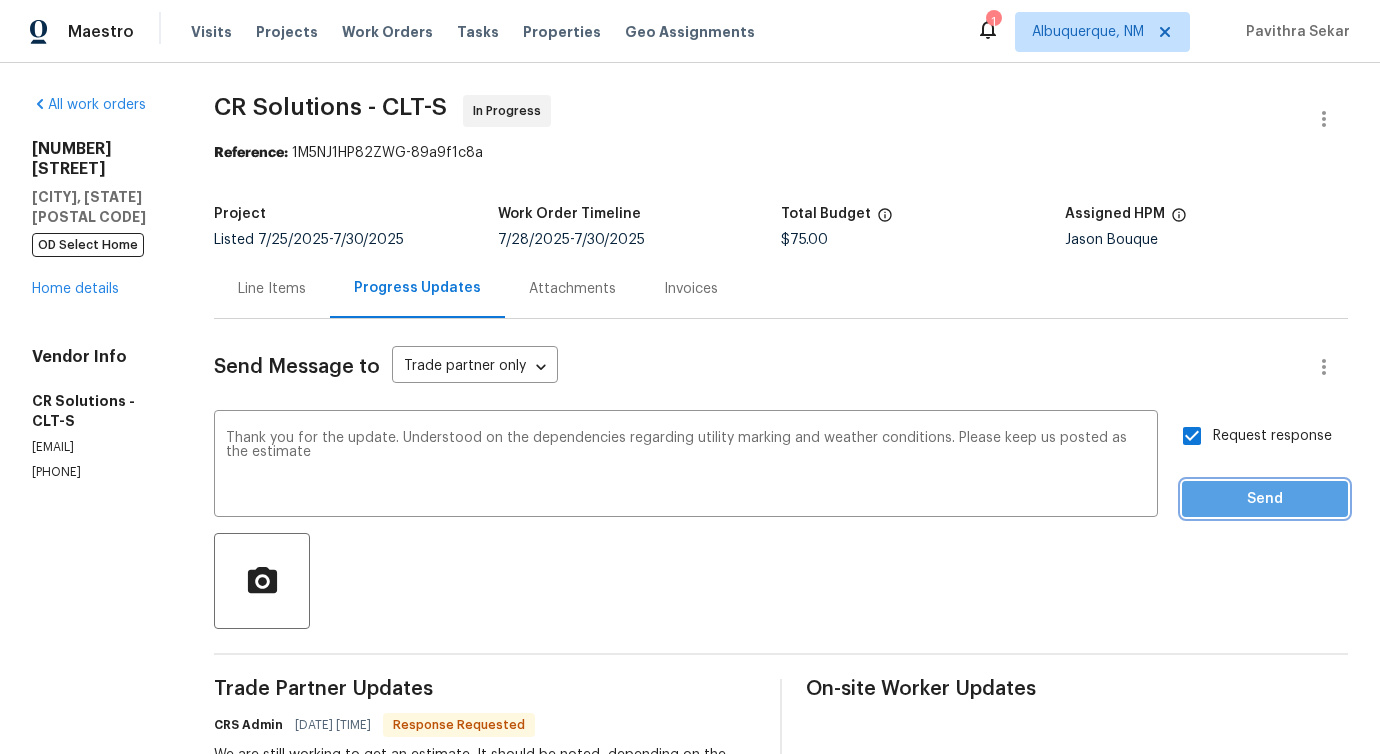 click on "Send" at bounding box center (1265, 499) 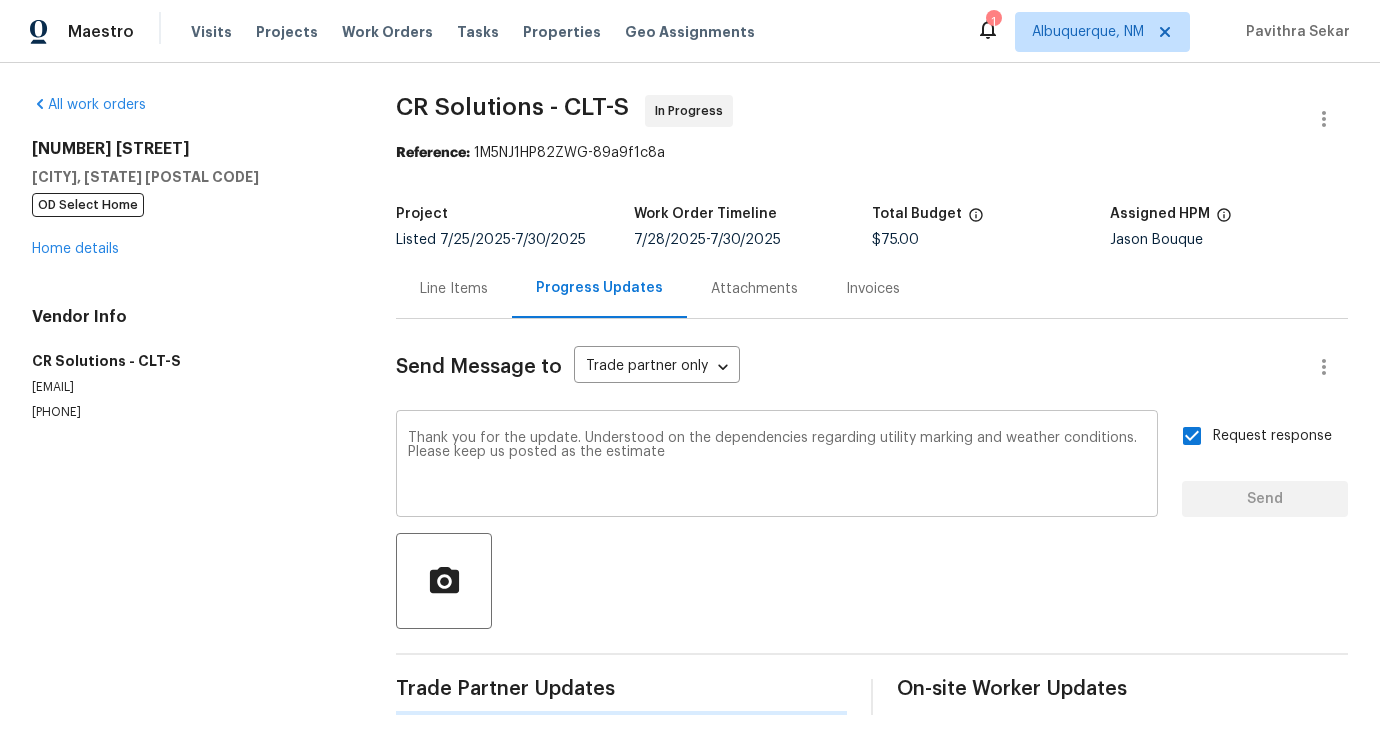 type 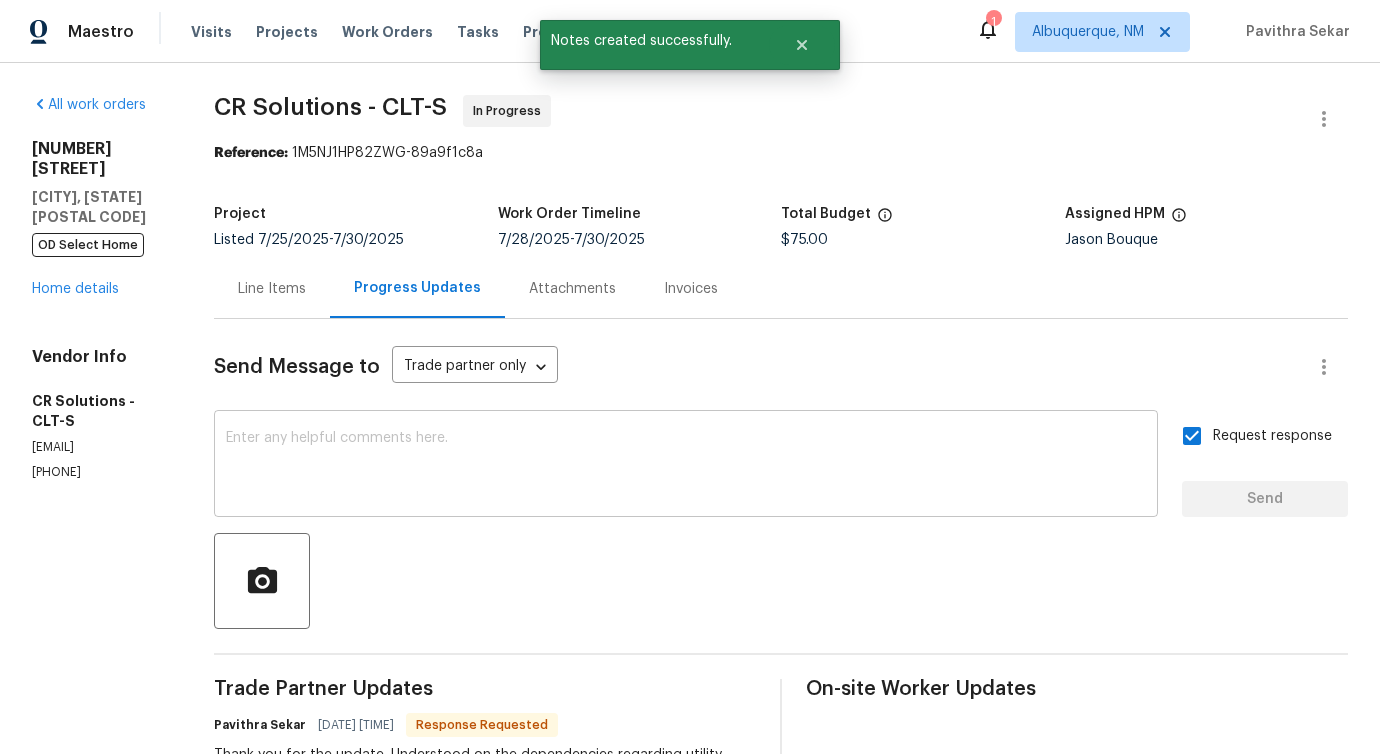 scroll, scrollTop: 391, scrollLeft: 0, axis: vertical 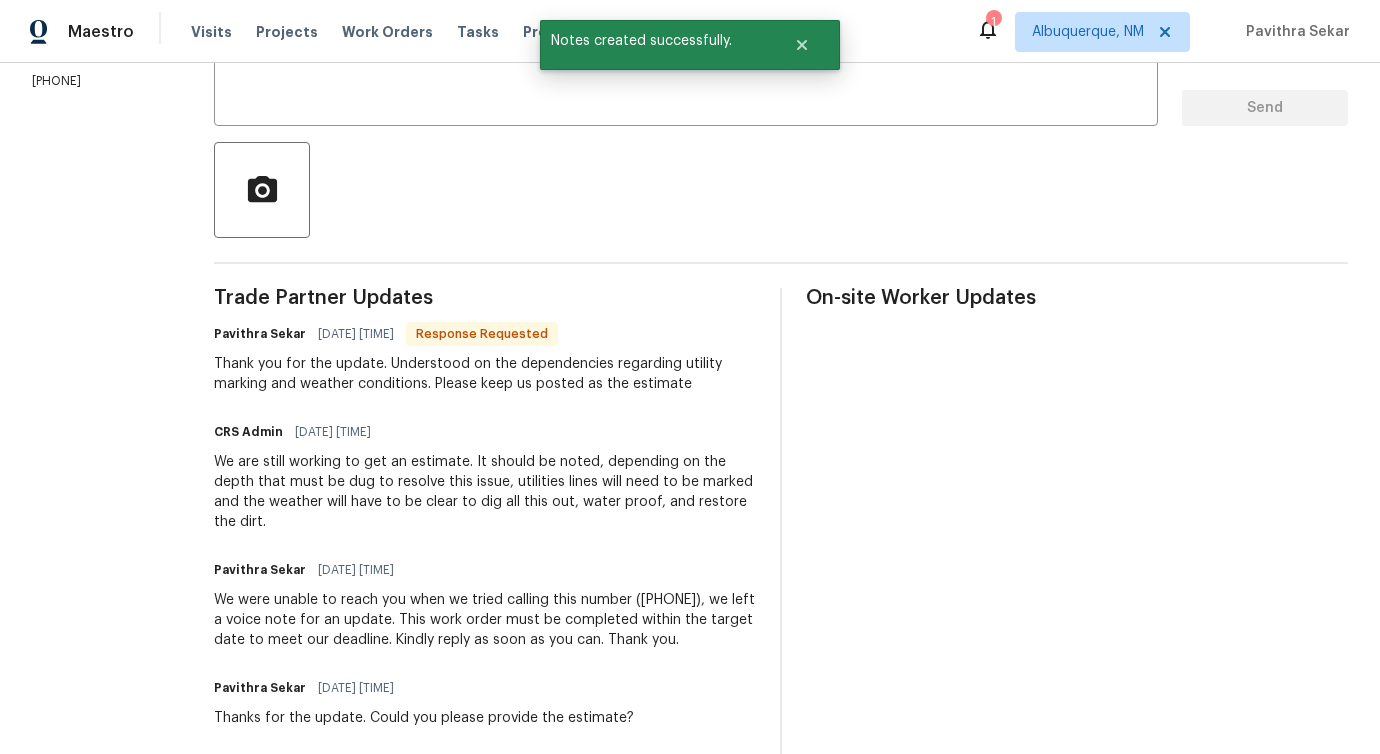 click on "We are still working to get an estimate. It should be noted, depending on the depth that must be dug to resolve this issue, utilities lines will need to be marked and the weather will have to be clear to dig all this out, water proof, and restore the dirt." at bounding box center [485, 492] 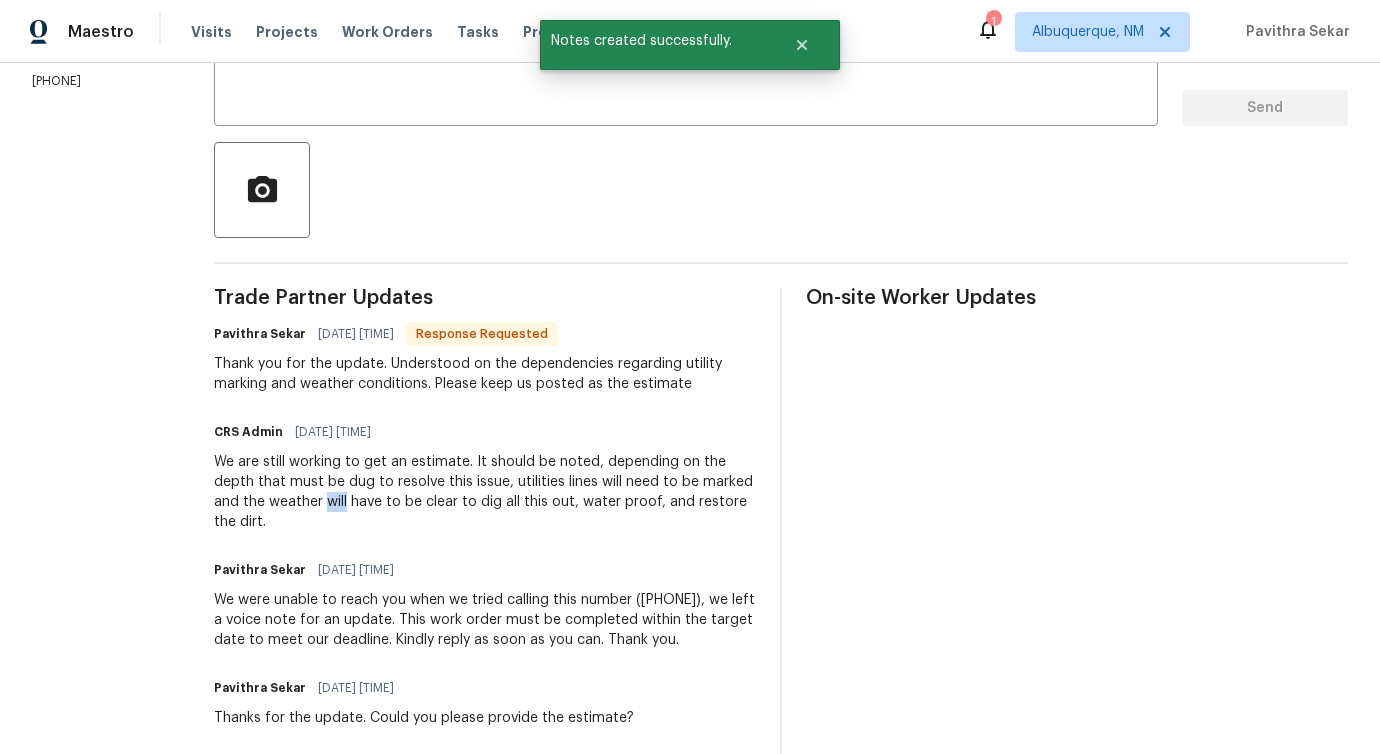 click on "We are still working to get an estimate. It should be noted, depending on the depth that must be dug to resolve this issue, utilities lines will need to be marked and the weather will have to be clear to dig all this out, water proof, and restore the dirt." at bounding box center [485, 492] 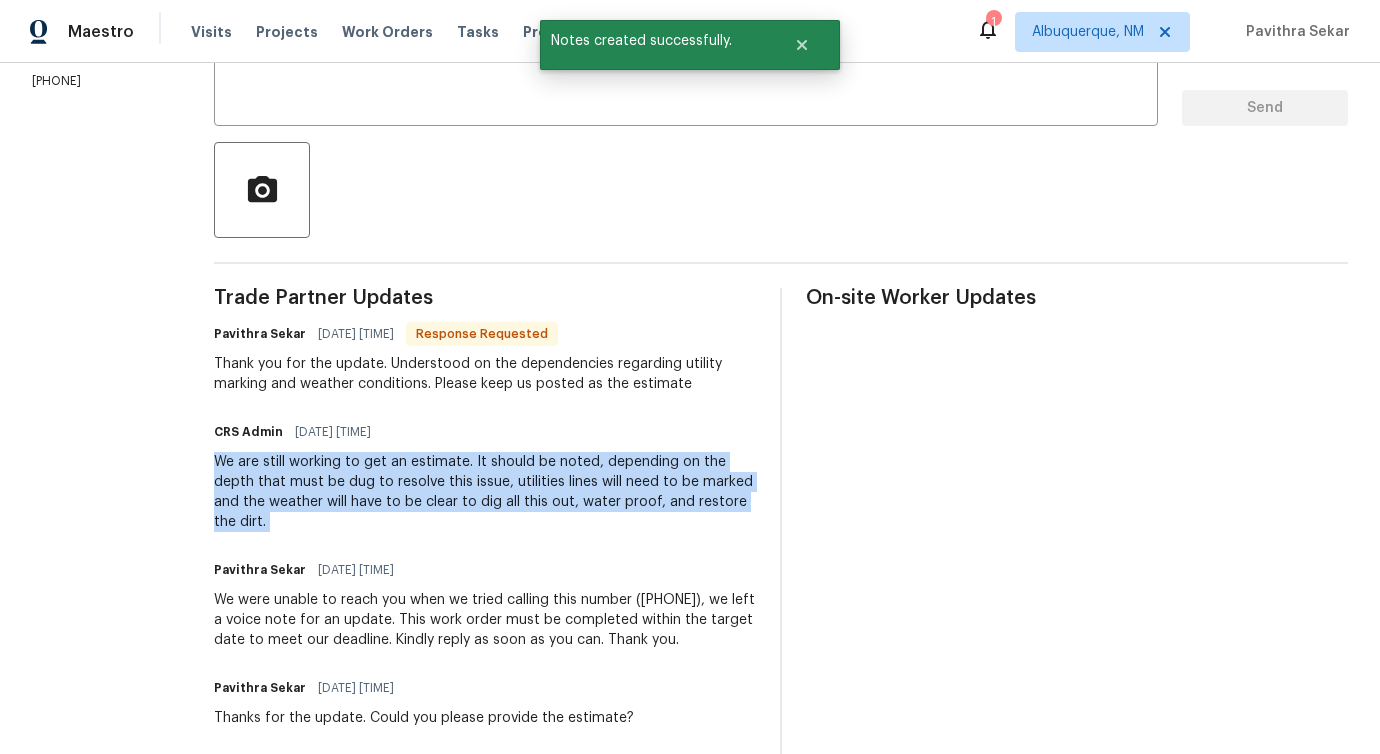 click on "We are still working to get an estimate. It should be noted, depending on the depth that must be dug to resolve this issue, utilities lines will need to be marked and the weather will have to be clear to dig all this out, water proof, and restore the dirt." at bounding box center [485, 492] 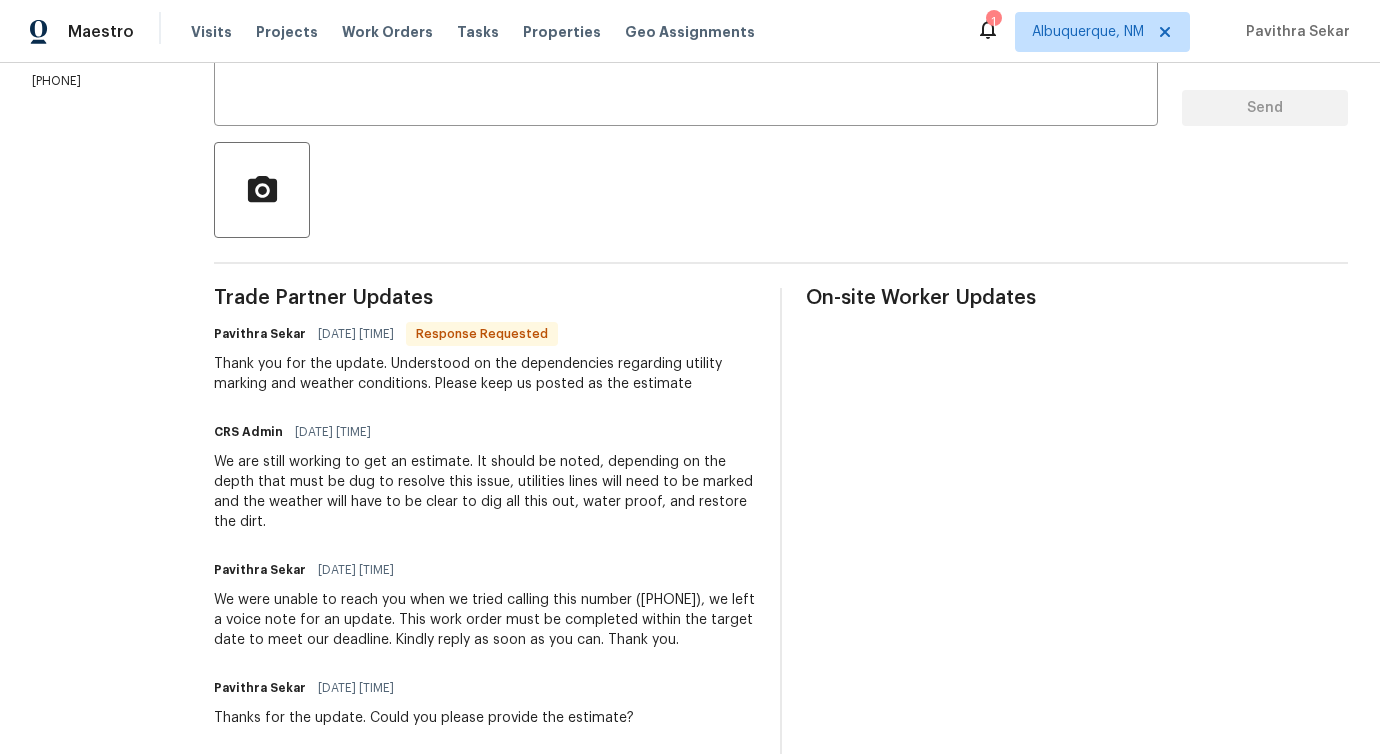 click on "We were unable to reach you when we tried calling this number (704) 860-5368, we left a voice note for an update. This work order must be completed within the target date to meet our
deadline. Kindly reply as soon as you can. Thank you." at bounding box center (485, 620) 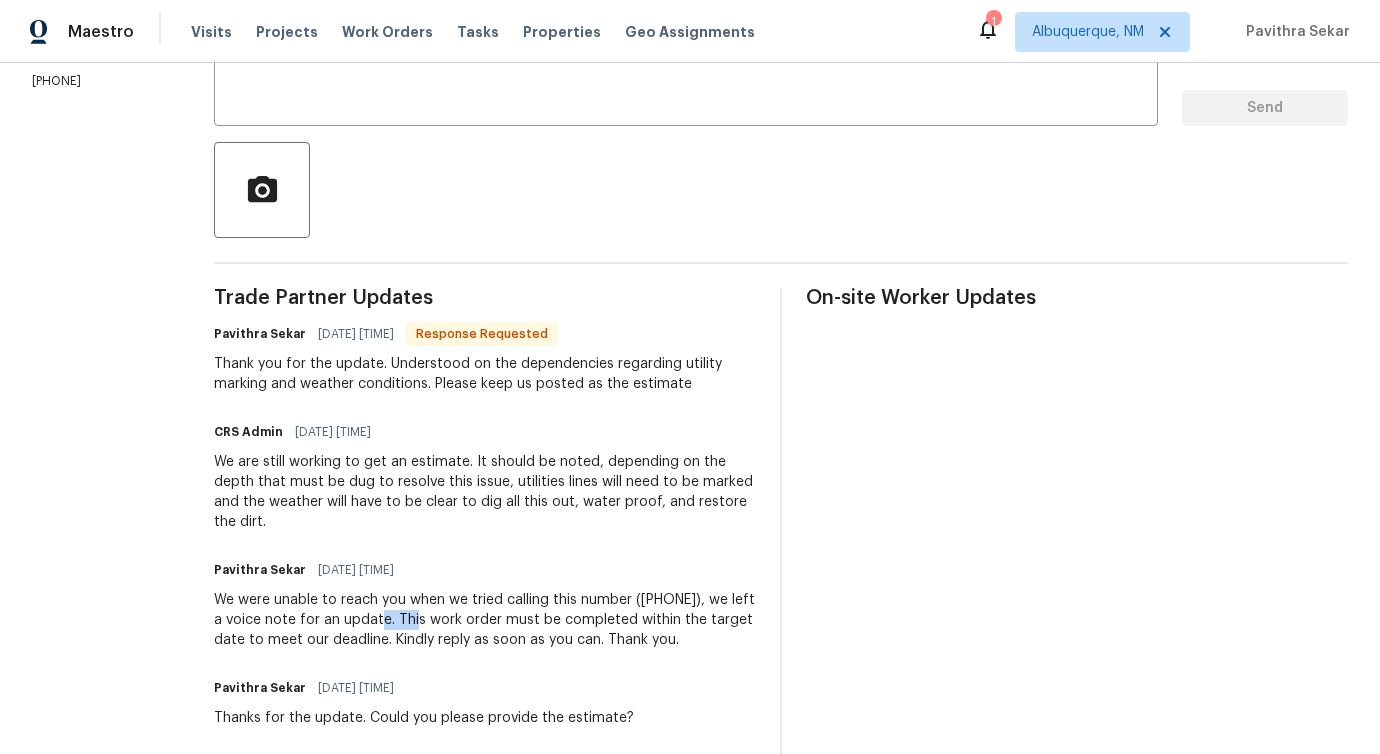 click on "We were unable to reach you when we tried calling this number (704) 860-5368, we left a voice note for an update. This work order must be completed within the target date to meet our
deadline. Kindly reply as soon as you can. Thank you." at bounding box center (485, 620) 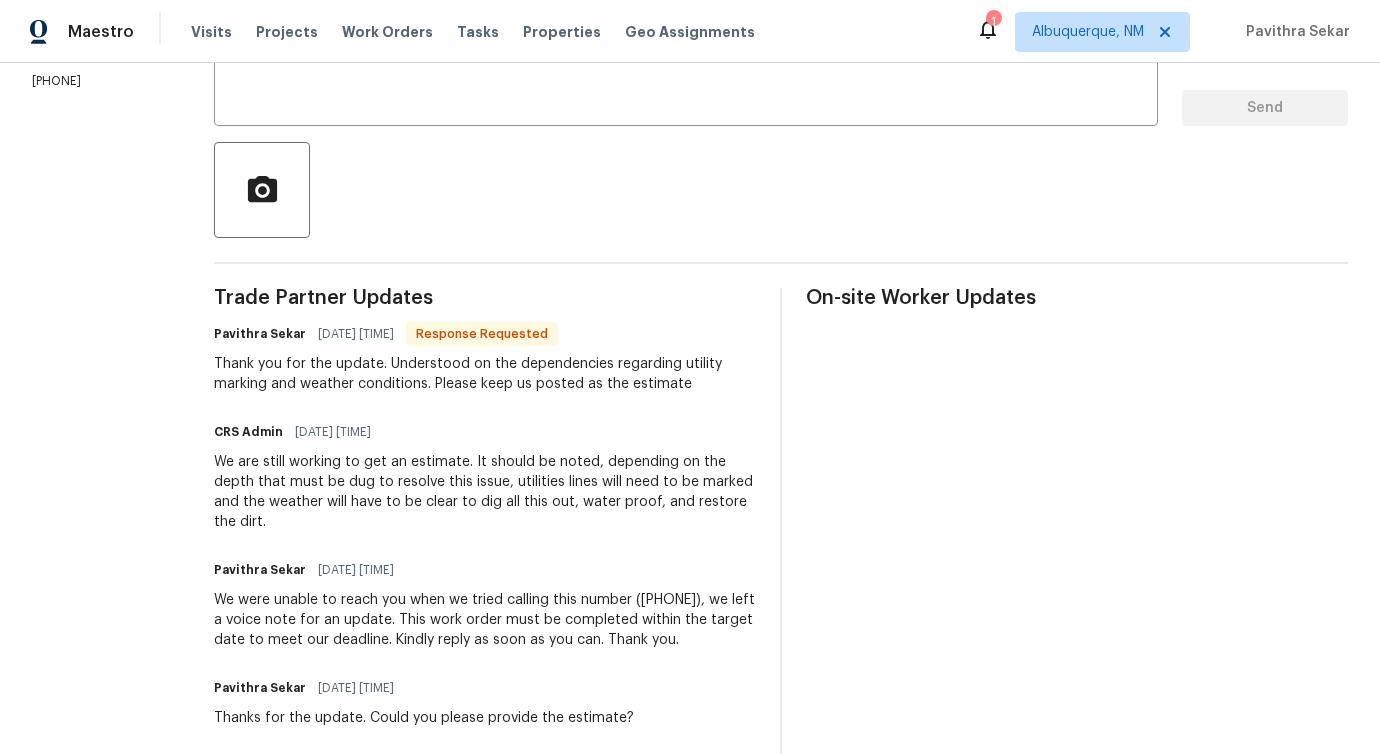 click on "We are still working to get an estimate. It should be noted, depending on the depth that must be dug to resolve this issue, utilities lines will need to be marked and the weather will have to be clear to dig all this out, water proof, and restore the dirt." at bounding box center (485, 492) 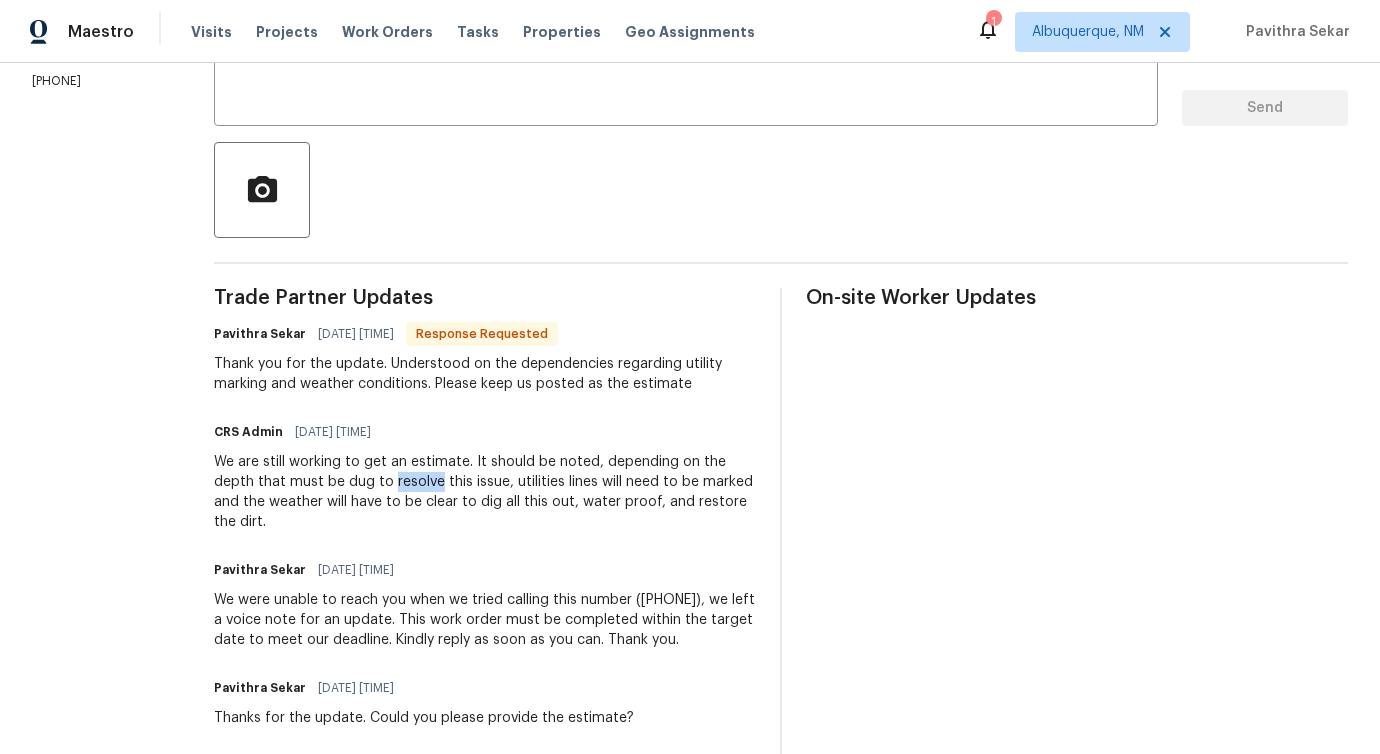 click on "We are still working to get an estimate. It should be noted, depending on the depth that must be dug to resolve this issue, utilities lines will need to be marked and the weather will have to be clear to dig all this out, water proof, and restore the dirt." at bounding box center [485, 492] 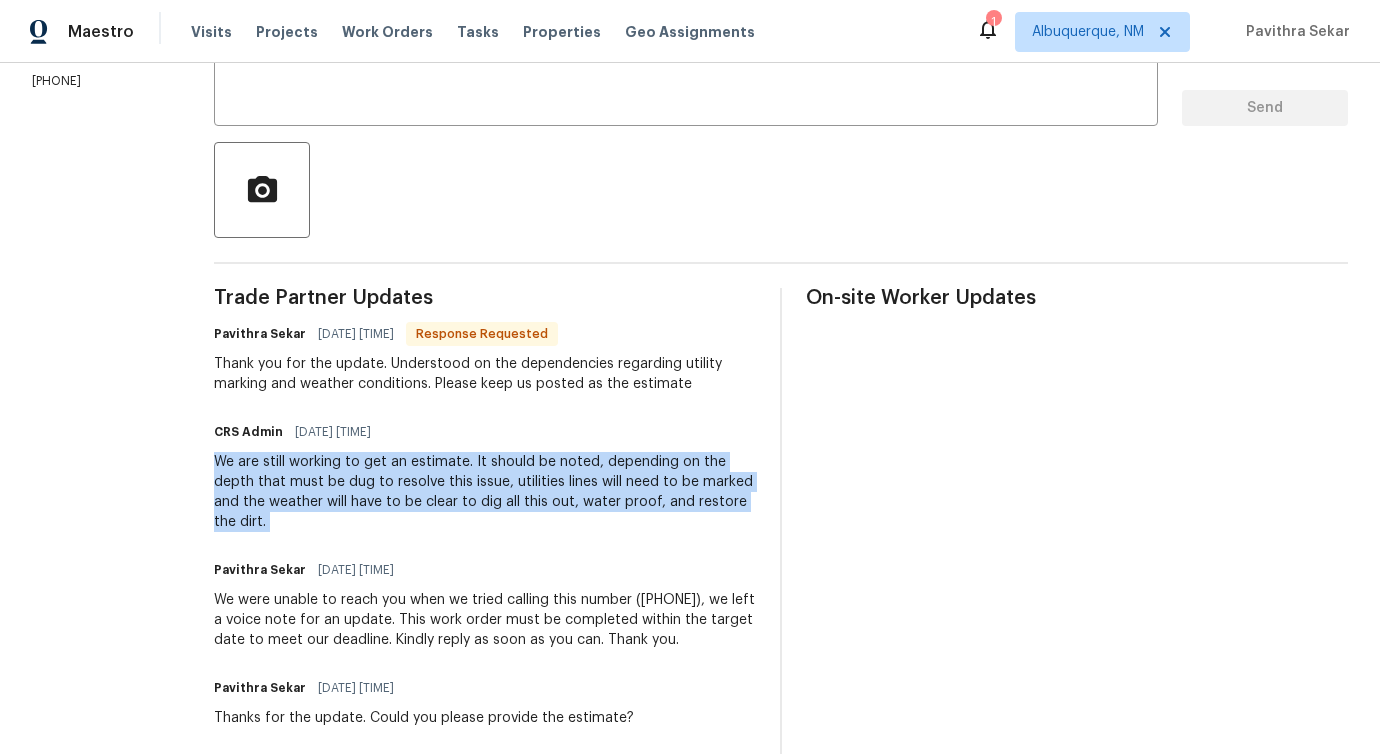 click on "We are still working to get an estimate. It should be noted, depending on the depth that must be dug to resolve this issue, utilities lines will need to be marked and the weather will have to be clear to dig all this out, water proof, and restore the dirt." at bounding box center (485, 492) 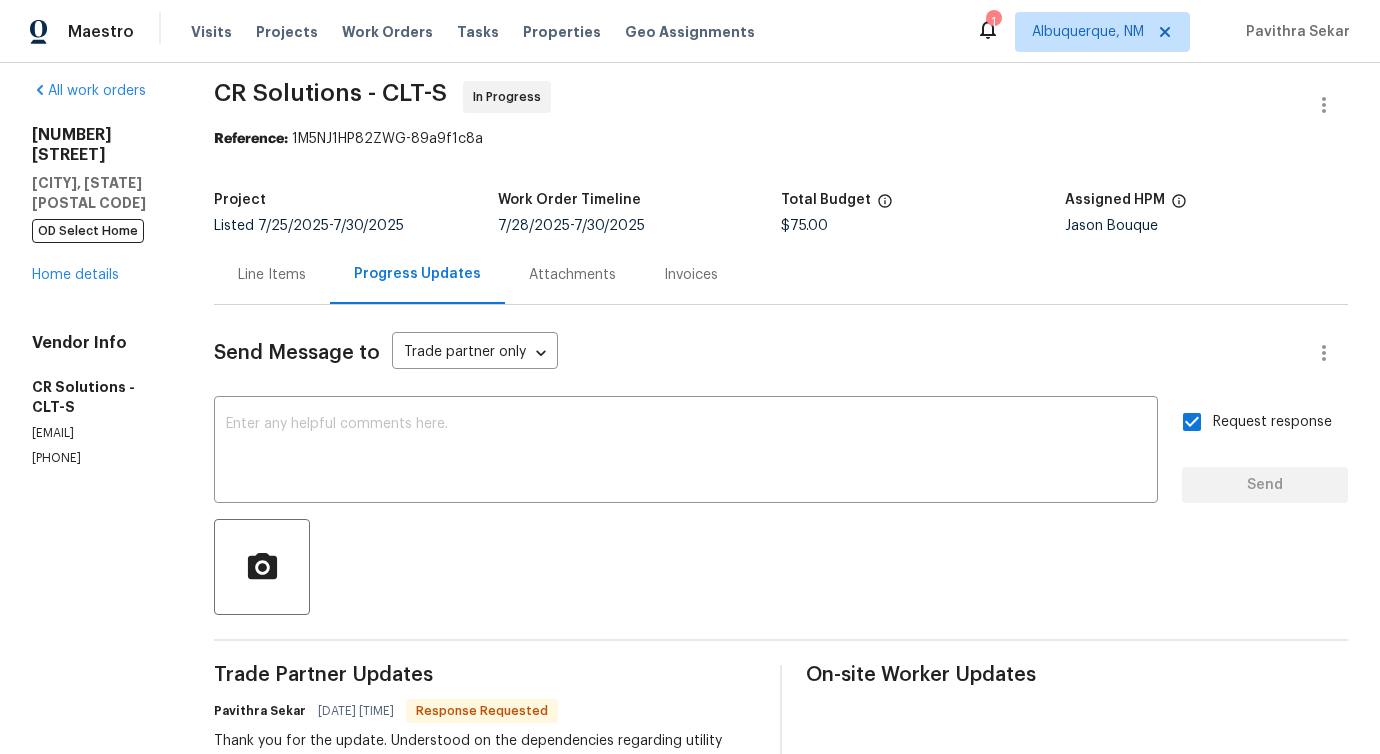 scroll, scrollTop: 0, scrollLeft: 0, axis: both 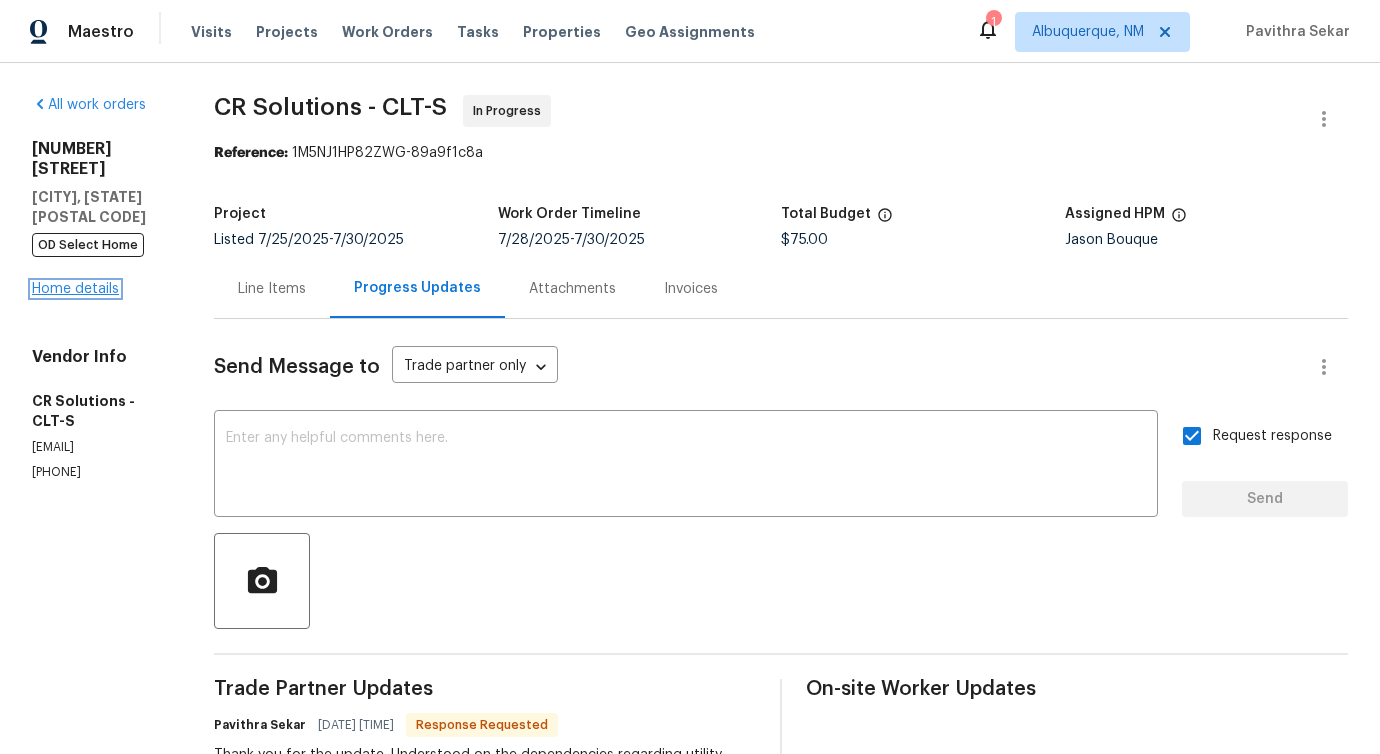 click on "Home details" at bounding box center [75, 289] 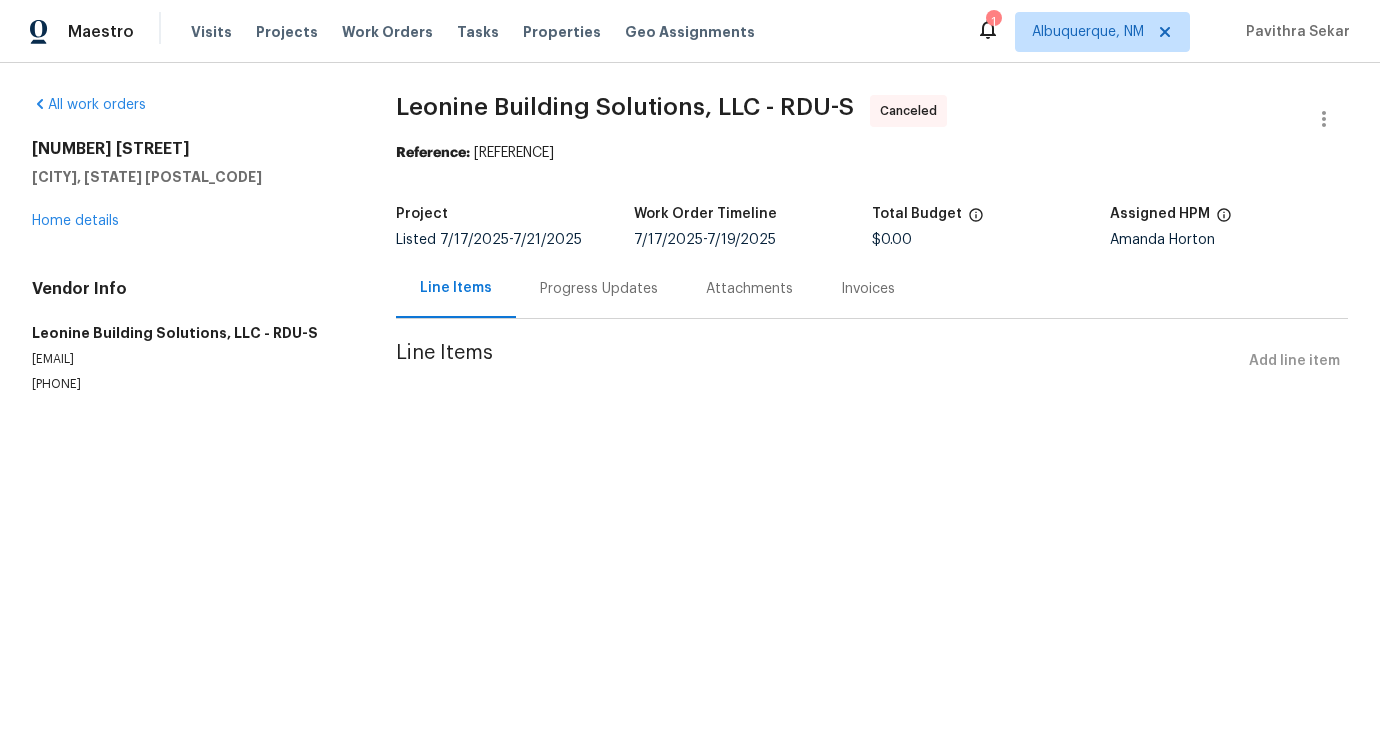 scroll, scrollTop: 0, scrollLeft: 0, axis: both 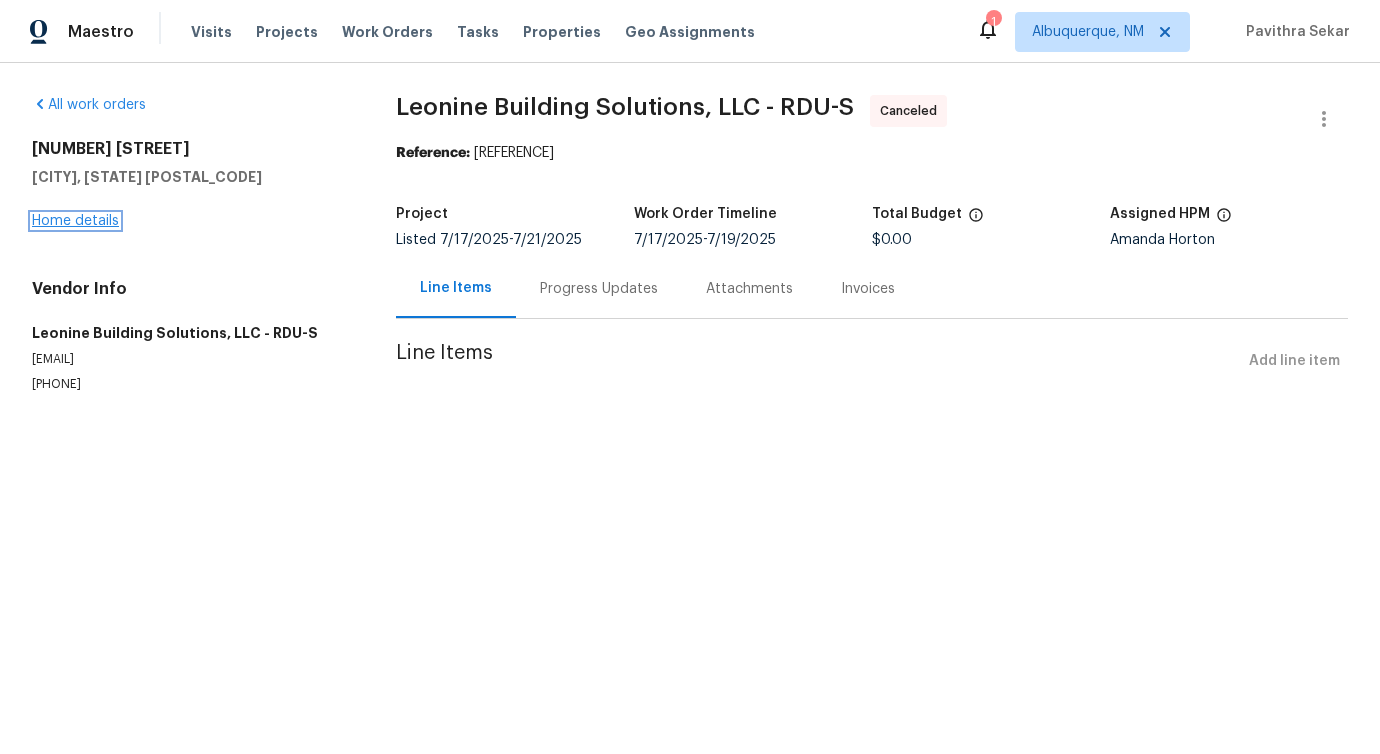 click on "Home details" at bounding box center (75, 221) 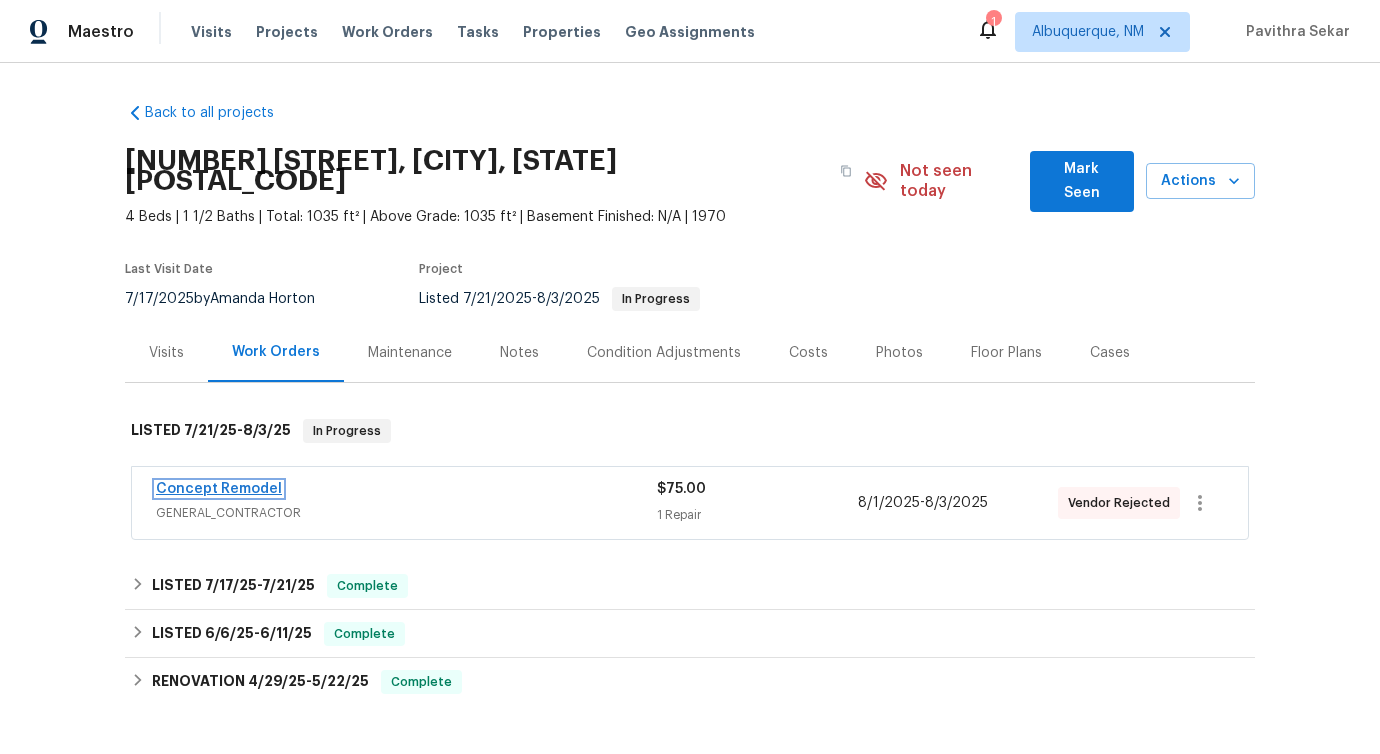 click on "Concept Remodel" at bounding box center (219, 489) 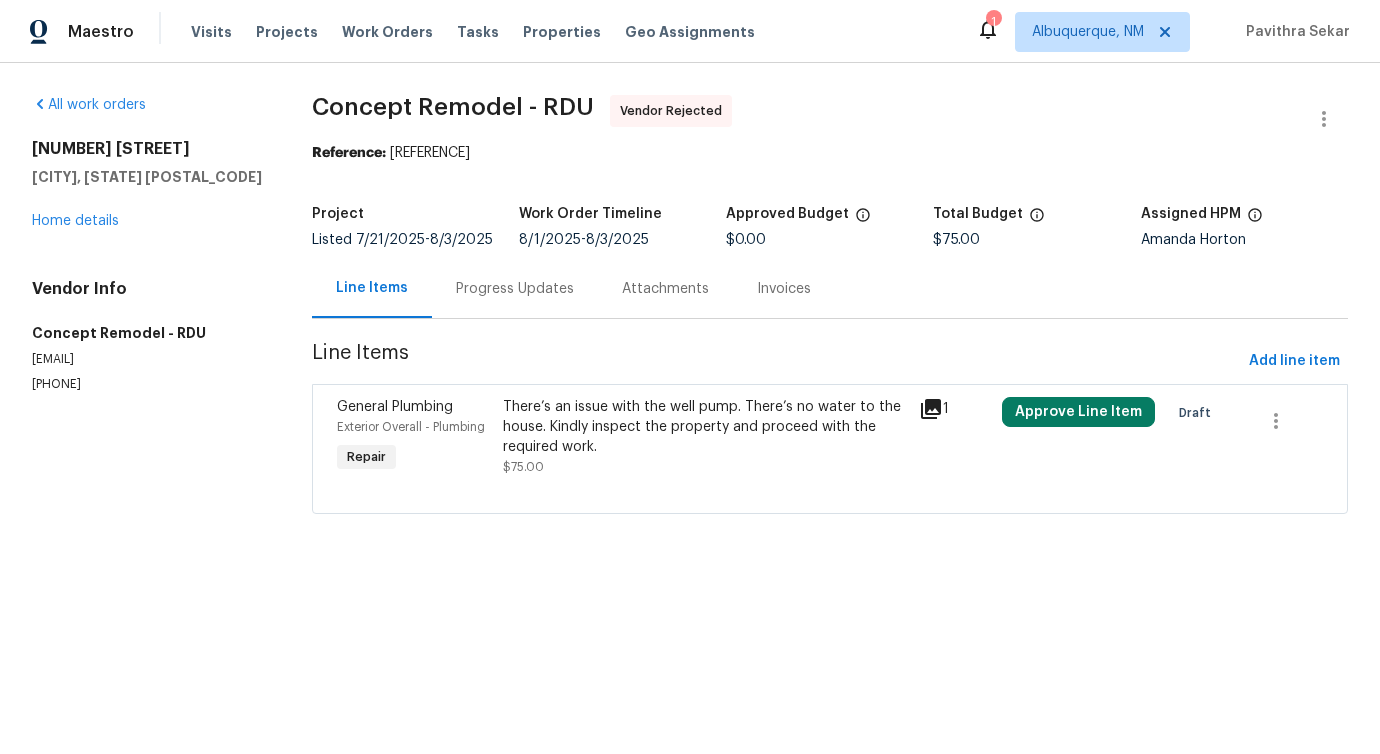 click on "Progress Updates" at bounding box center (515, 288) 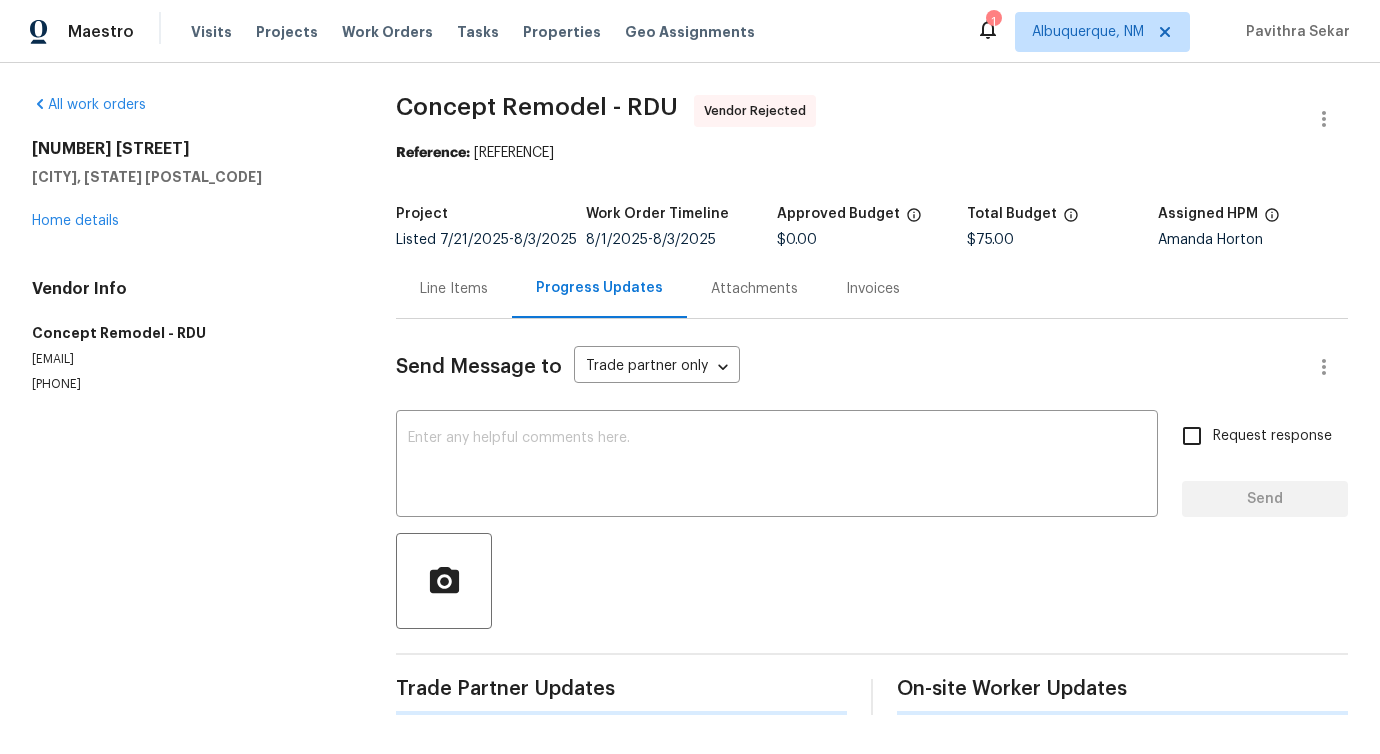 click on "Send Message to Trade partner only Trade partner only ​ x ​ Request response Send Trade Partner Updates On-site Worker Updates" at bounding box center (872, 517) 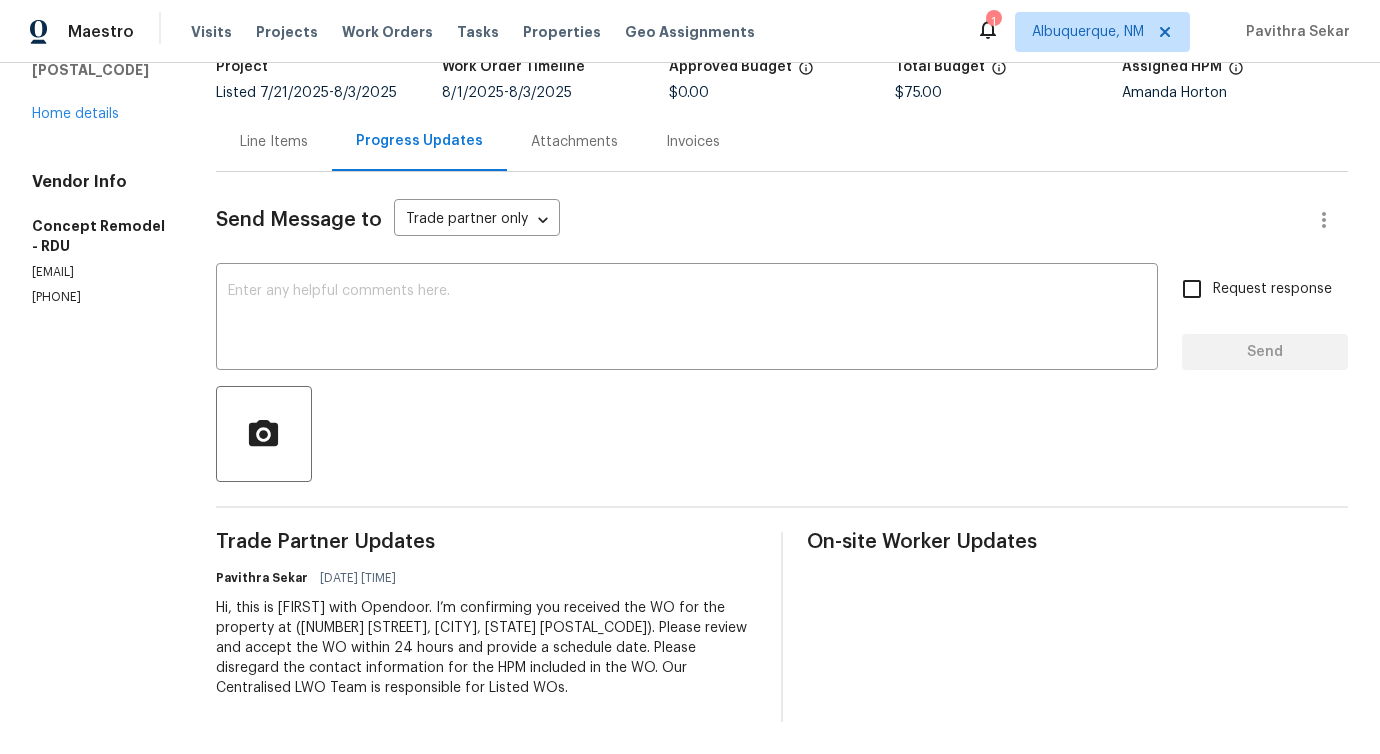 scroll, scrollTop: 0, scrollLeft: 0, axis: both 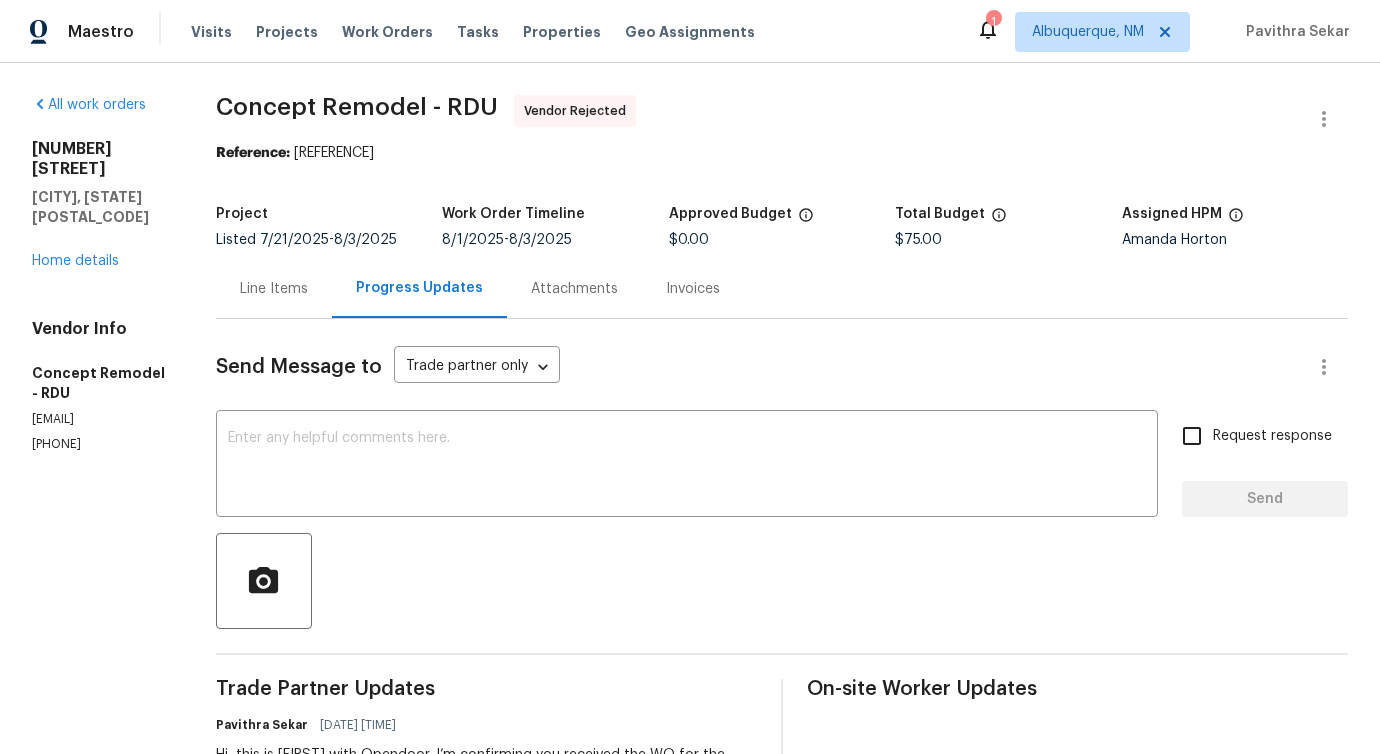 click on "Line Items" at bounding box center (274, 289) 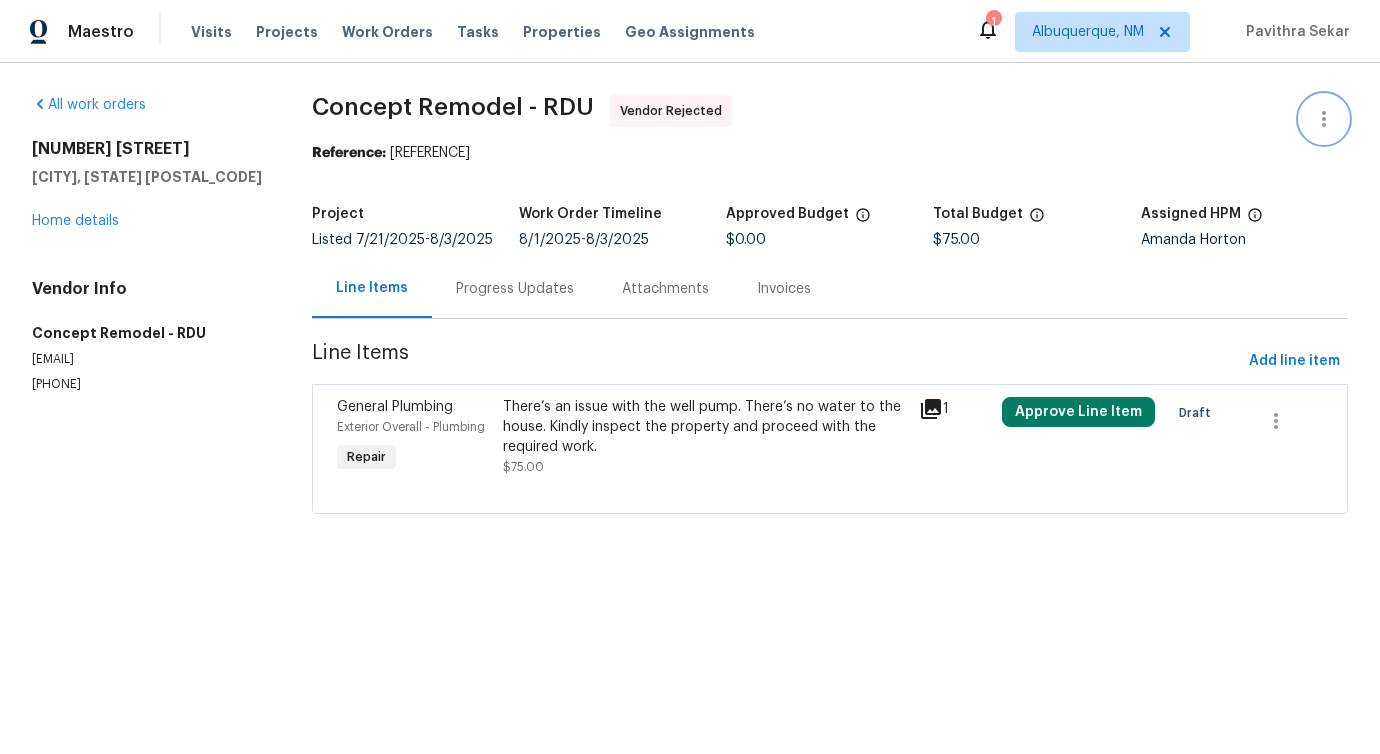 click 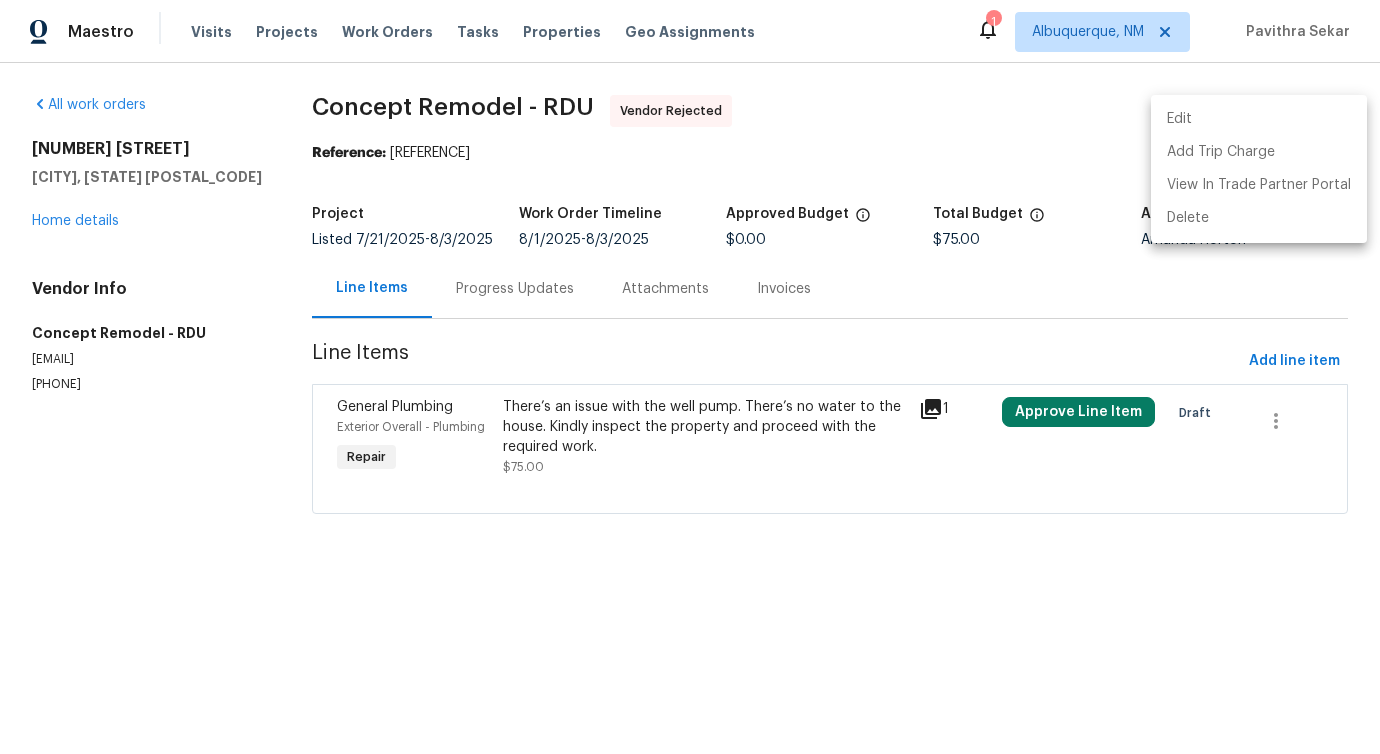 click on "Edit" at bounding box center (1259, 119) 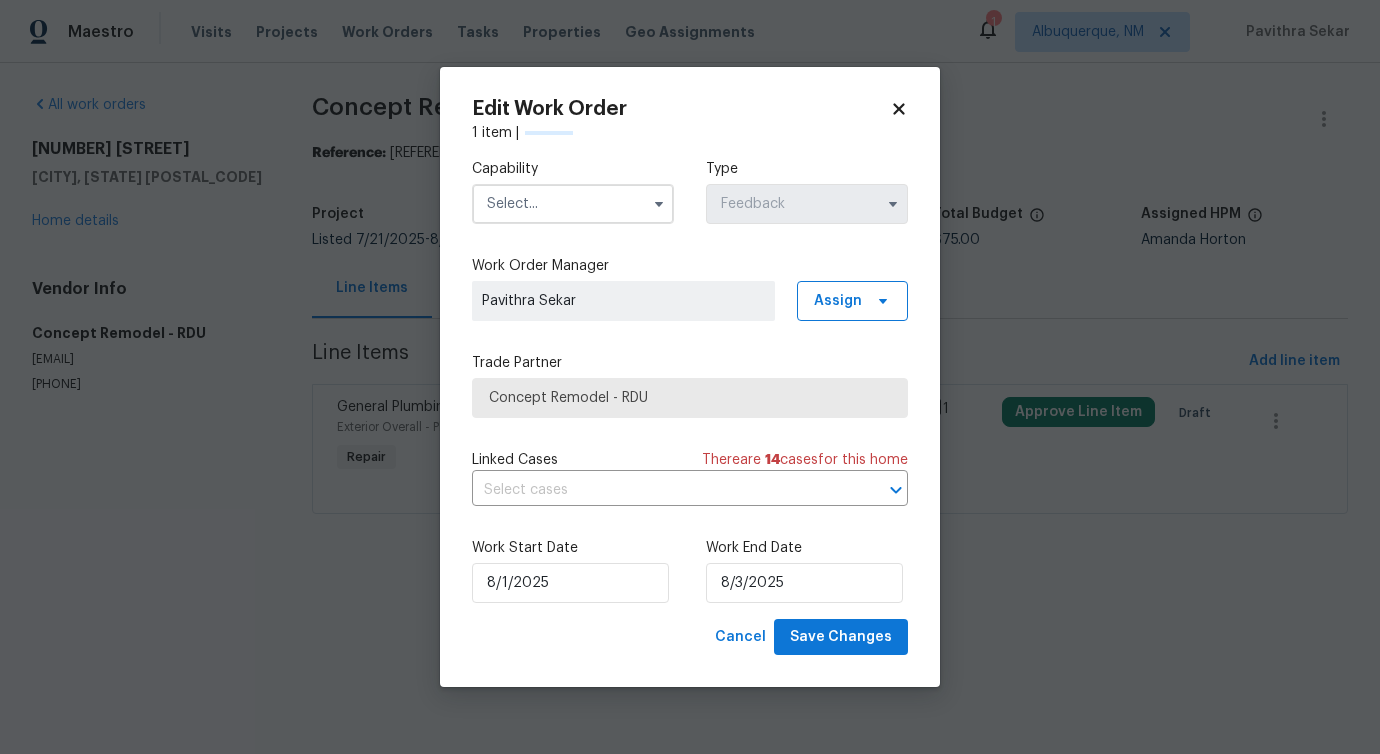click at bounding box center (573, 204) 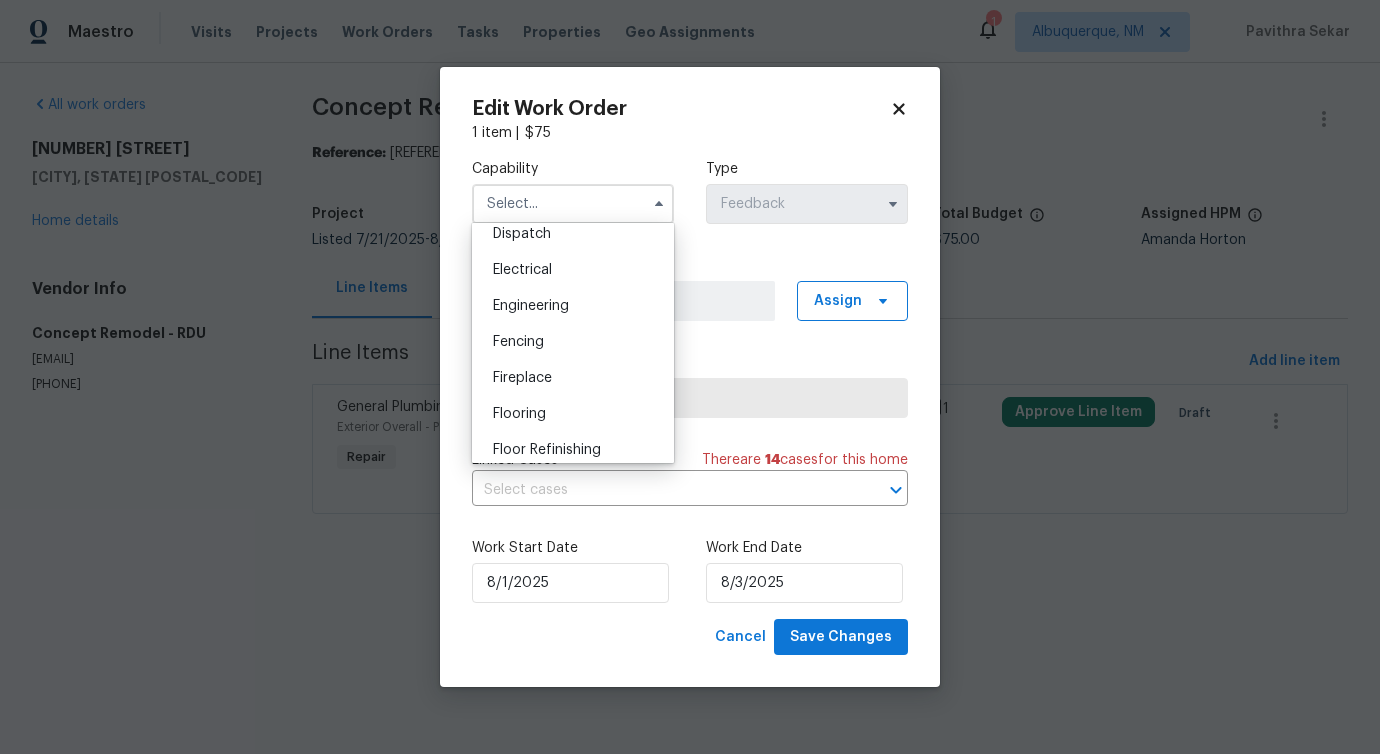 scroll, scrollTop: 777, scrollLeft: 0, axis: vertical 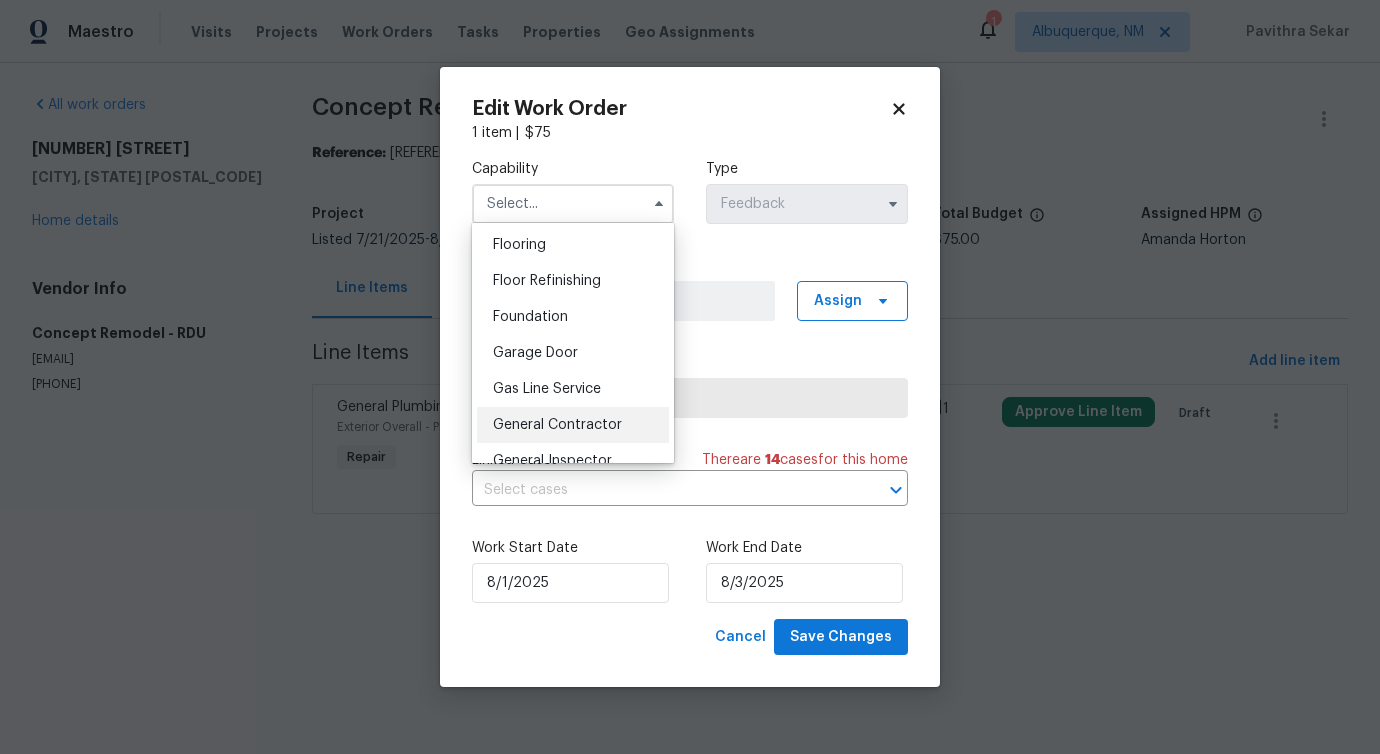 click on "General Contractor" at bounding box center [573, 425] 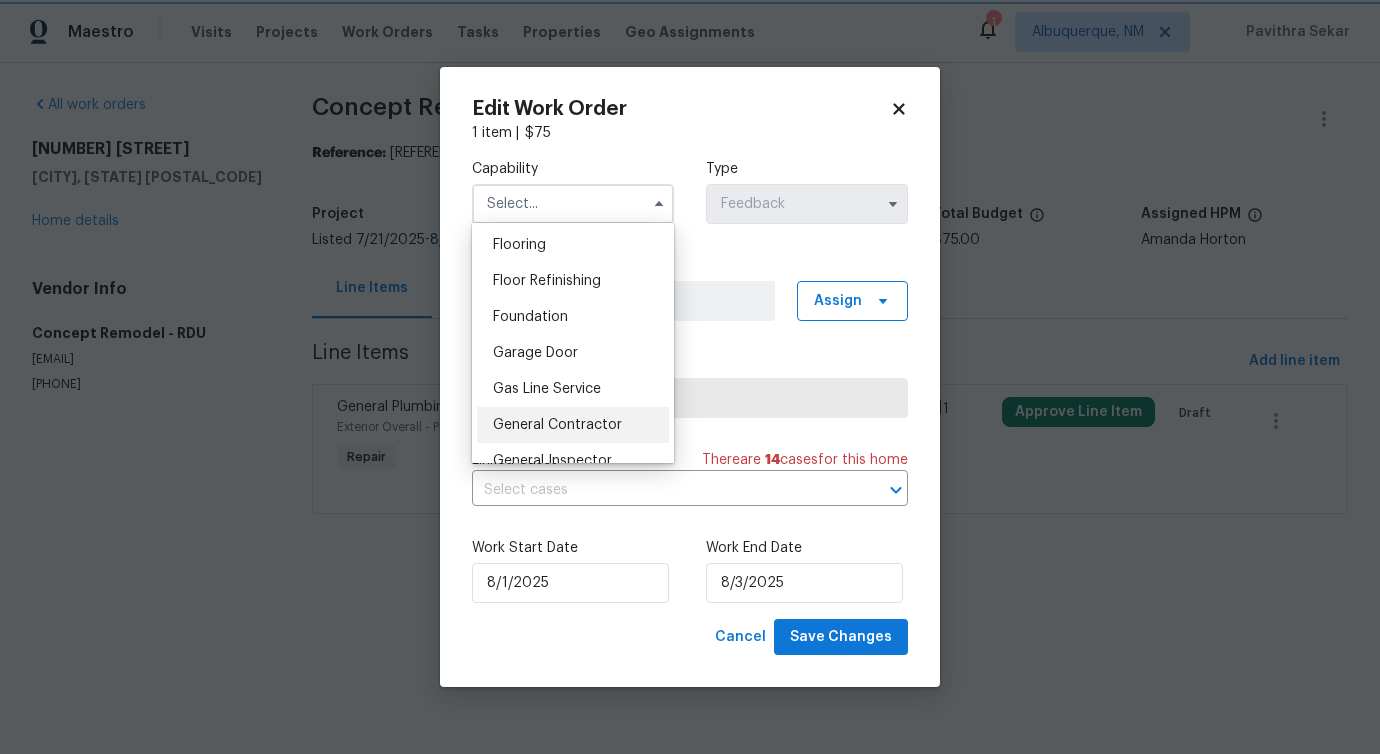 type on "General Contractor" 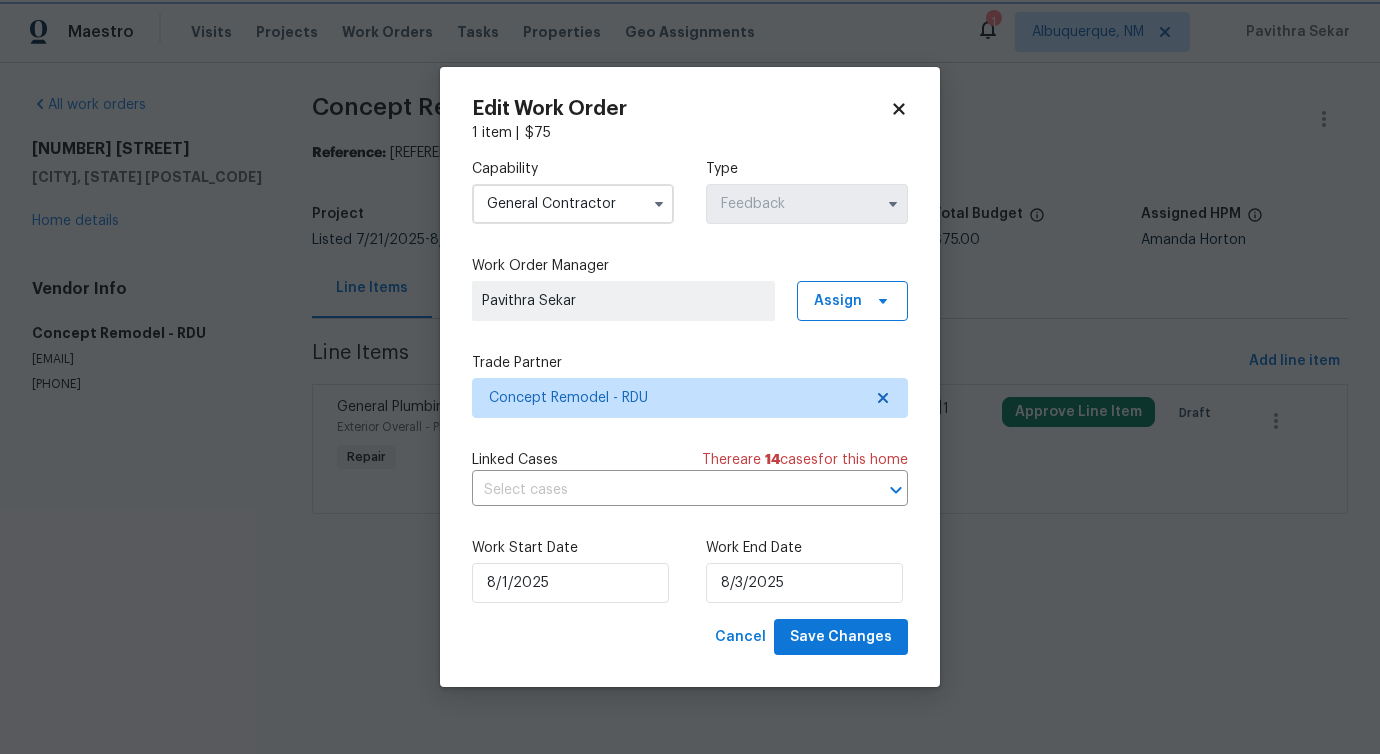 scroll, scrollTop: 818, scrollLeft: 0, axis: vertical 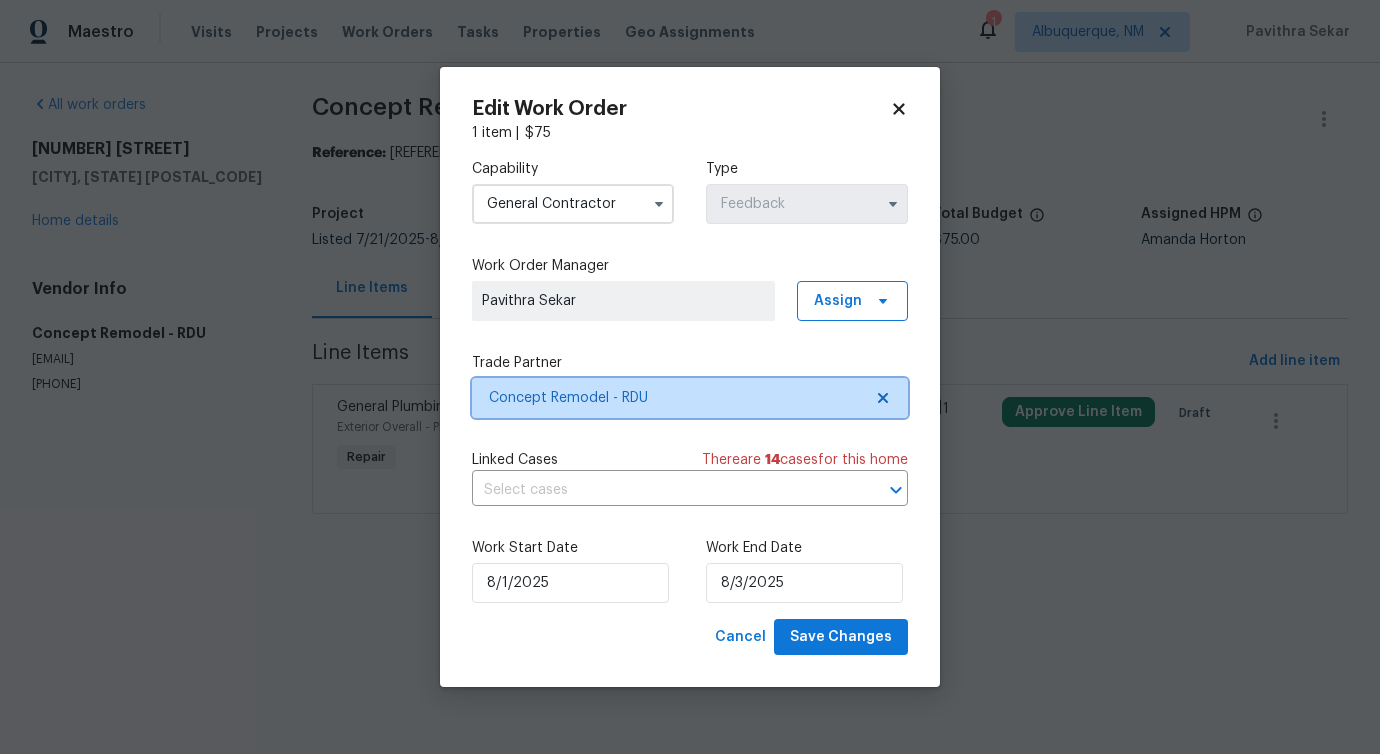 click on "Concept Remodel - RDU" at bounding box center (675, 398) 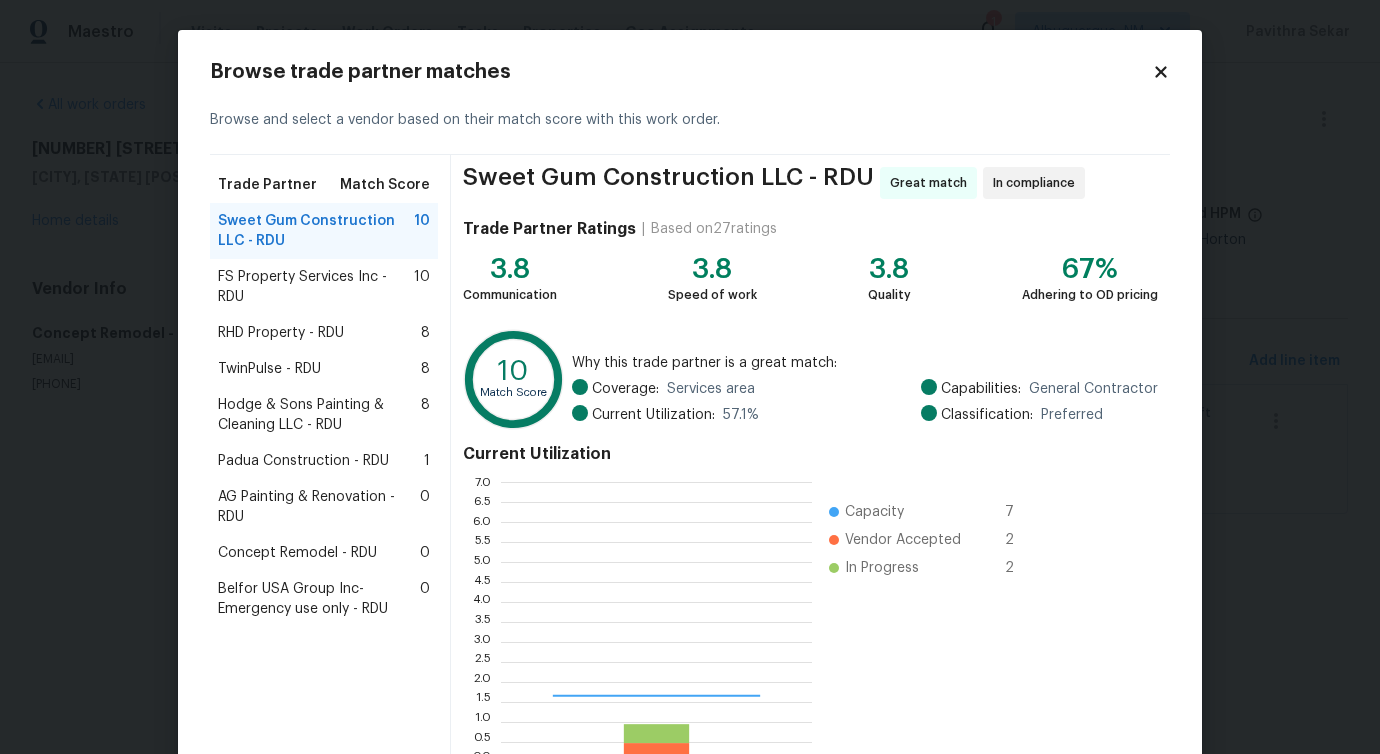 scroll, scrollTop: 2, scrollLeft: 2, axis: both 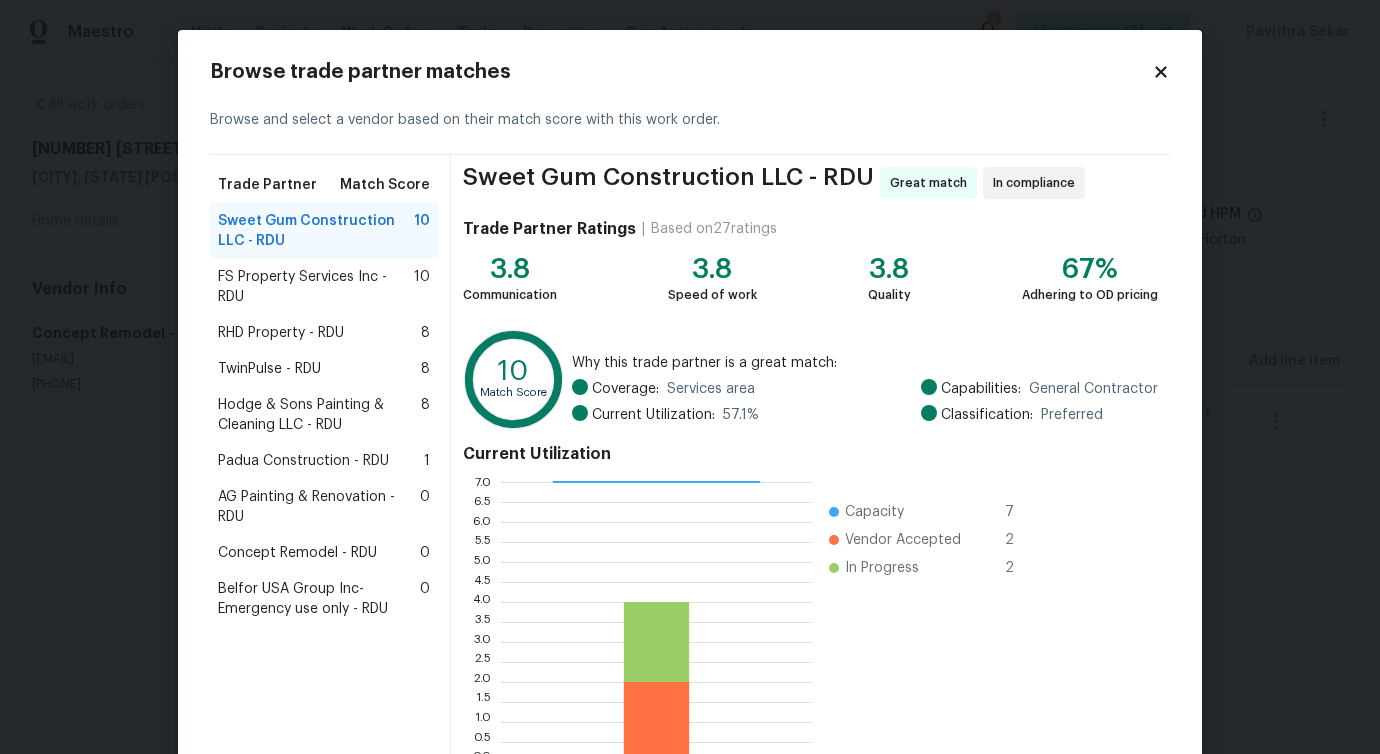 click on "TwinPulse - RDU 8" at bounding box center (324, 369) 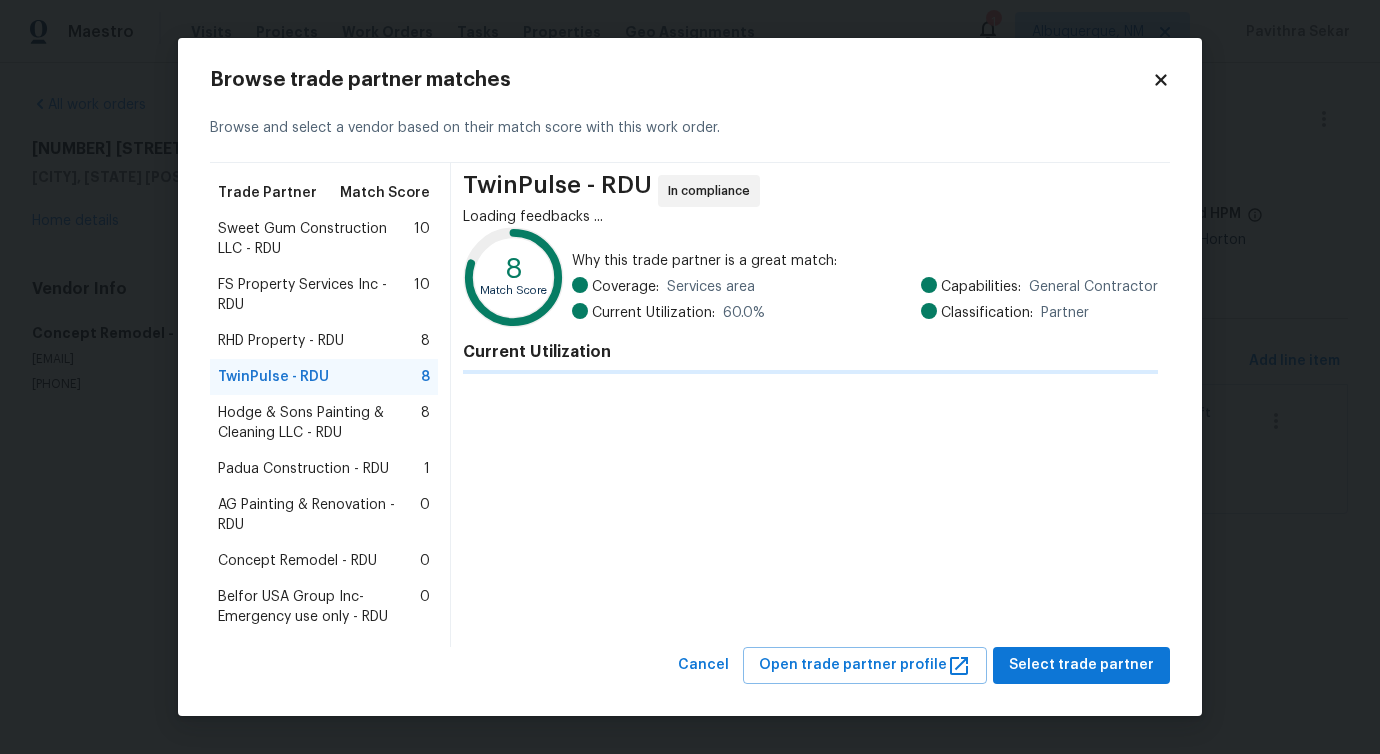 click on "RHD Property - RDU" at bounding box center (281, 341) 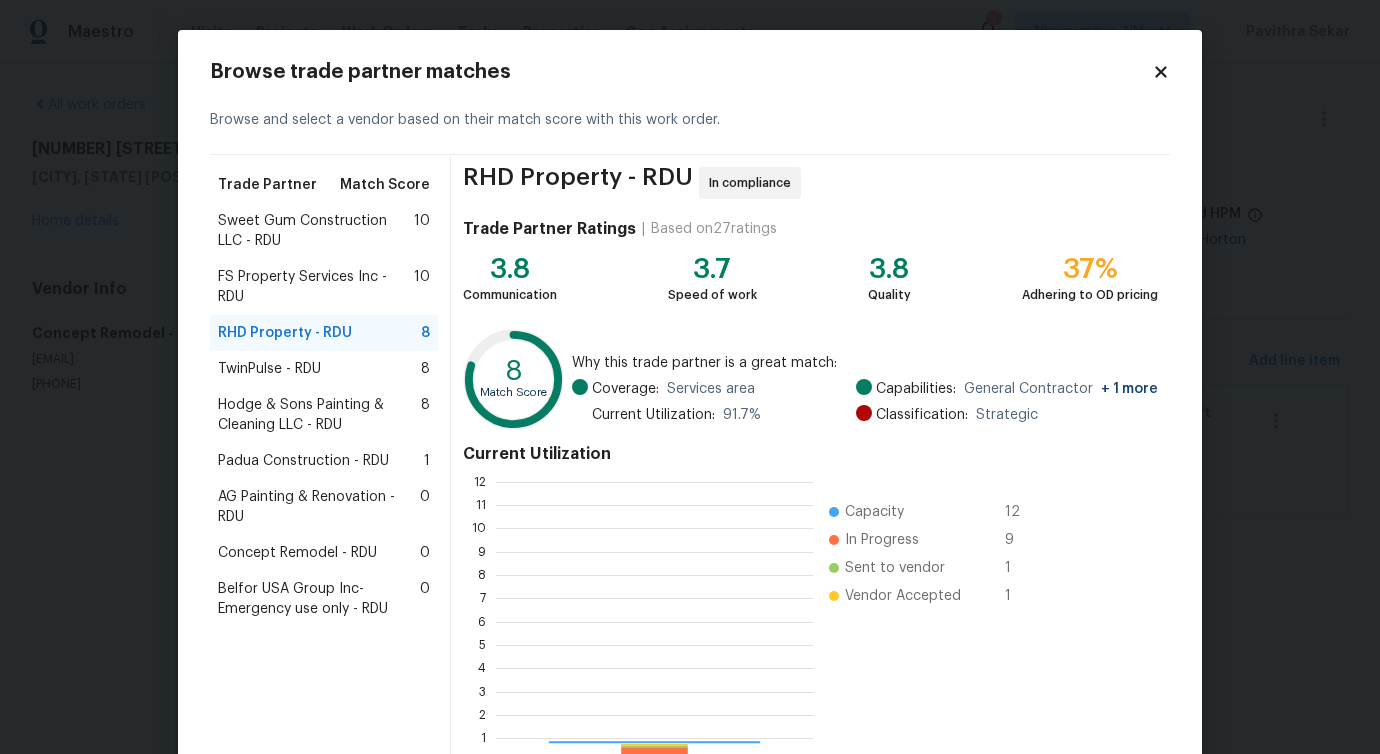 scroll, scrollTop: 2, scrollLeft: 2, axis: both 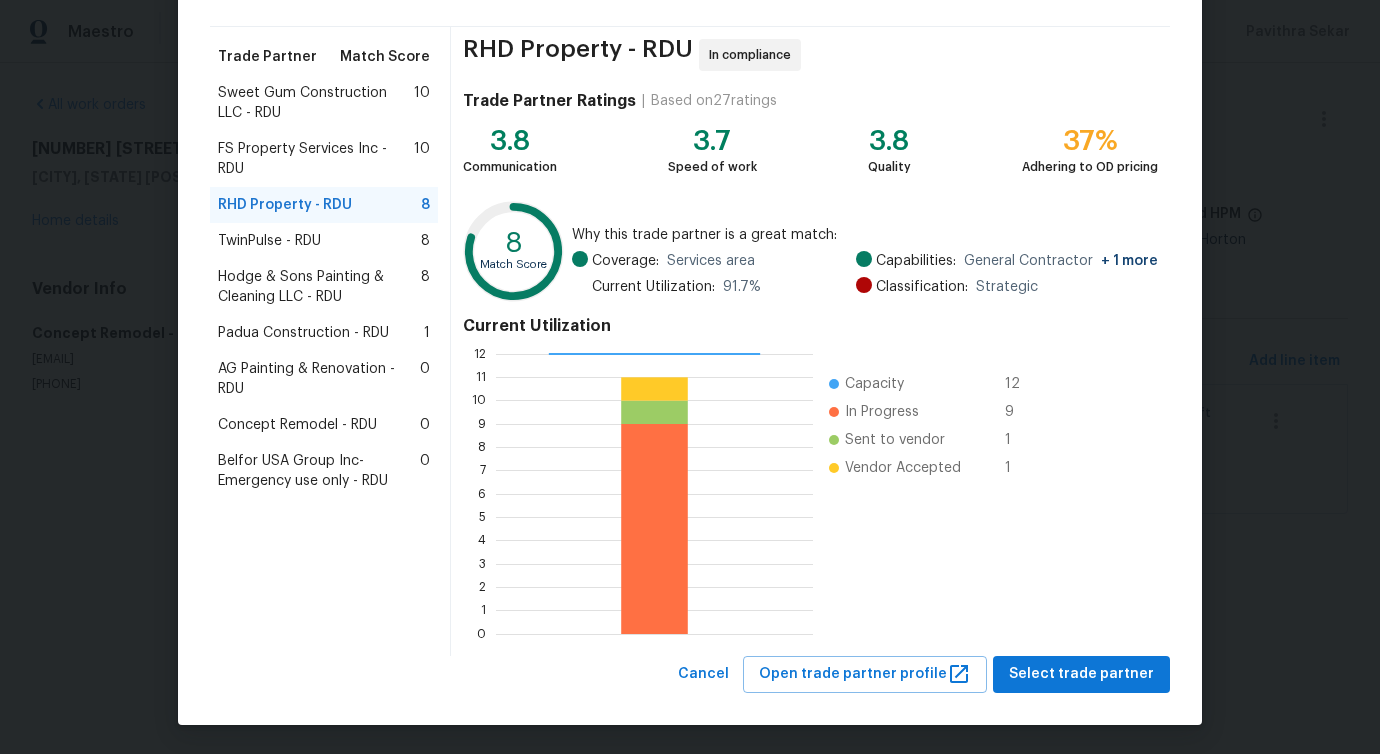 click on "Padua Construction - RDU 1" at bounding box center (324, 333) 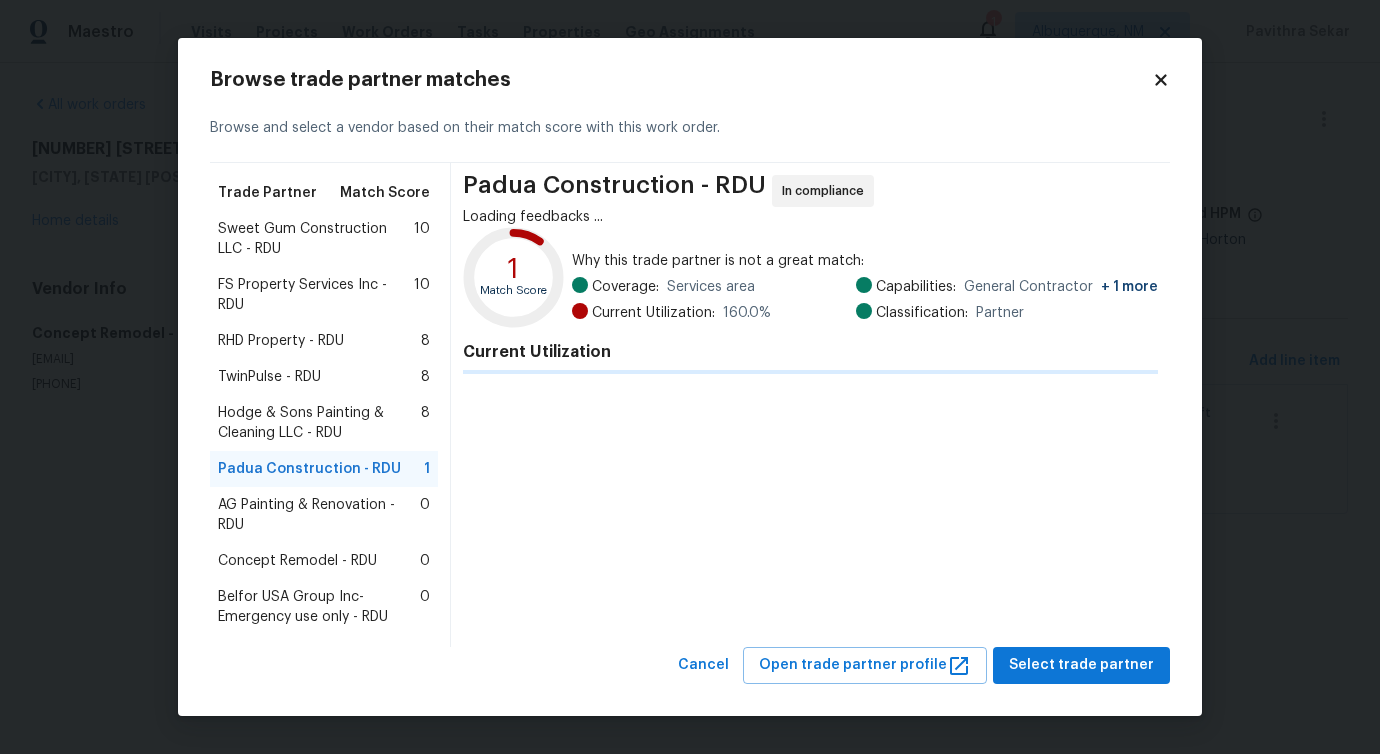 scroll, scrollTop: 0, scrollLeft: 0, axis: both 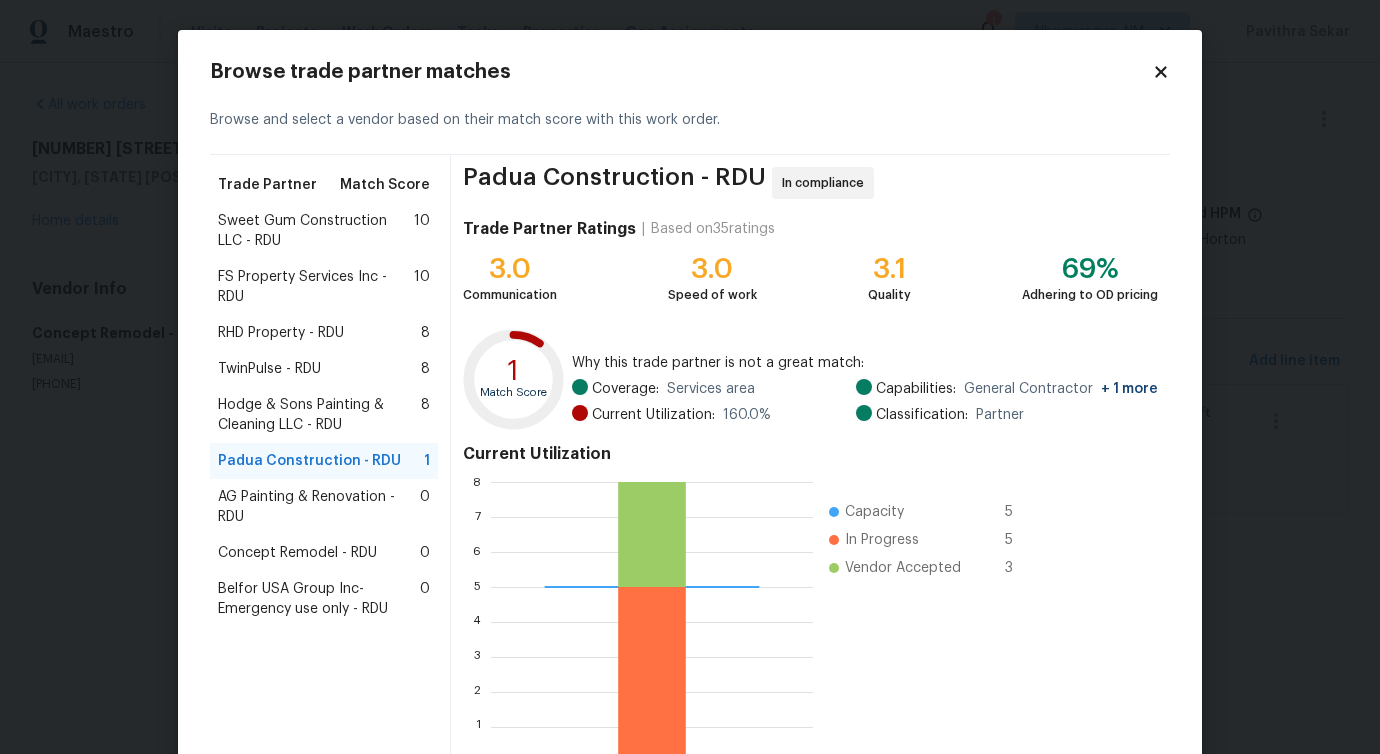 click on "RHD Property - RDU" at bounding box center [281, 333] 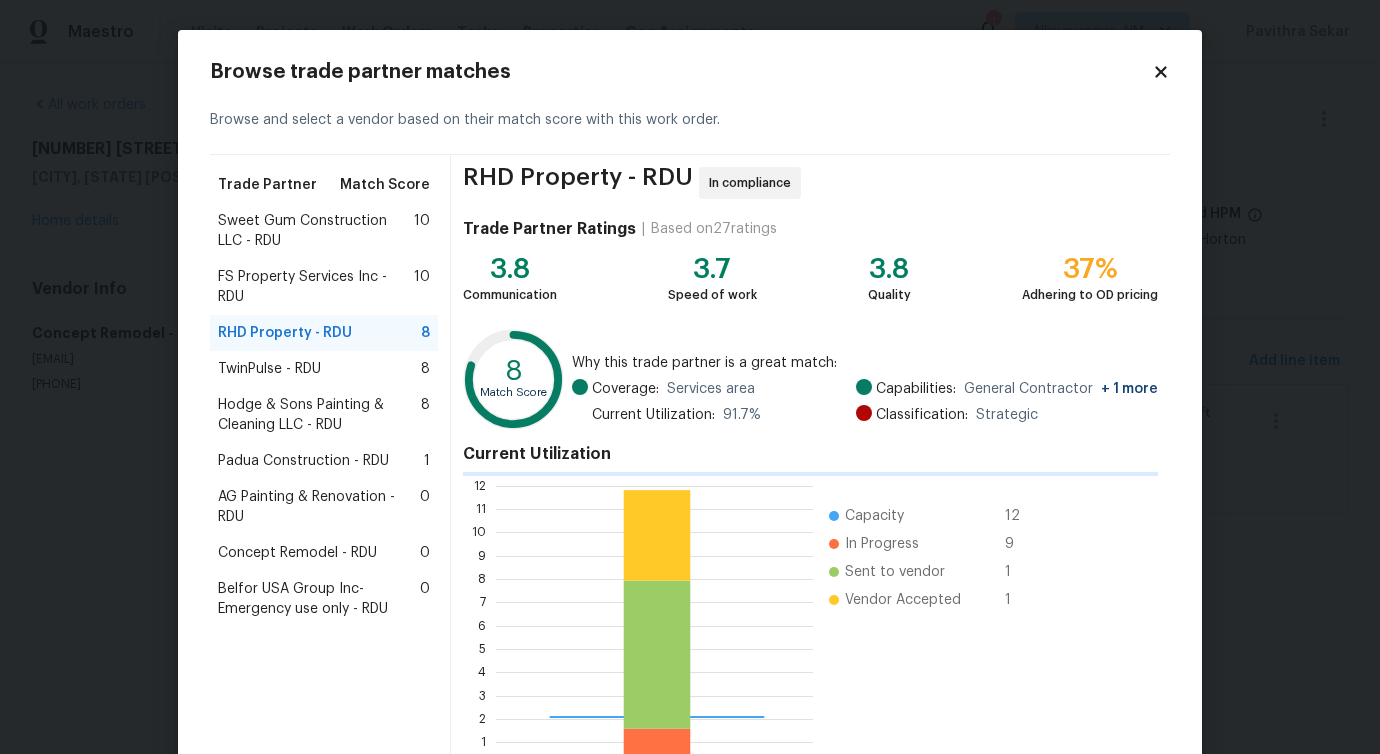 scroll, scrollTop: 265, scrollLeft: 302, axis: both 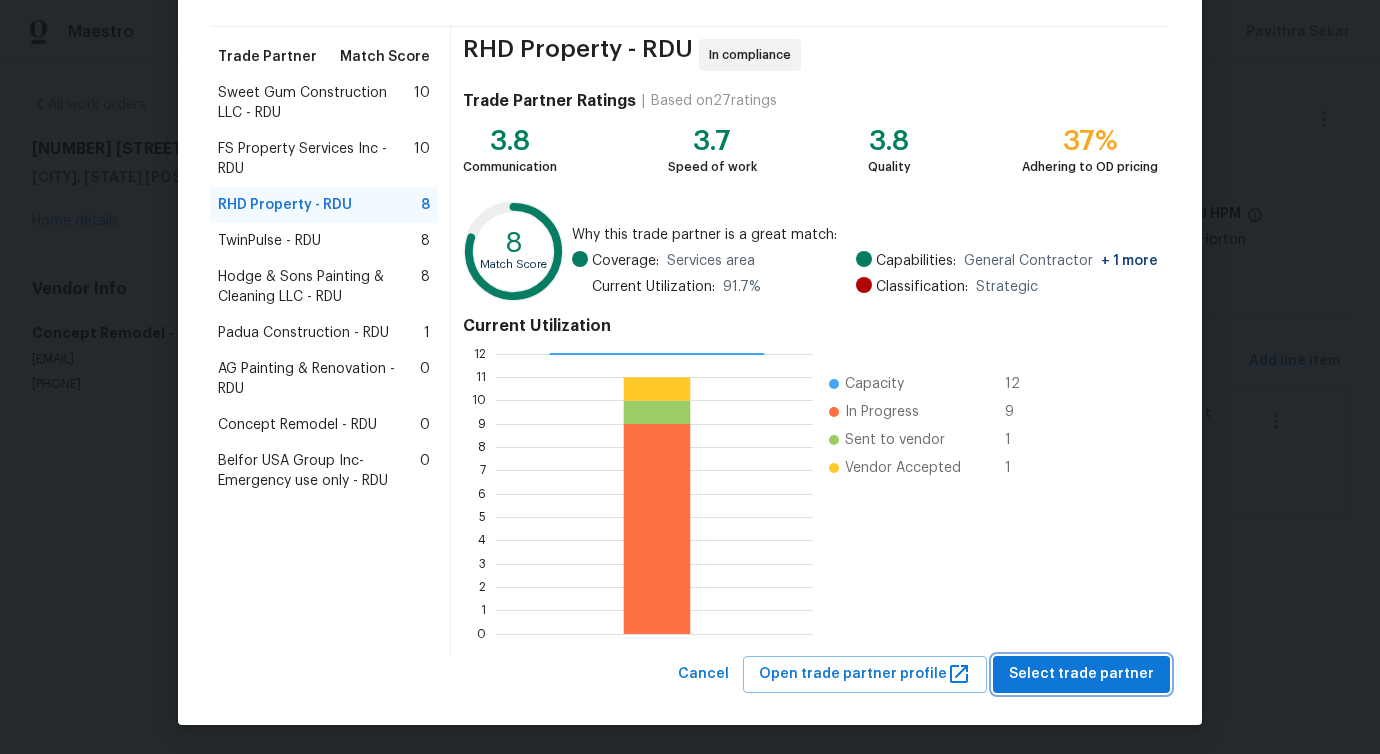 click on "Select trade partner" at bounding box center [1081, 674] 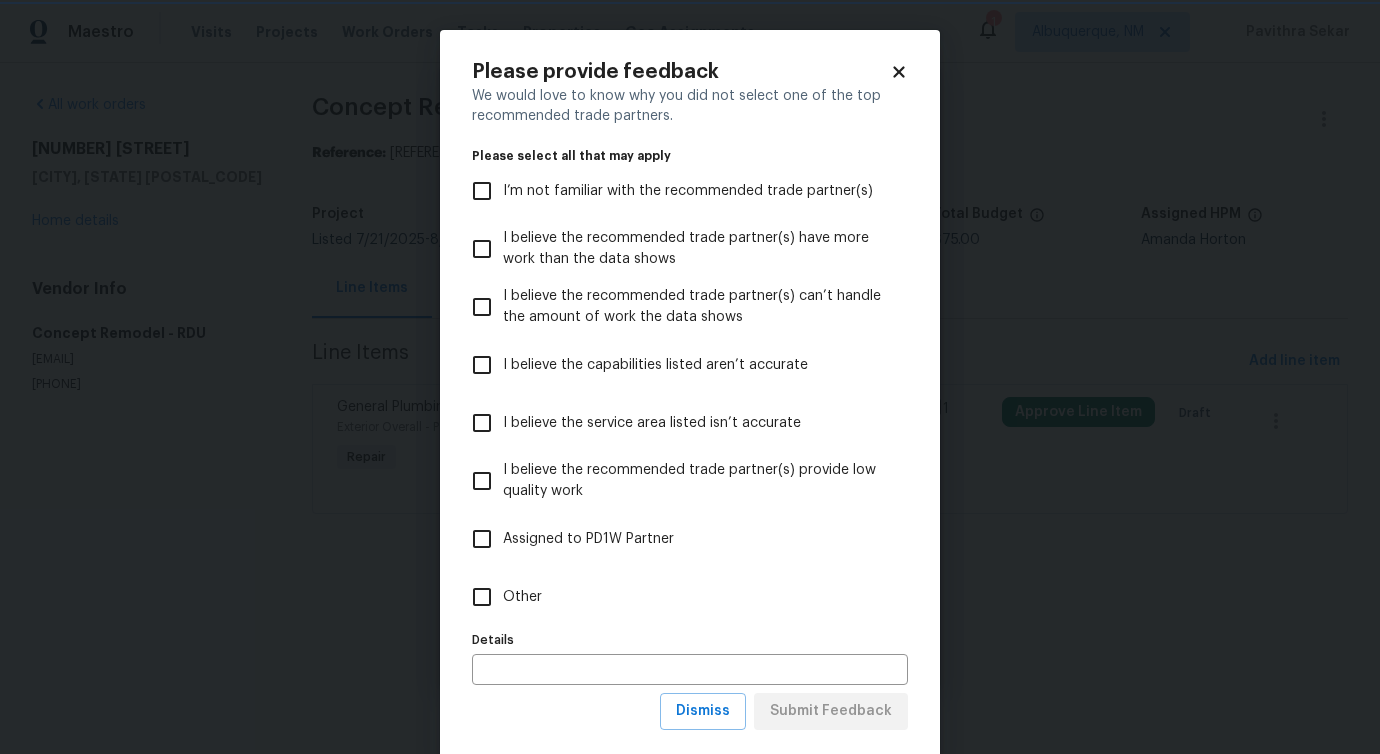 scroll, scrollTop: 0, scrollLeft: 0, axis: both 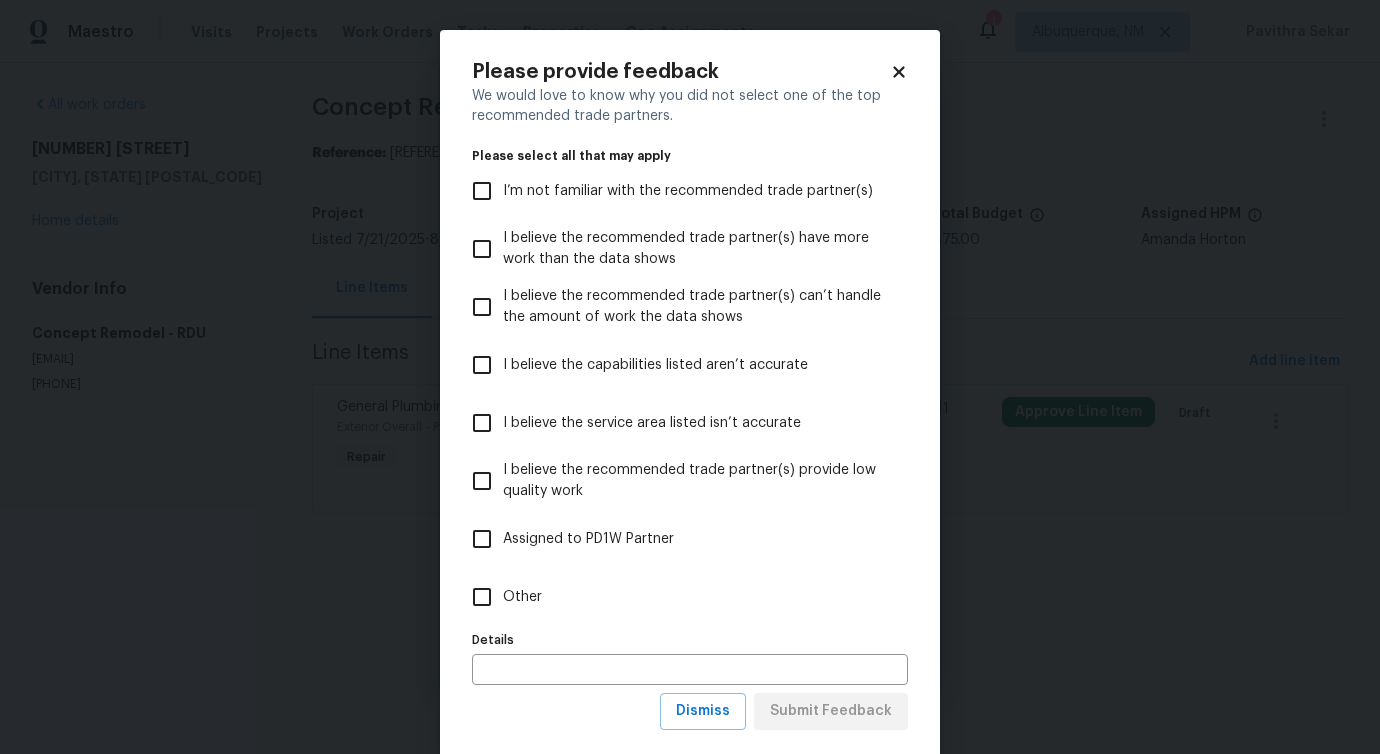 drag, startPoint x: 493, startPoint y: 594, endPoint x: 520, endPoint y: 607, distance: 29.966648 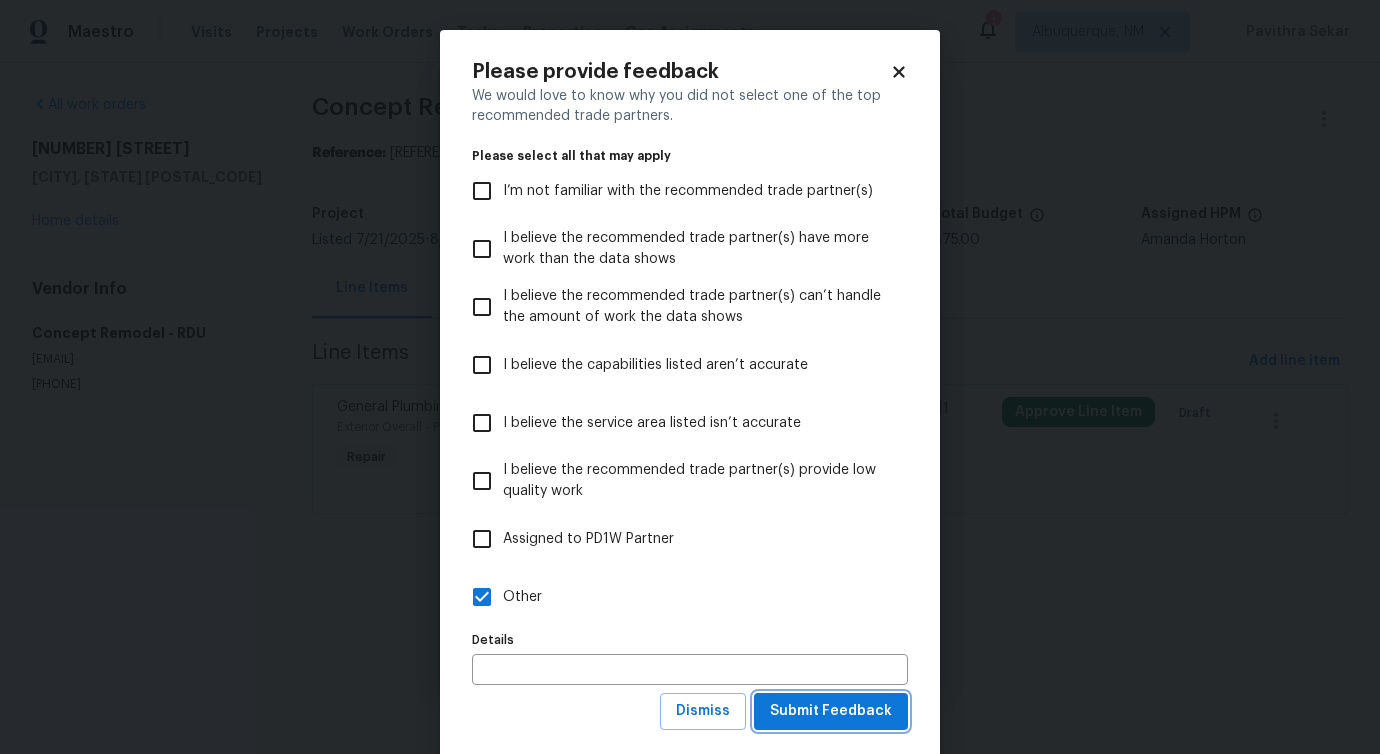 click on "Submit Feedback" at bounding box center (831, 711) 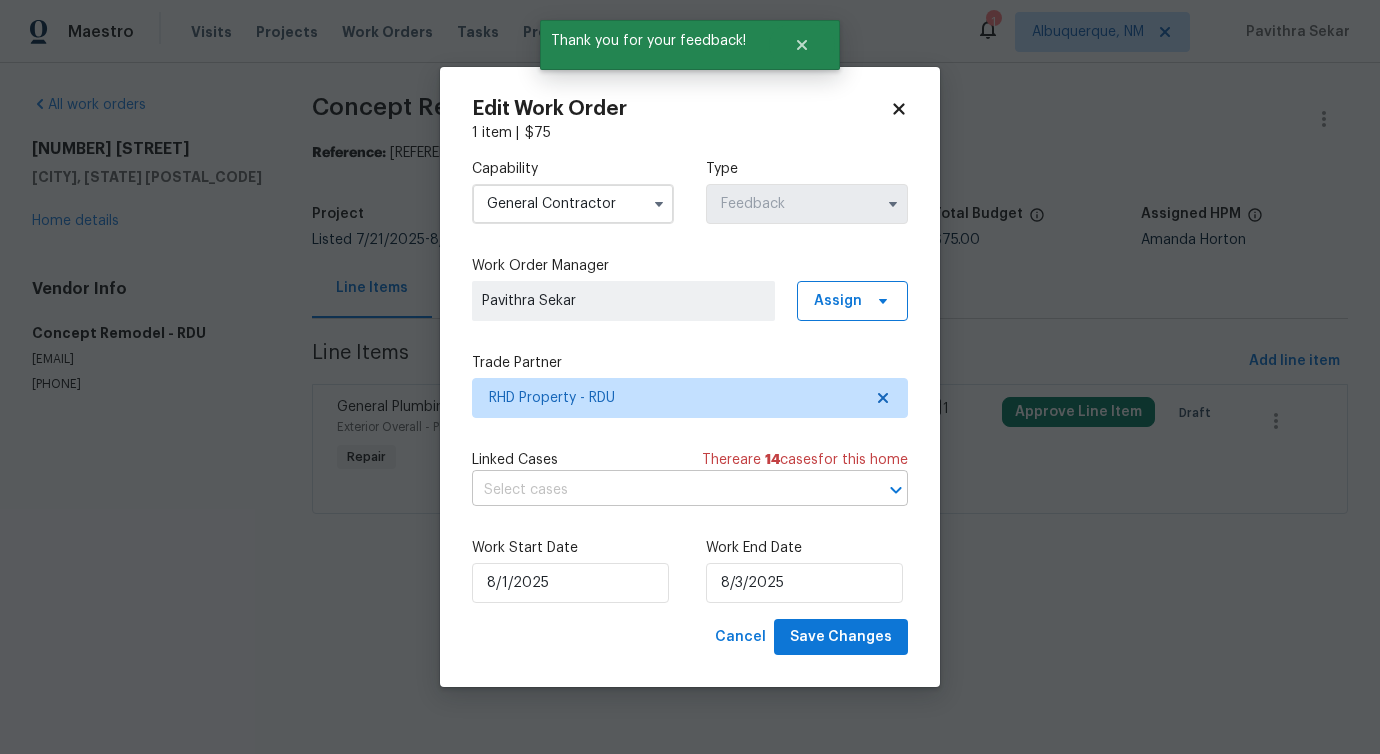 click at bounding box center (662, 490) 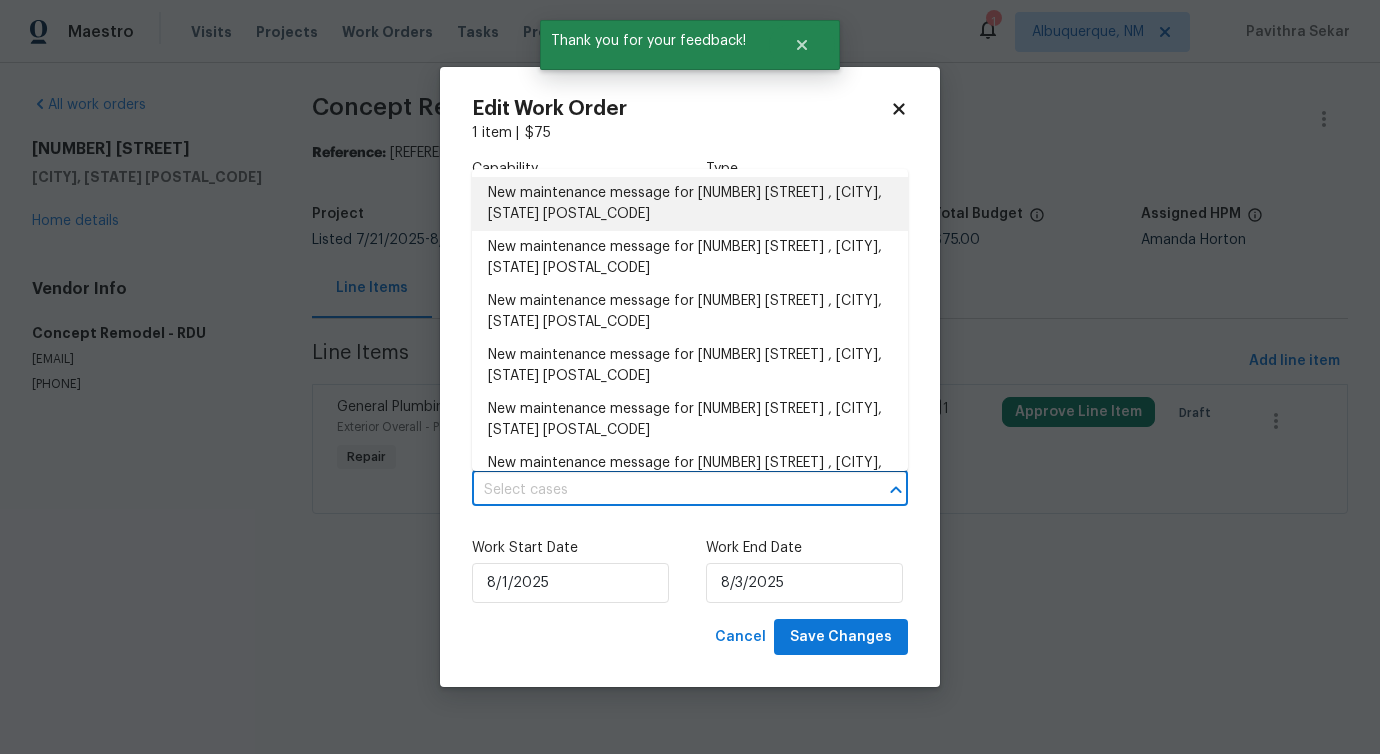 click on "New maintenance message for 1413 Chamblee Rd , Zebulon, NC 27597" at bounding box center [690, 204] 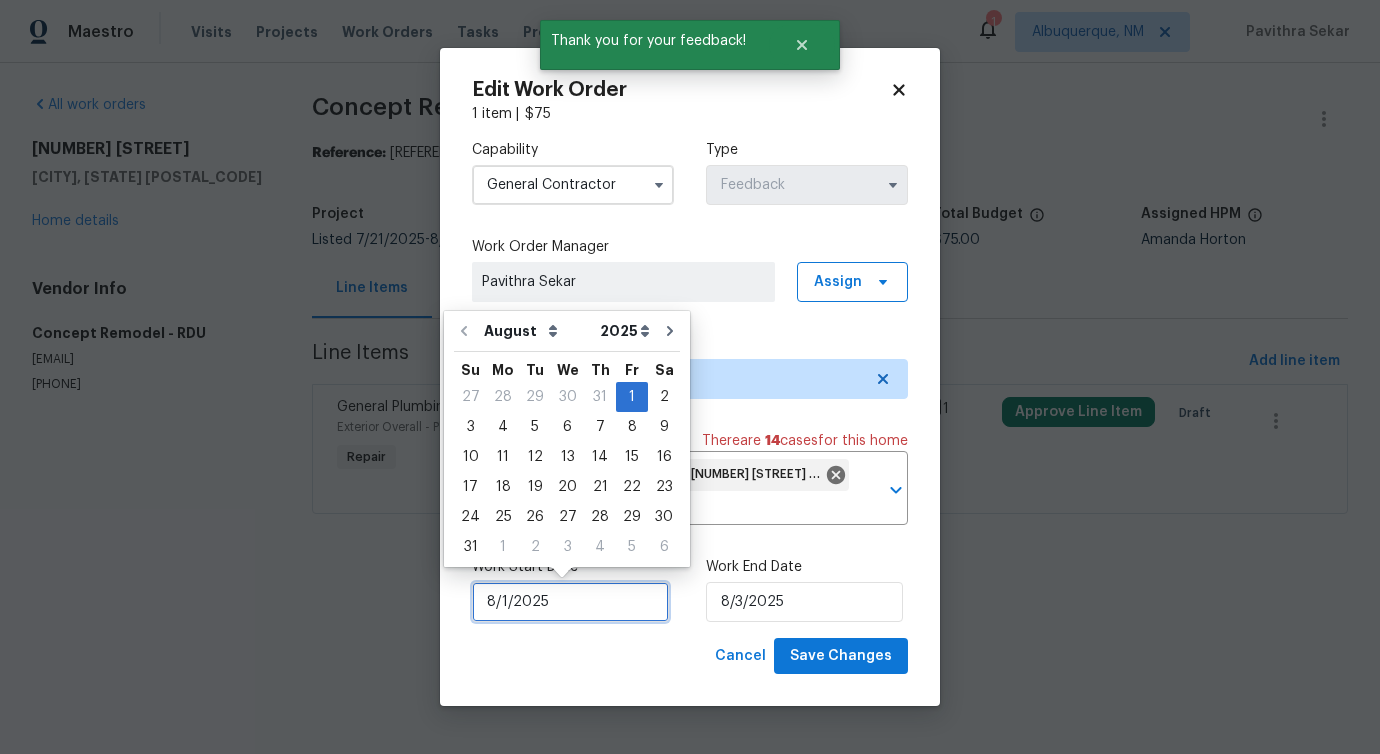 click on "8/1/2025" at bounding box center (570, 602) 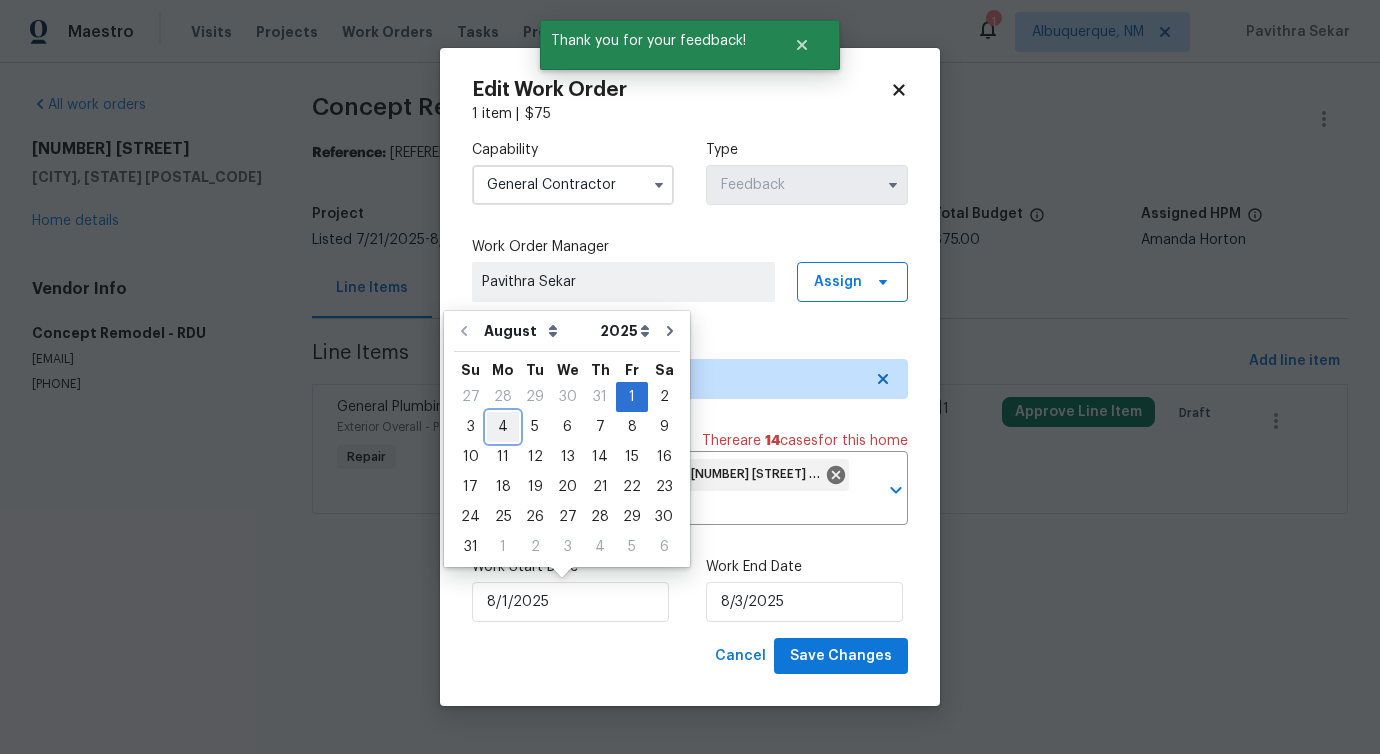 click on "4" at bounding box center [503, 427] 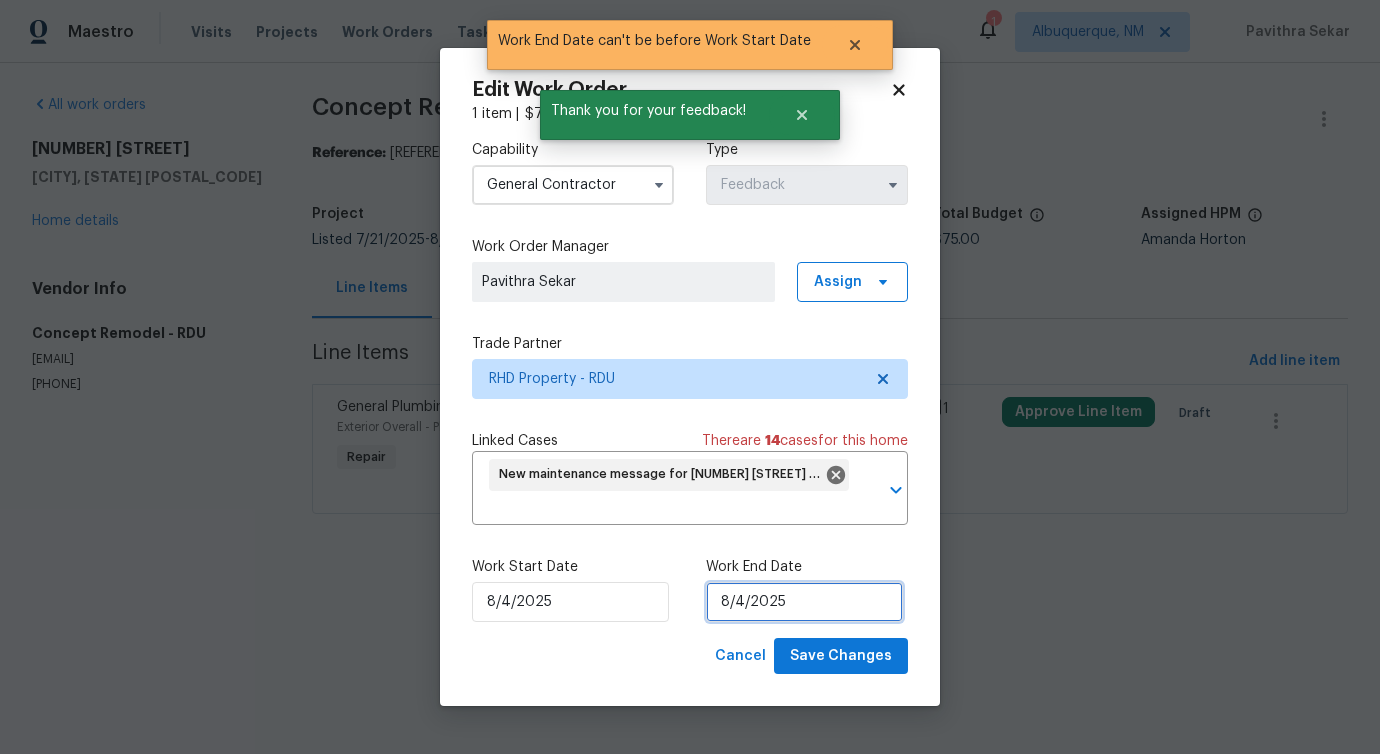 click on "8/4/2025" at bounding box center [804, 602] 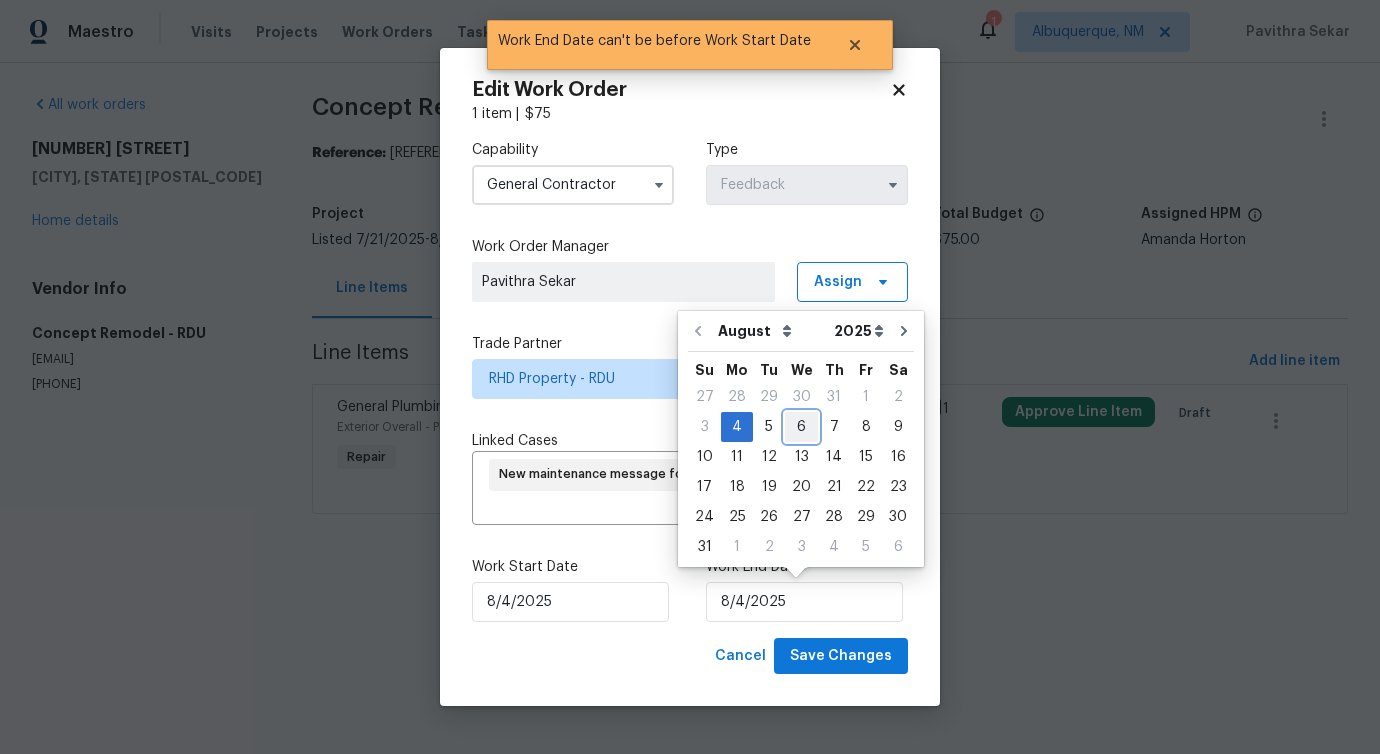 click on "6" at bounding box center (801, 427) 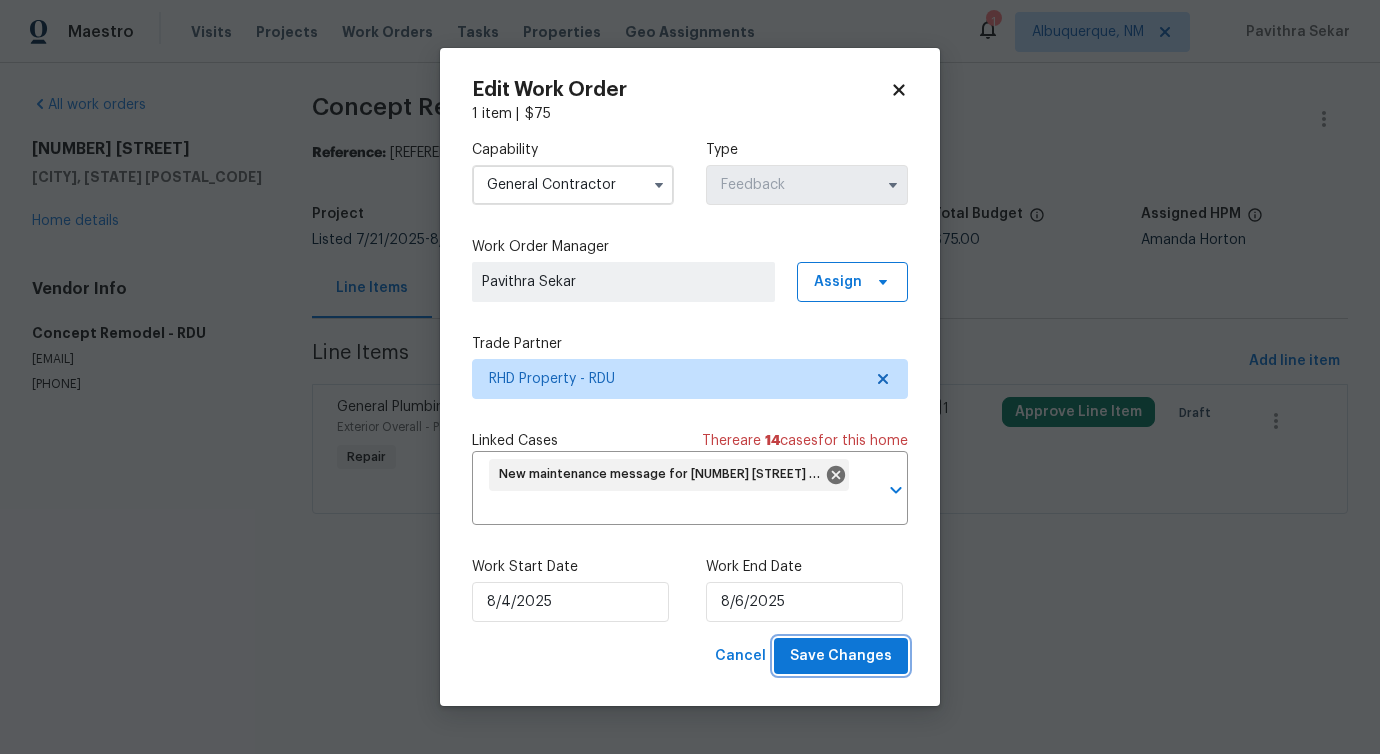 click on "Save Changes" at bounding box center [841, 656] 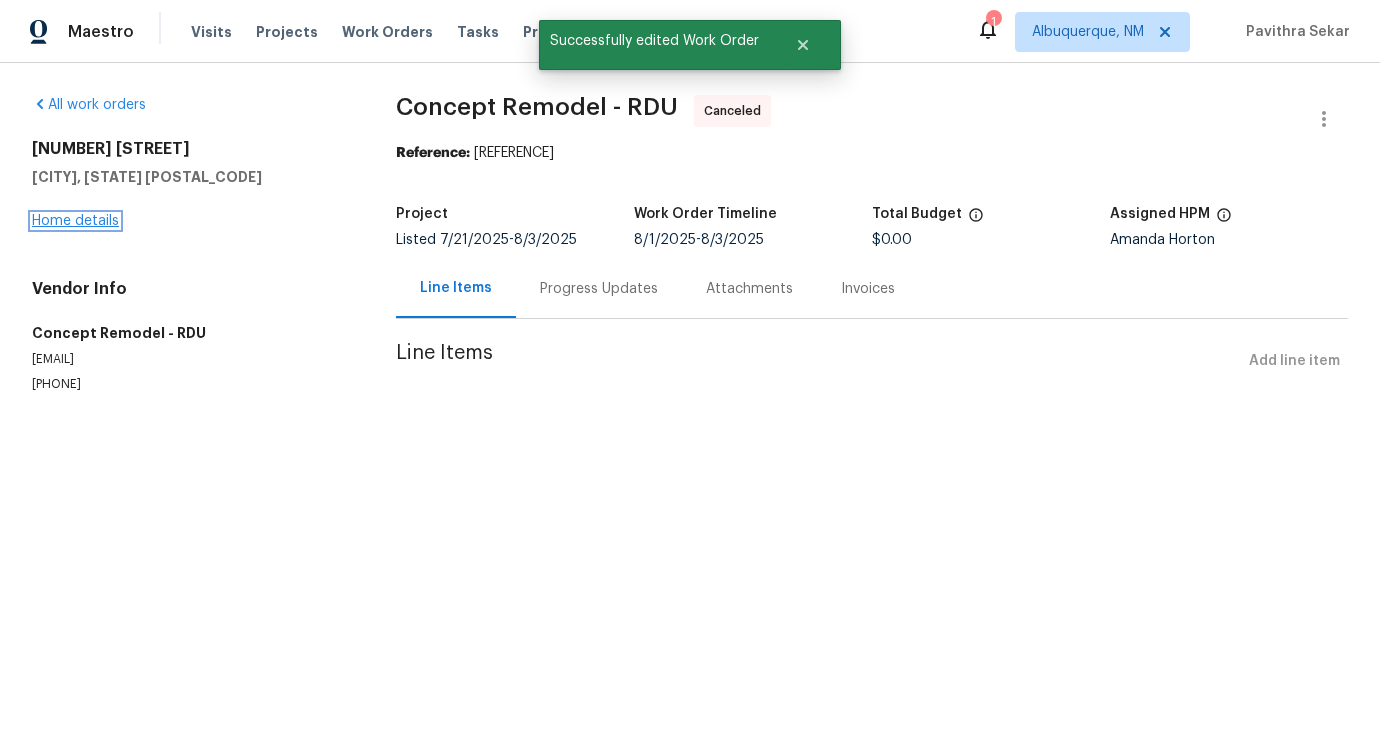 click on "Home details" at bounding box center [75, 221] 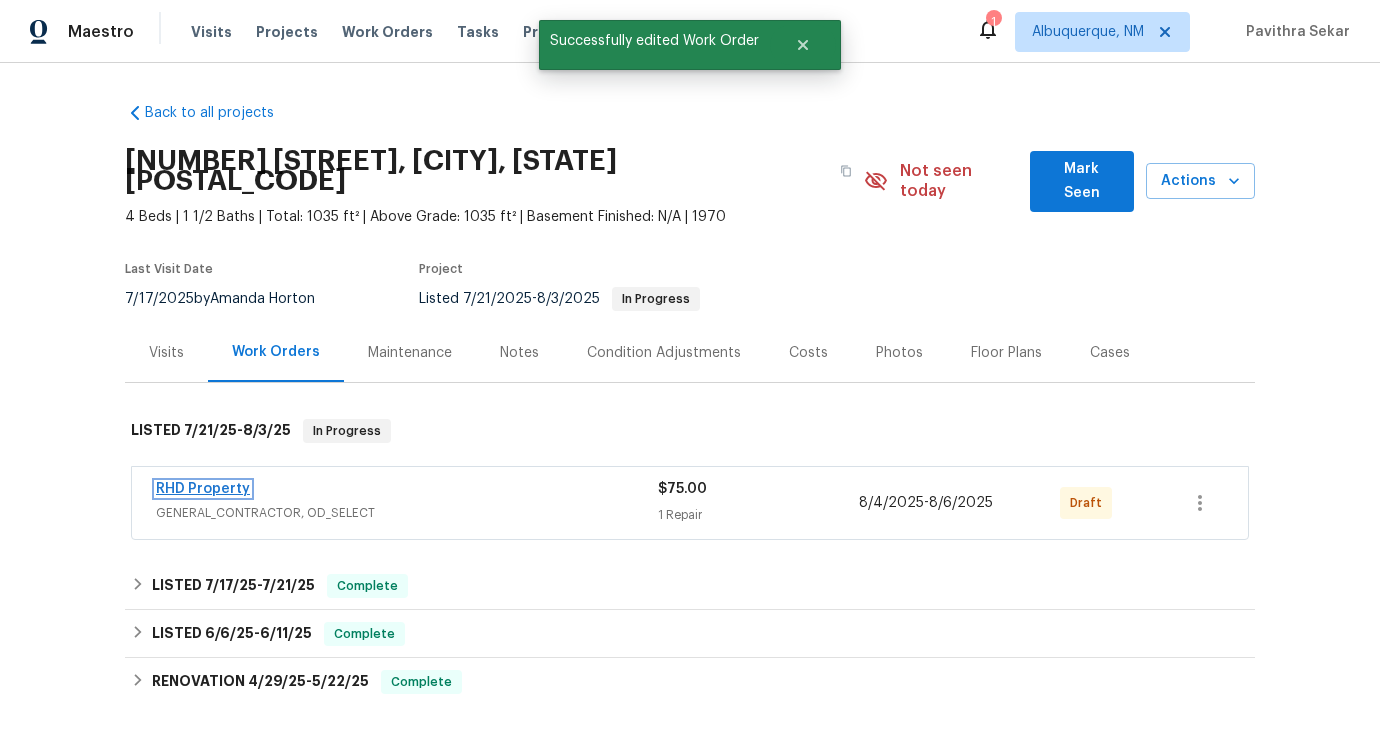click on "RHD Property" at bounding box center [203, 489] 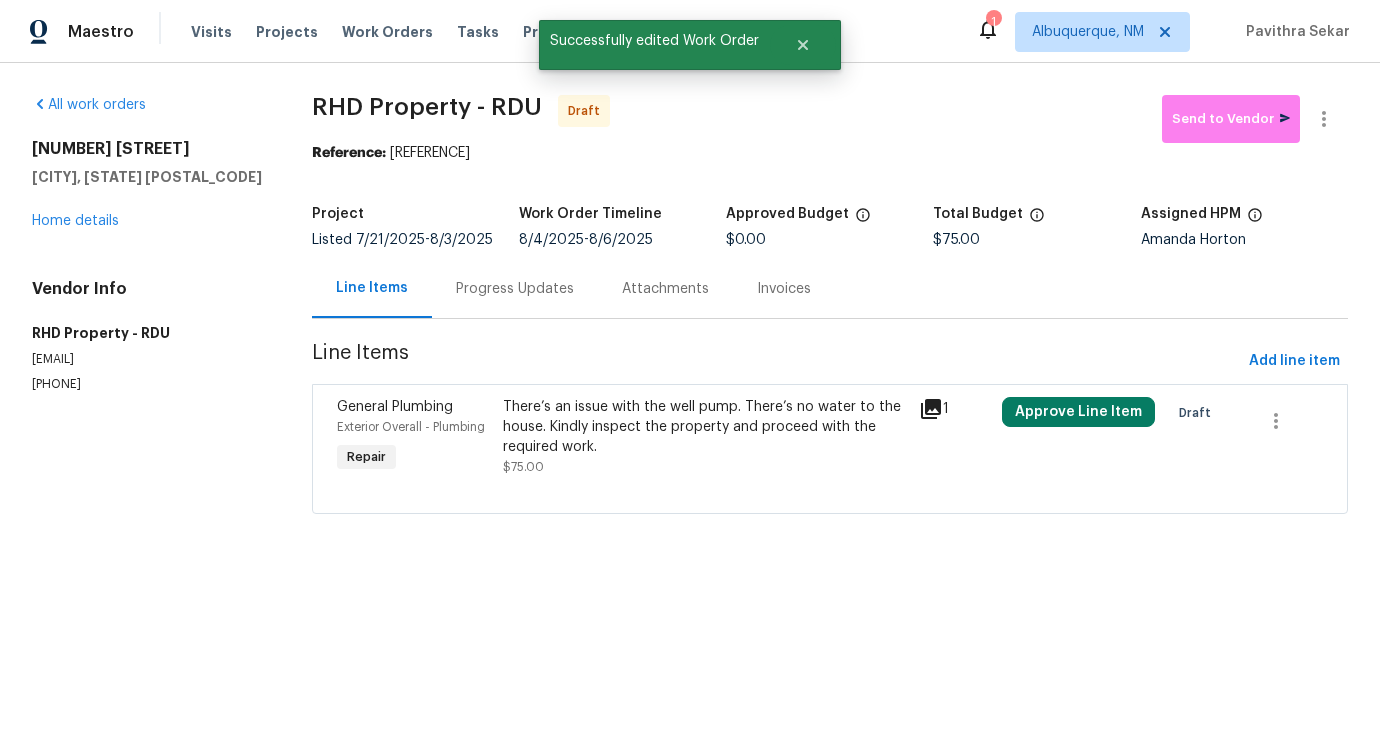 click on "There’s an issue with the well pump. There’s no water to the house. Kindly inspect the property and proceed with the required work. $75.00" at bounding box center (705, 437) 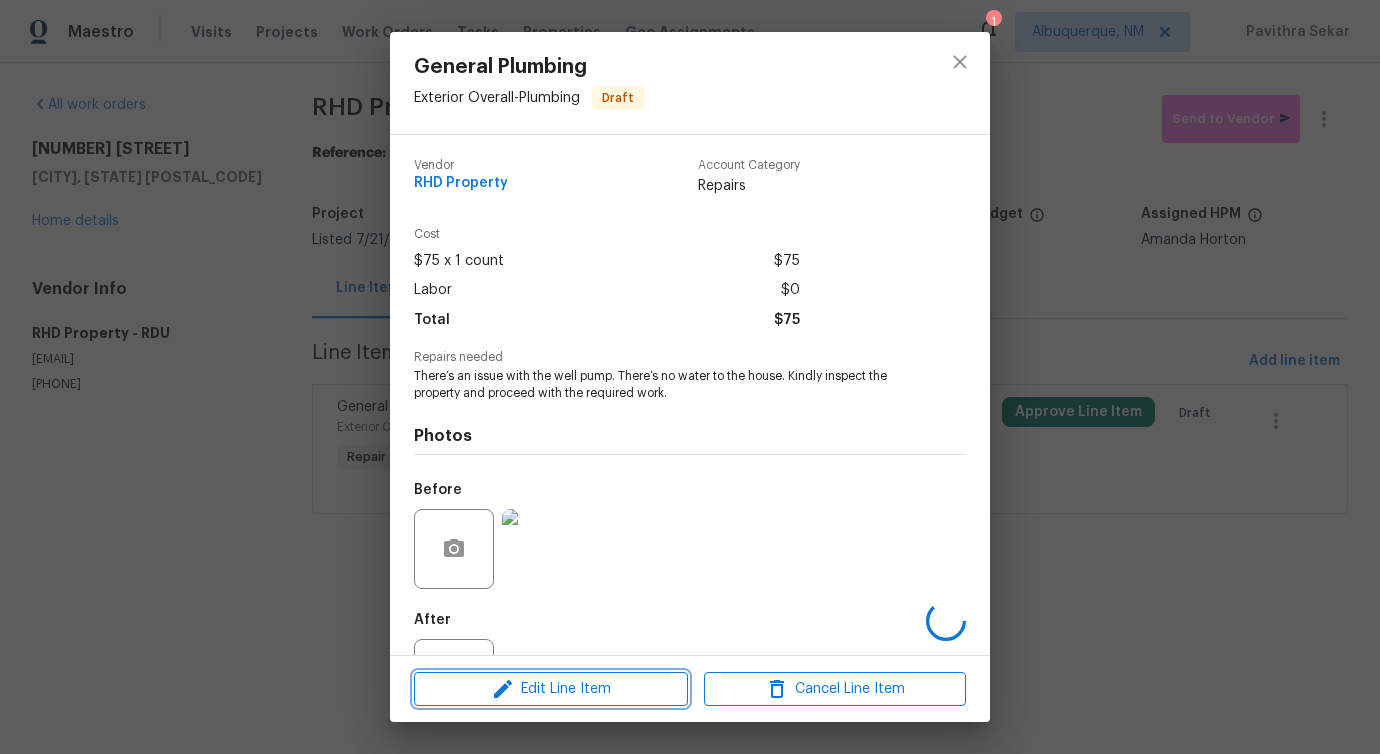 click on "Edit Line Item" at bounding box center [551, 689] 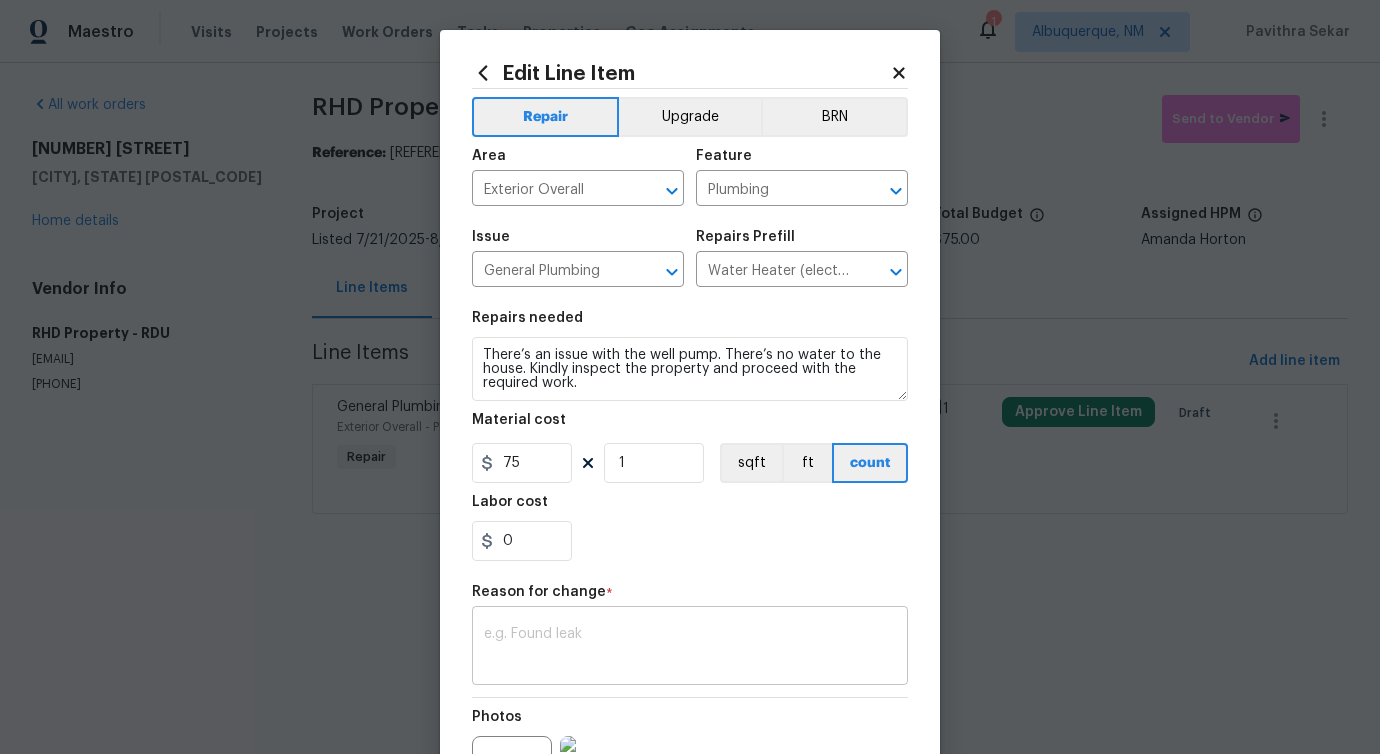 click at bounding box center (690, 648) 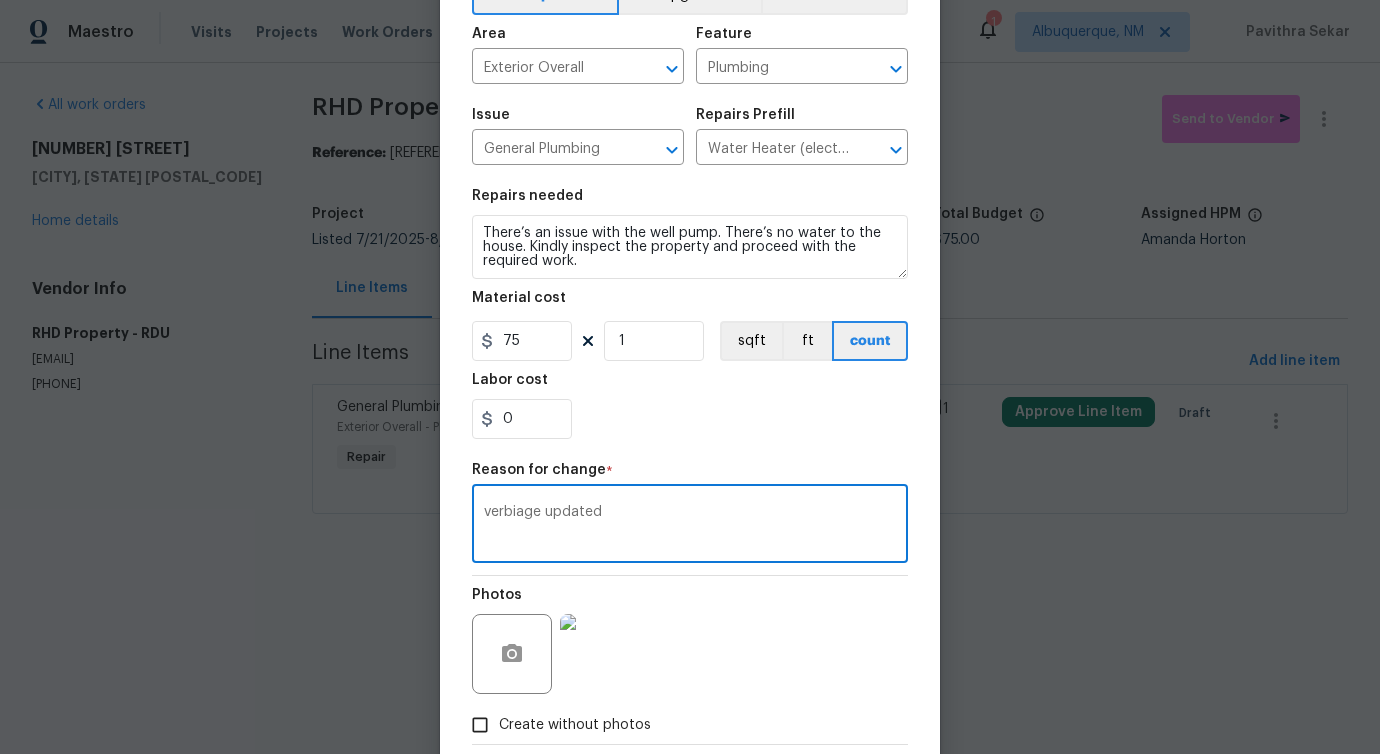 scroll, scrollTop: 232, scrollLeft: 0, axis: vertical 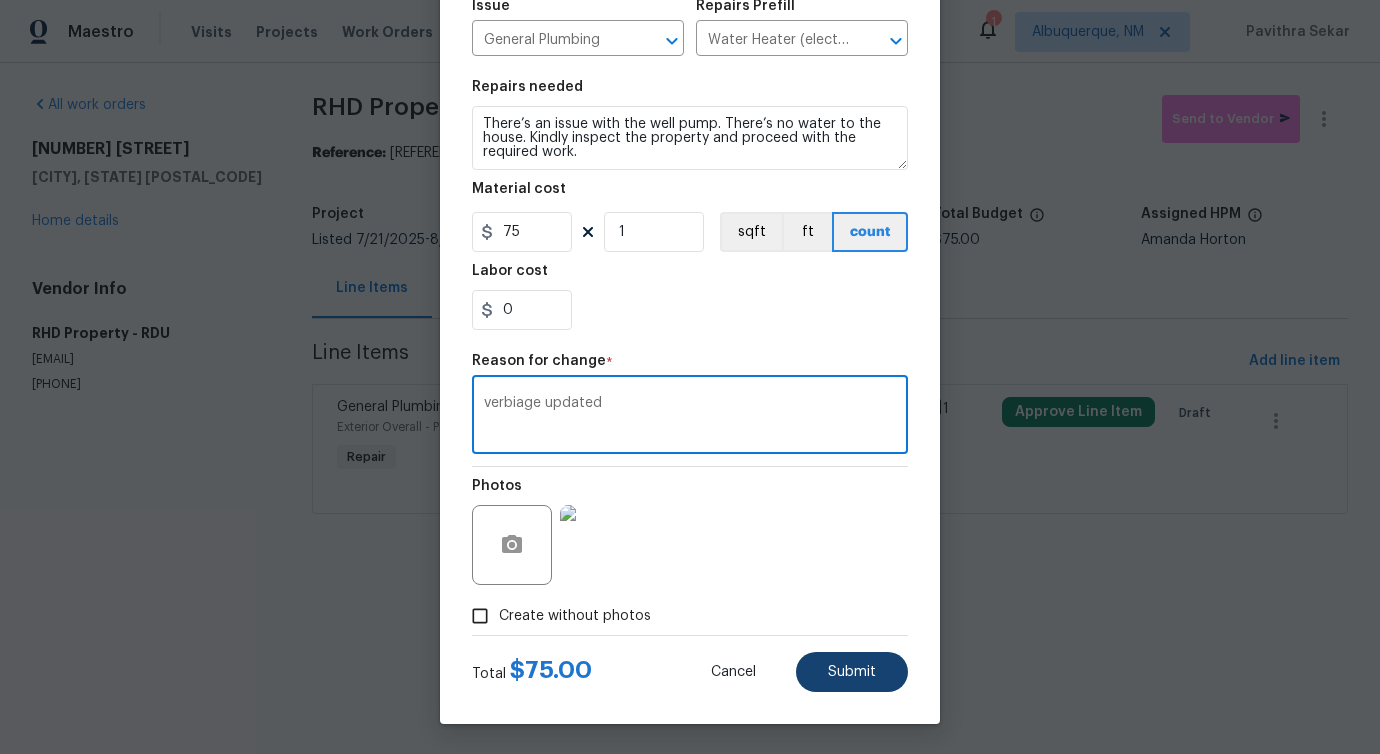 type on "verbiage updated" 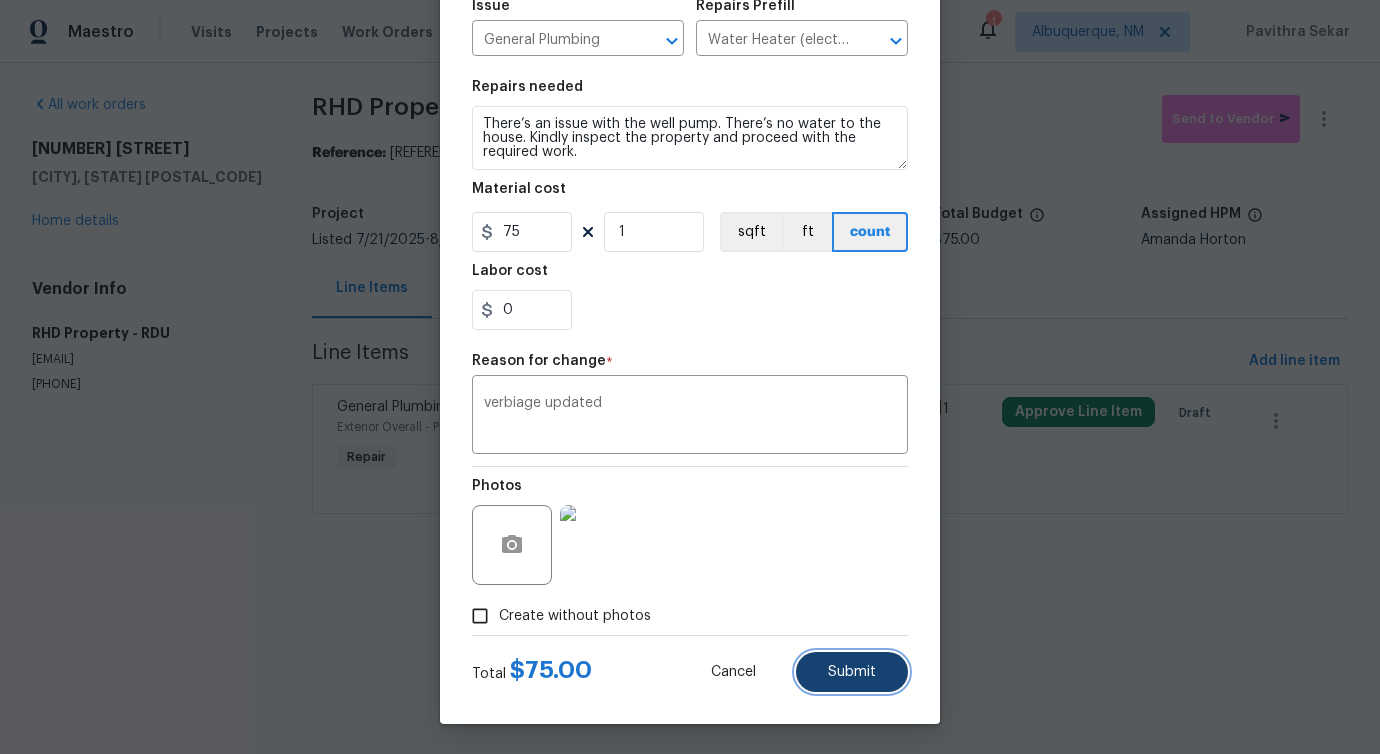 click on "Submit" at bounding box center (852, 672) 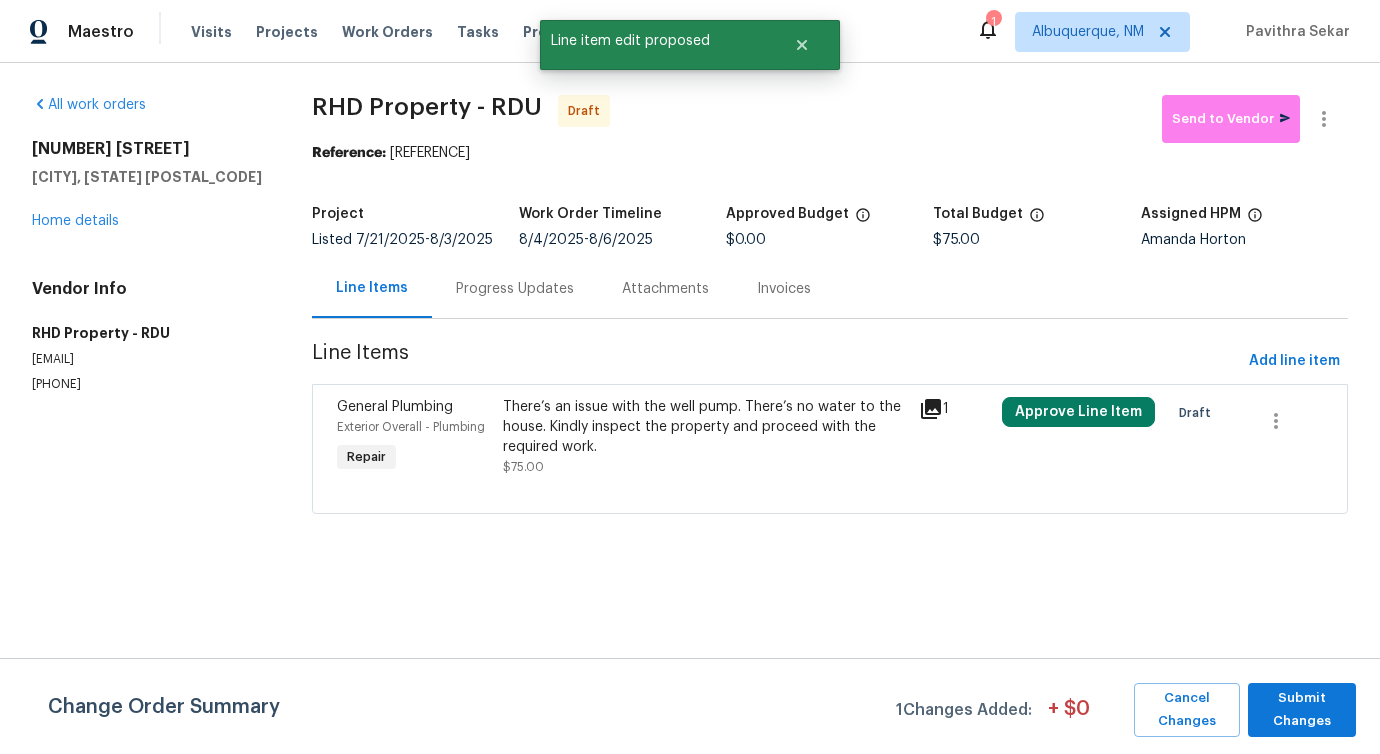 scroll, scrollTop: 0, scrollLeft: 0, axis: both 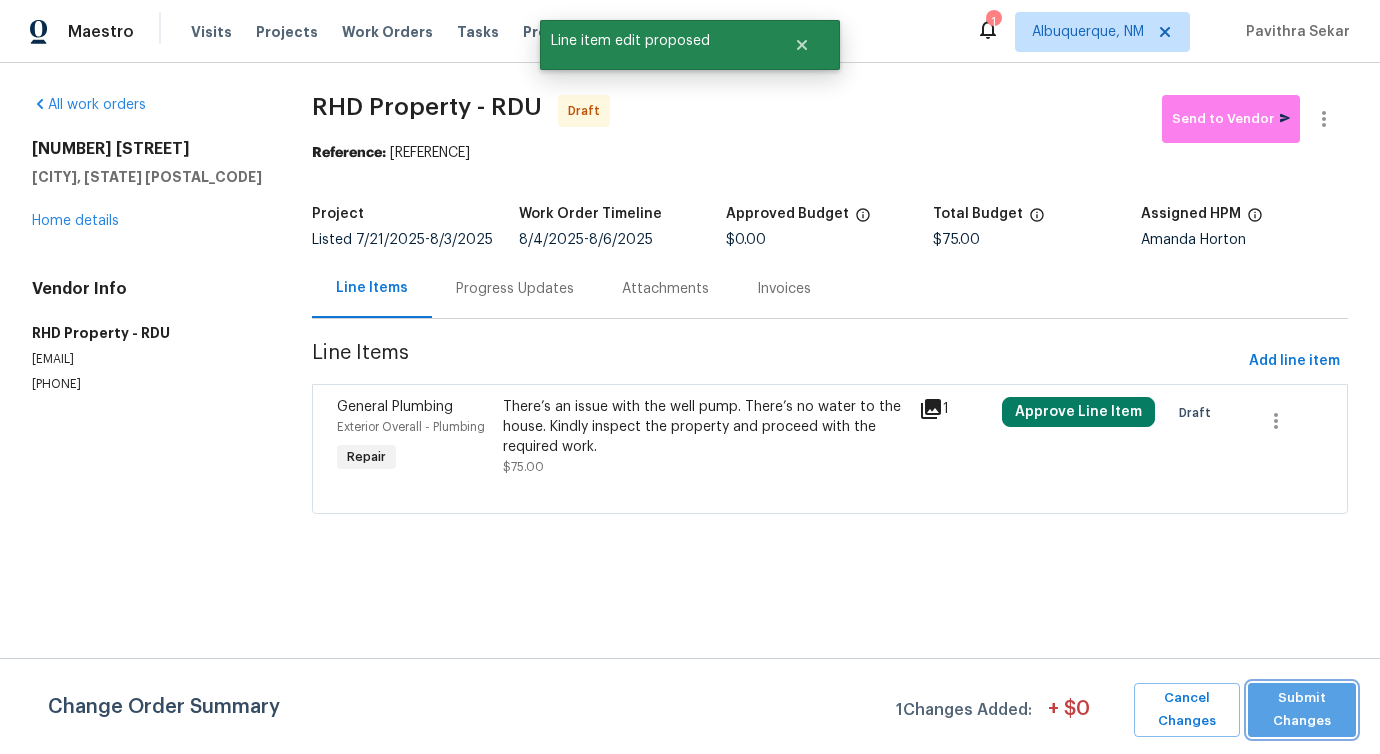 click on "Submit Changes" at bounding box center [1302, 710] 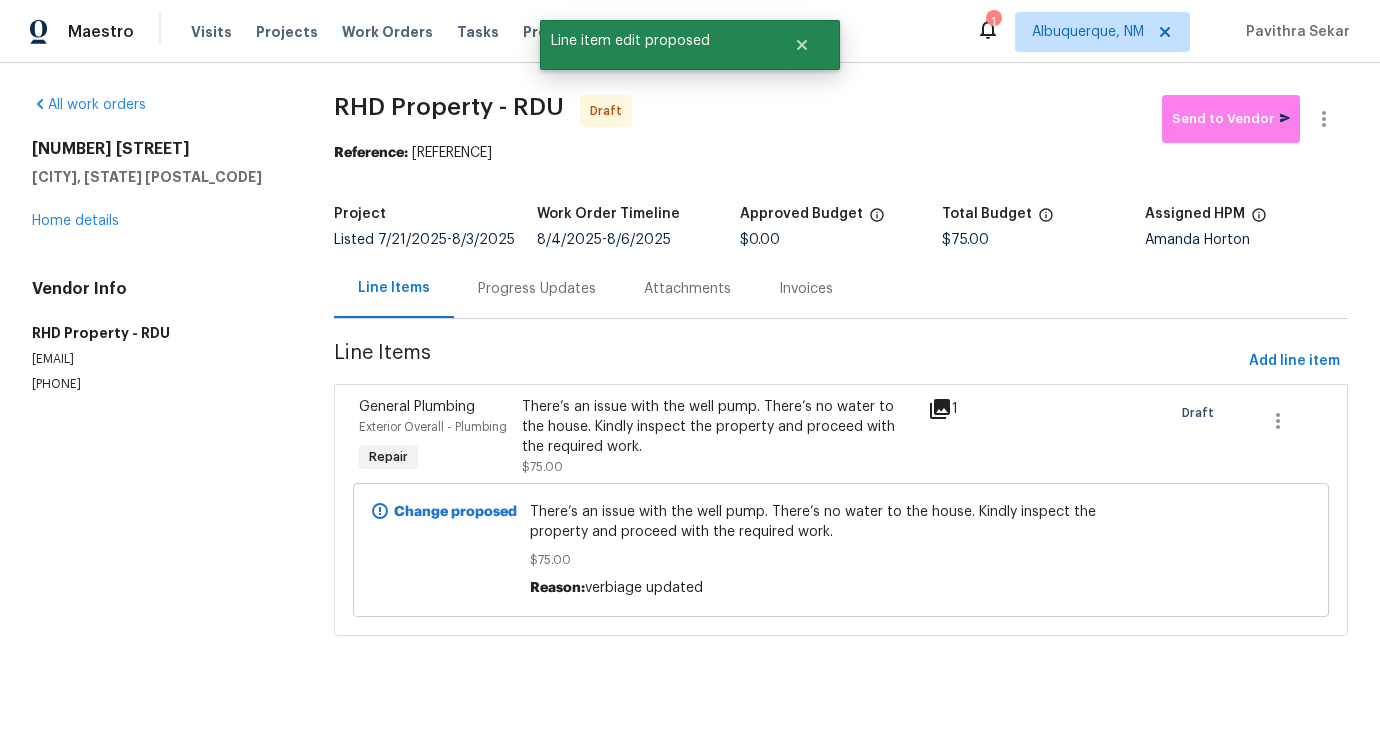 click on "Progress Updates" at bounding box center (537, 289) 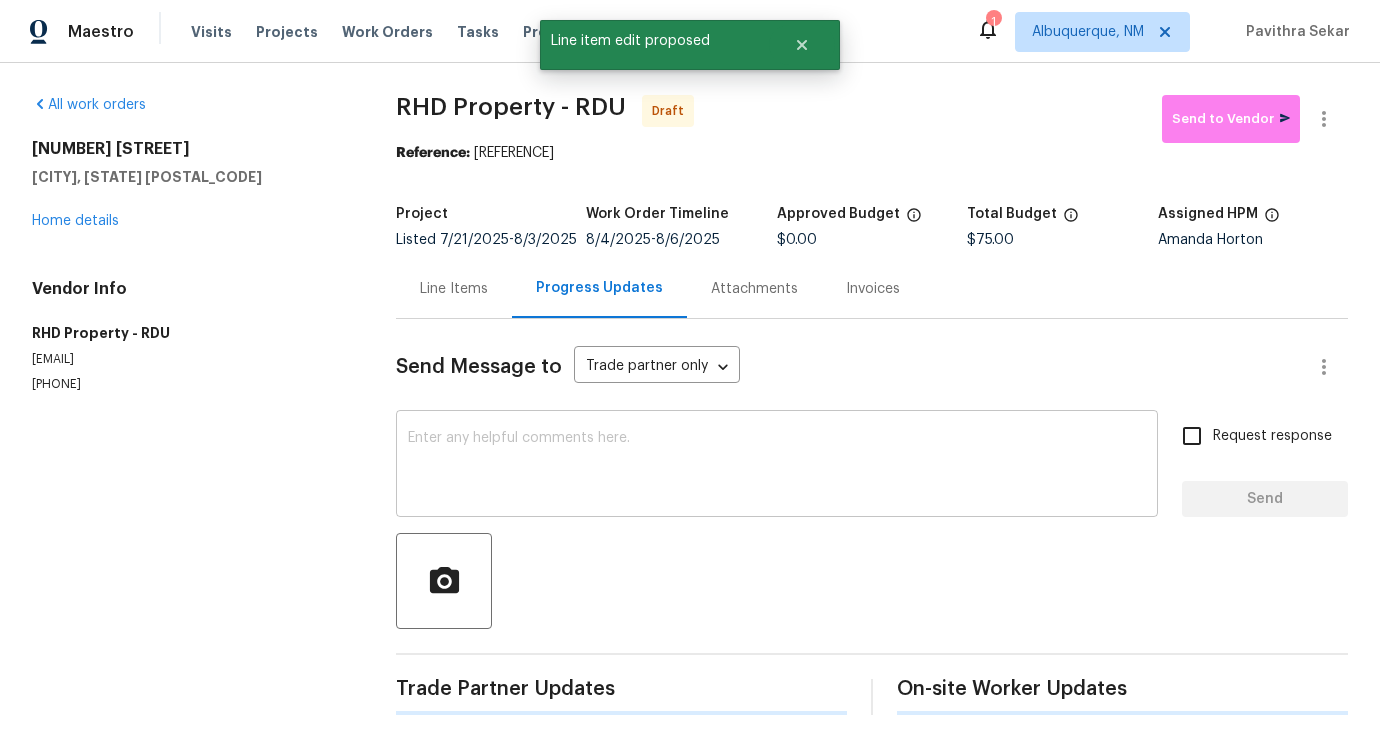 click at bounding box center (777, 466) 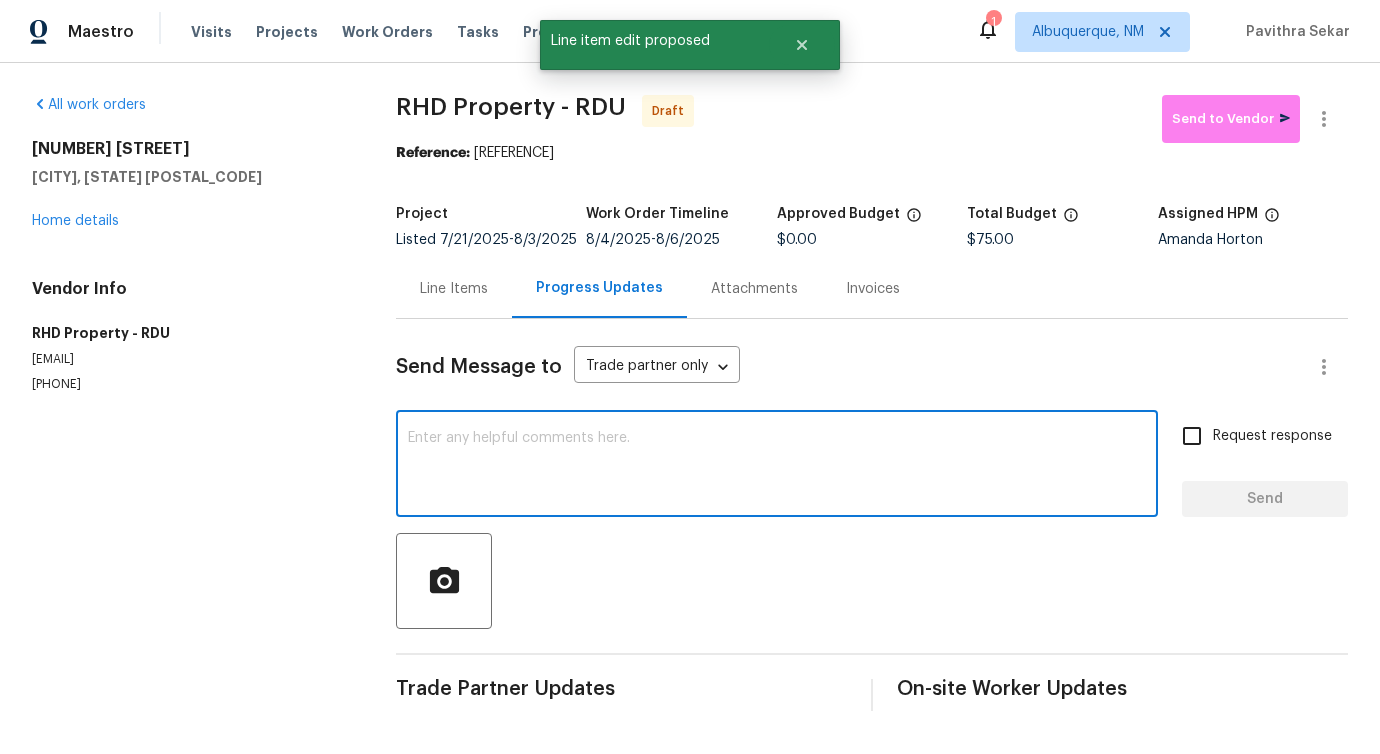 click at bounding box center (777, 466) 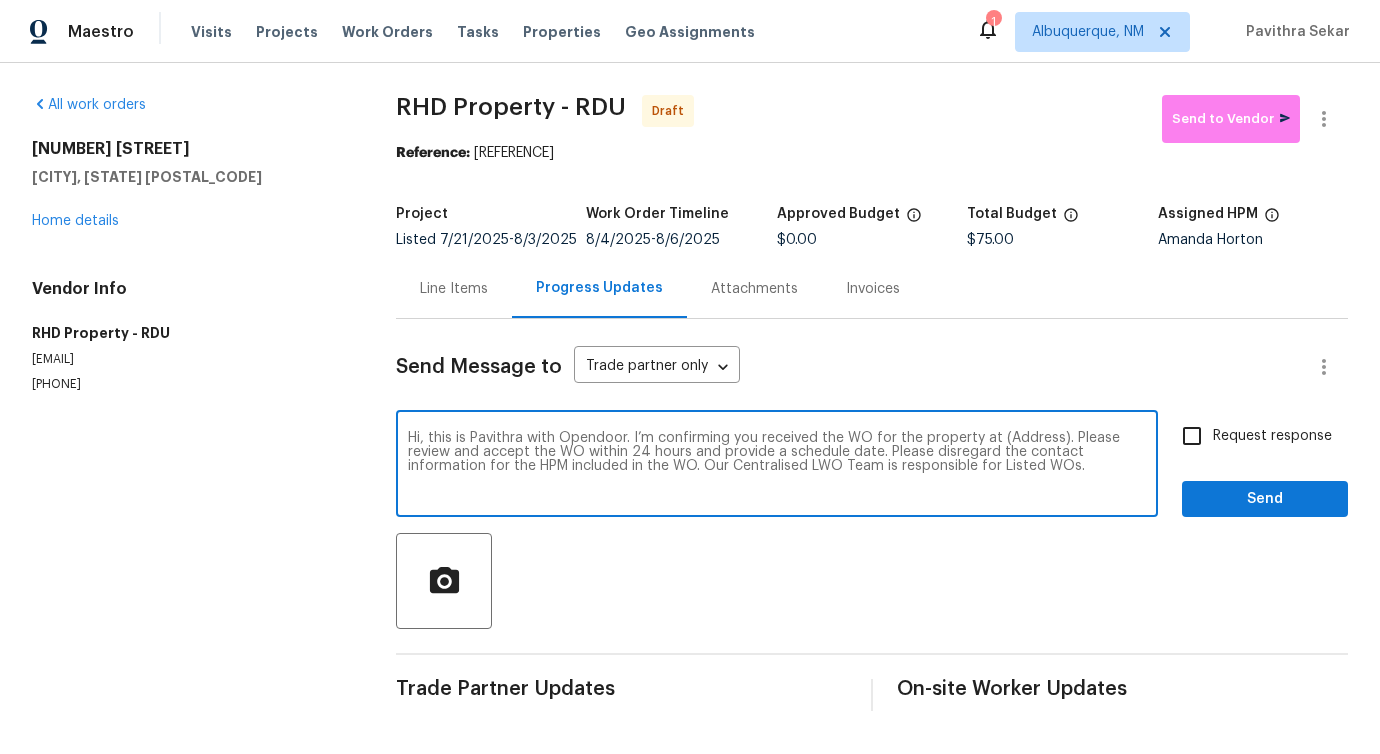 click on "Hi, this is Pavithra with Opendoor. I’m confirming you received the WO for the property at (Address). Please review and accept the WO within 24 hours and provide a schedule date. Please disregard the contact information for the HPM included in the WO. Our Centralised LWO Team is responsible for Listed WOs." at bounding box center (777, 466) 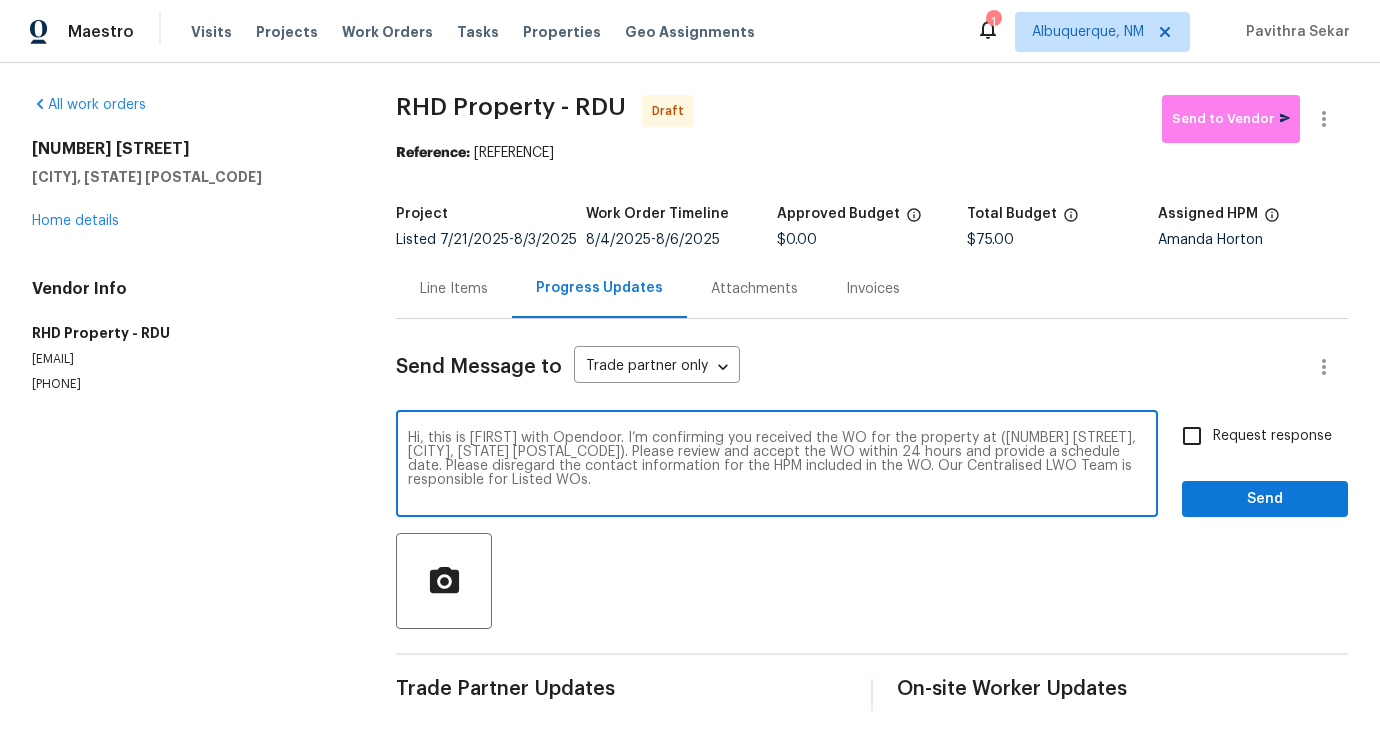 type on "Hi, this is Pavithra with Opendoor. I’m confirming you received the WO for the property at (1413 Chamblee Rd, Zebulon, NC 27597). Please review and accept the WO within 24 hours and provide a schedule date. Please disregard the contact information for the HPM included in the WO. Our Centralised LWO Team is responsible for Listed WOs." 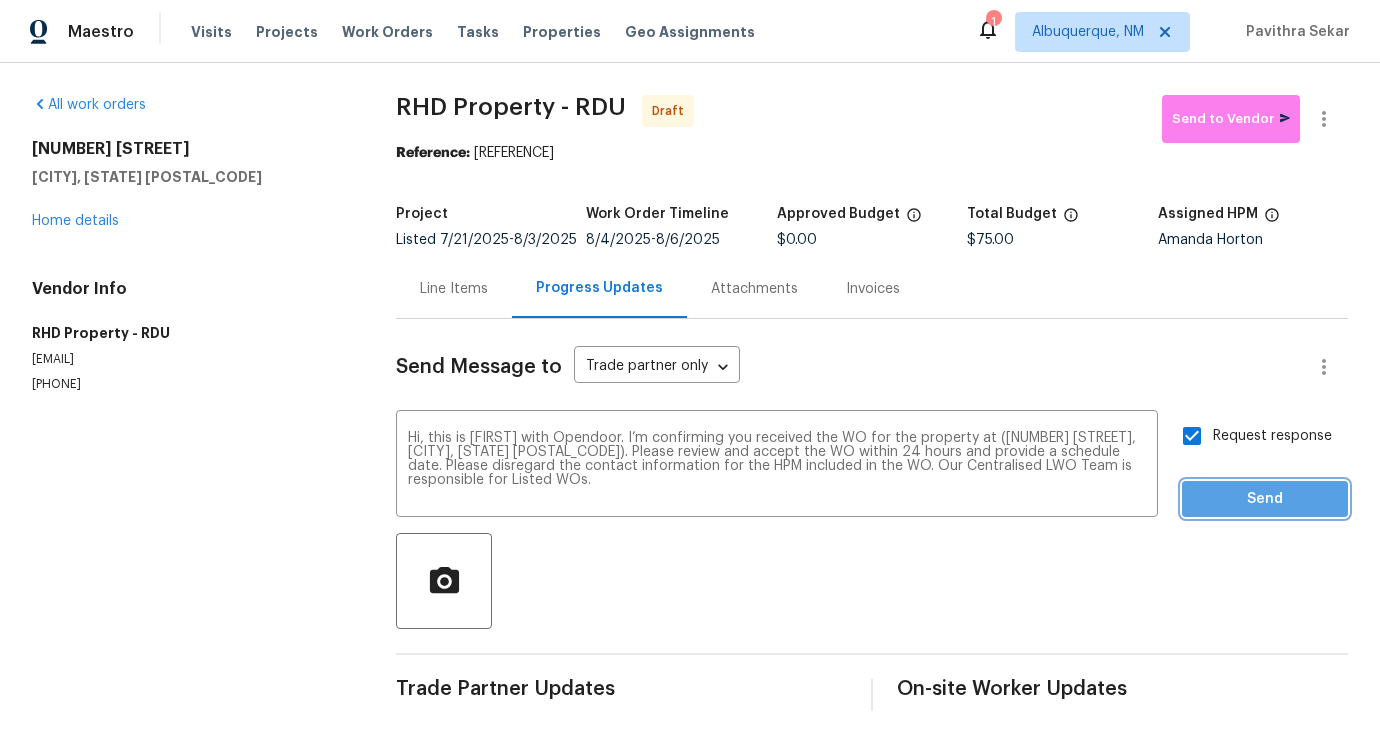 click on "Send" at bounding box center (1265, 499) 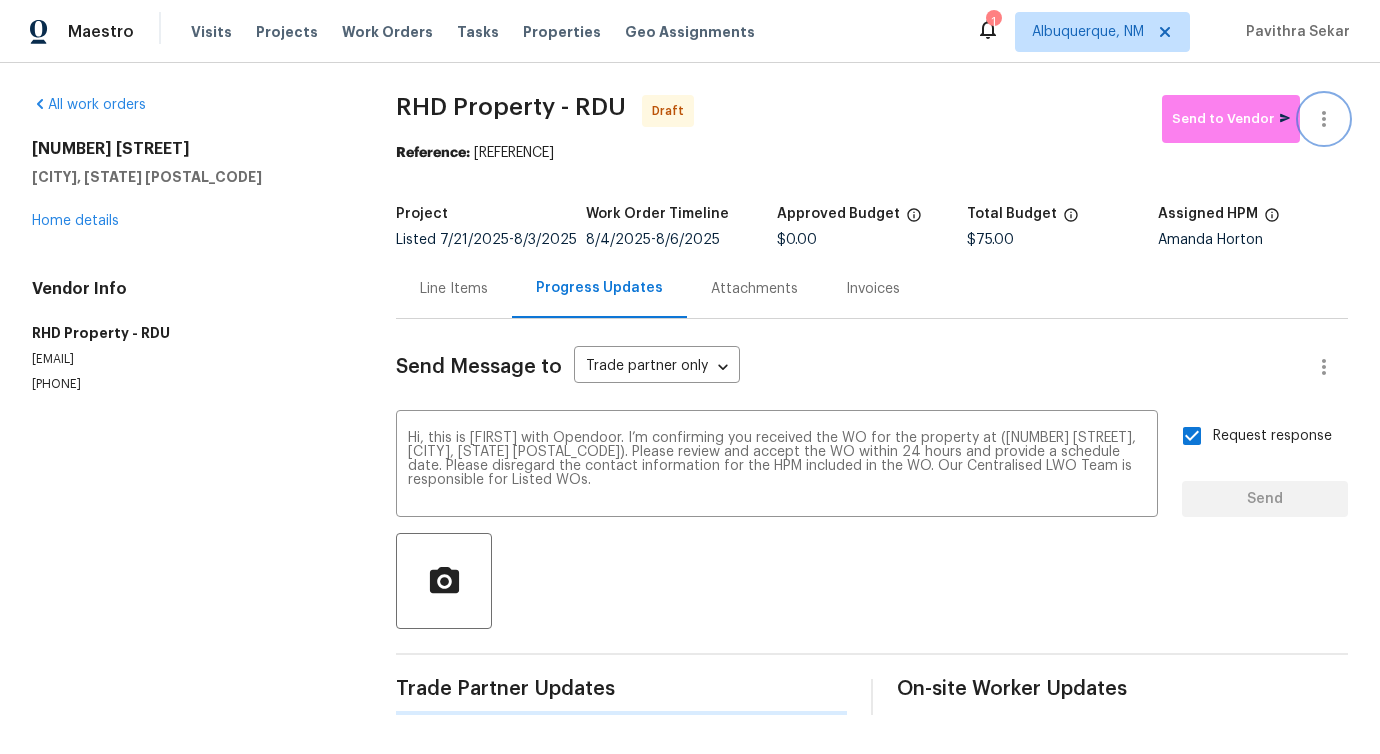 click 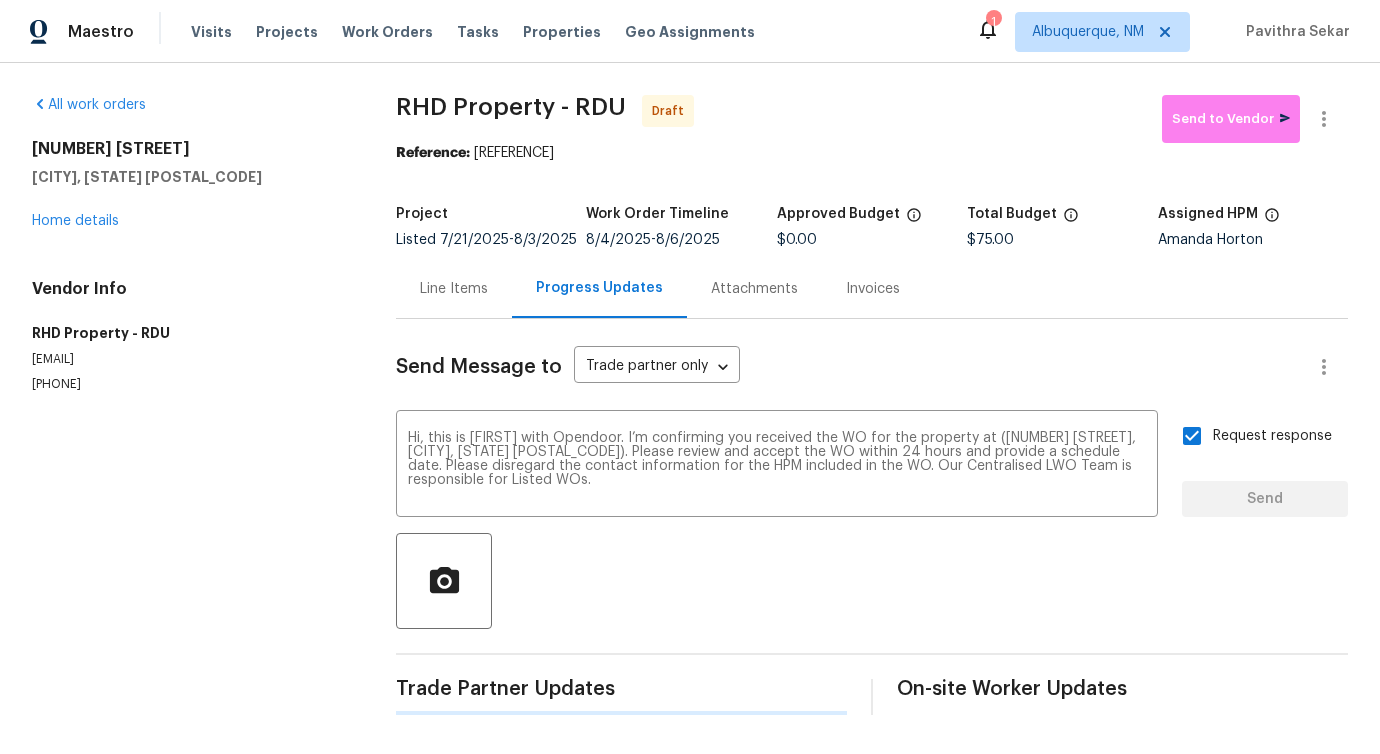 type 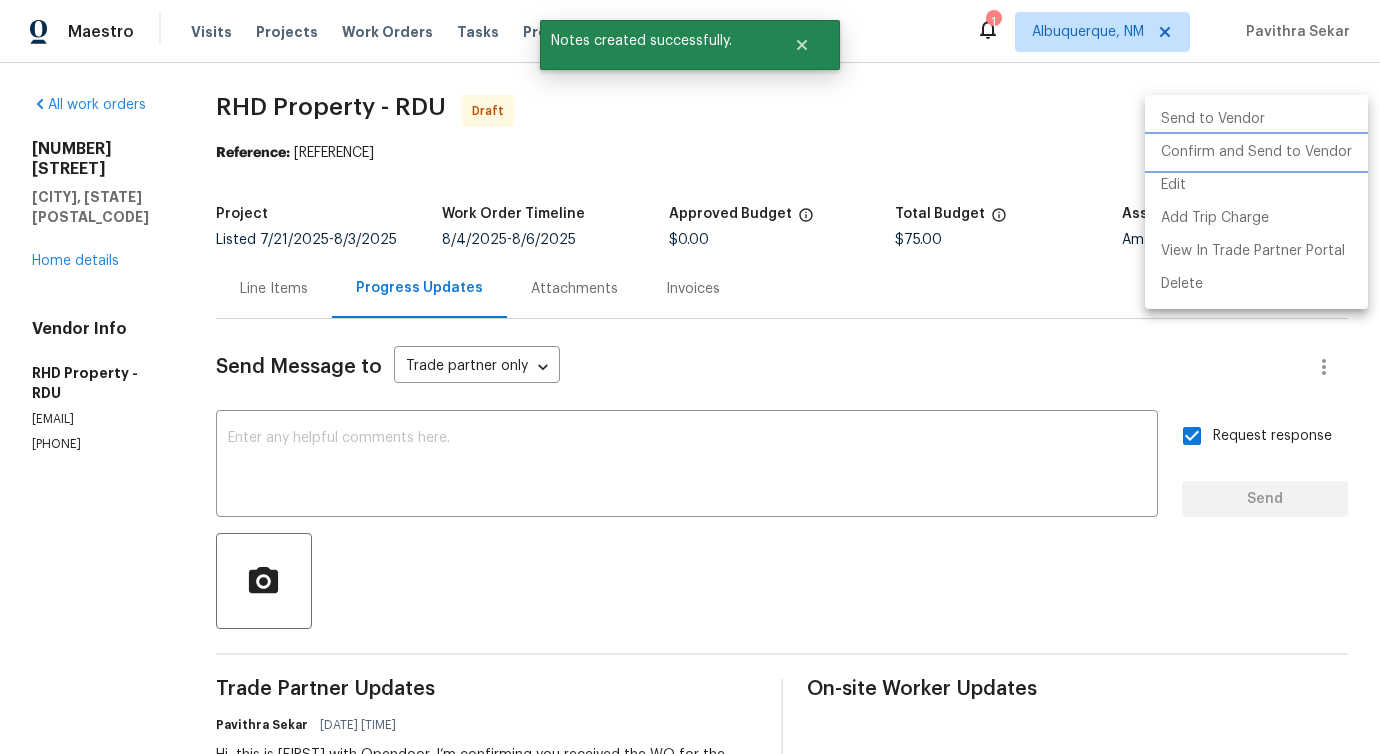click on "Confirm and Send to Vendor" at bounding box center [1256, 152] 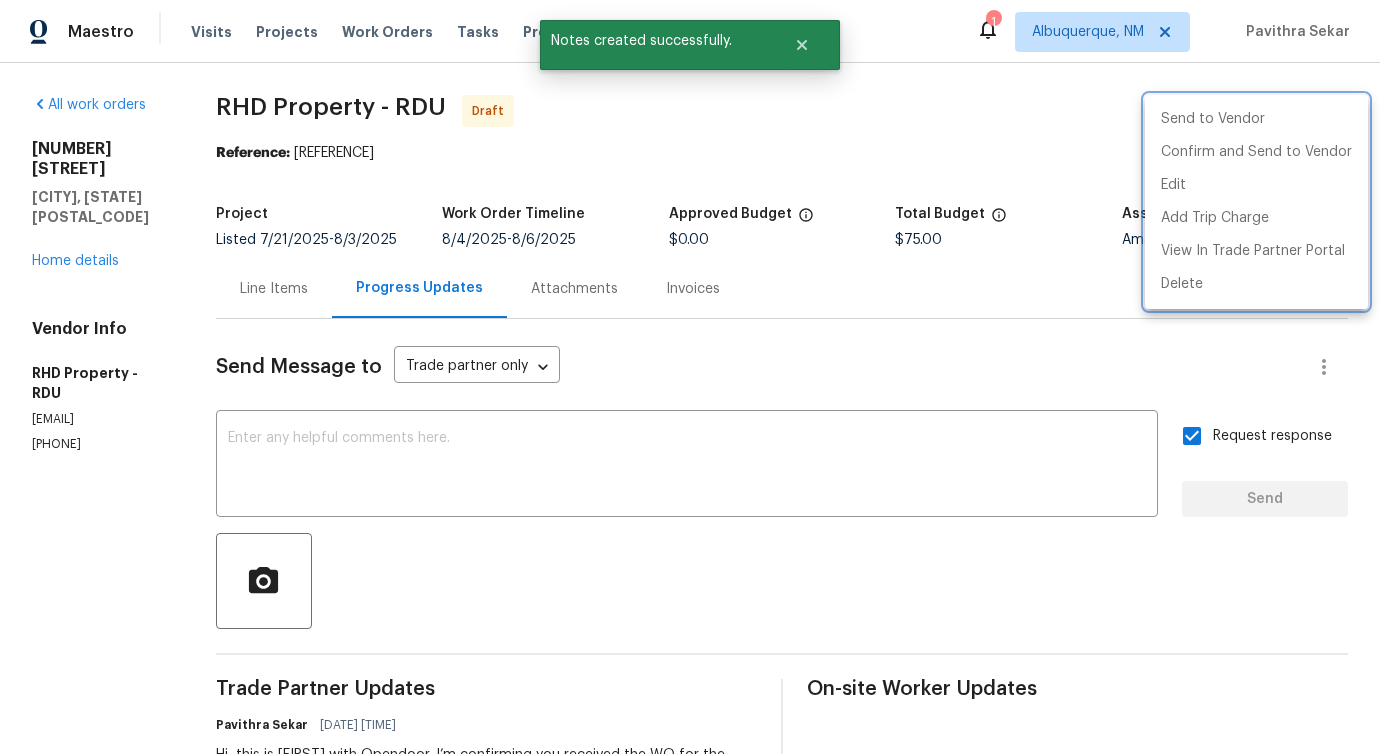 click at bounding box center [690, 377] 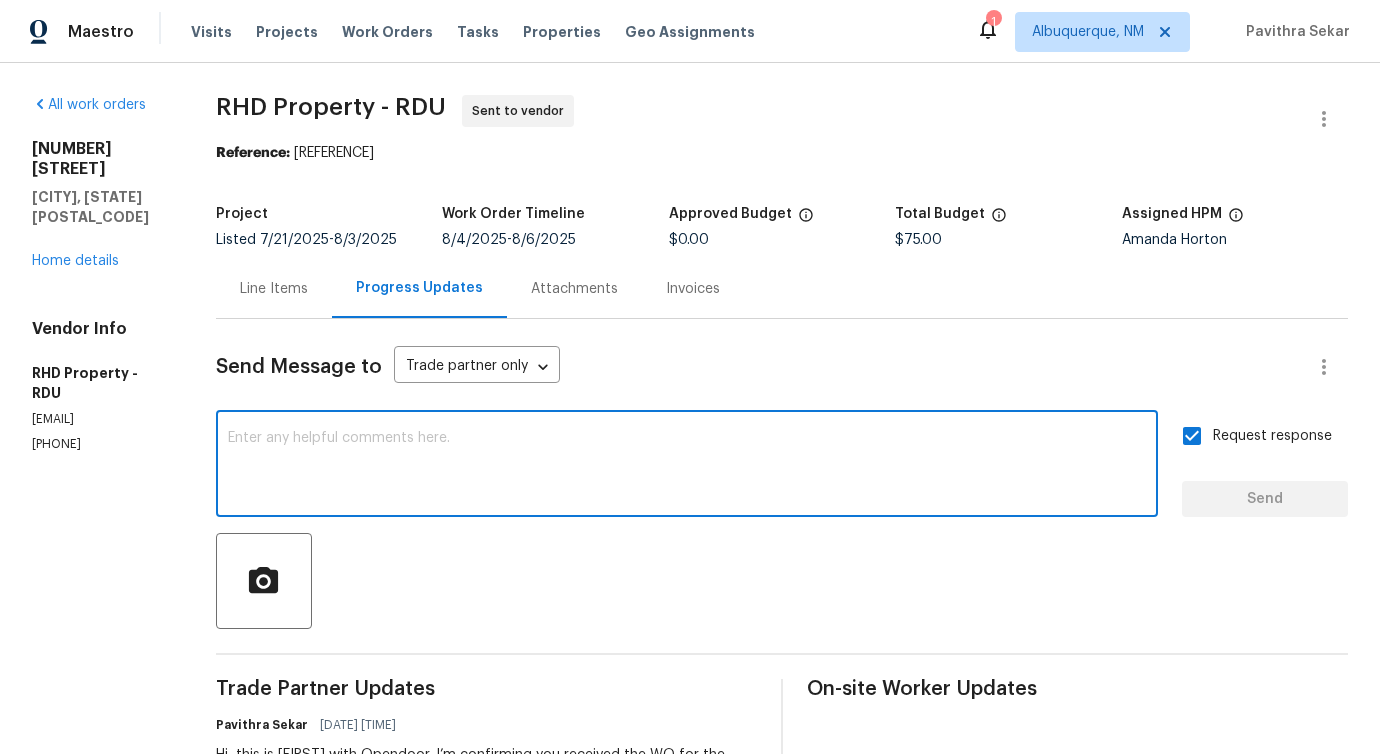 click at bounding box center [687, 466] 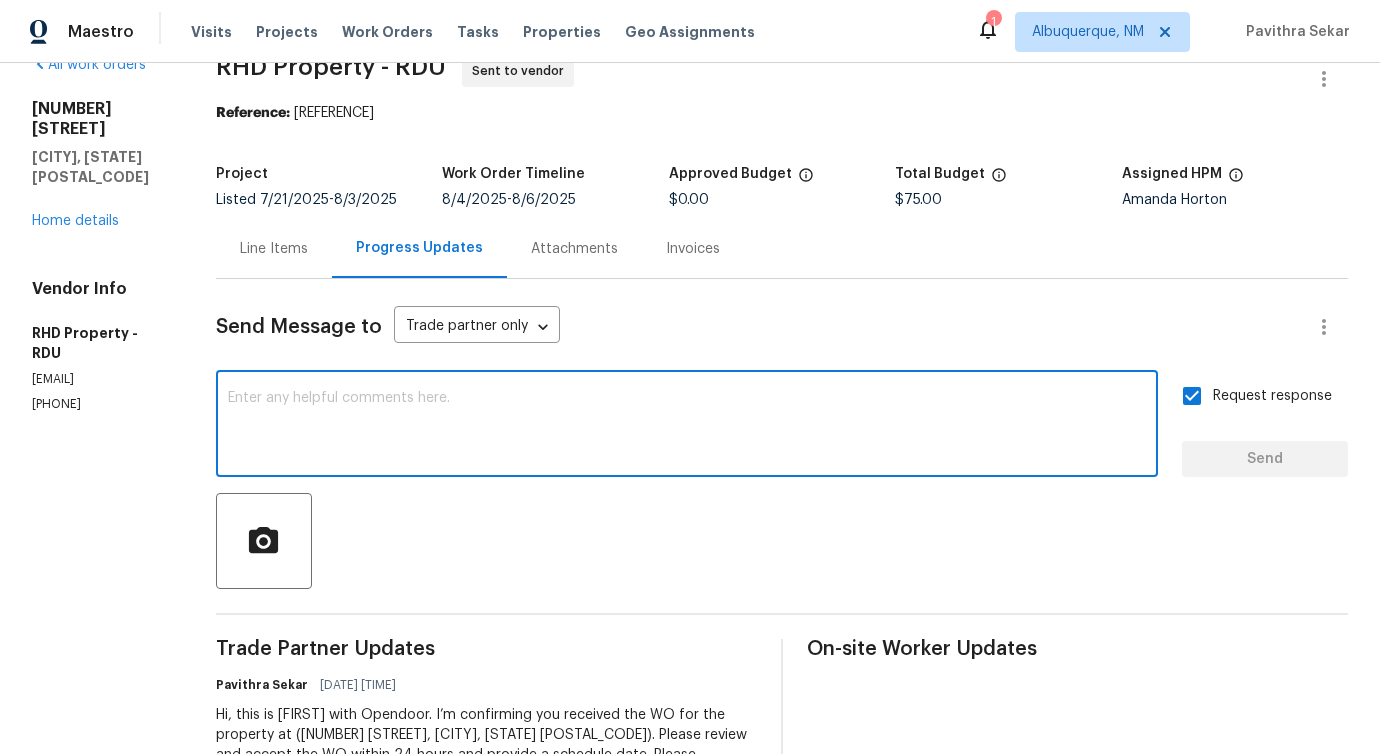 scroll, scrollTop: 0, scrollLeft: 0, axis: both 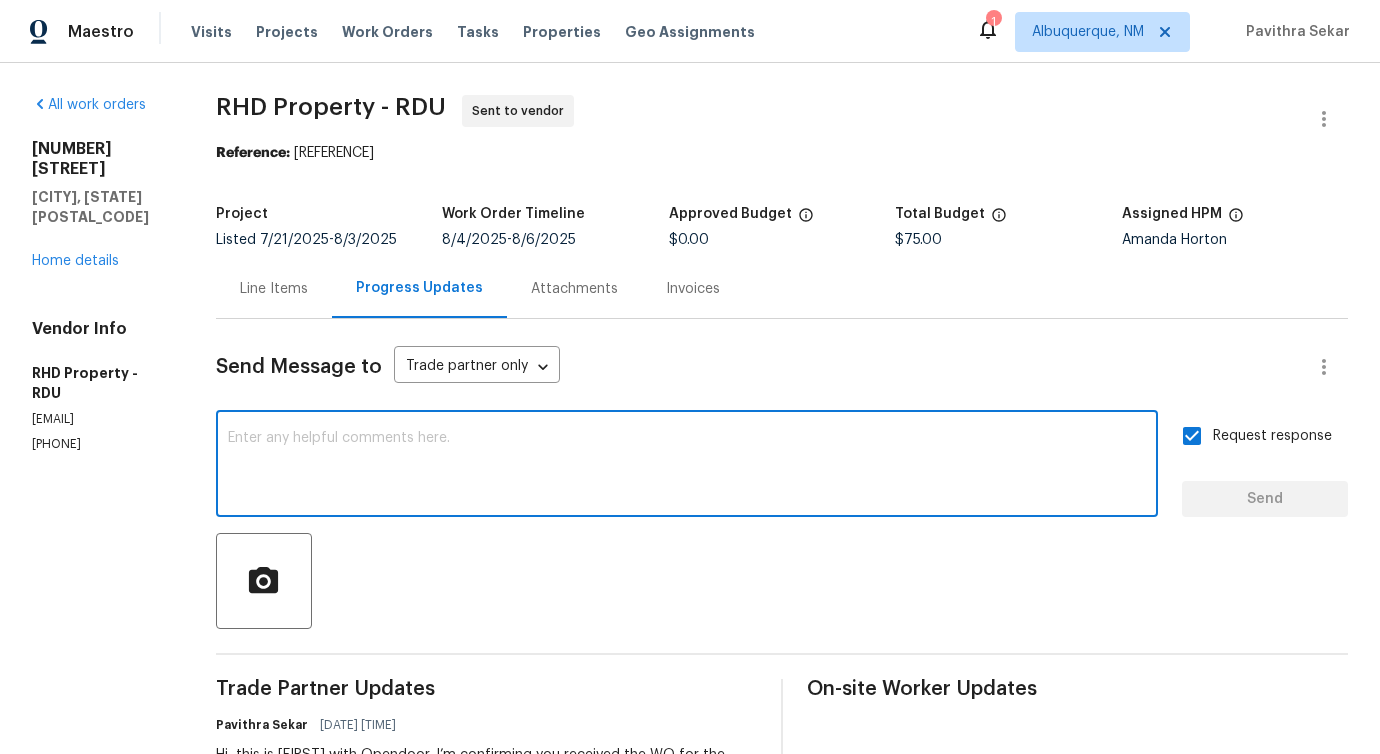 click on "Line Items" at bounding box center [274, 289] 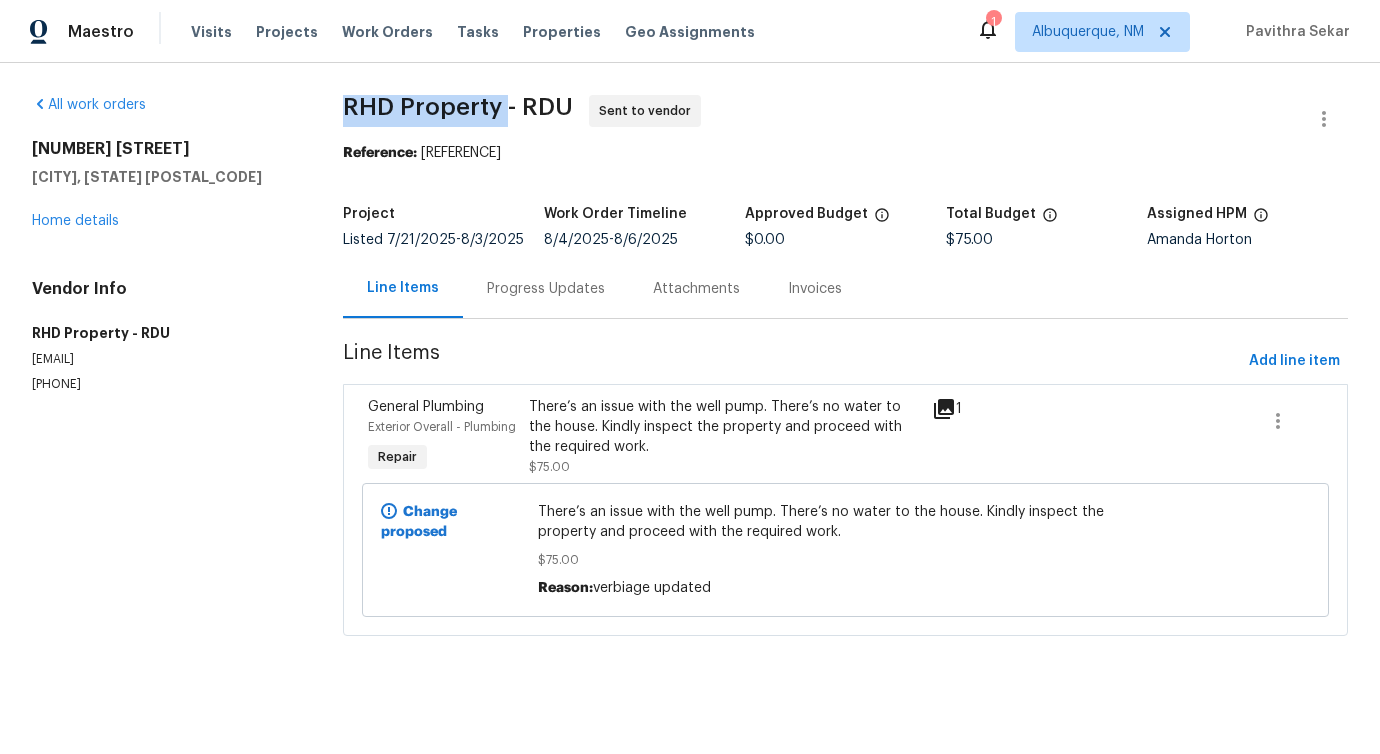 drag, startPoint x: 337, startPoint y: 103, endPoint x: 506, endPoint y: 107, distance: 169.04733 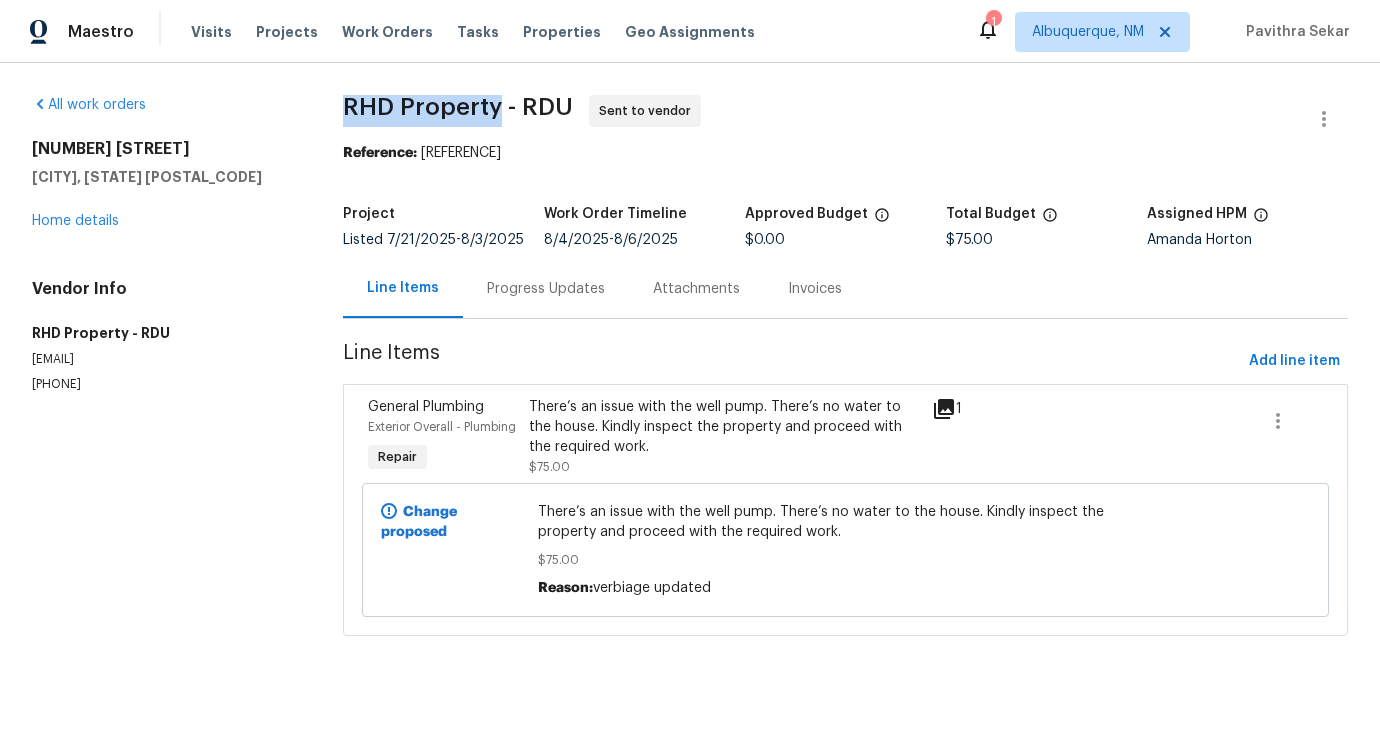 drag, startPoint x: 341, startPoint y: 99, endPoint x: 499, endPoint y: 111, distance: 158.45505 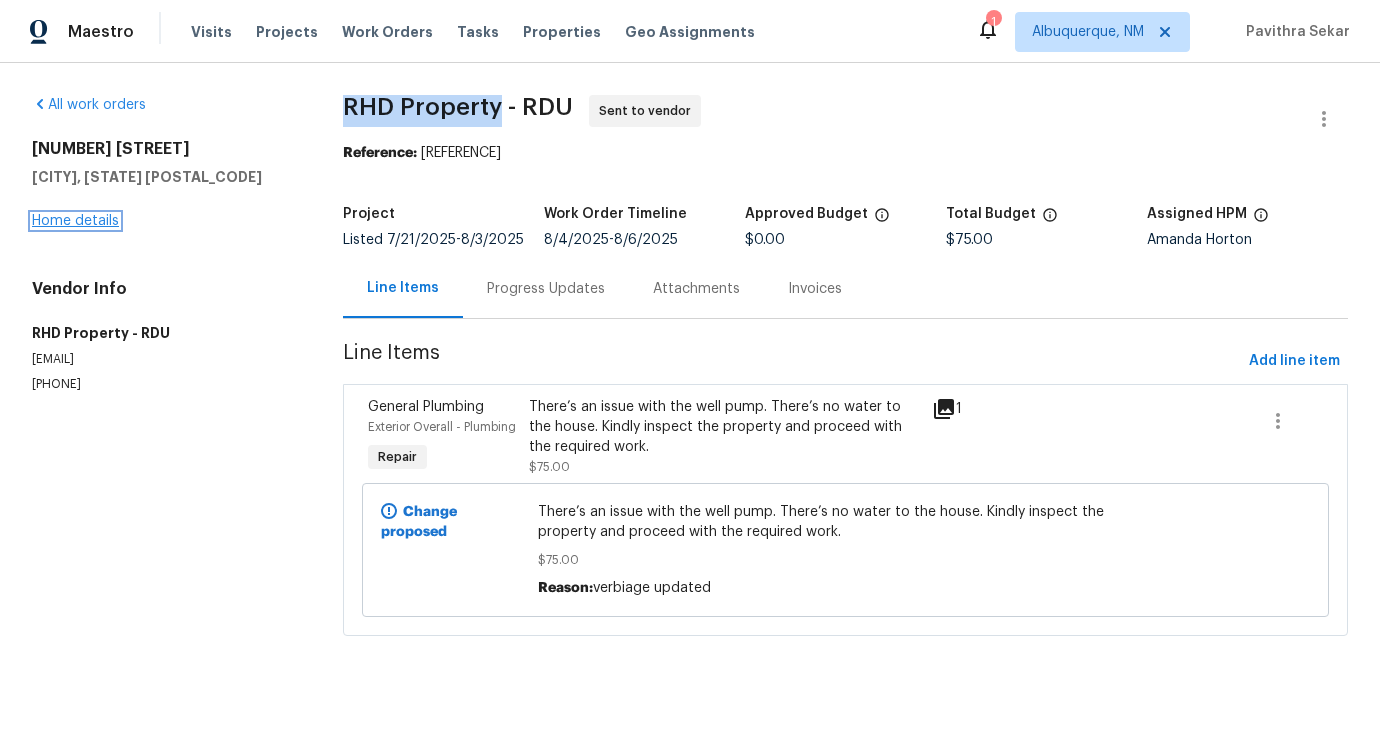 click on "Home details" at bounding box center (75, 221) 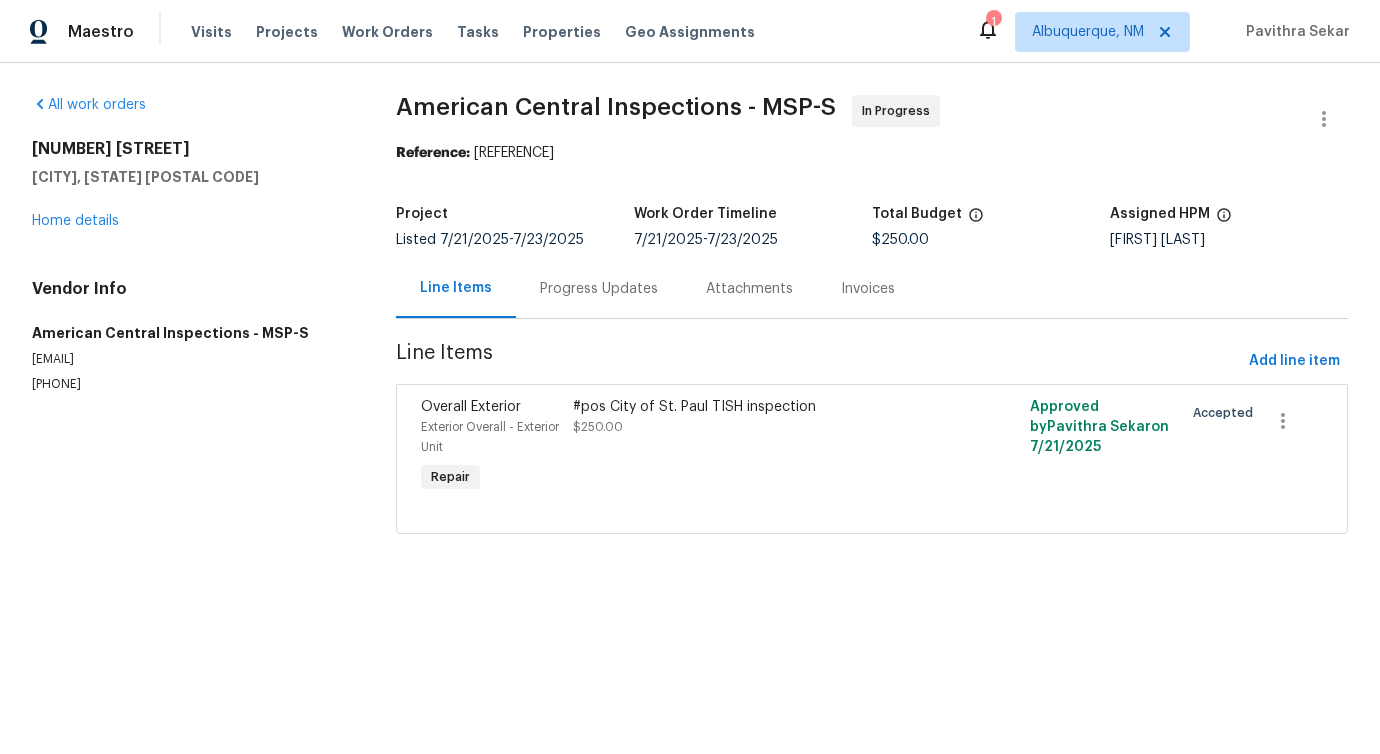 scroll, scrollTop: 0, scrollLeft: 0, axis: both 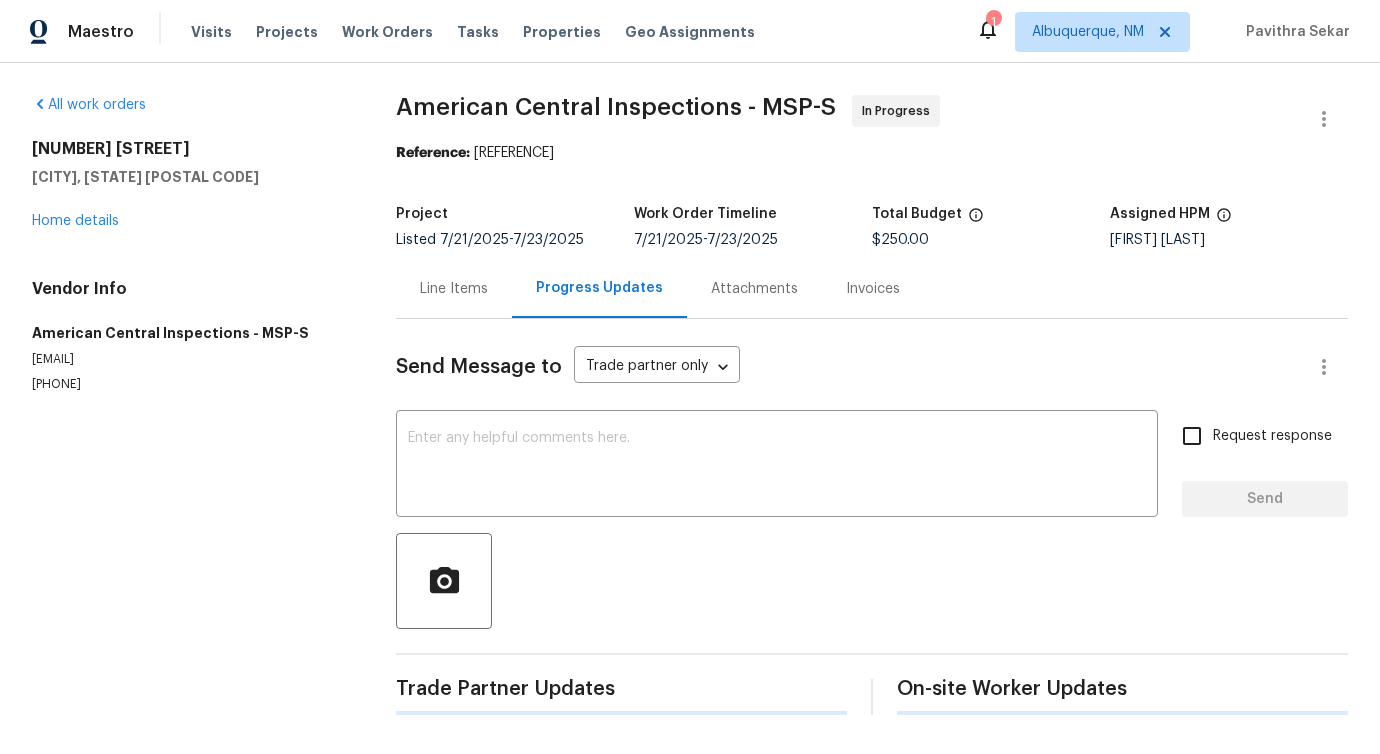 click at bounding box center [872, 581] 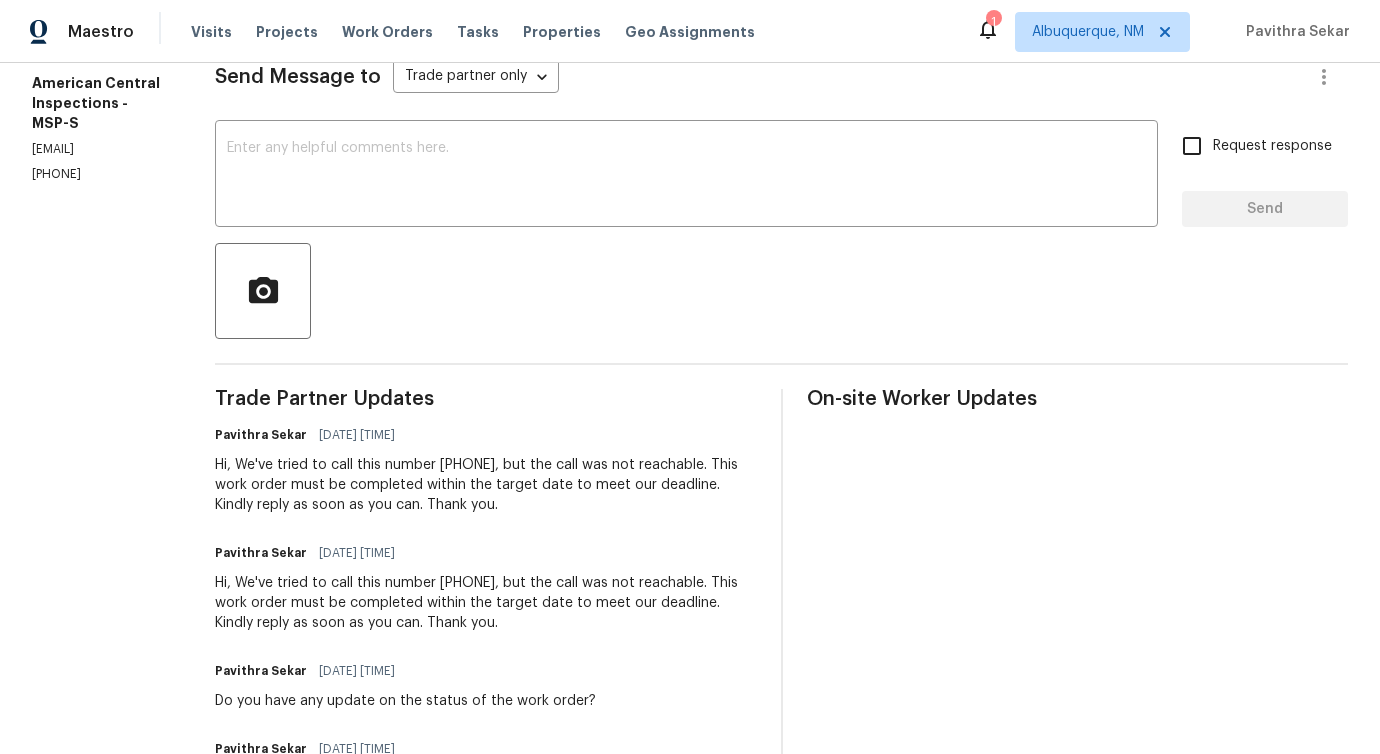 scroll, scrollTop: 372, scrollLeft: 0, axis: vertical 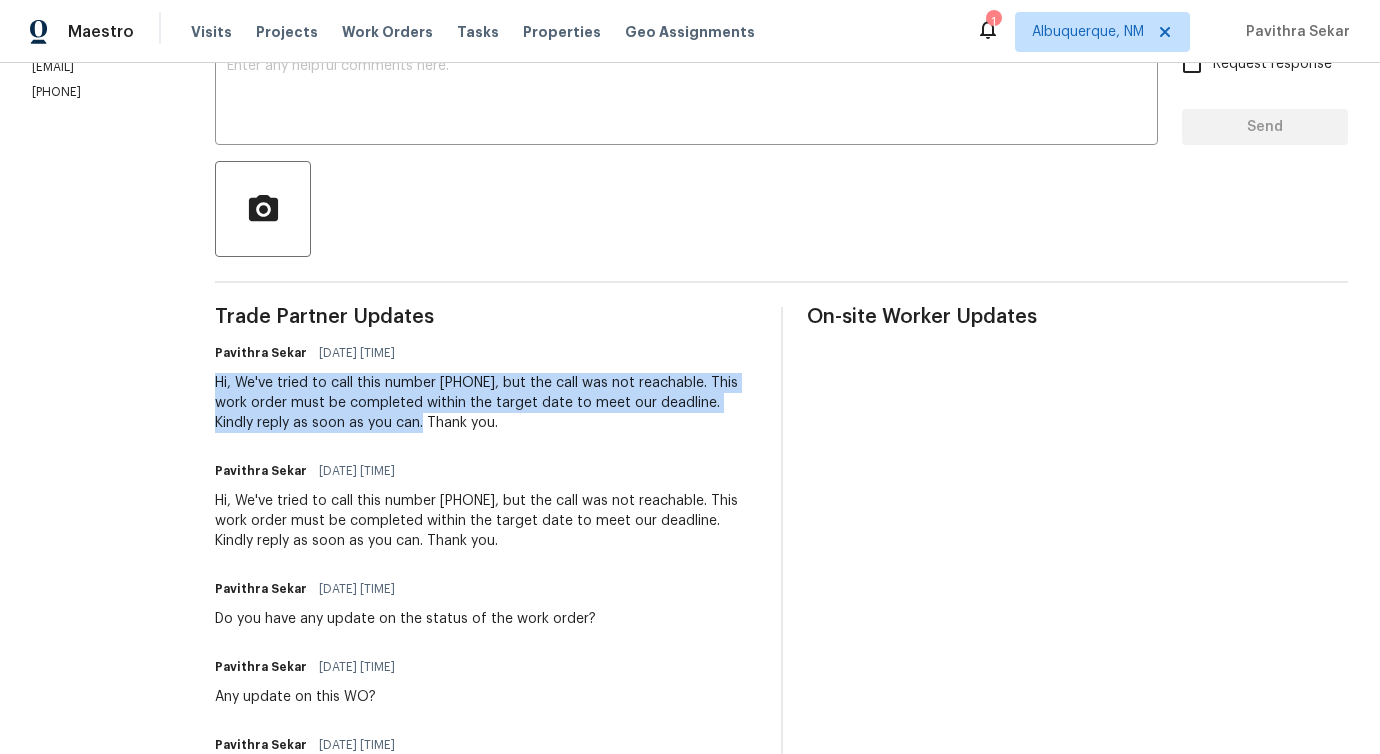drag, startPoint x: 228, startPoint y: 390, endPoint x: 387, endPoint y: 432, distance: 164.45364 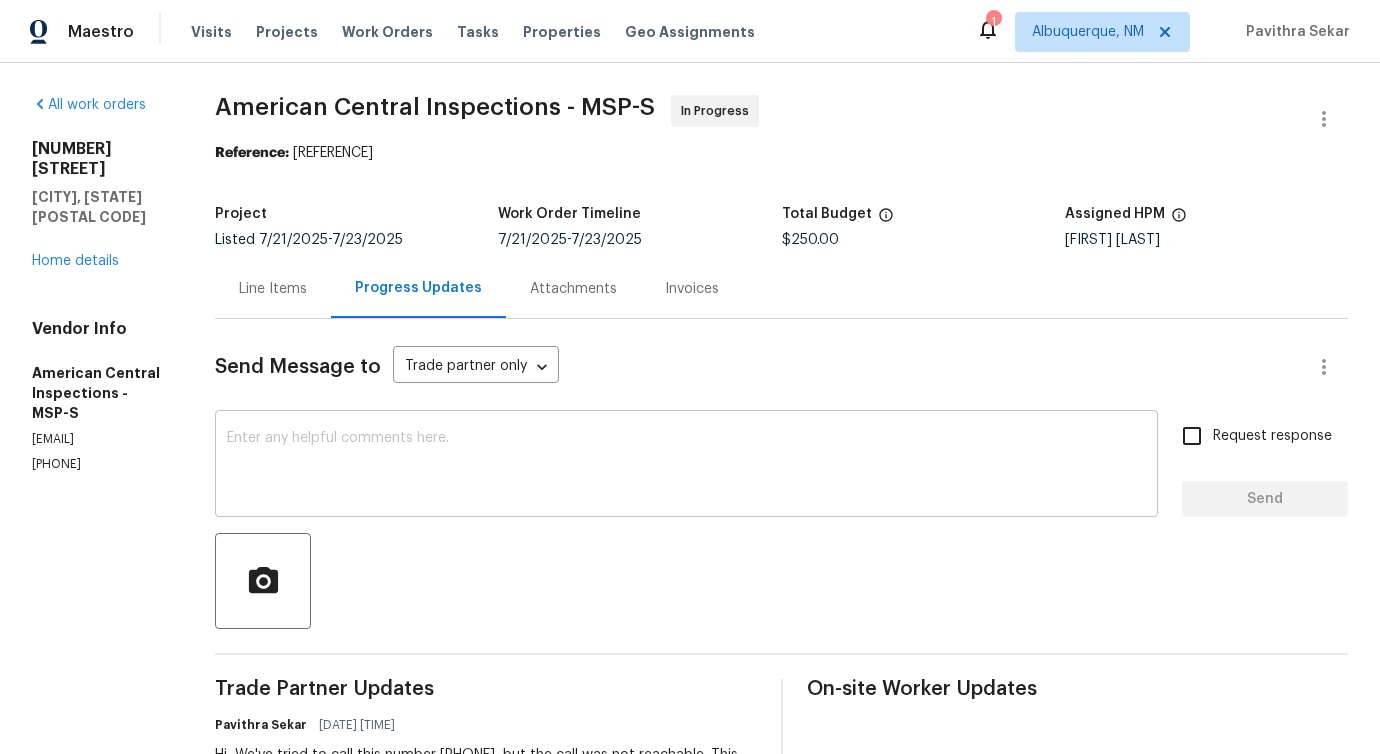 click at bounding box center [686, 466] 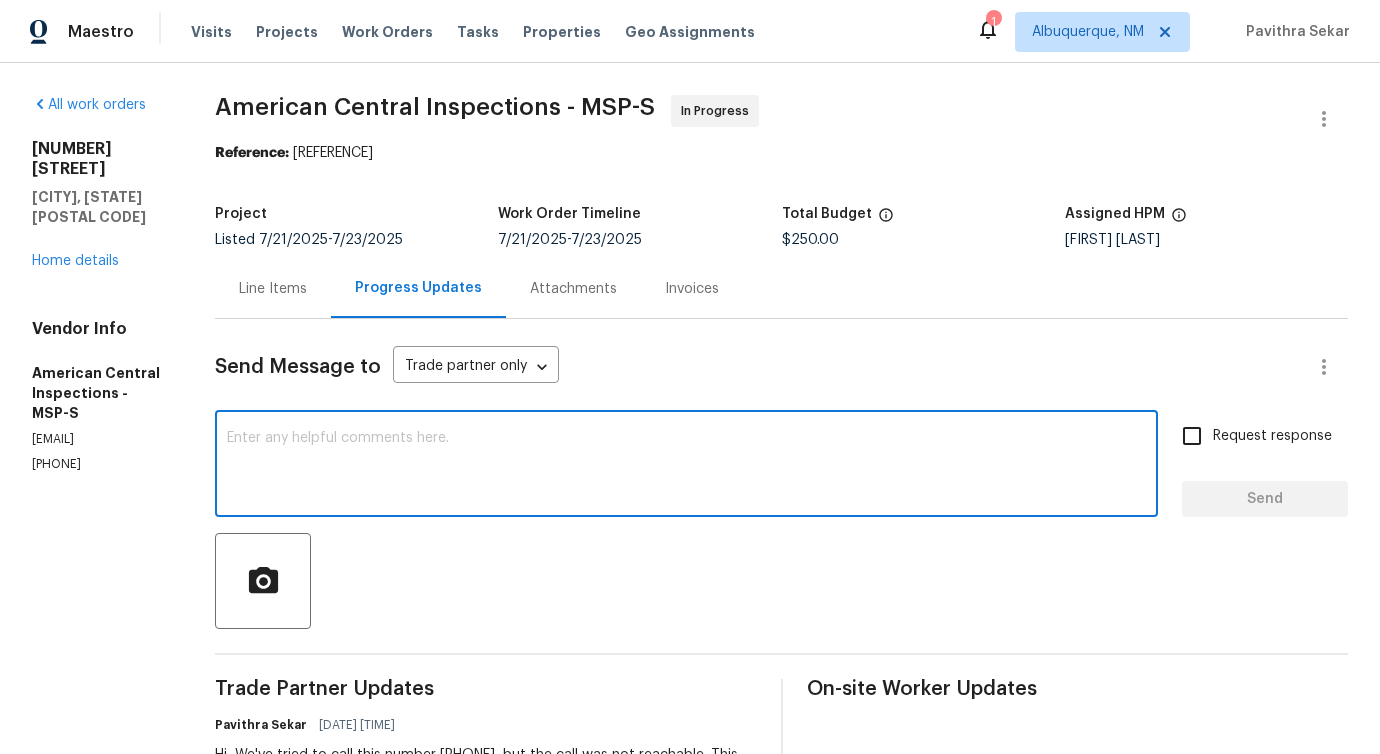 click on "All work orders [NUMBER] [STREET], [CITY], [STATE] Home details Vendor Info American Central Inspections - MSP-S [EMAIL] [PHONE] American Central Inspections - MSP-S In Progress Reference:   [REFERENCE] Project Listed   [DATE]  -  [DATE] Work Order Timeline [DATE]  -  [DATE] Total Budget $250.00 Assigned HPM [FIRST] [LAST] Line Items Progress Updates Attachments Invoices Send Message to Trade partner only Trade partner only ​​ x ​​ Request response Send Trade Partner Updates [FIRST] [LAST] [DATE] [TIME] Hi, We've tried to call this number [PHONE], but the call was not reachable. This work order must be completed within the target date to meet our deadline. Kindly reply as soon as you can. Thank you. [FIRST] [LAST] [DATE] [TIME] Hi, We've tried to call this number [PHONE], but the call was not reachable. This work order must be completed within the target date to meet our
deadline. Kindly reply as soon as you can. Thank you." at bounding box center (690, 961) 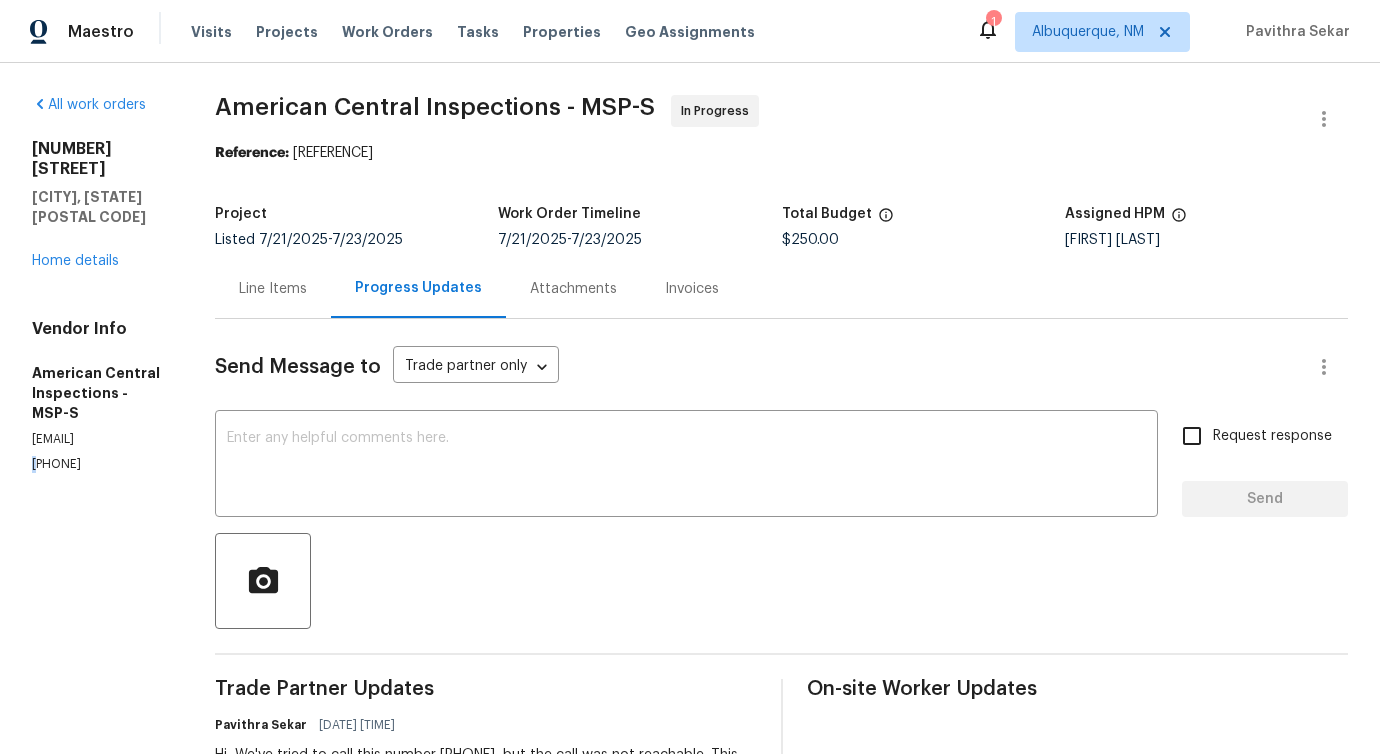 click on "All work orders [NUMBER] [STREET], [CITY], [STATE] Home details Vendor Info American Central Inspections - MSP-S [EMAIL] [PHONE] American Central Inspections - MSP-S In Progress Reference:   [REFERENCE] Project Listed   [DATE]  -  [DATE] Work Order Timeline [DATE]  -  [DATE] Total Budget $250.00 Assigned HPM [FIRST] [LAST] Line Items Progress Updates Attachments Invoices Send Message to Trade partner only Trade partner only ​​ x ​​ Request response Send Trade Partner Updates [FIRST] [LAST] [DATE] [TIME] Hi, We've tried to call this number [PHONE], but the call was not reachable. This work order must be completed within the target date to meet our deadline. Kindly reply as soon as you can. Thank you. [FIRST] [LAST] [DATE] [TIME] Hi, We've tried to call this number [PHONE], but the call was not reachable. This work order must be completed within the target date to meet our
deadline. Kindly reply as soon as you can. Thank you." at bounding box center [690, 961] 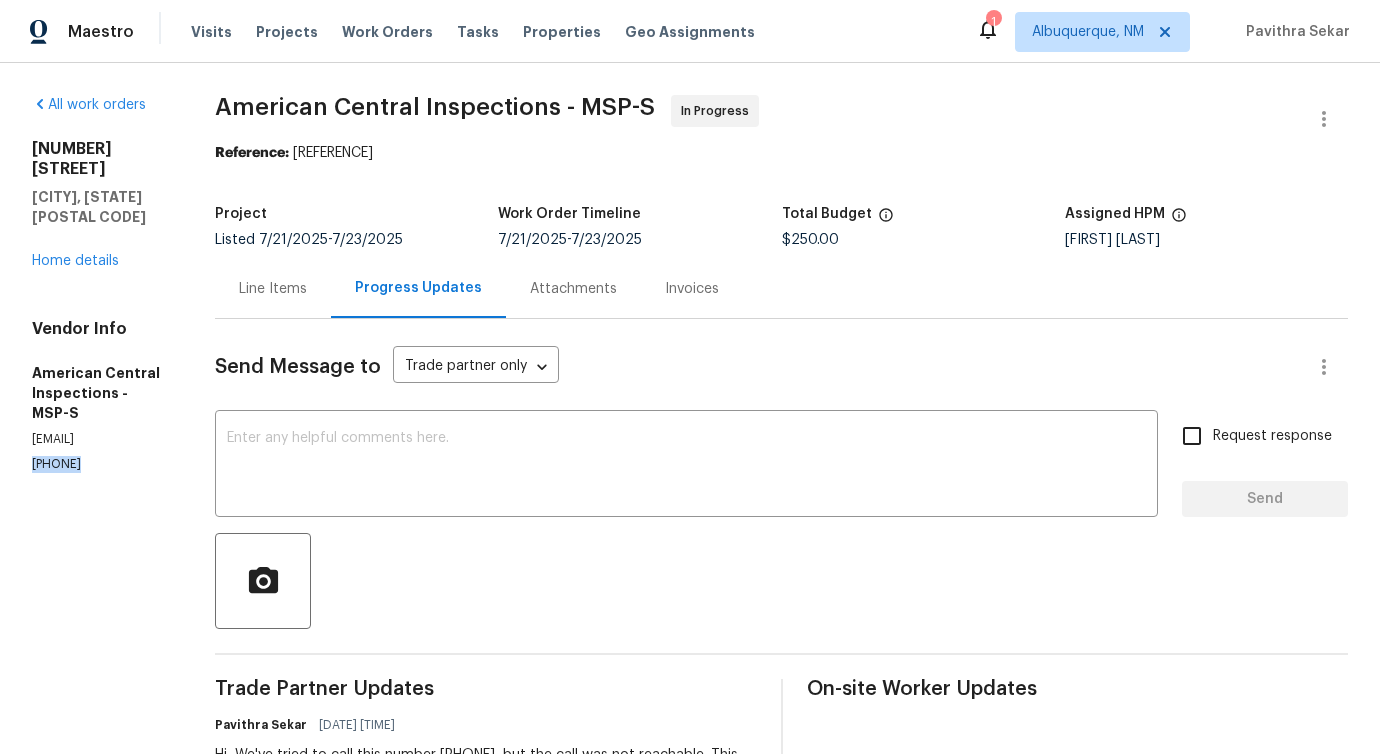 click on "All work orders [NUMBER] [STREET], [CITY], [STATE] Home details Vendor Info American Central Inspections - MSP-S [EMAIL] [PHONE] American Central Inspections - MSP-S In Progress Reference:   [REFERENCE] Project Listed   [DATE]  -  [DATE] Work Order Timeline [DATE]  -  [DATE] Total Budget $250.00 Assigned HPM [FIRST] [LAST] Line Items Progress Updates Attachments Invoices Send Message to Trade partner only Trade partner only ​​ x ​​ Request response Send Trade Partner Updates [FIRST] [LAST] [DATE] [TIME] Hi, We've tried to call this number [PHONE], but the call was not reachable. This work order must be completed within the target date to meet our deadline. Kindly reply as soon as you can. Thank you. [FIRST] [LAST] [DATE] [TIME] Hi, We've tried to call this number [PHONE], but the call was not reachable. This work order must be completed within the target date to meet our
deadline. Kindly reply as soon as you can. Thank you." at bounding box center [690, 961] 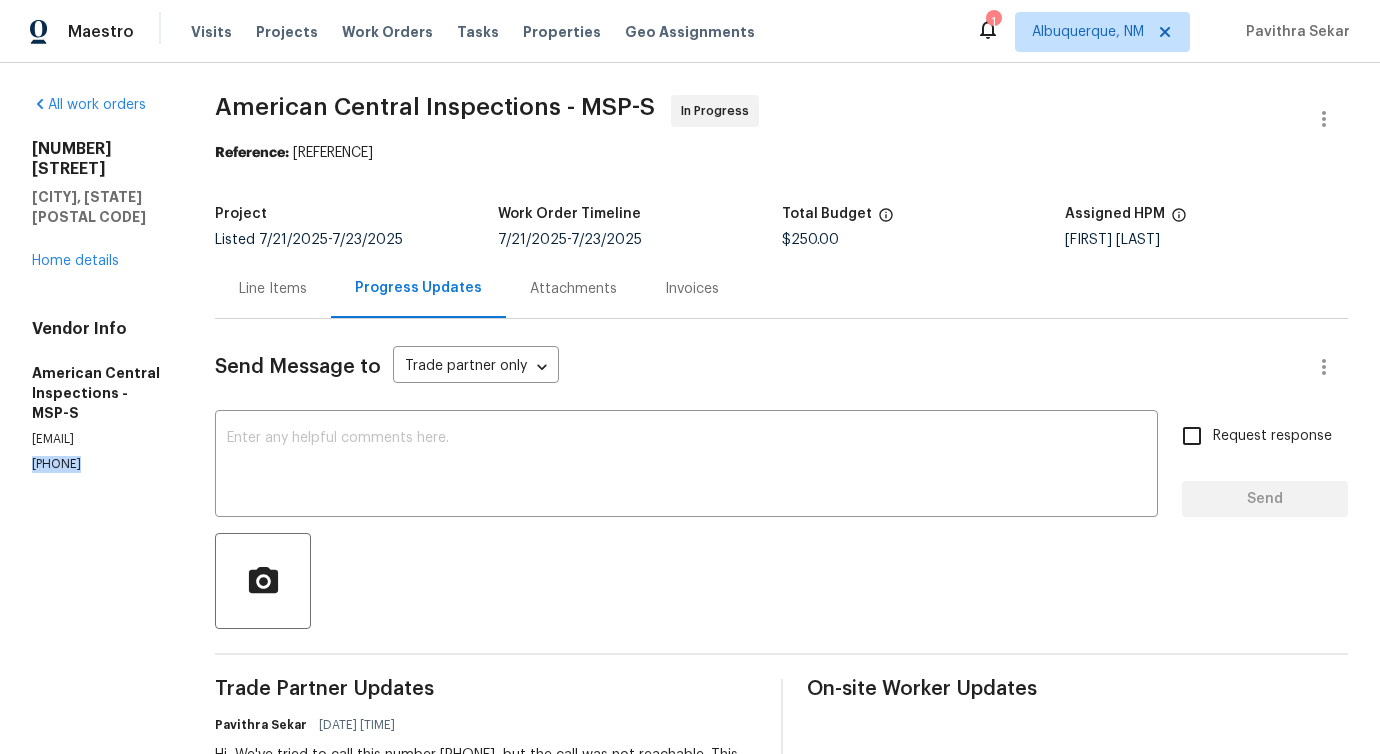 copy on "[PHONE]" 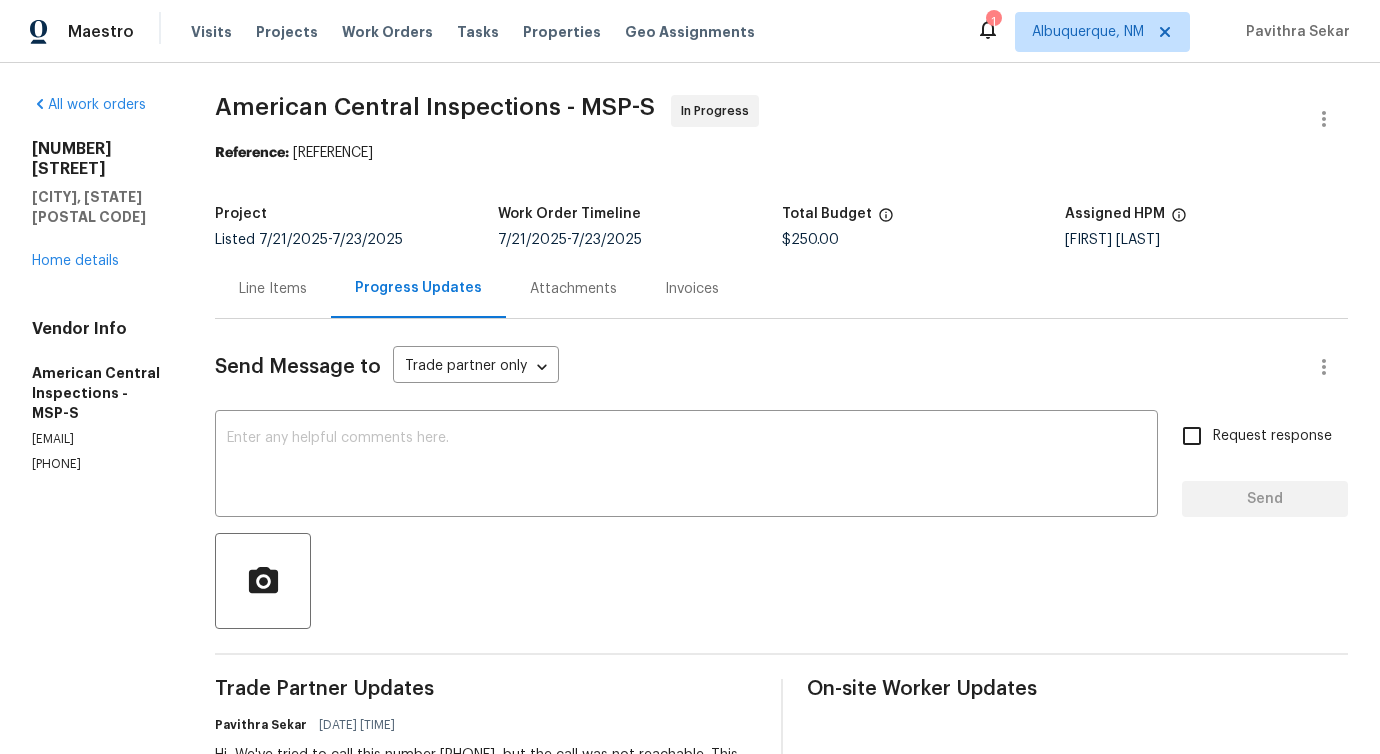 click on "[EMAIL]" at bounding box center [99, 439] 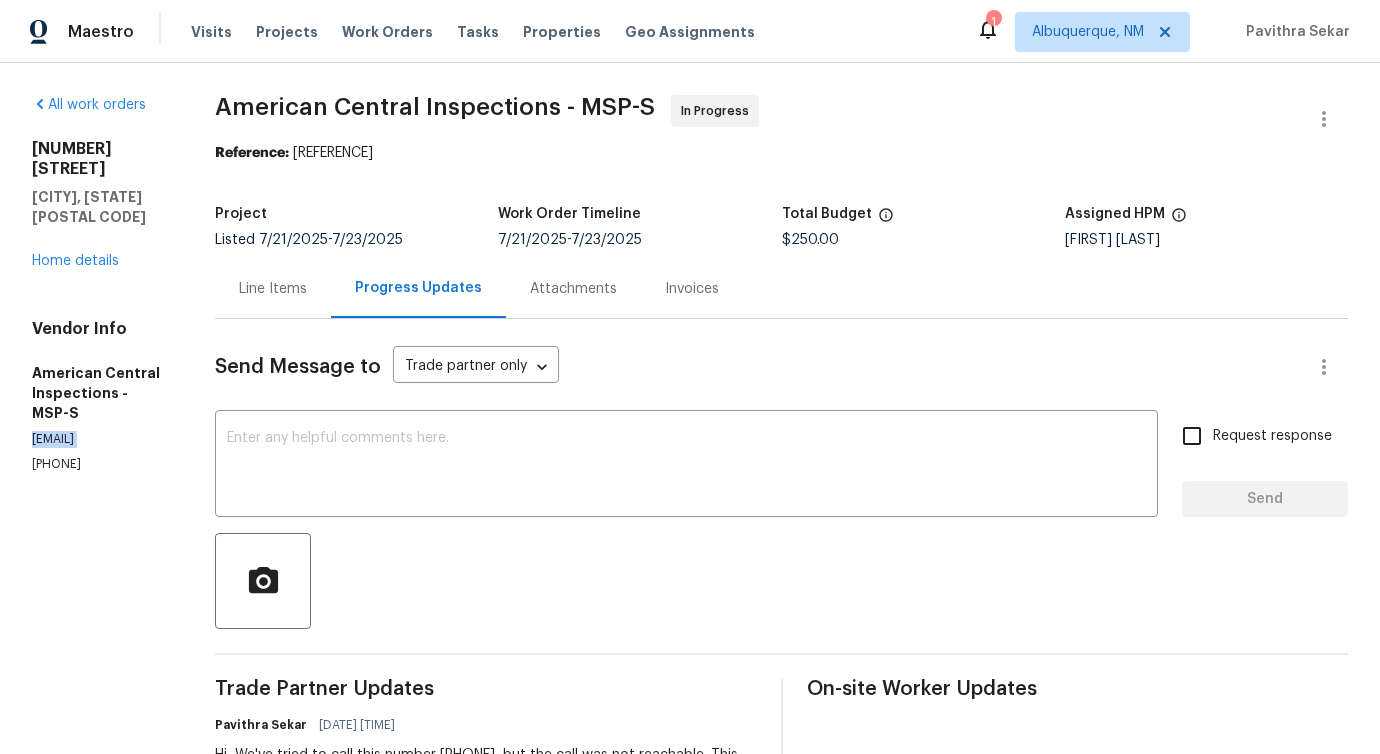 click on "[EMAIL]" at bounding box center (99, 439) 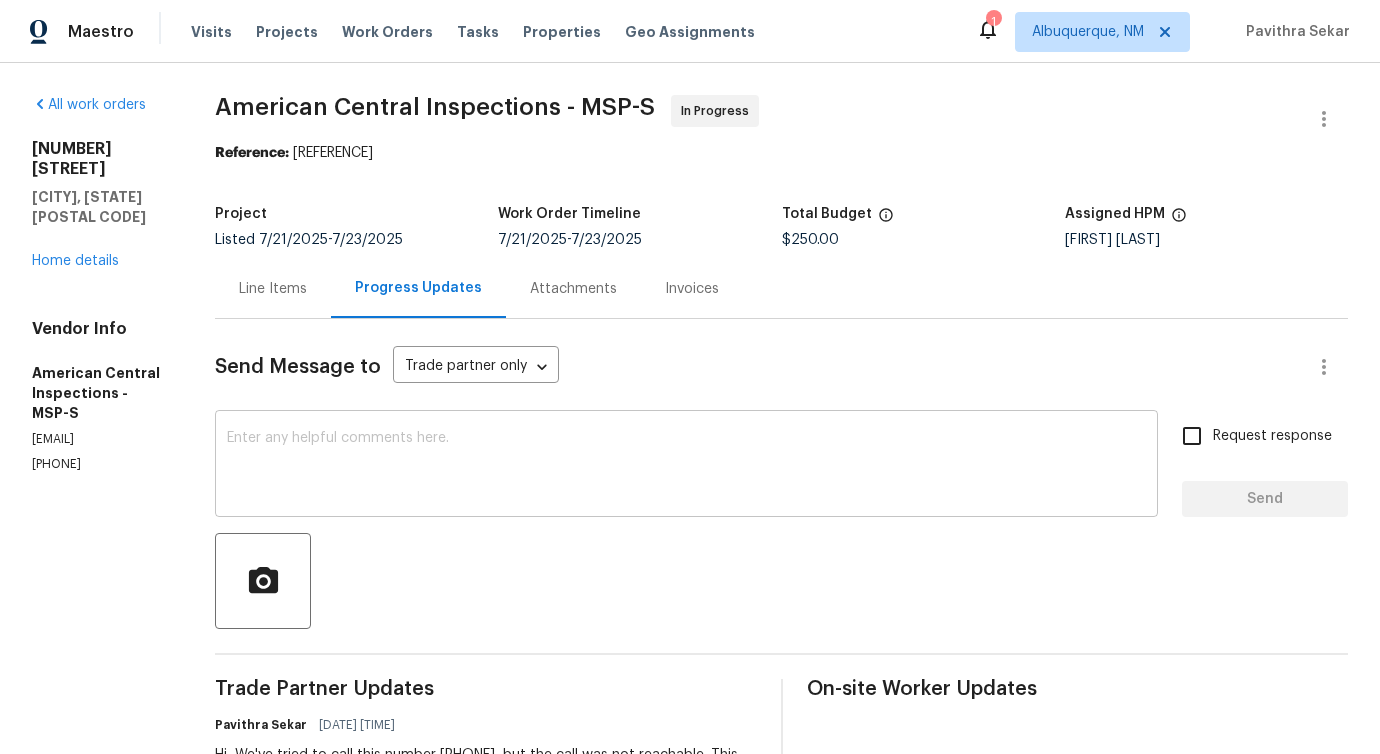 click at bounding box center [686, 466] 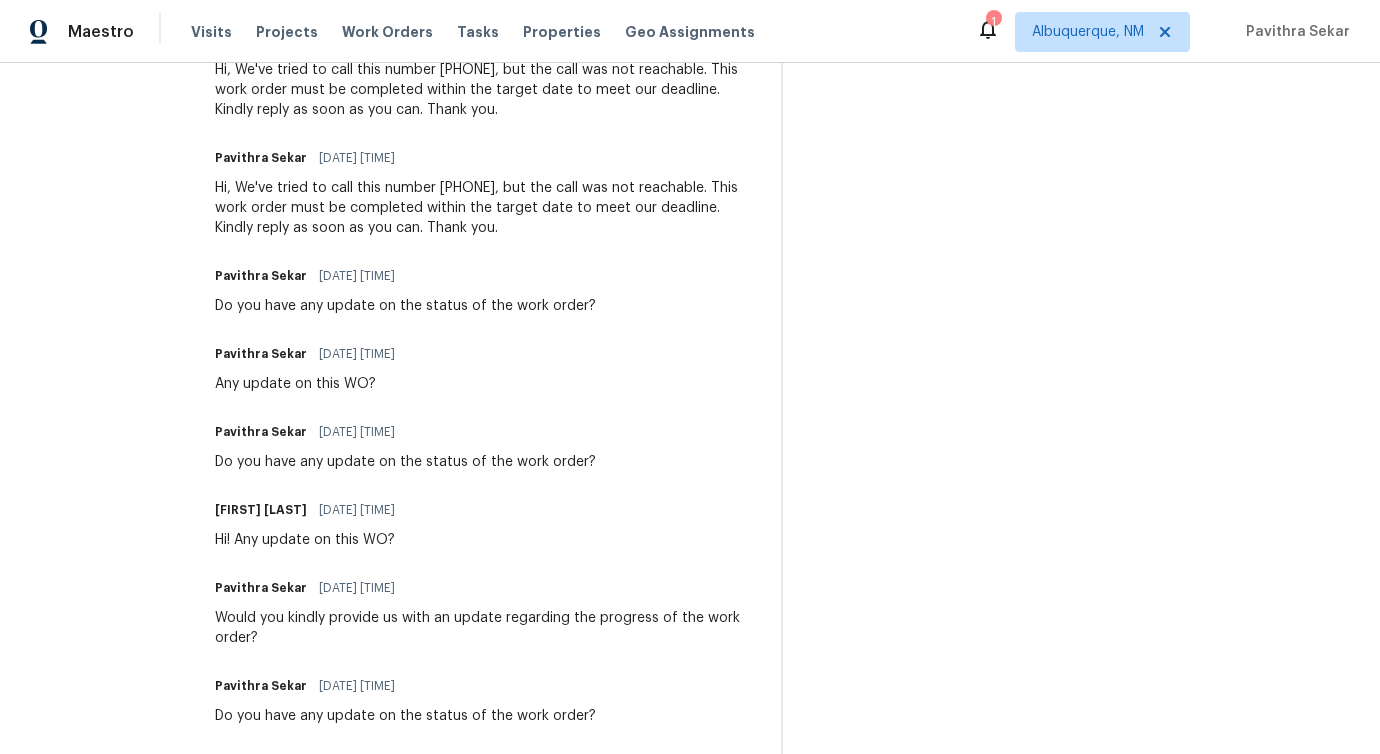scroll, scrollTop: 1120, scrollLeft: 0, axis: vertical 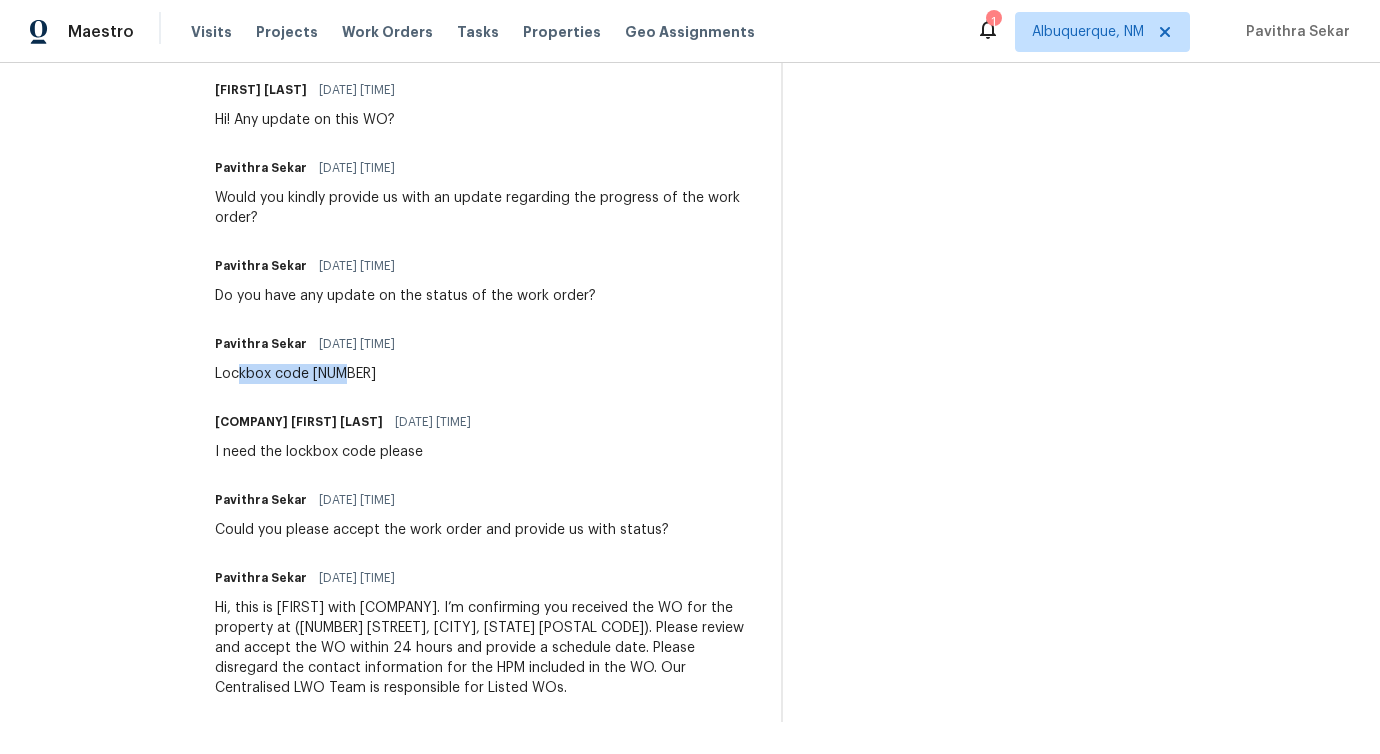 drag, startPoint x: 252, startPoint y: 361, endPoint x: 396, endPoint y: 361, distance: 144 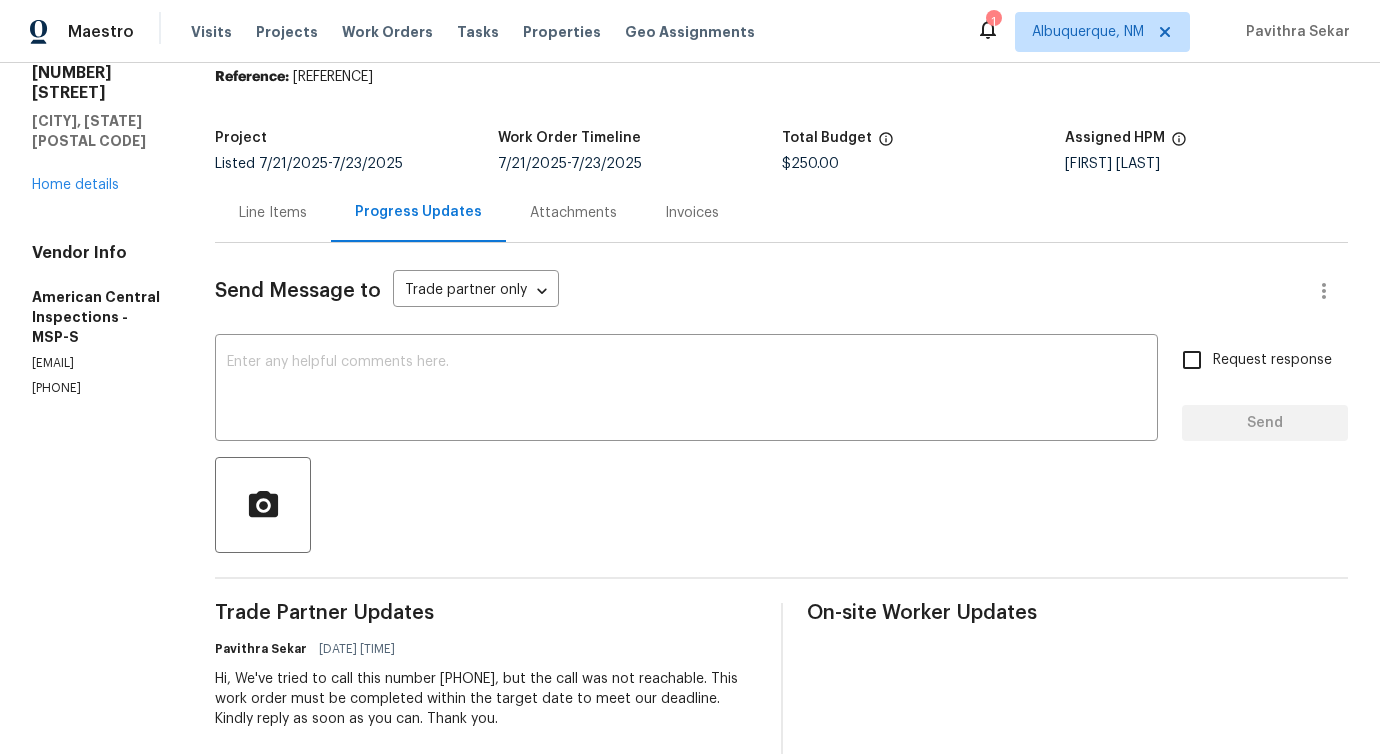 scroll, scrollTop: 0, scrollLeft: 0, axis: both 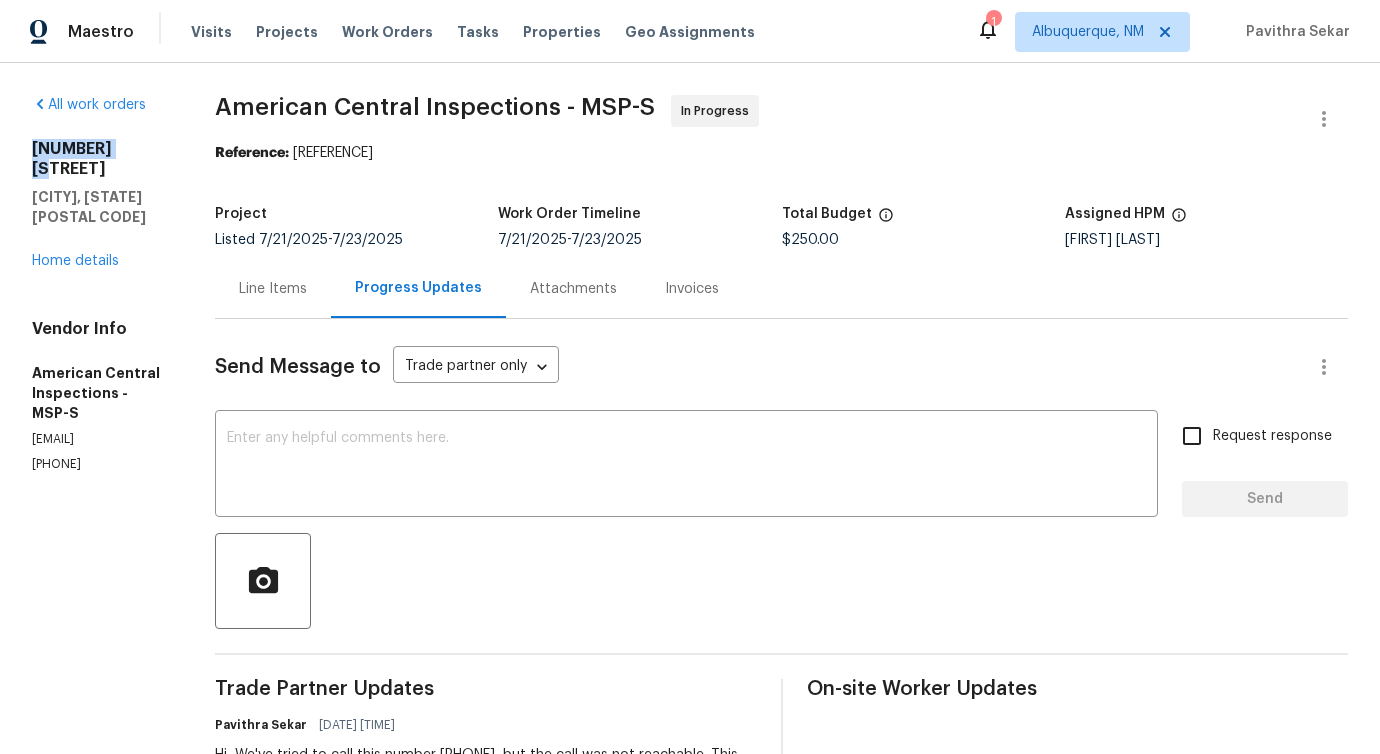 drag, startPoint x: 35, startPoint y: 145, endPoint x: 135, endPoint y: 146, distance: 100.005 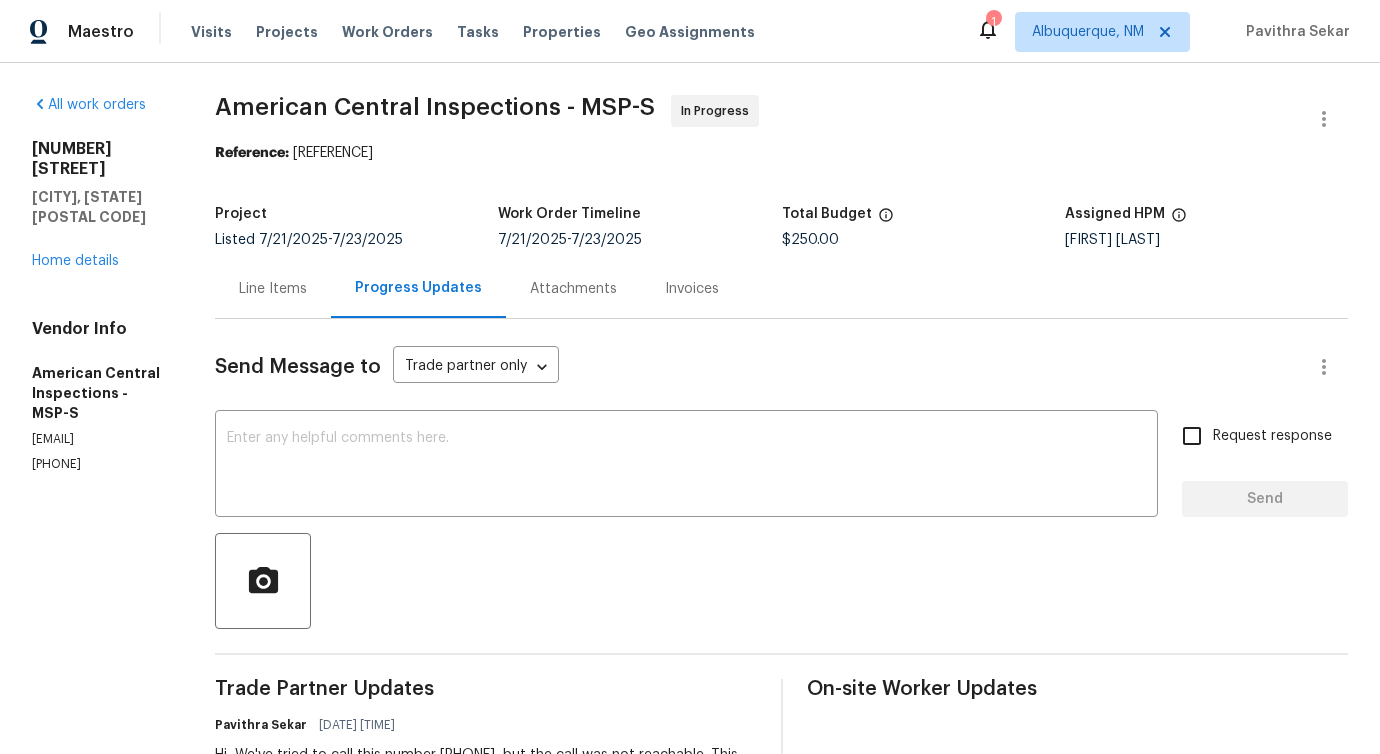 click on "Line Items" at bounding box center (273, 289) 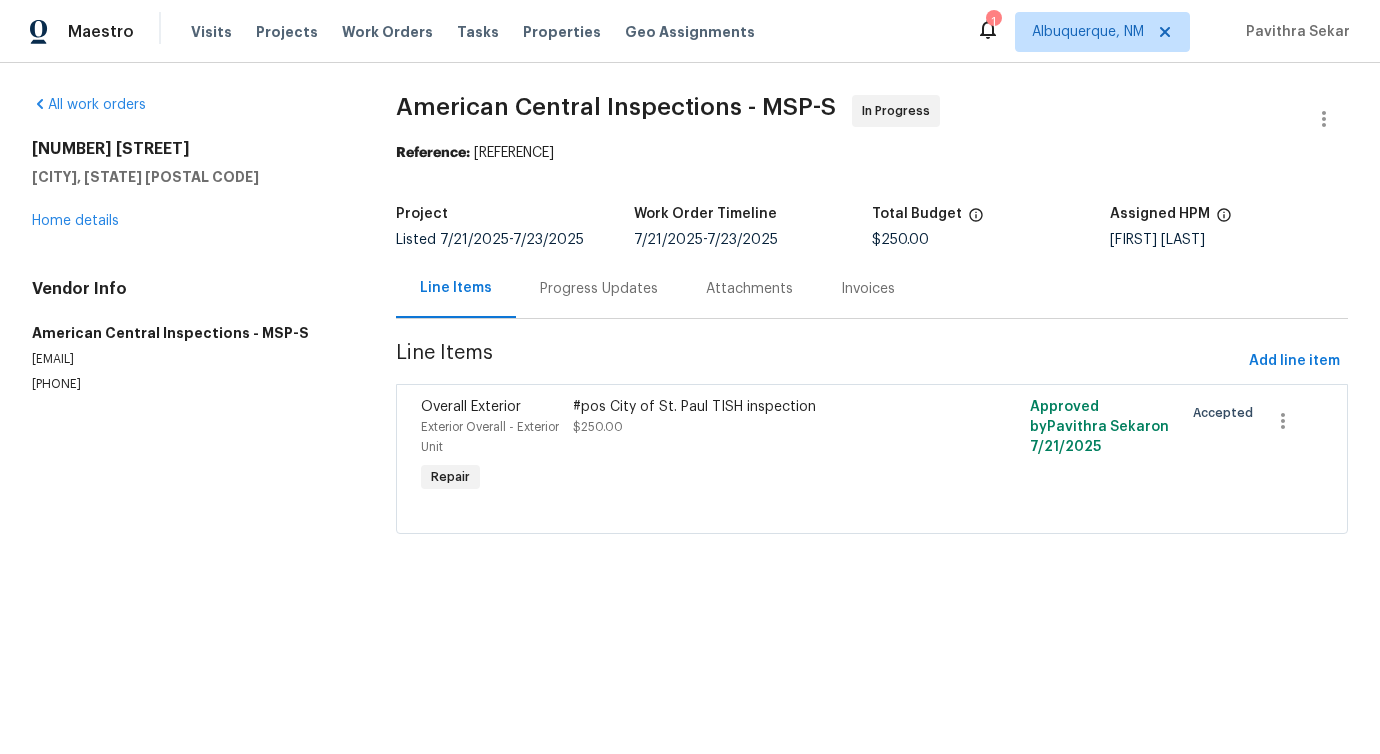 click on "Progress Updates" at bounding box center (599, 289) 